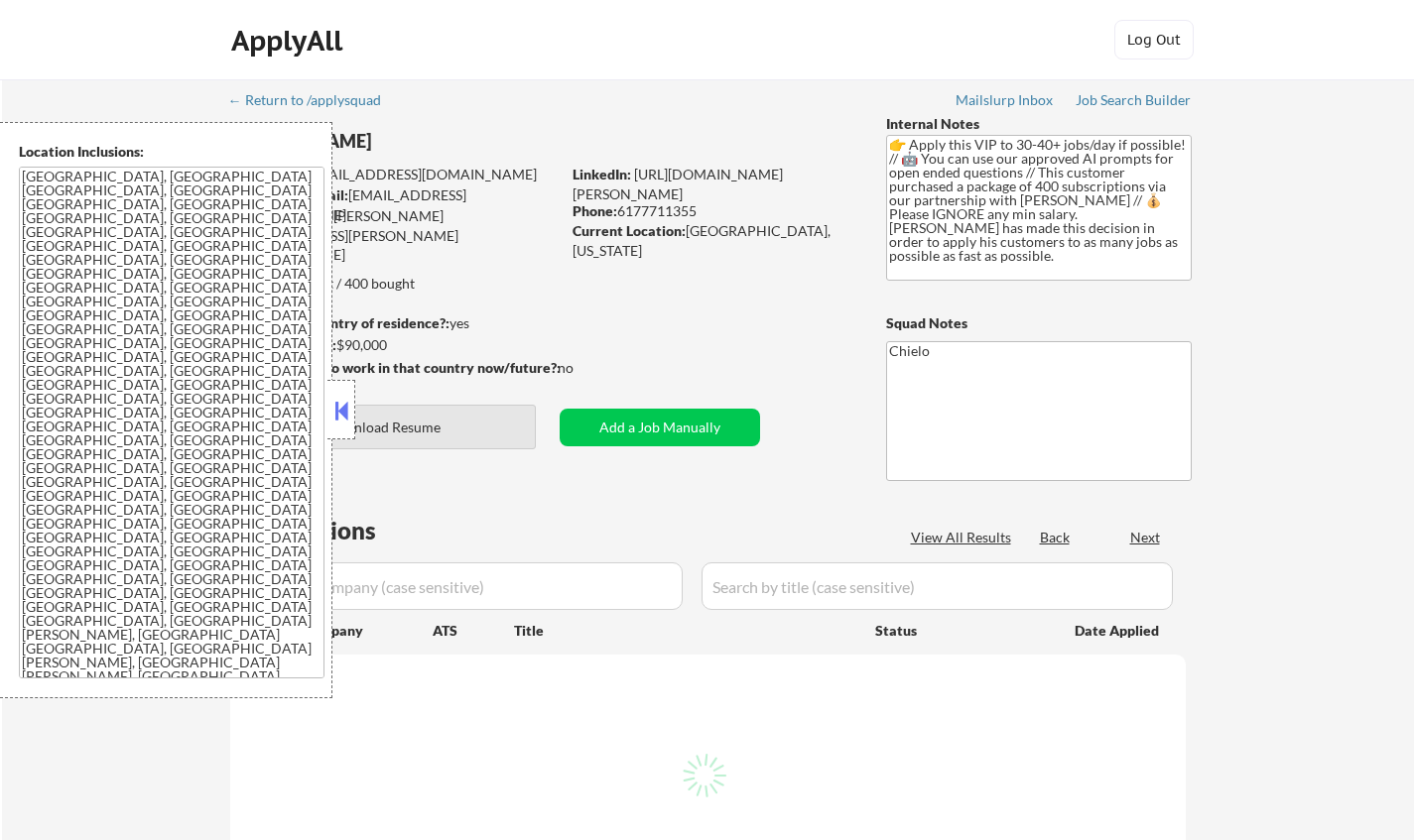 scroll, scrollTop: 0, scrollLeft: 0, axis: both 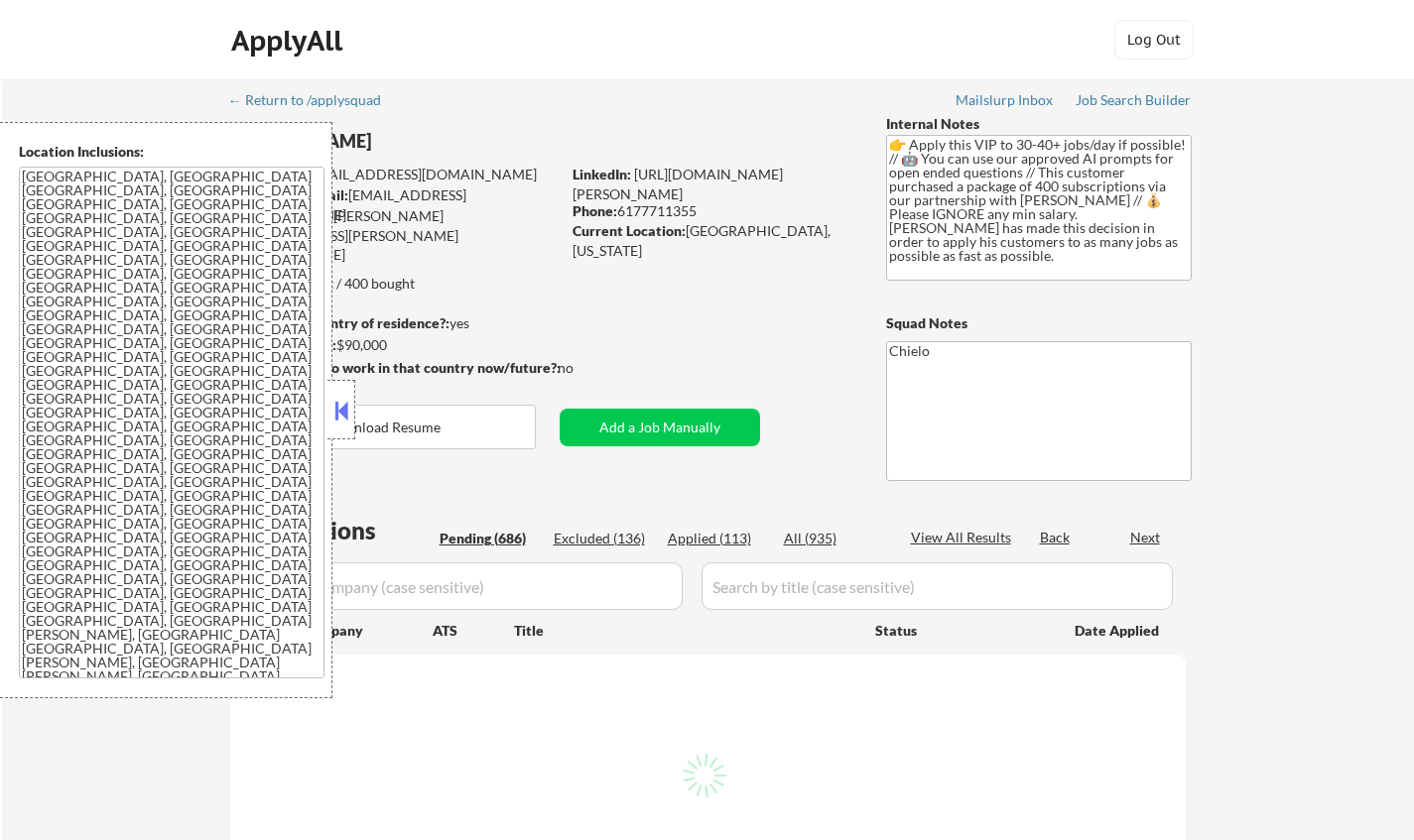 click at bounding box center (341, 411) 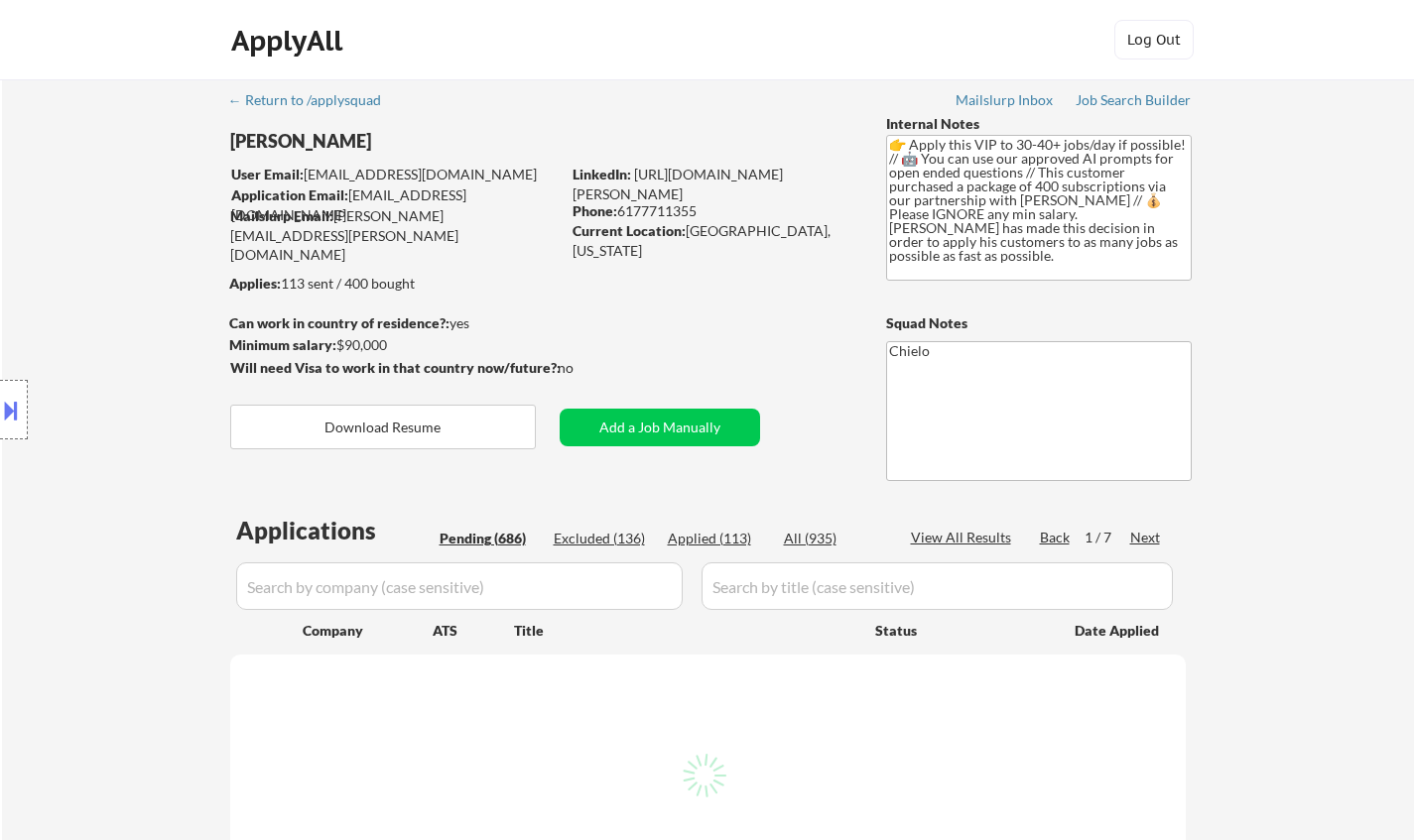 click on "👉 Apply this VIP to 30-40+ jobs/day if possible!  // 🤖 You can use our approved AI prompts for open ended questions // This customer purchased a package of 400 subscriptions via our partnership with [PERSON_NAME] // 💰 Please IGNORE any min salary. [PERSON_NAME] has made this decision in order to apply his customers to as many jobs as possible as fast as possible." at bounding box center (1039, 207) 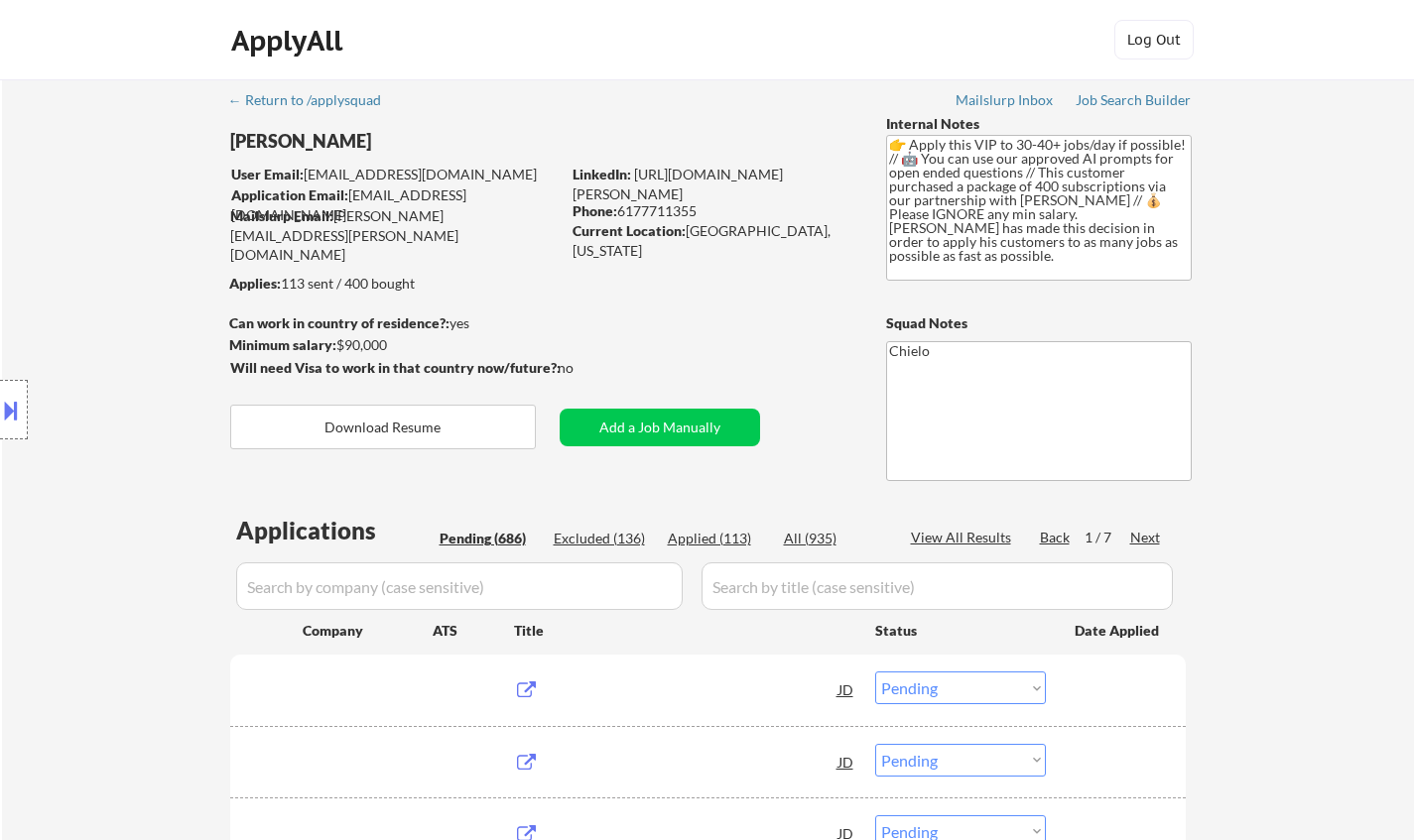 scroll, scrollTop: 397, scrollLeft: 0, axis: vertical 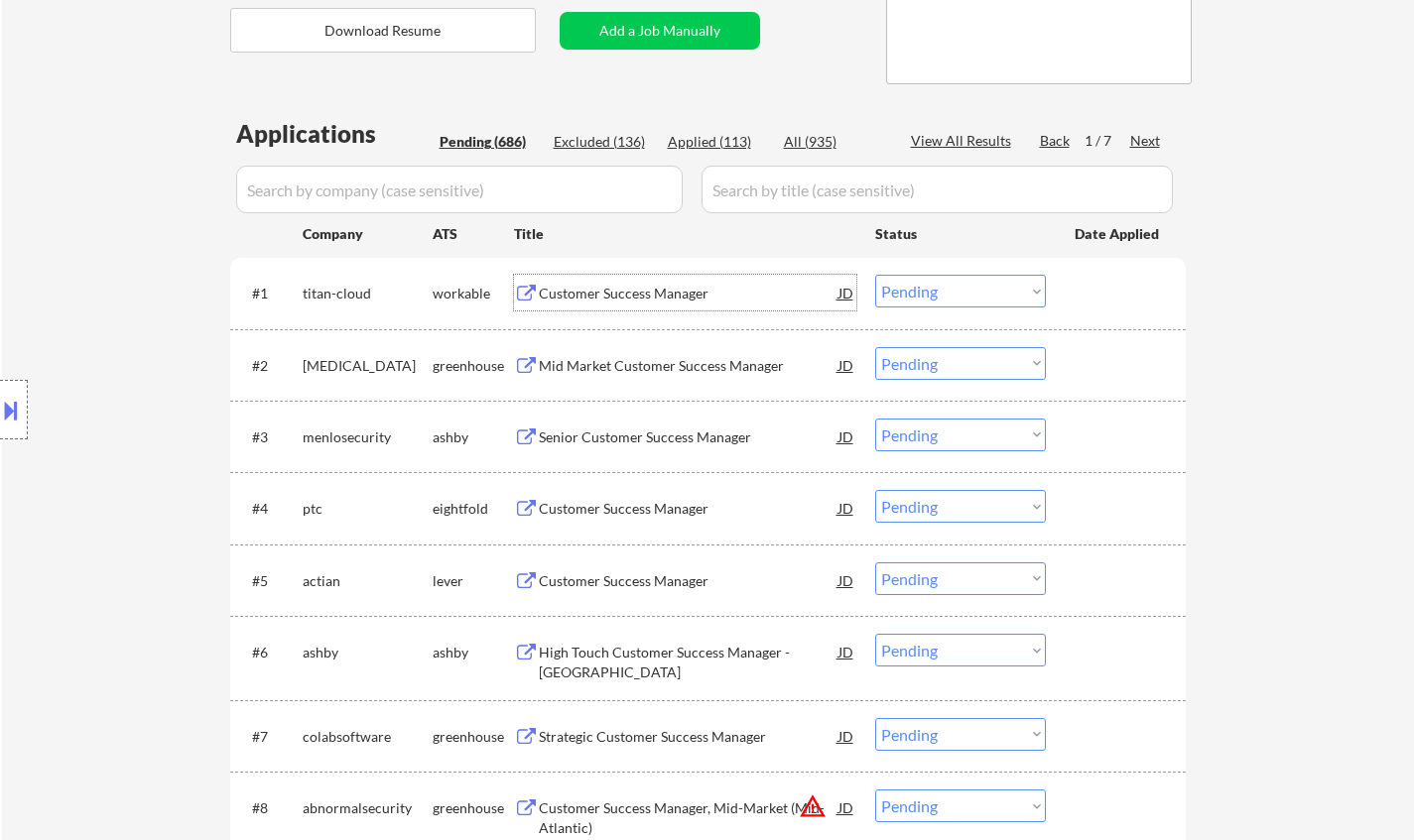 click on "Customer Success Manager" at bounding box center (689, 293) 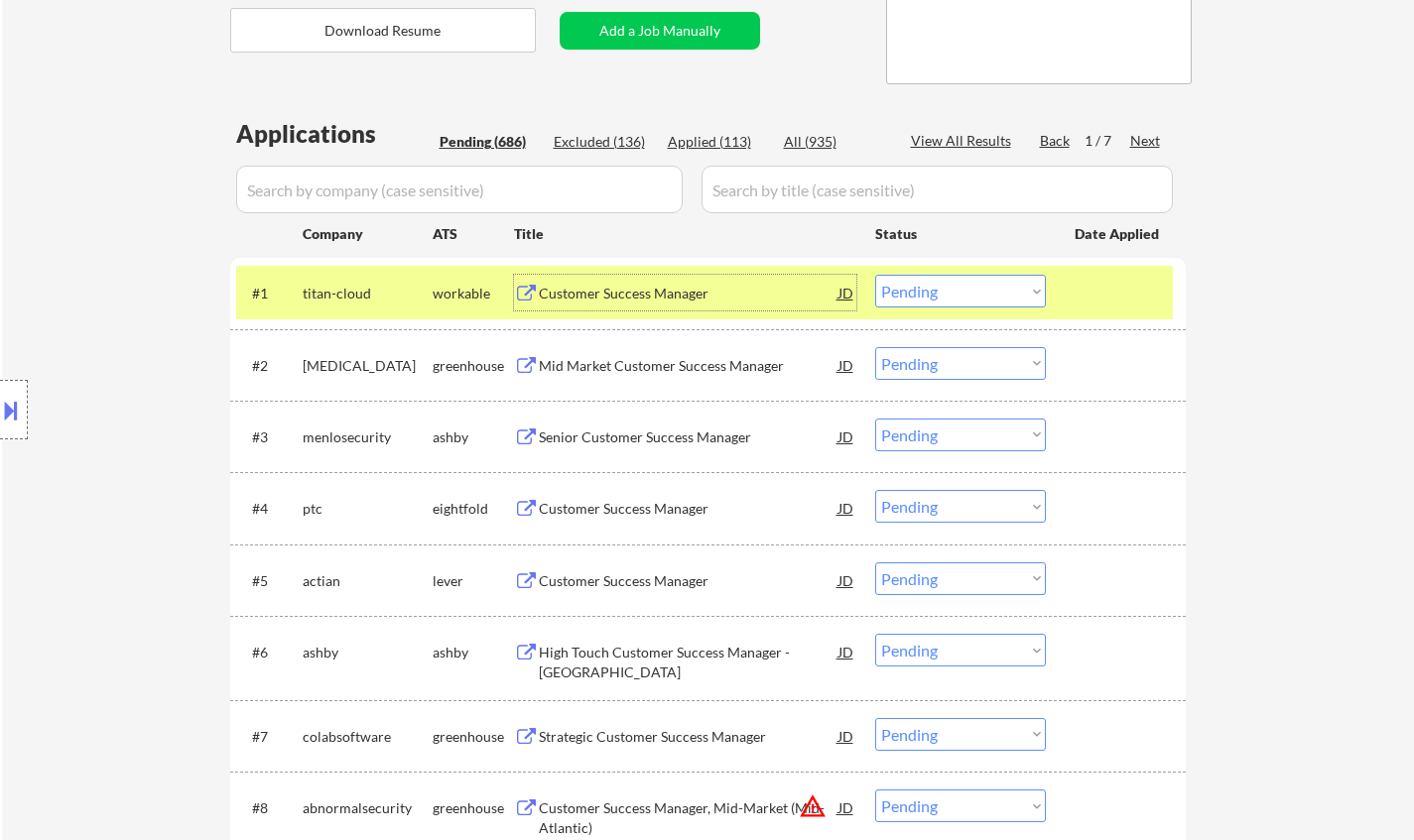 click at bounding box center (11, 410) 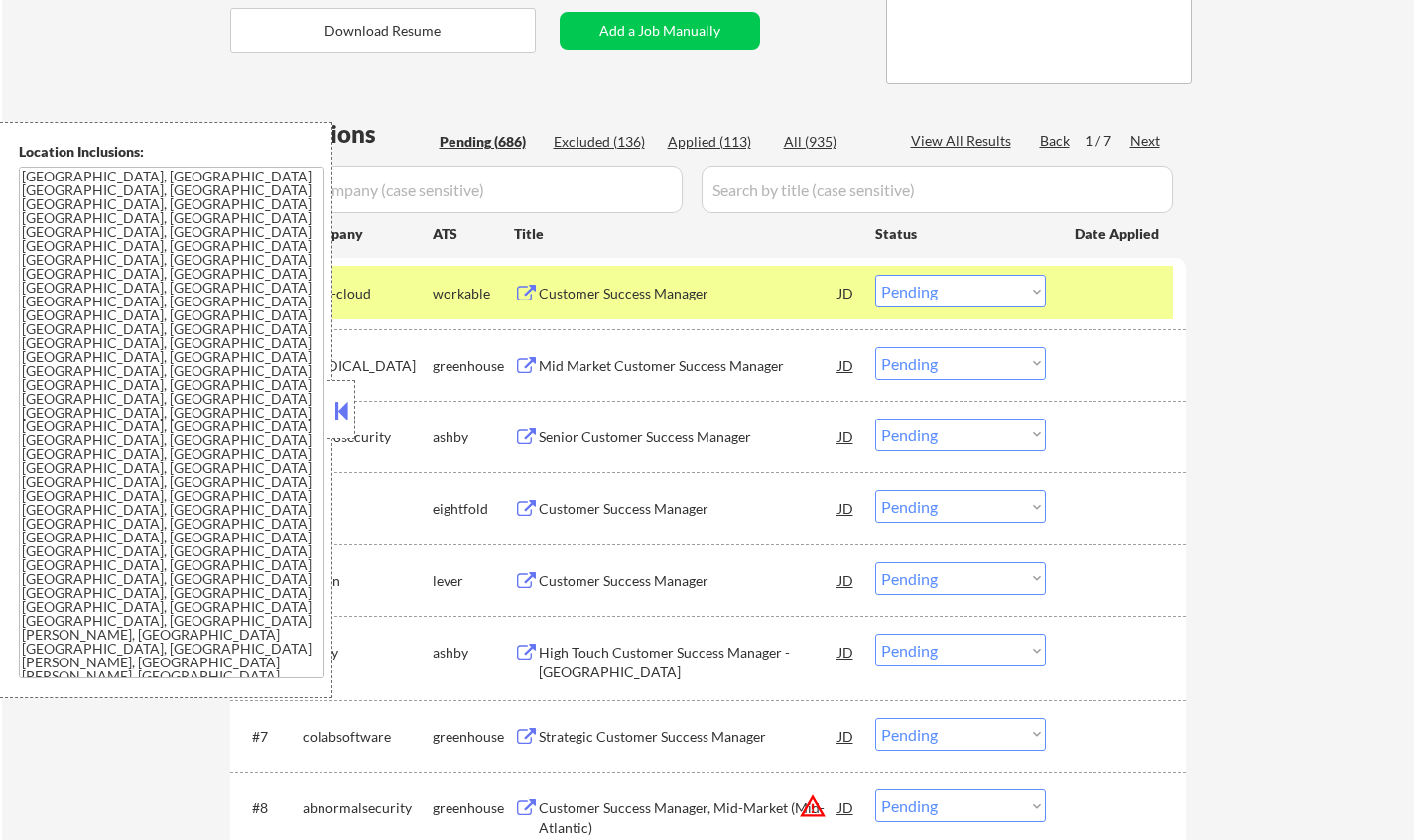 click at bounding box center [341, 411] 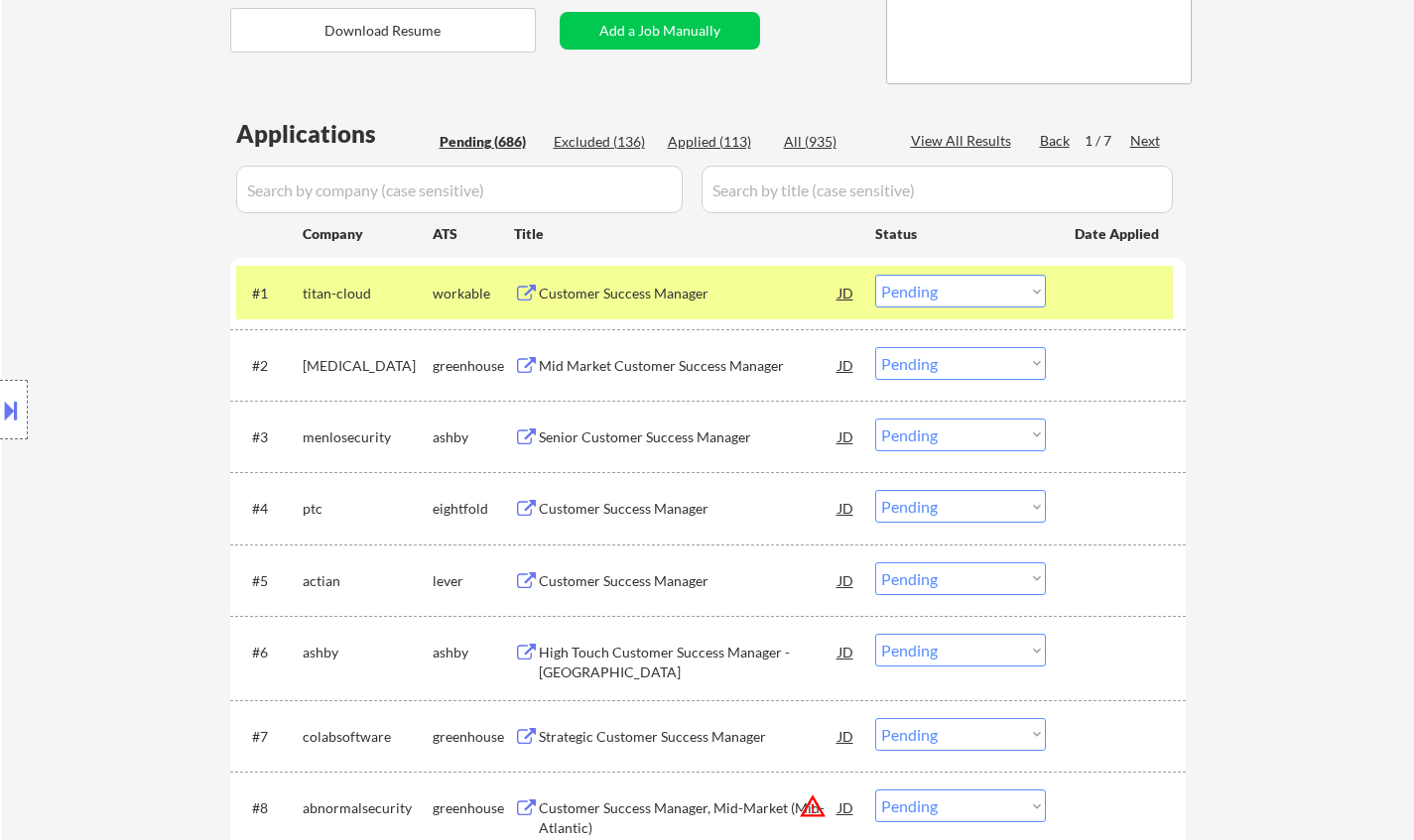 click on "Choose an option... Pending Applied Excluded (Questions) Excluded (Expired) Excluded (Location) Excluded (Bad Match) Excluded (Blocklist) Excluded (Salary) Excluded (Other)" at bounding box center (961, 291) 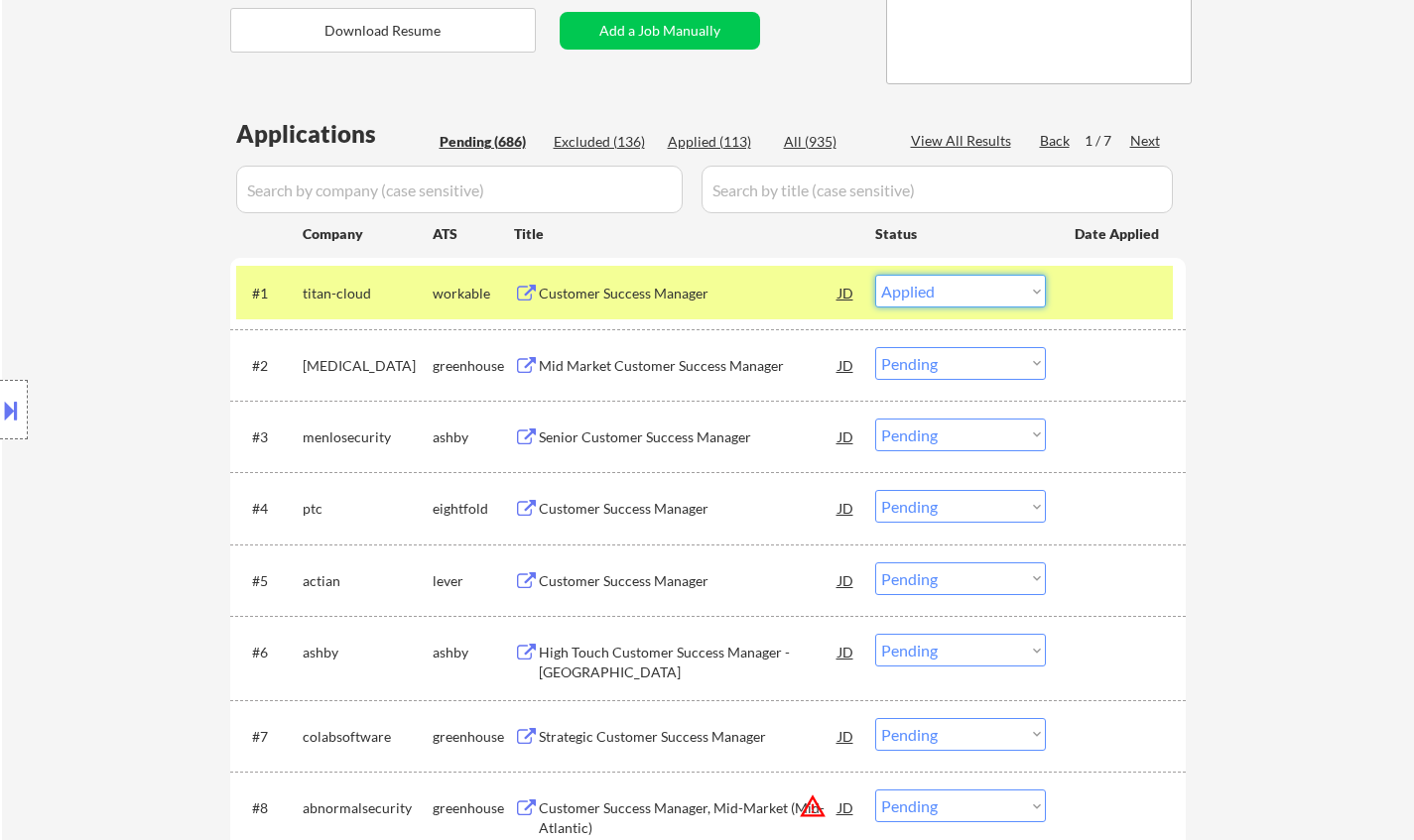 click on "Choose an option... Pending Applied Excluded (Questions) Excluded (Expired) Excluded (Location) Excluded (Bad Match) Excluded (Blocklist) Excluded (Salary) Excluded (Other)" at bounding box center [961, 291] 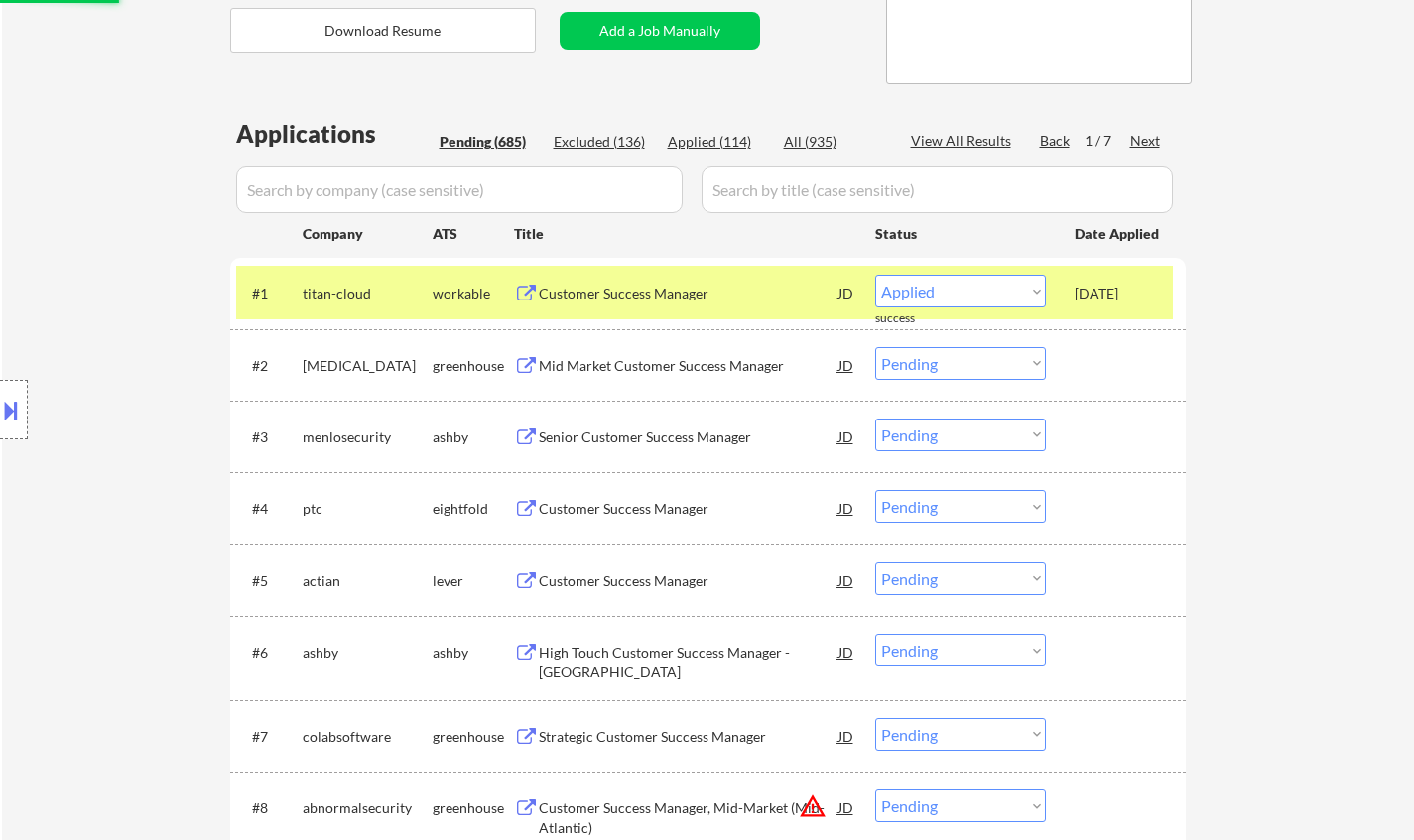 scroll, scrollTop: 496, scrollLeft: 0, axis: vertical 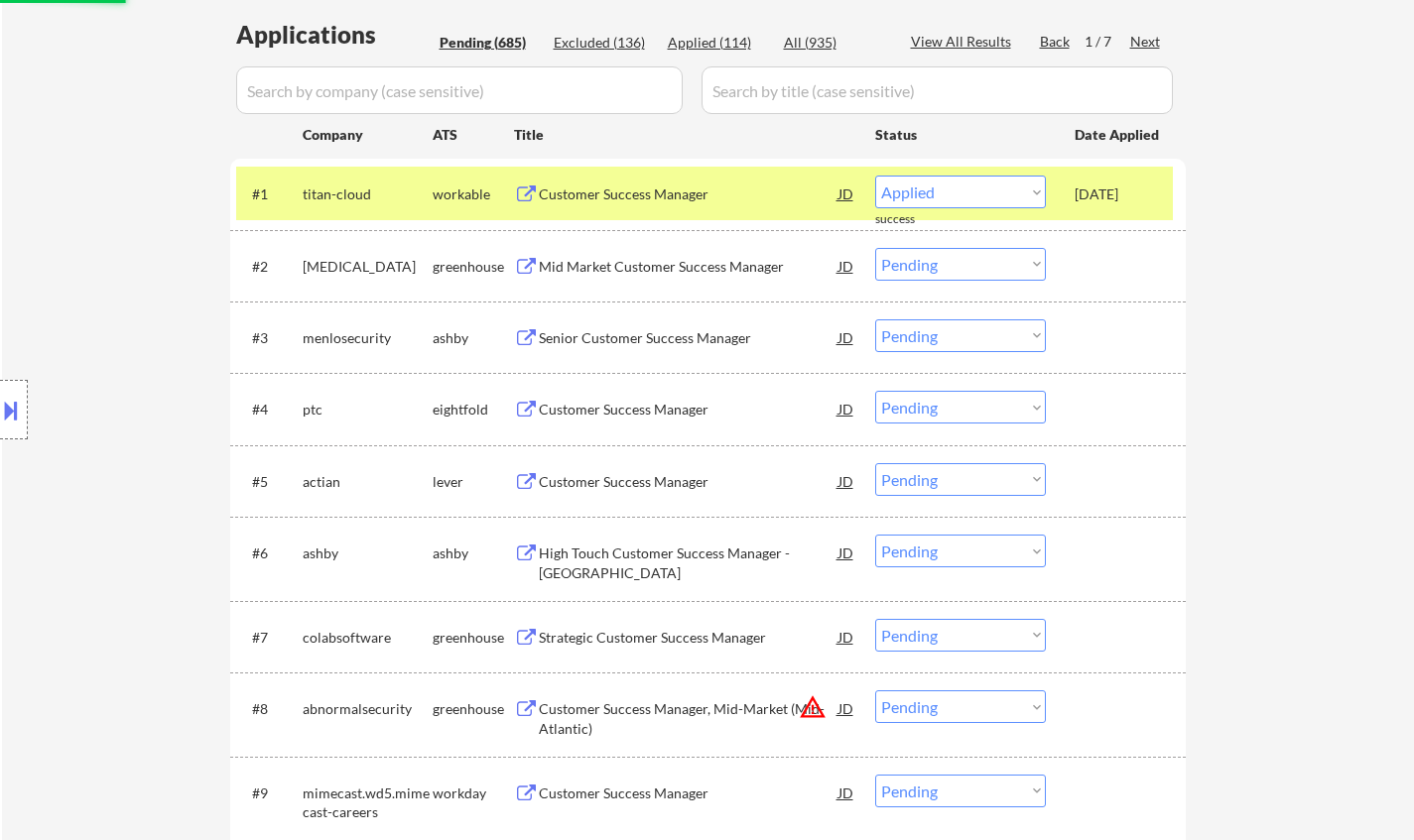 select on ""pending"" 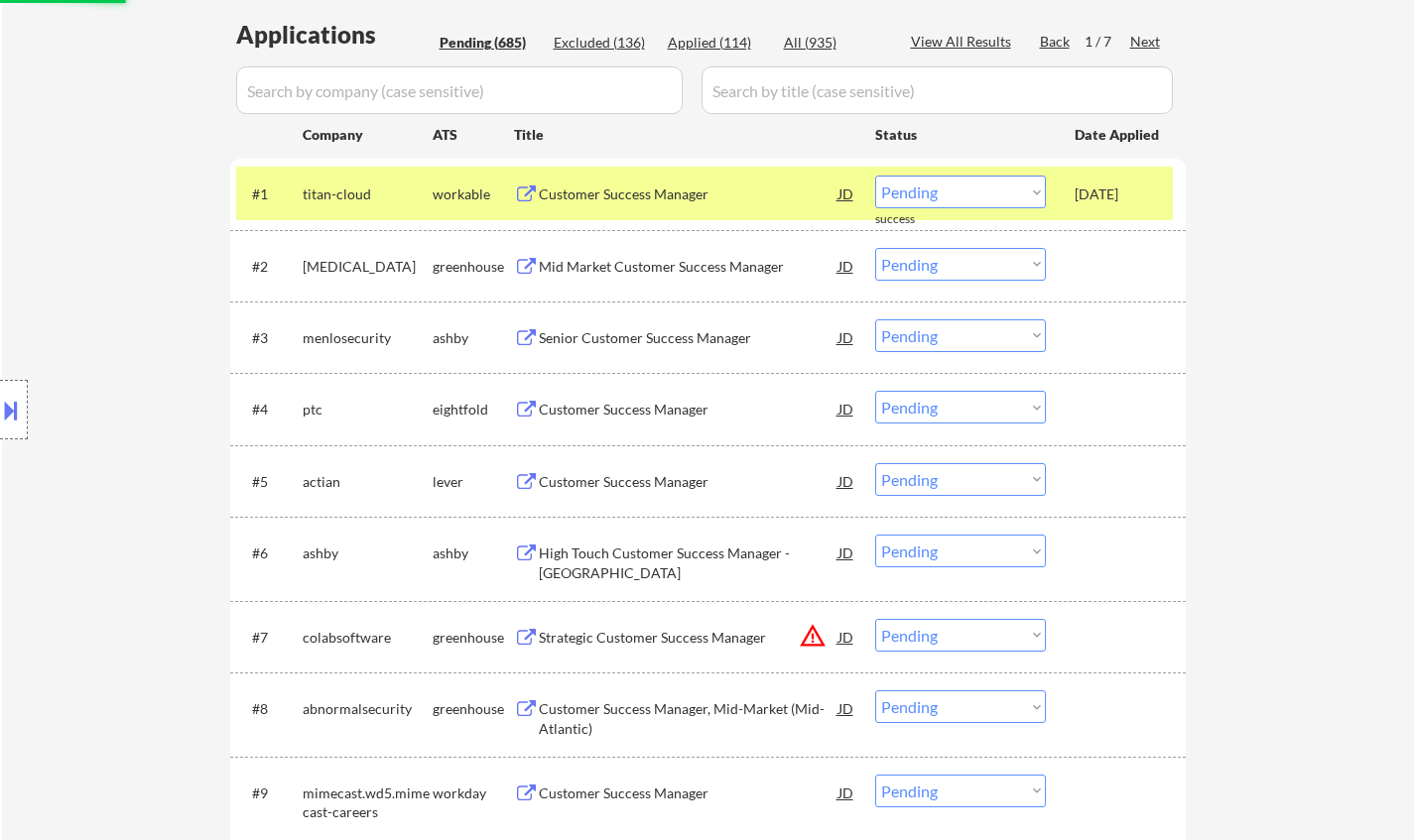 scroll, scrollTop: 298, scrollLeft: 0, axis: vertical 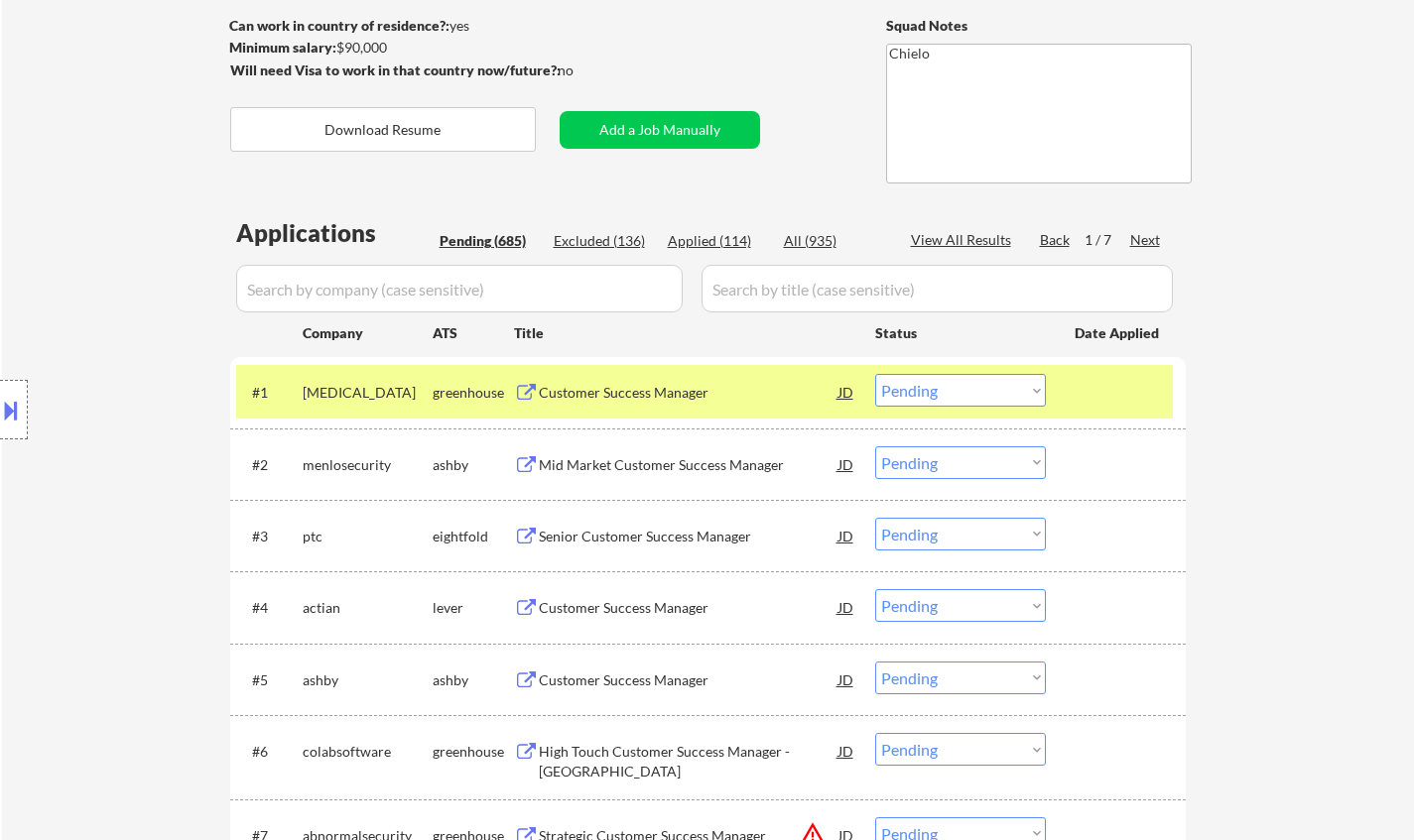 click on "Mid Market Customer Success Manager" at bounding box center (689, 465) 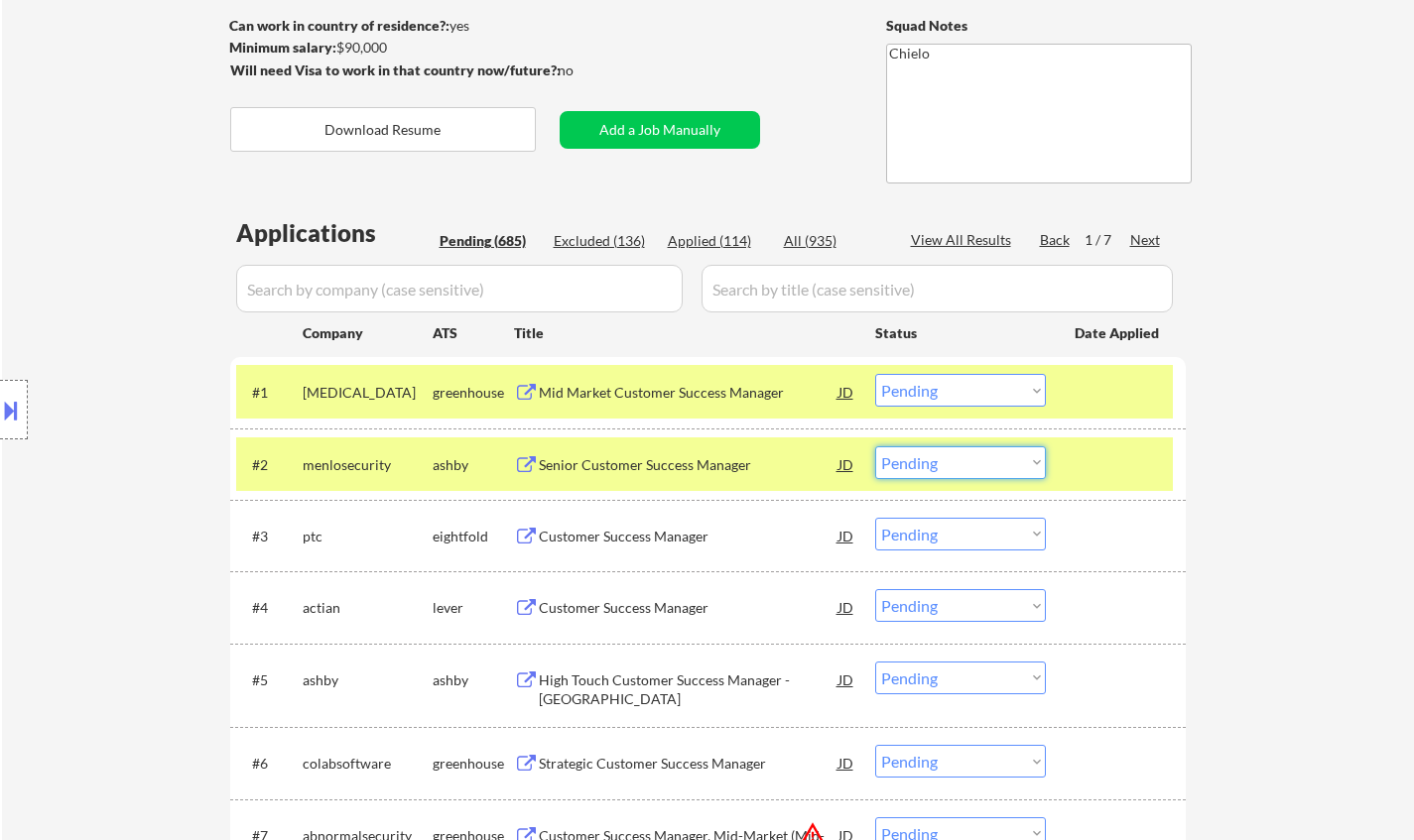 click on "Choose an option... Pending Applied Excluded (Questions) Excluded (Expired) Excluded (Location) Excluded (Bad Match) Excluded (Blocklist) Excluded (Salary) Excluded (Other)" at bounding box center [961, 462] 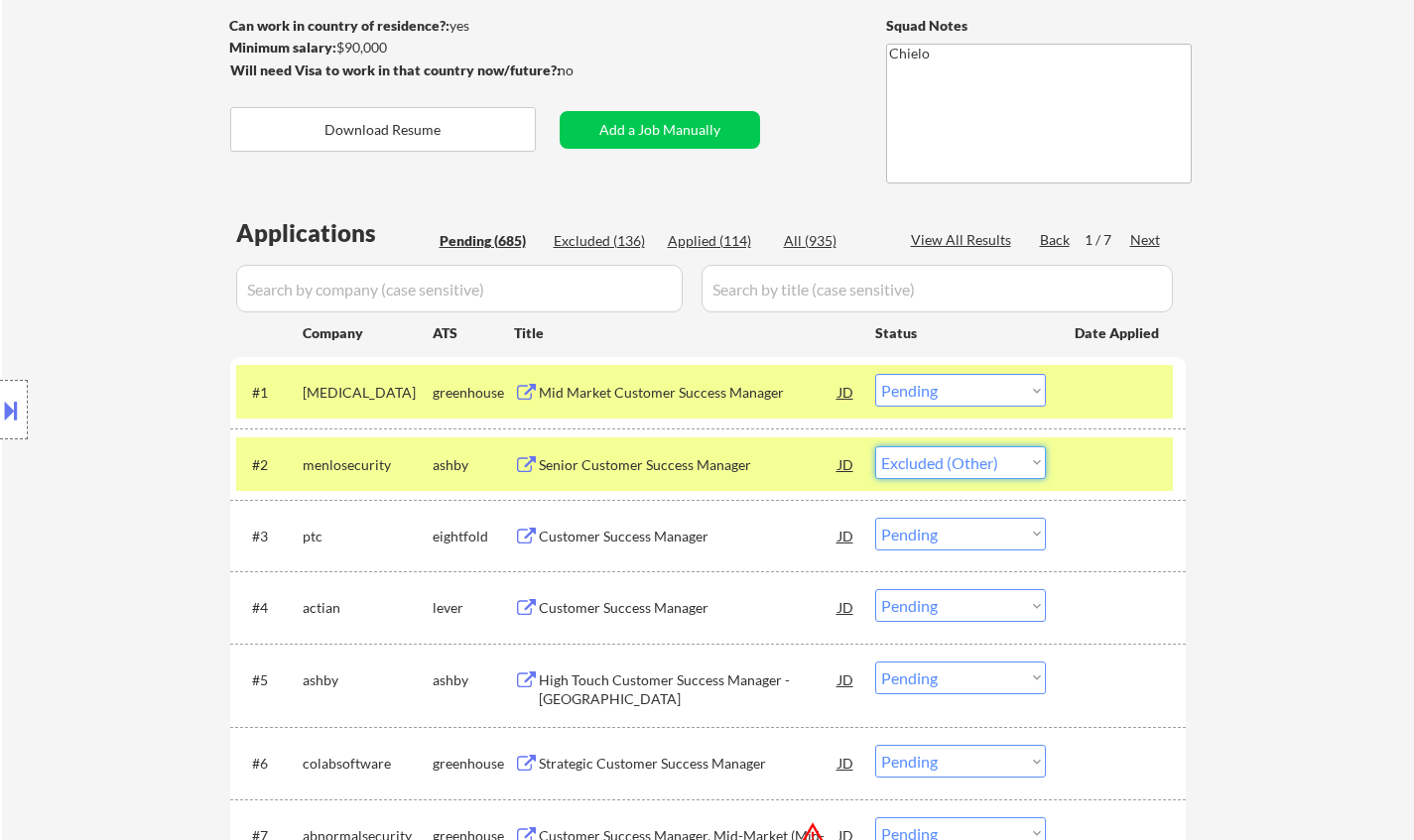 click on "Choose an option... Pending Applied Excluded (Questions) Excluded (Expired) Excluded (Location) Excluded (Bad Match) Excluded (Blocklist) Excluded (Salary) Excluded (Other)" at bounding box center [961, 462] 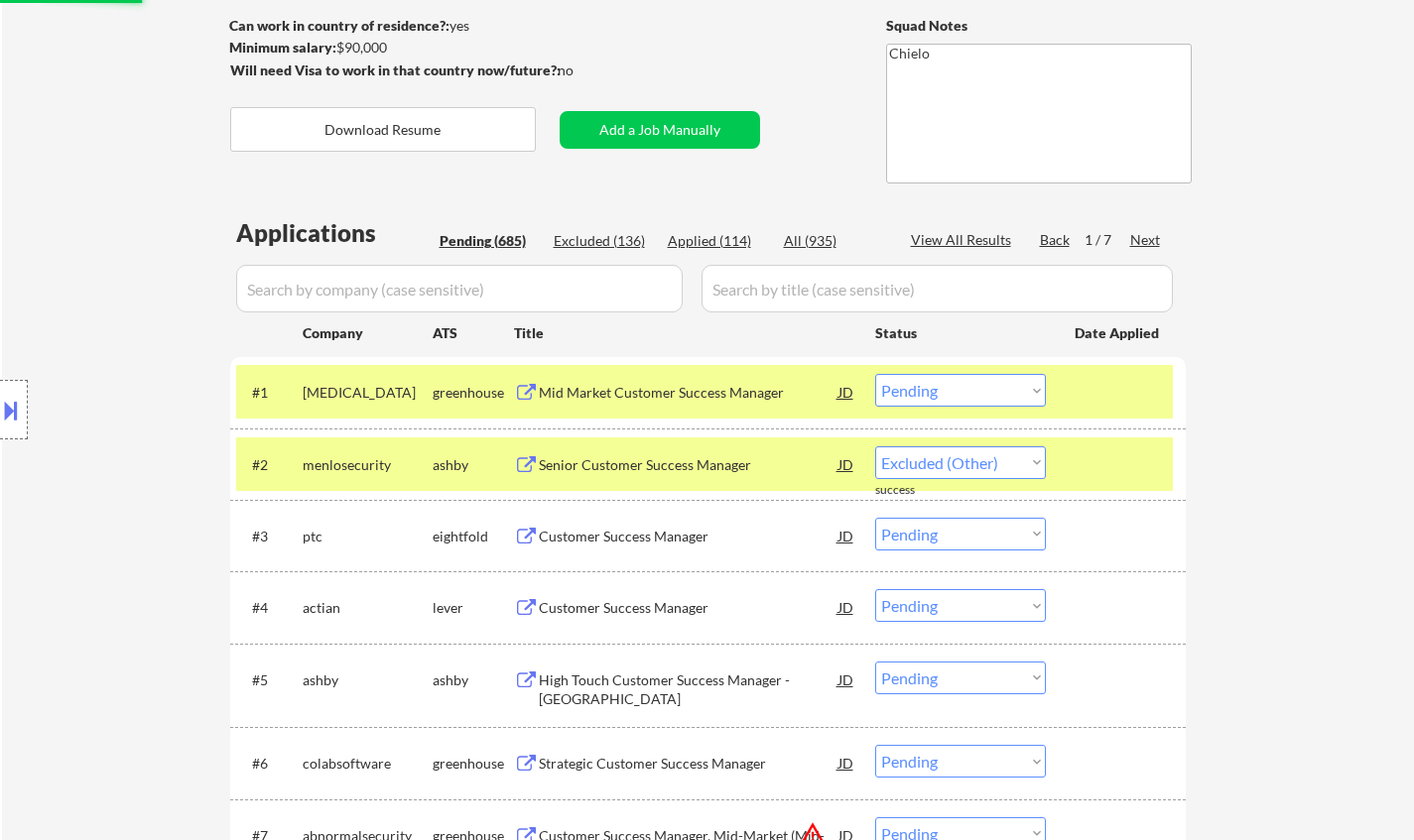 select on ""pending"" 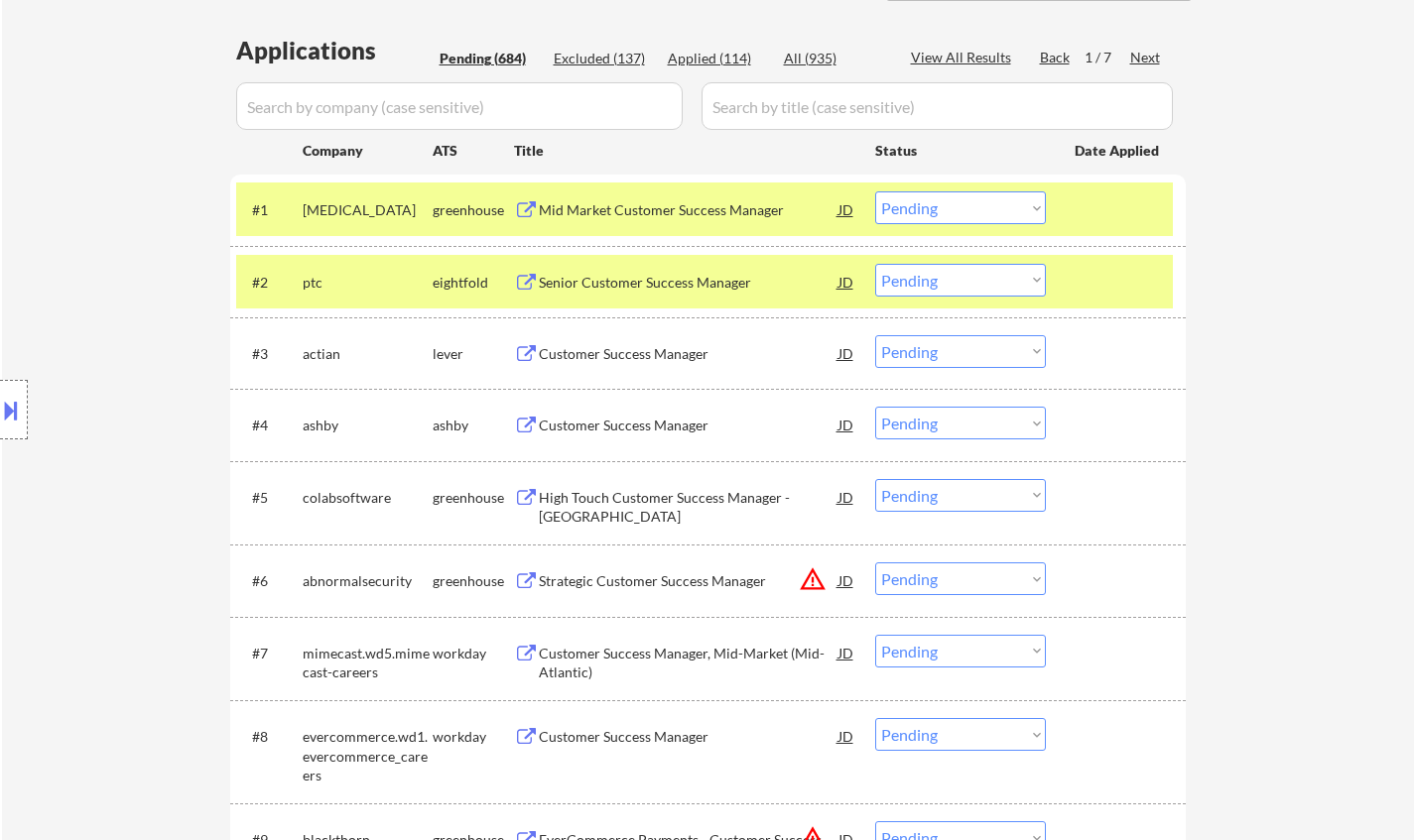 scroll, scrollTop: 496, scrollLeft: 0, axis: vertical 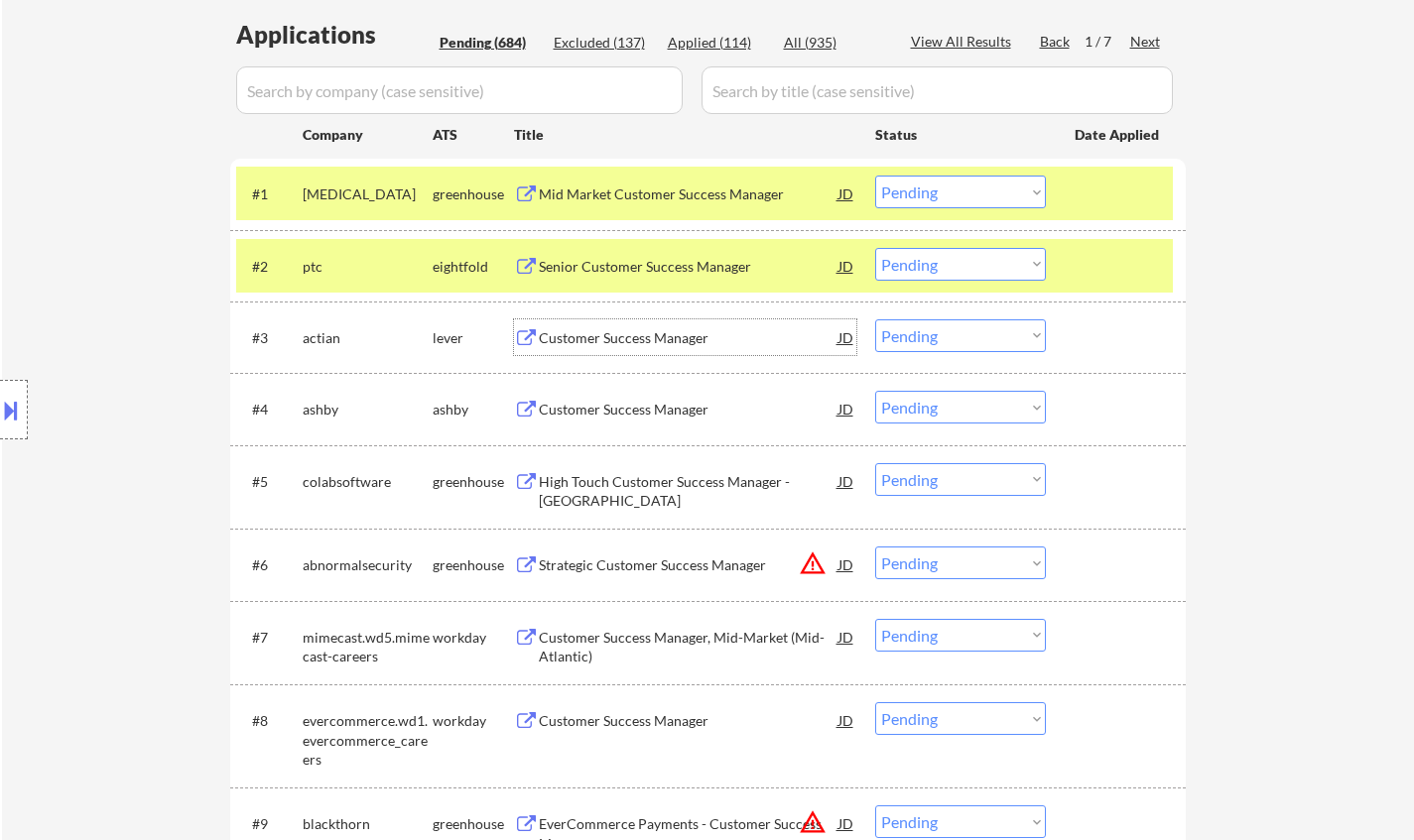 click on "Customer Success Manager" at bounding box center [689, 338] 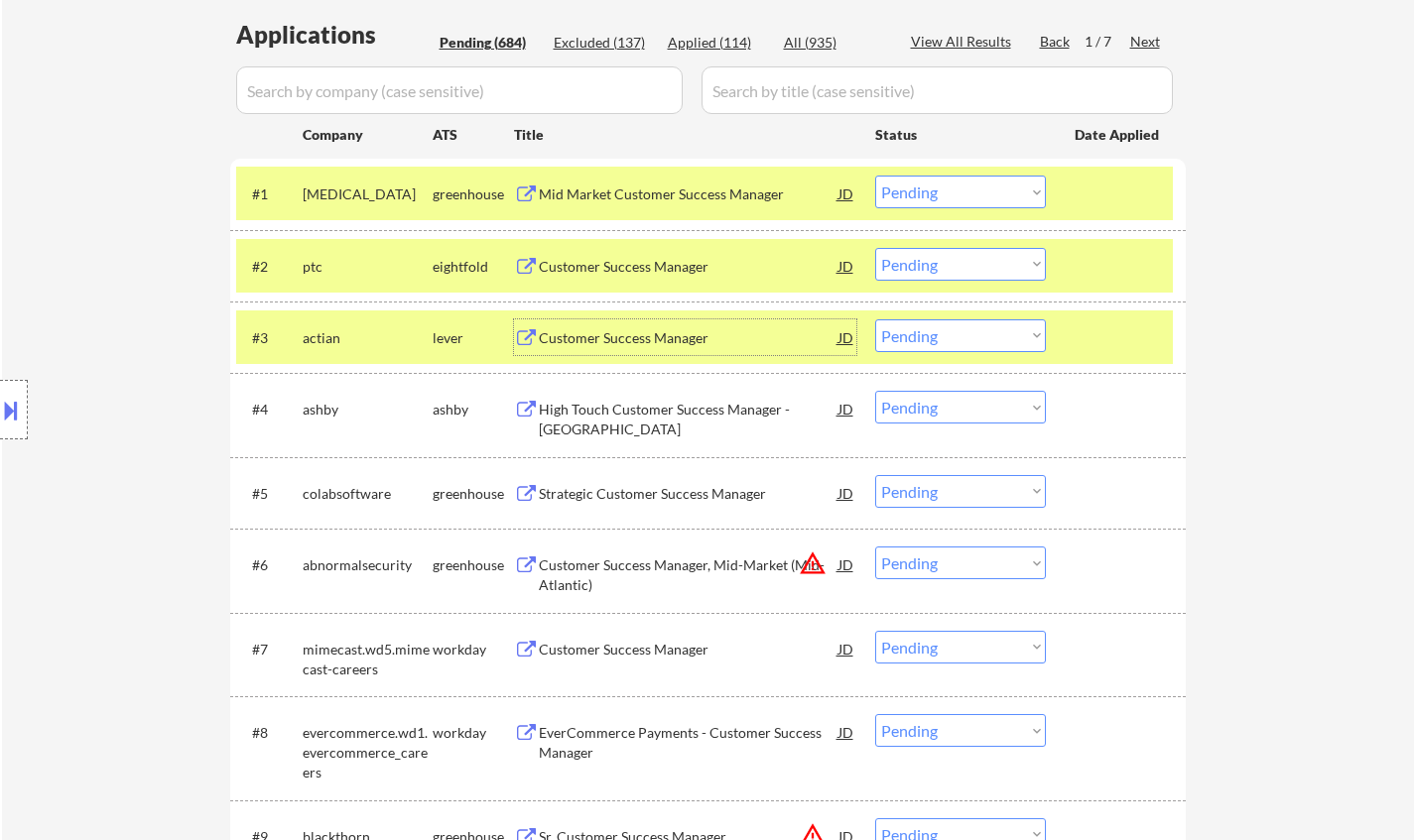 click on "Choose an option... Pending Applied Excluded (Questions) Excluded (Expired) Excluded (Location) Excluded (Bad Match) Excluded (Blocklist) Excluded (Salary) Excluded (Other)" at bounding box center (961, 335) 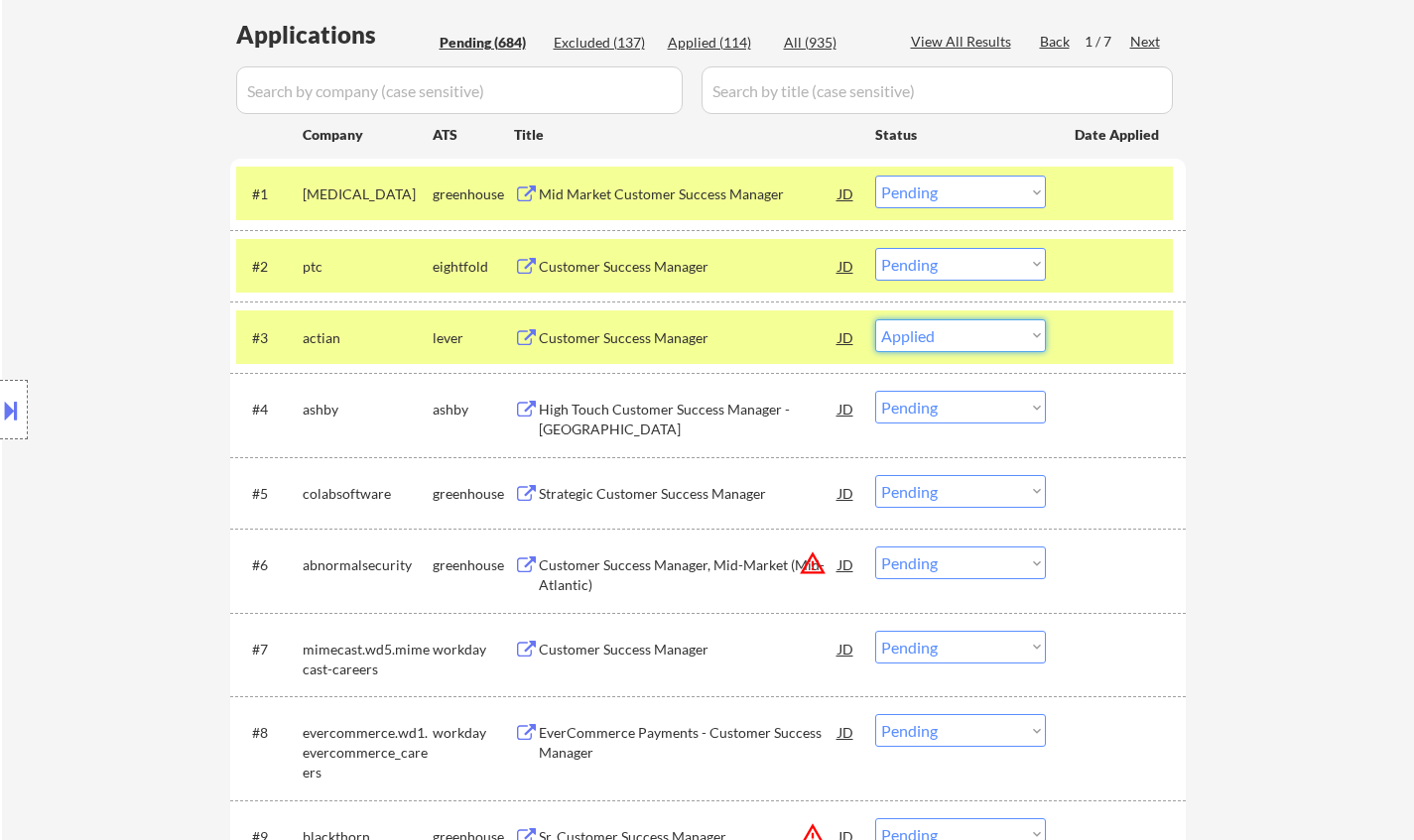 click on "Choose an option... Pending Applied Excluded (Questions) Excluded (Expired) Excluded (Location) Excluded (Bad Match) Excluded (Blocklist) Excluded (Salary) Excluded (Other)" at bounding box center [961, 335] 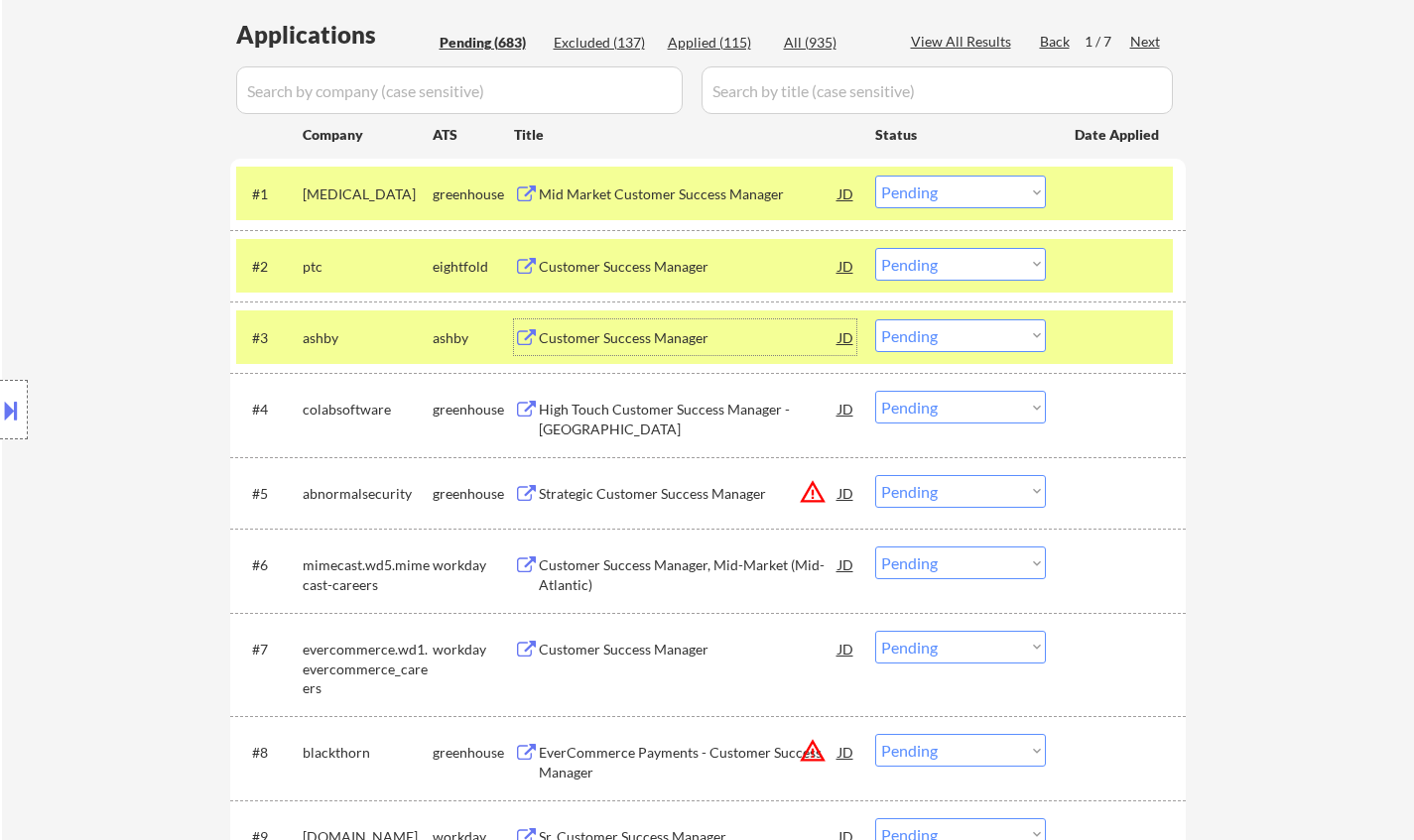 click on "Customer Success Manager" at bounding box center [689, 338] 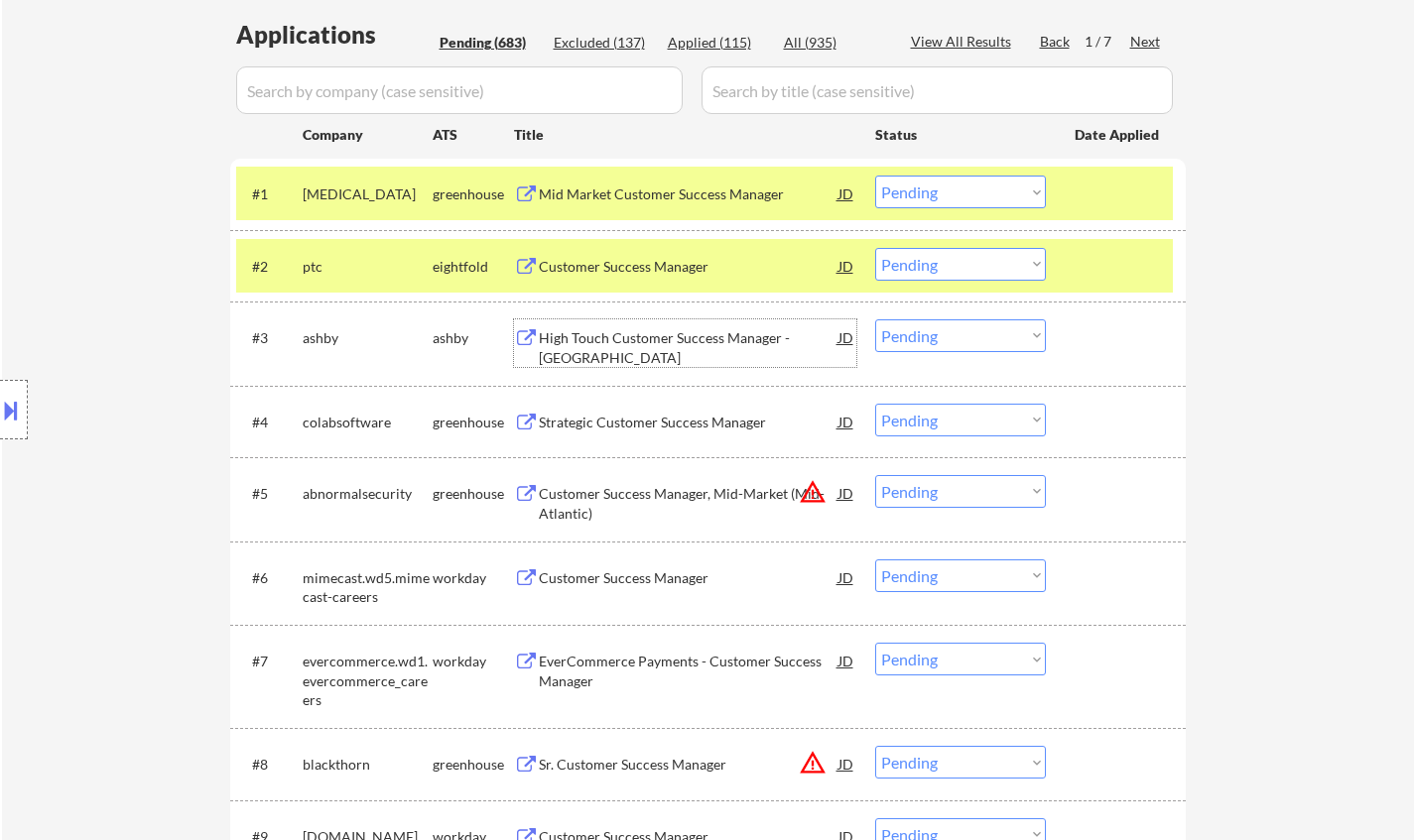 click on "Choose an option... Pending Applied Excluded (Questions) Excluded (Expired) Excluded (Location) Excluded (Bad Match) Excluded (Blocklist) Excluded (Salary) Excluded (Other)" at bounding box center (961, 335) 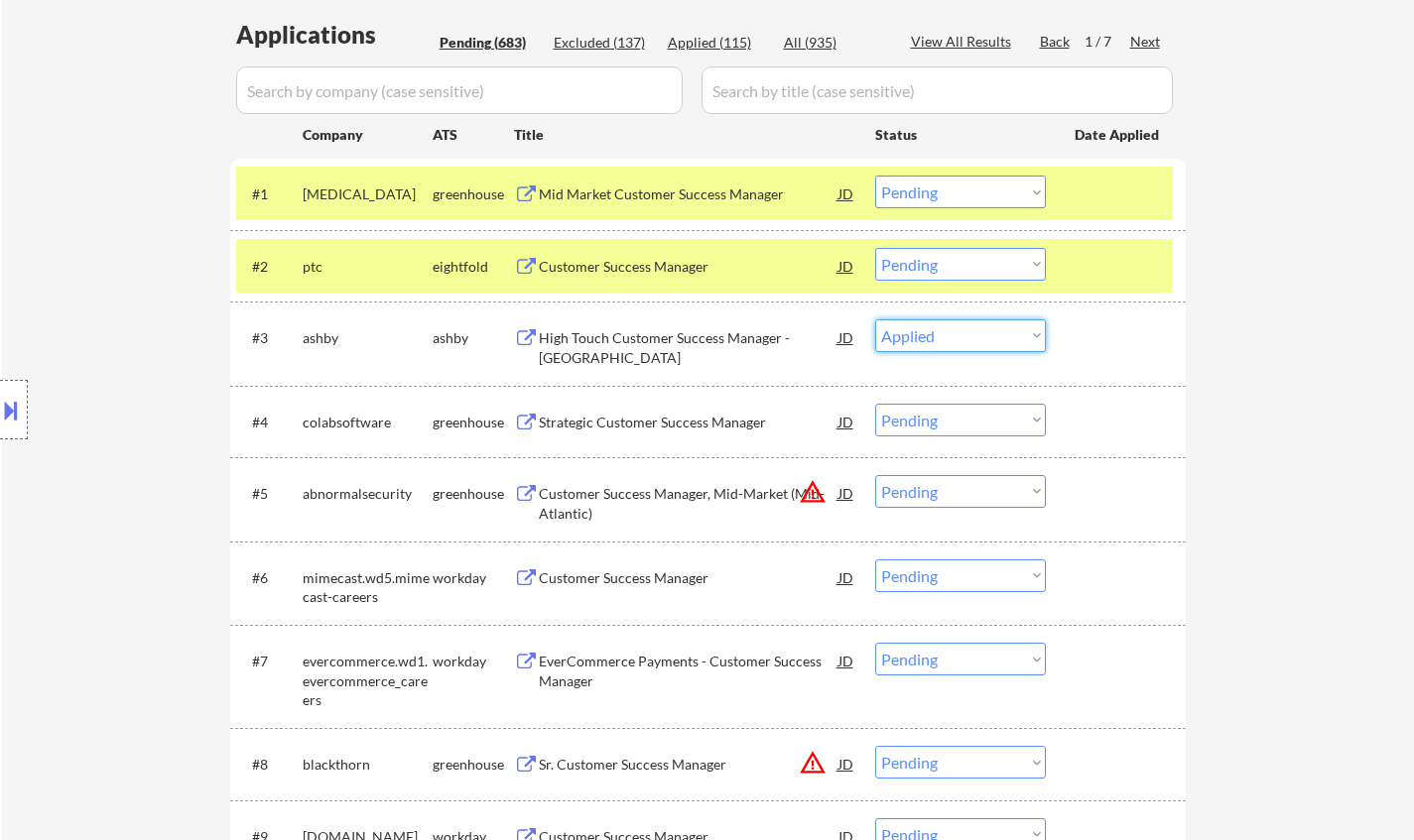 click on "Choose an option... Pending Applied Excluded (Questions) Excluded (Expired) Excluded (Location) Excluded (Bad Match) Excluded (Blocklist) Excluded (Salary) Excluded (Other)" at bounding box center (961, 335) 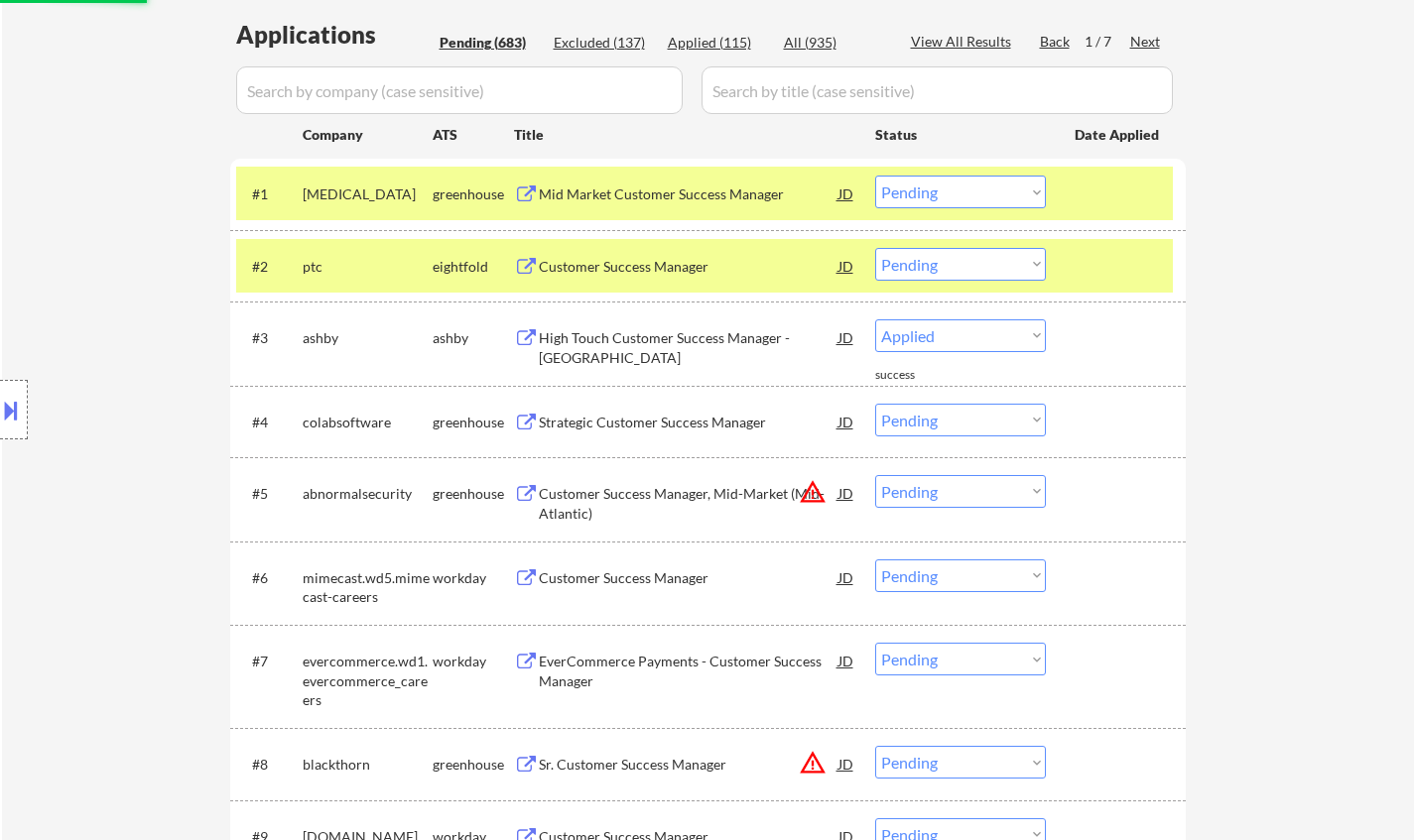 select on ""pending"" 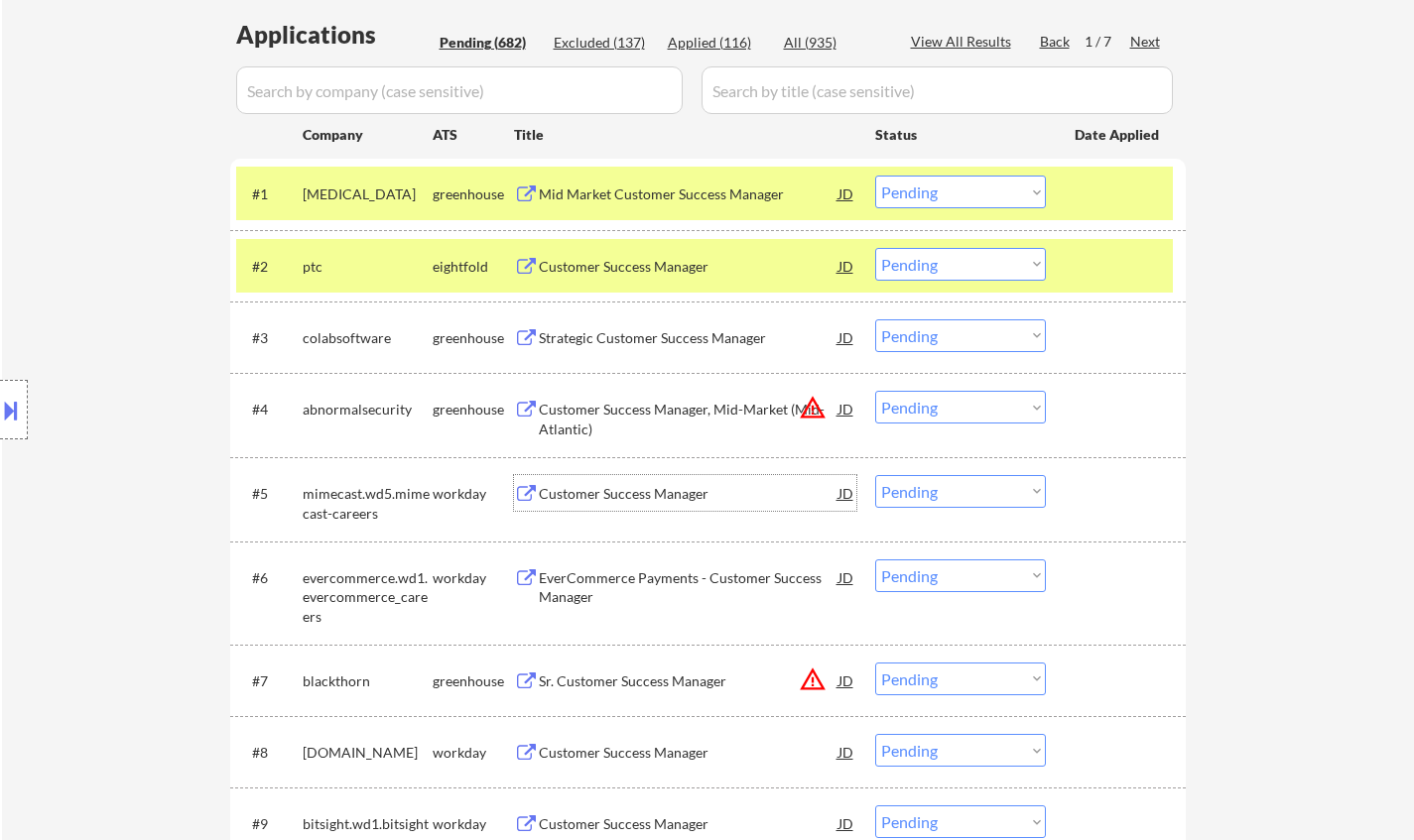 click on "Customer Success Manager" at bounding box center (689, 494) 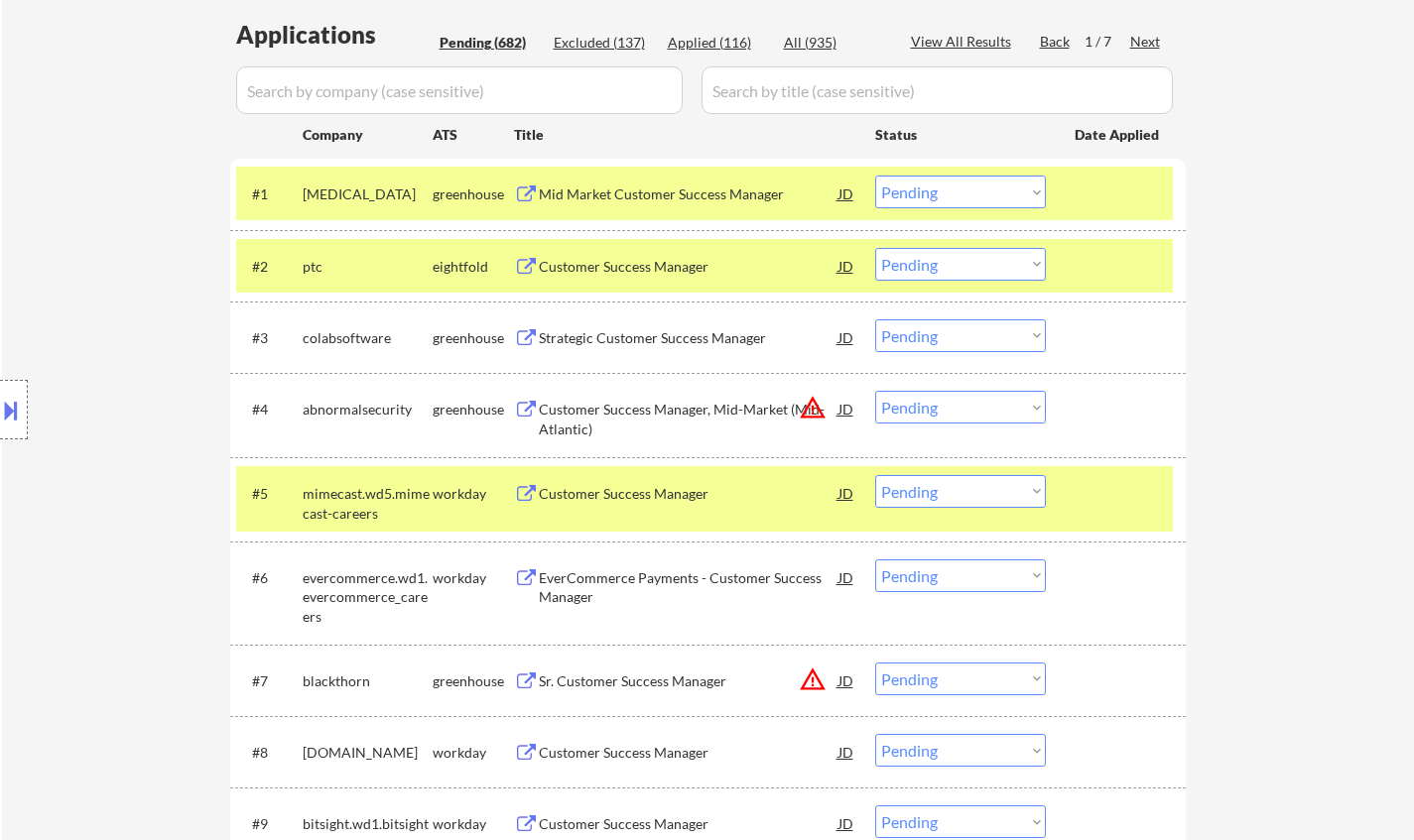 click at bounding box center (11, 410) 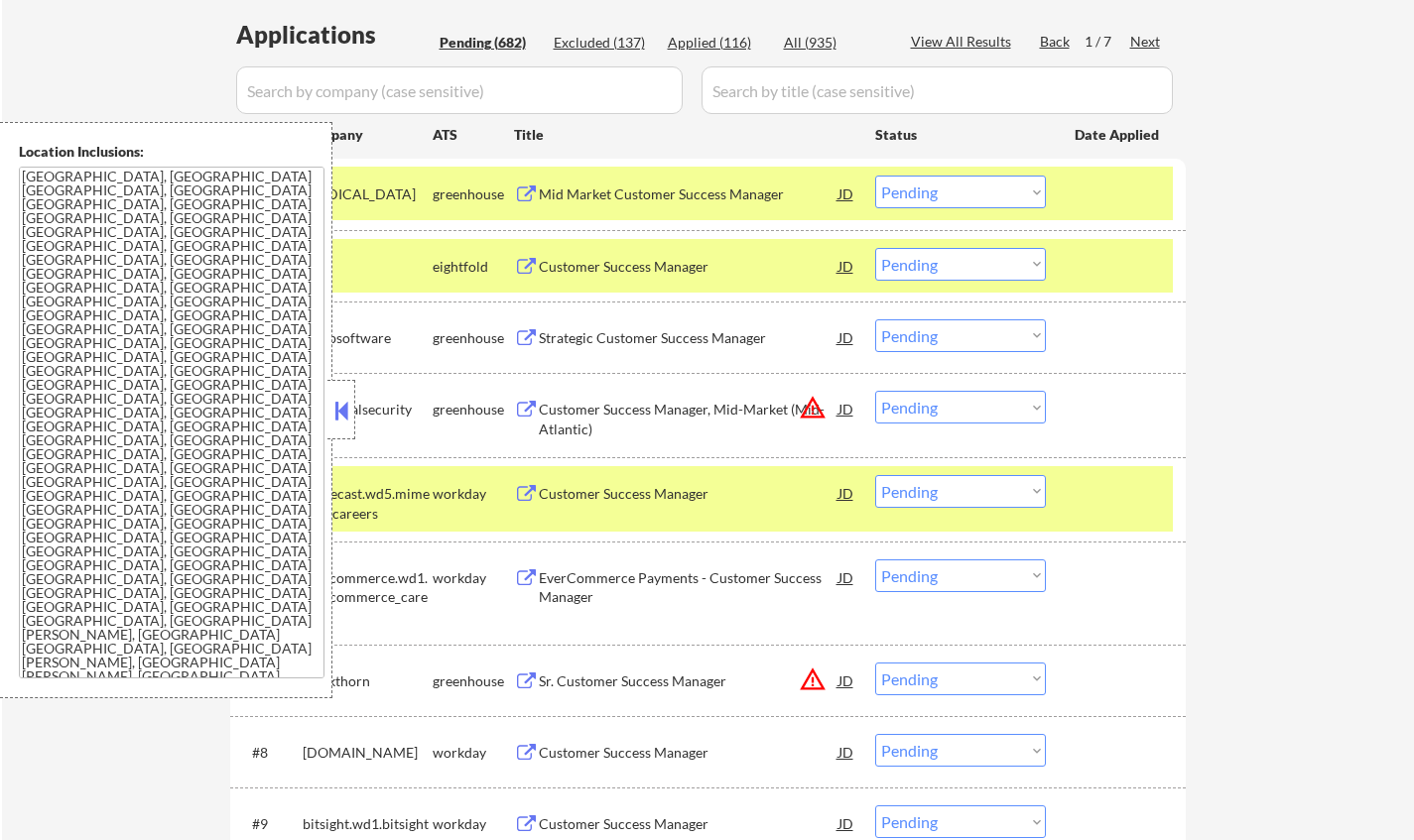 click at bounding box center [341, 411] 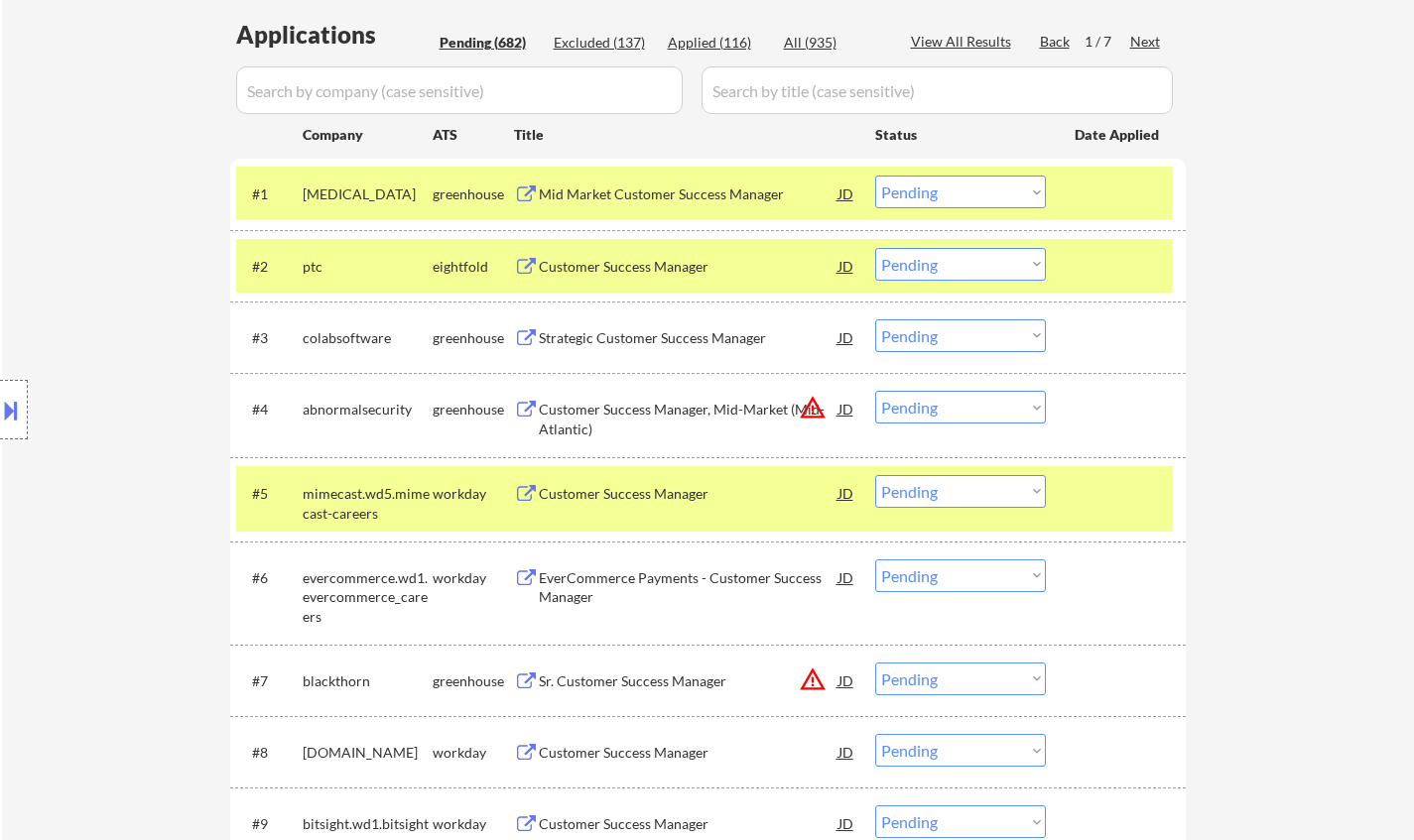 click on "#5 mimecast.wd5.mimecast-careers workday Customer Success Manager JD warning_amber Choose an option... Pending Applied Excluded (Questions) Excluded (Expired) Excluded (Location) Excluded (Bad Match) Excluded (Blocklist) Excluded (Salary) Excluded (Other)" at bounding box center (705, 499) 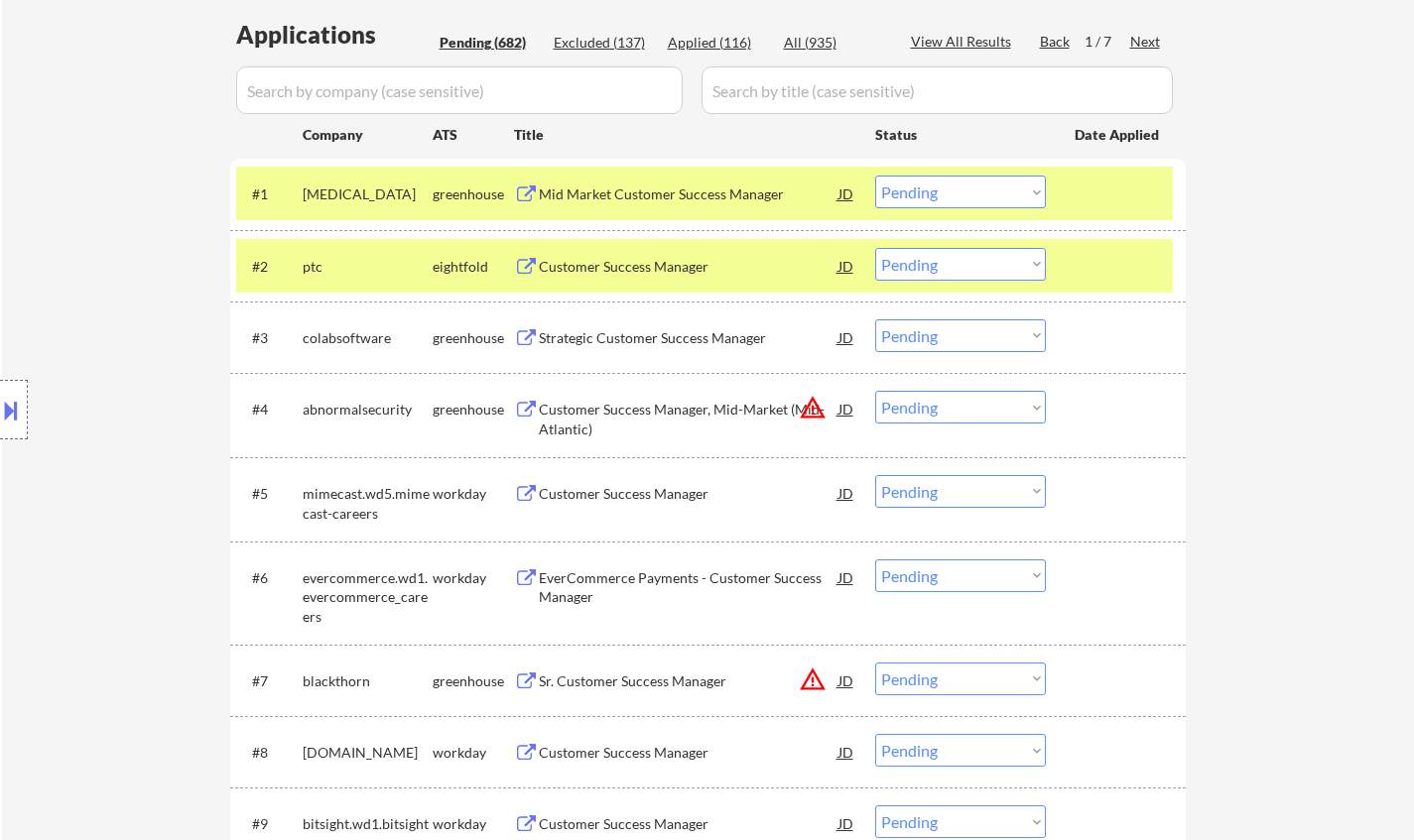 click on "Choose an option... Pending Applied Excluded (Questions) Excluded (Expired) Excluded (Location) Excluded (Bad Match) Excluded (Blocklist) Excluded (Salary) Excluded (Other)" at bounding box center (961, 491) 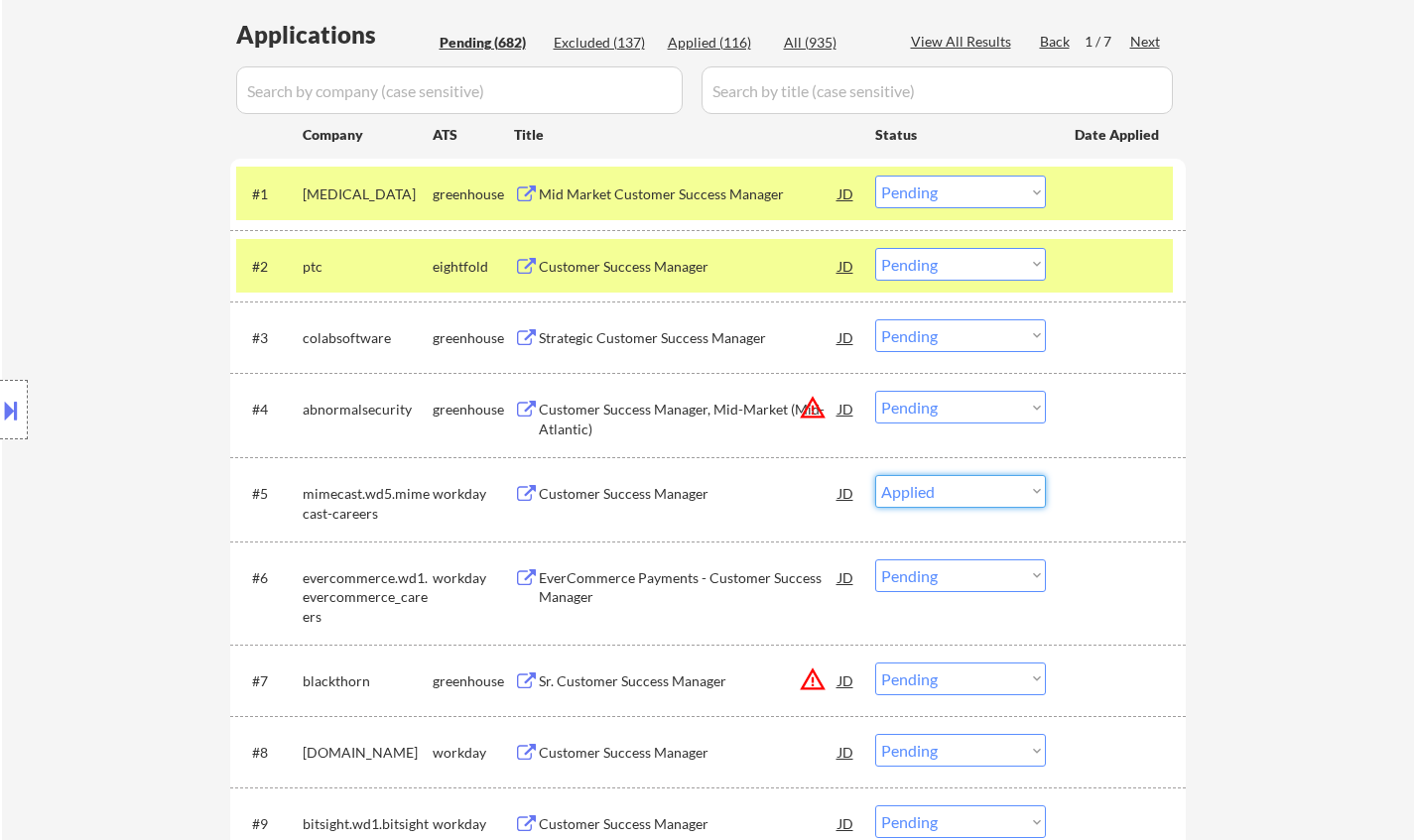 click on "Choose an option... Pending Applied Excluded (Questions) Excluded (Expired) Excluded (Location) Excluded (Bad Match) Excluded (Blocklist) Excluded (Salary) Excluded (Other)" at bounding box center [961, 491] 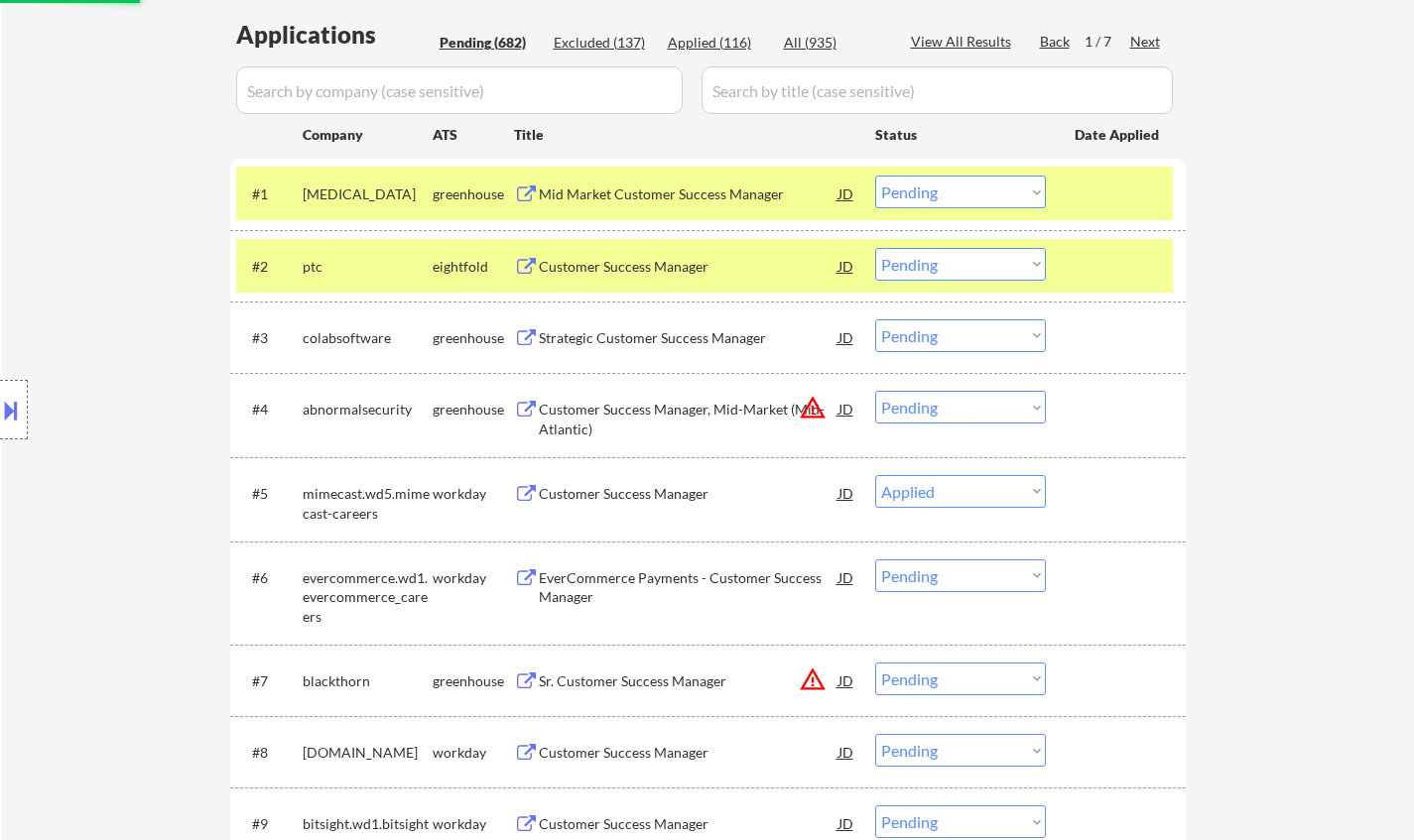 scroll, scrollTop: 793, scrollLeft: 0, axis: vertical 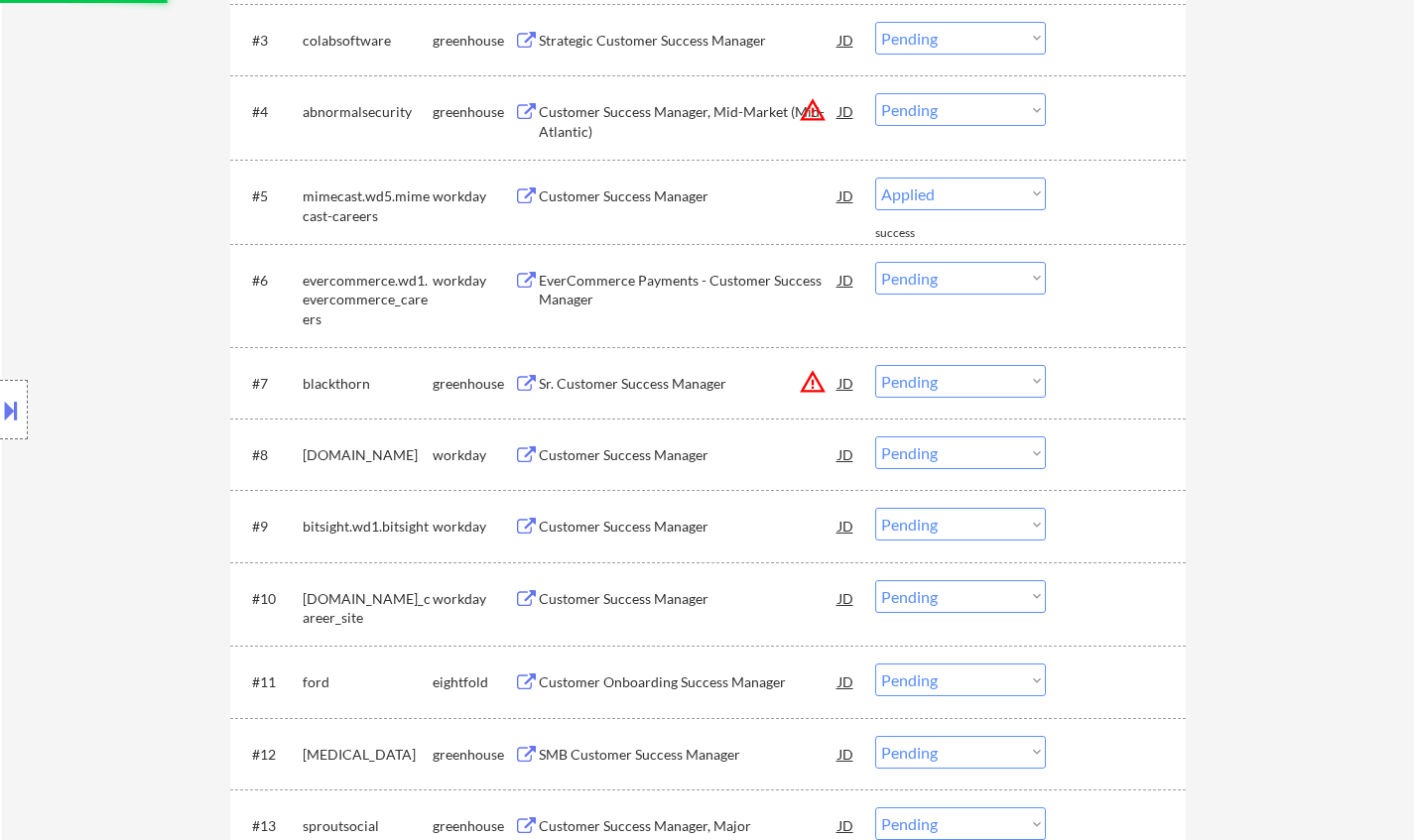select on ""pending"" 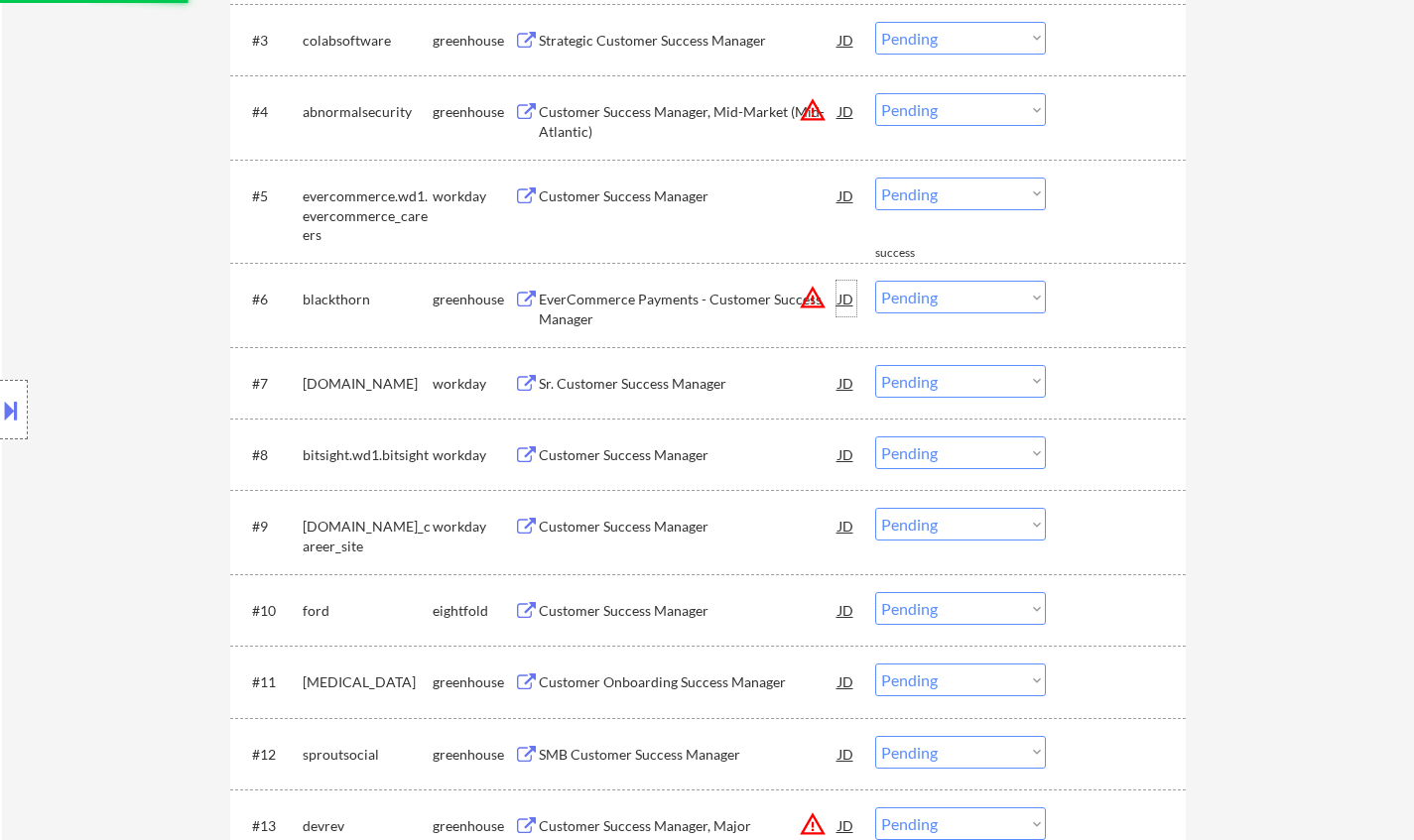 click on "JD" at bounding box center (846, 299) 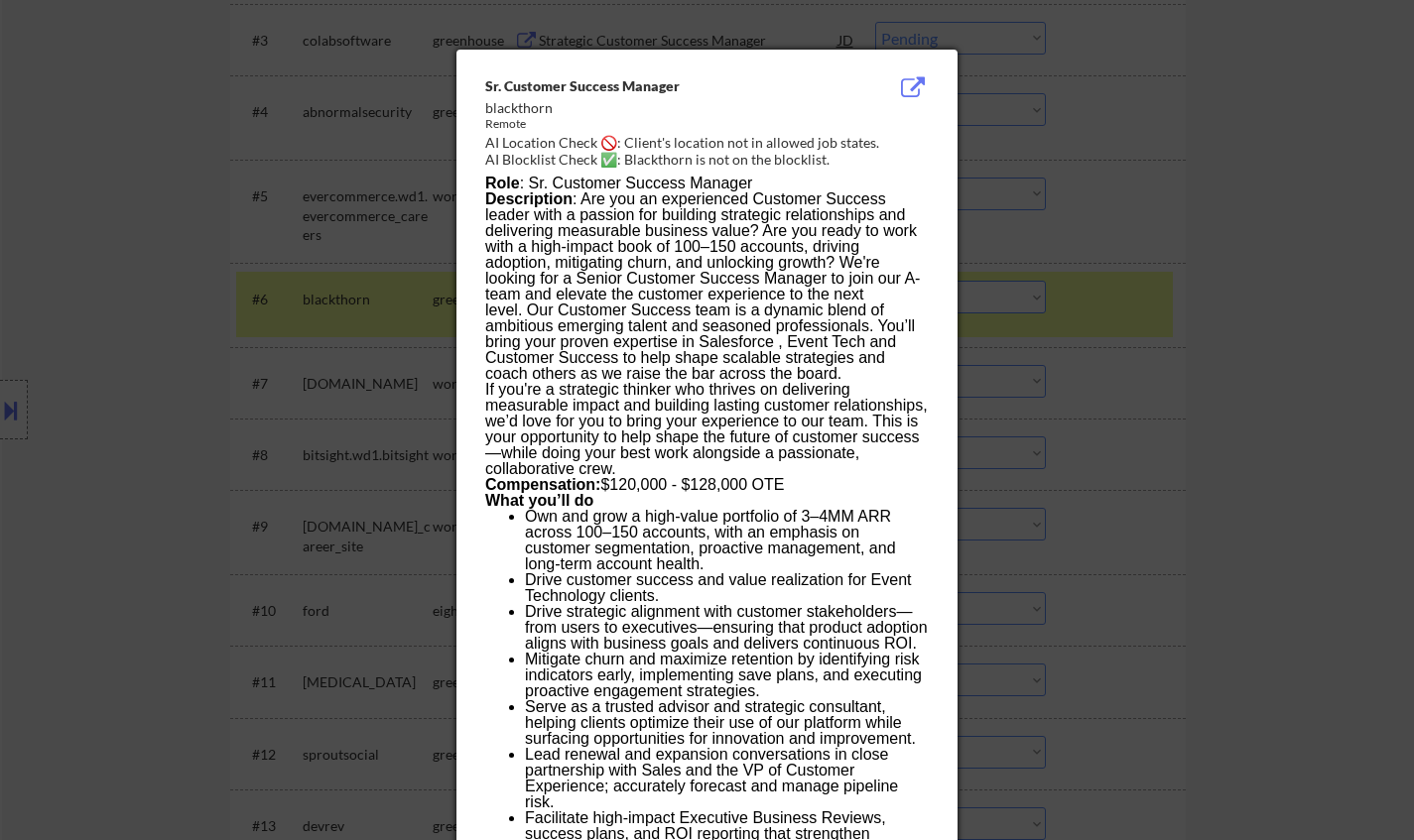 click at bounding box center [707, 420] 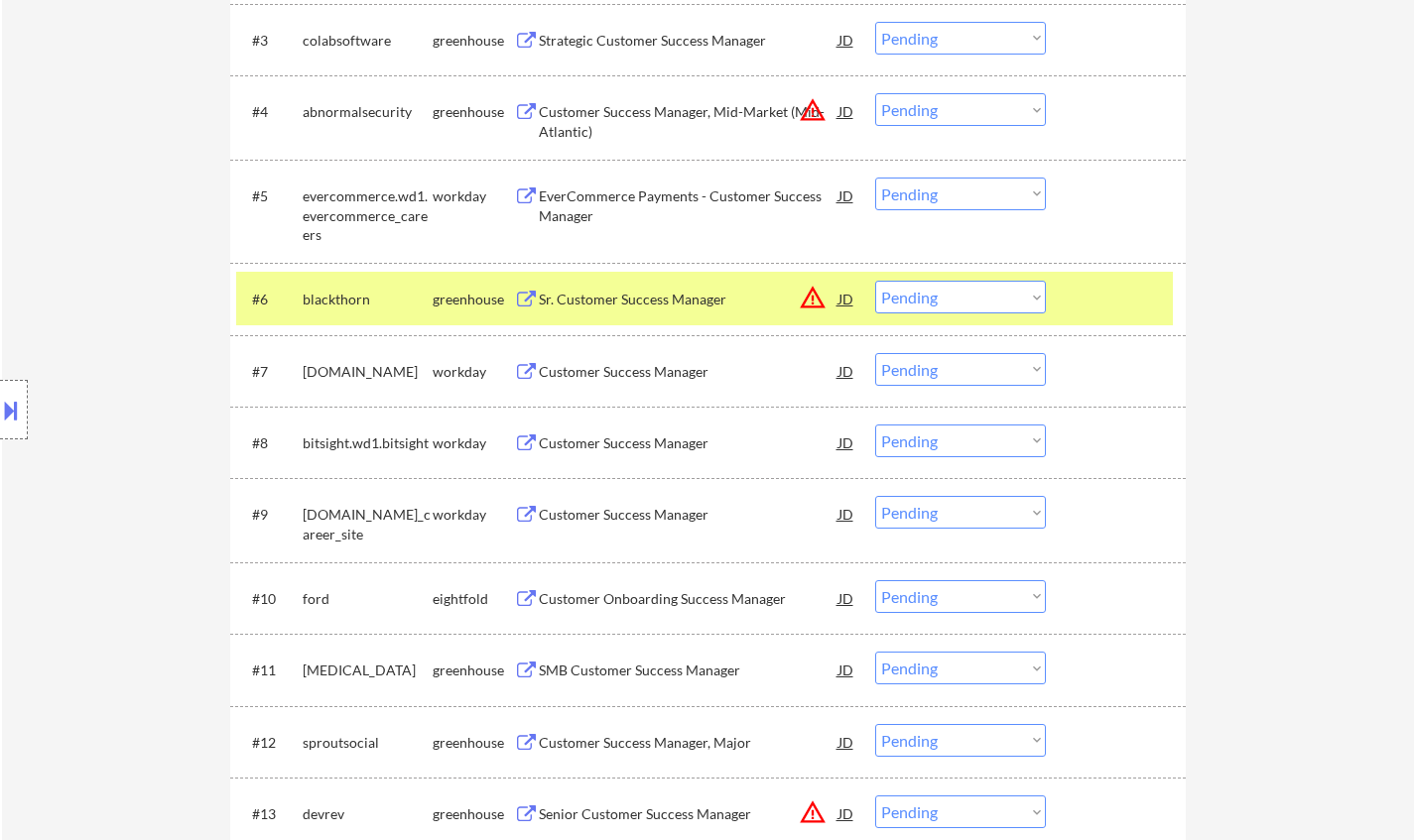 click on "Sr. Customer Success Manager" at bounding box center [689, 300] 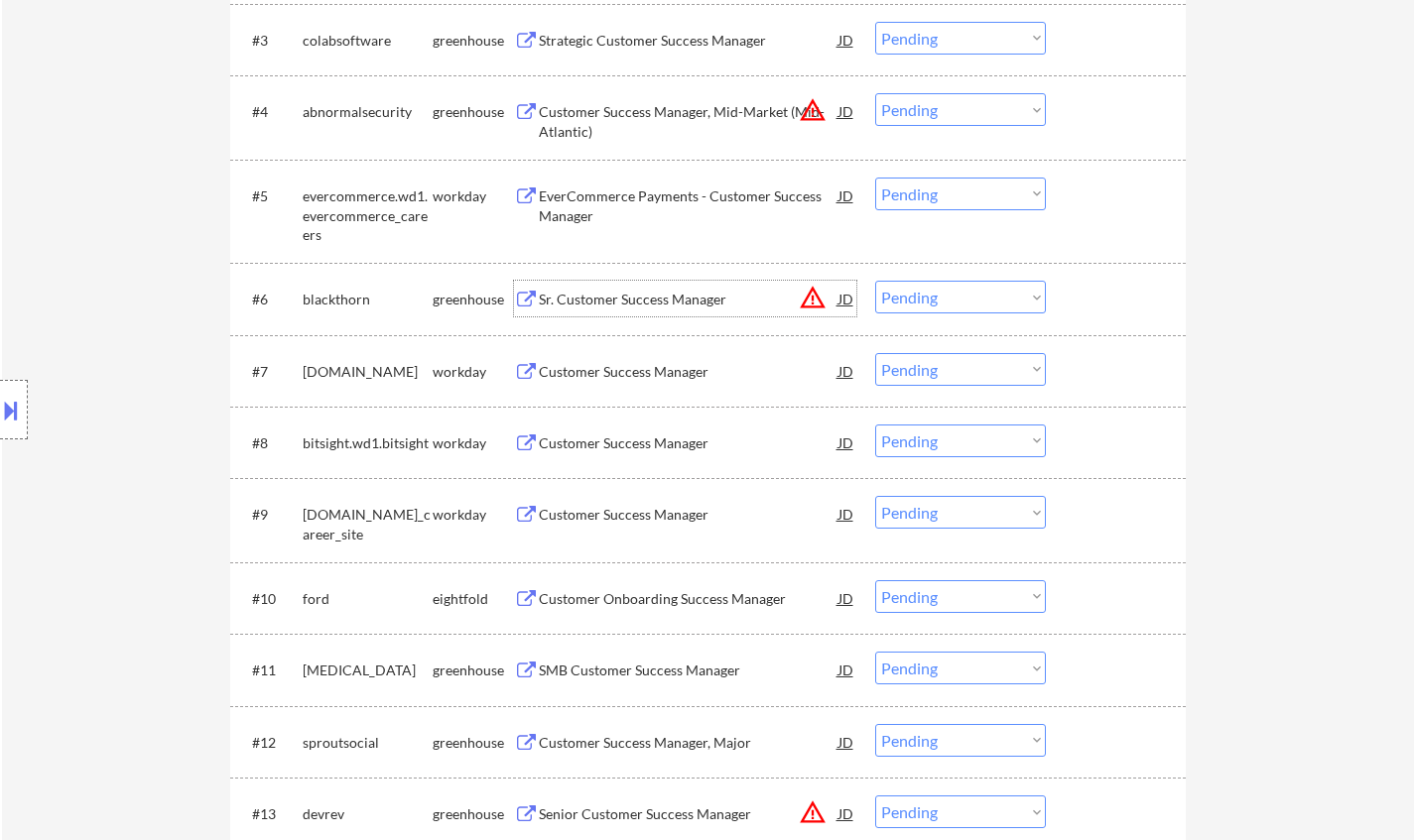 click on "Choose an option... Pending Applied Excluded (Questions) Excluded (Expired) Excluded (Location) Excluded (Bad Match) Excluded (Blocklist) Excluded (Salary) Excluded (Other)" at bounding box center [961, 297] 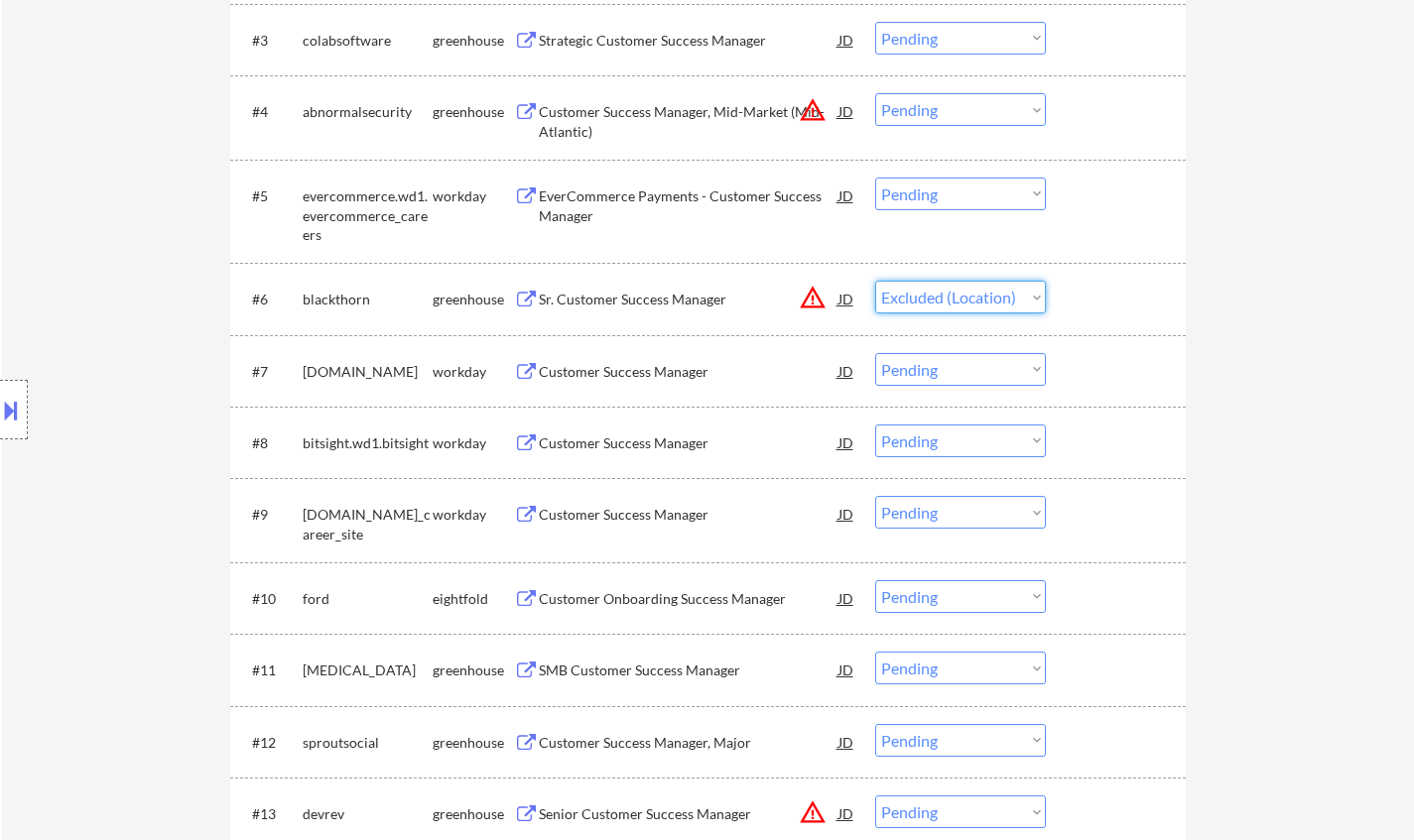 click on "Choose an option... Pending Applied Excluded (Questions) Excluded (Expired) Excluded (Location) Excluded (Bad Match) Excluded (Blocklist) Excluded (Salary) Excluded (Other)" at bounding box center [961, 297] 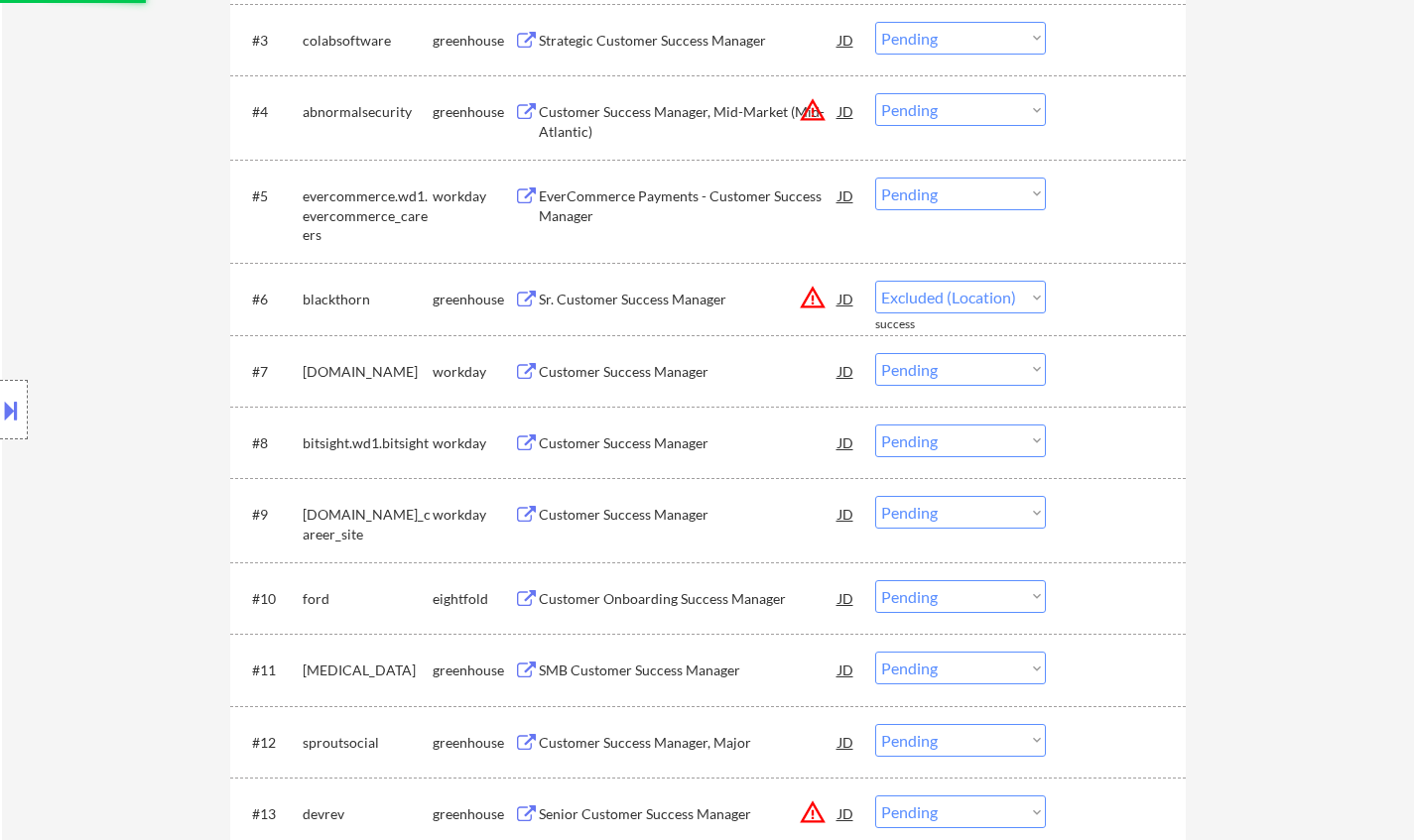 select on ""pending"" 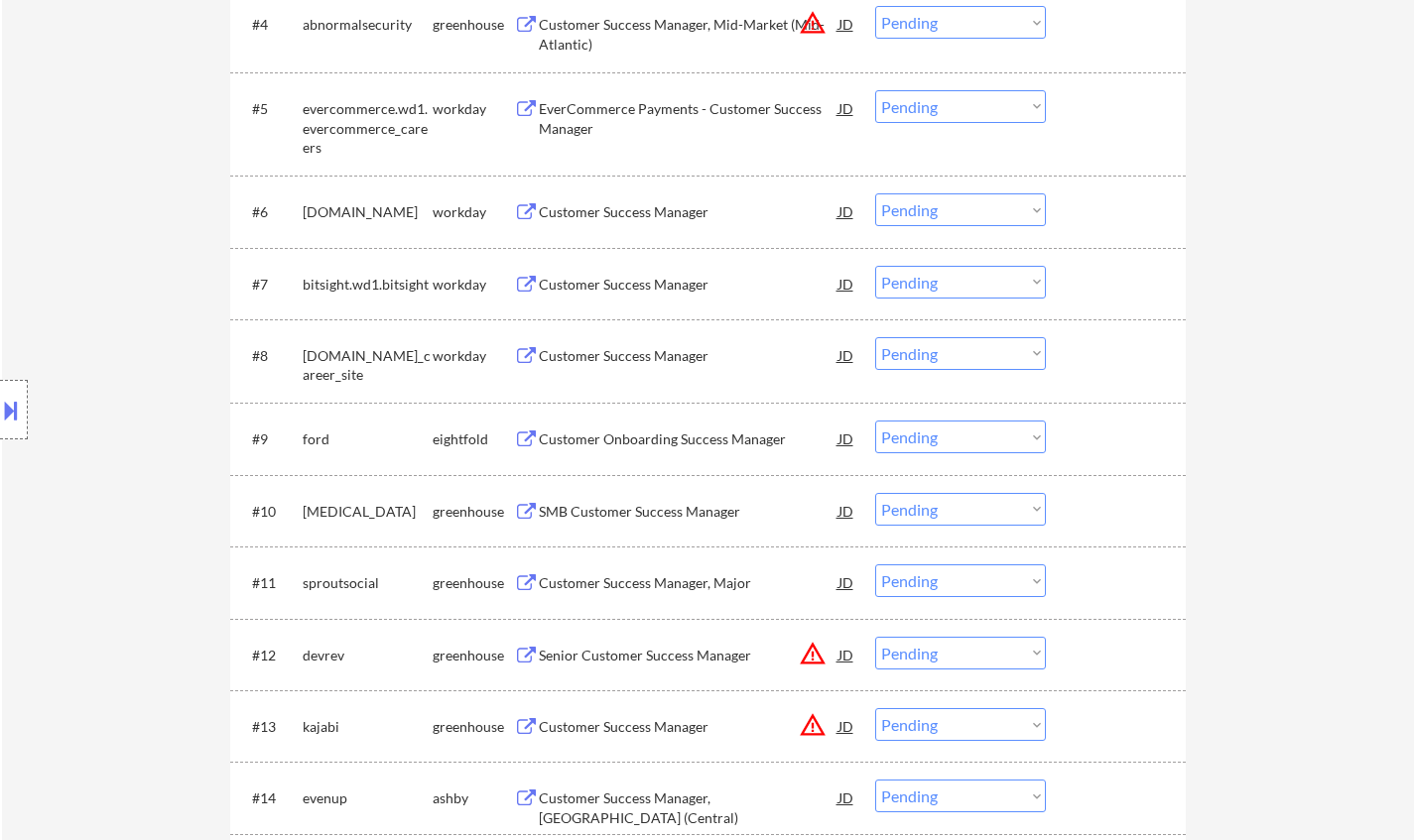 scroll, scrollTop: 893, scrollLeft: 0, axis: vertical 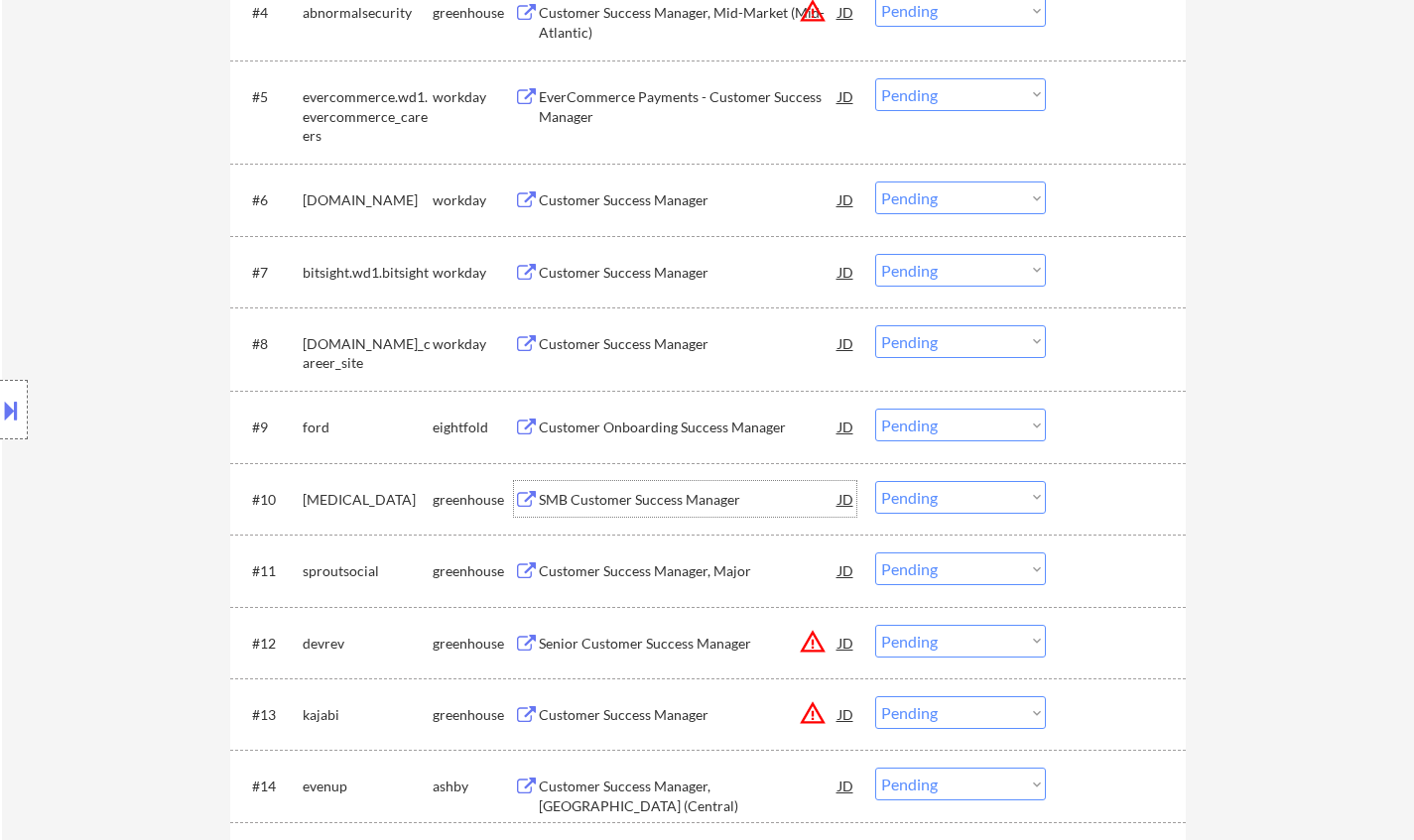 click on "SMB Customer Success Manager" at bounding box center (689, 500) 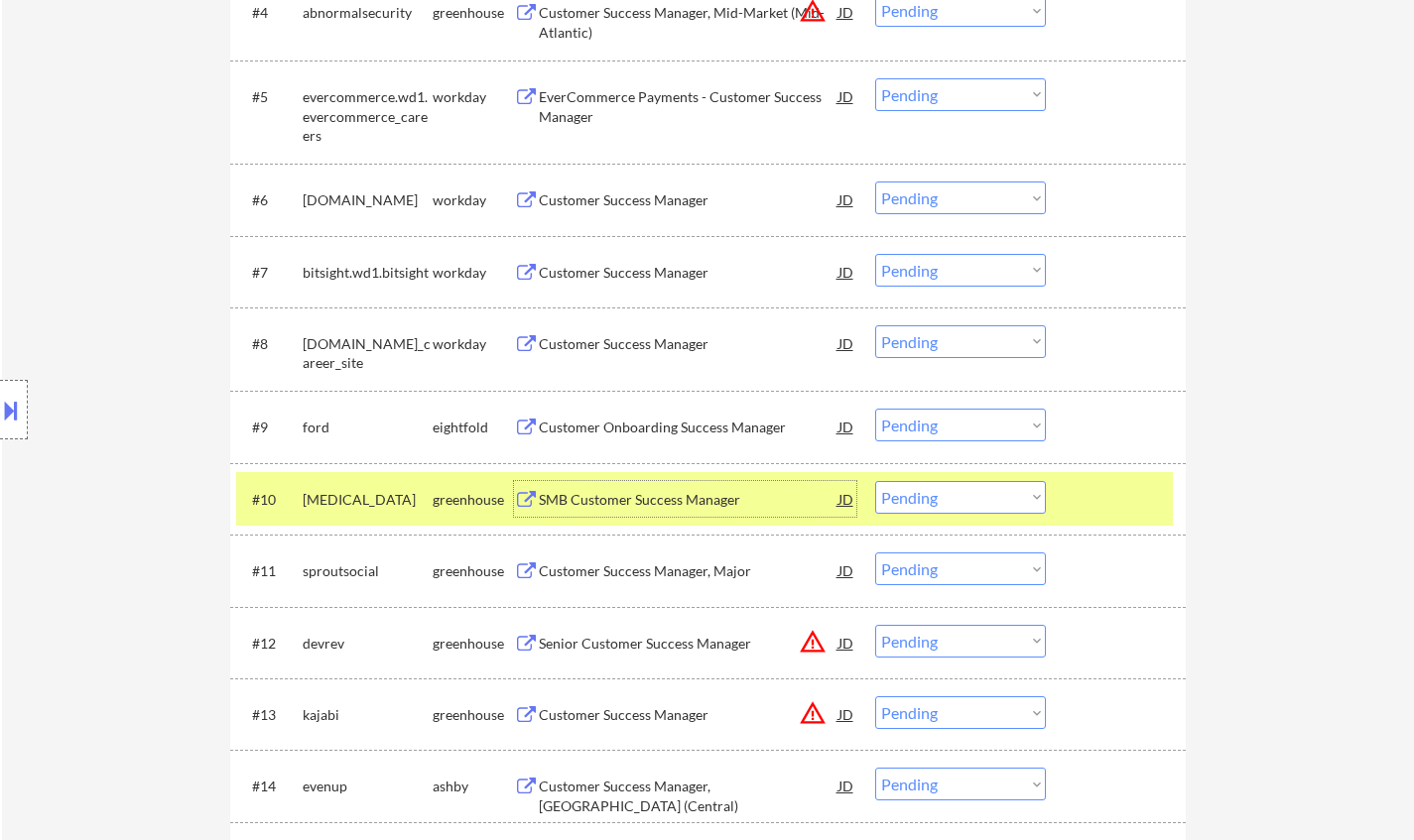 click on "Choose an option... Pending Applied Excluded (Questions) Excluded (Expired) Excluded (Location) Excluded (Bad Match) Excluded (Blocklist) Excluded (Salary) Excluded (Other)" at bounding box center (961, 497) 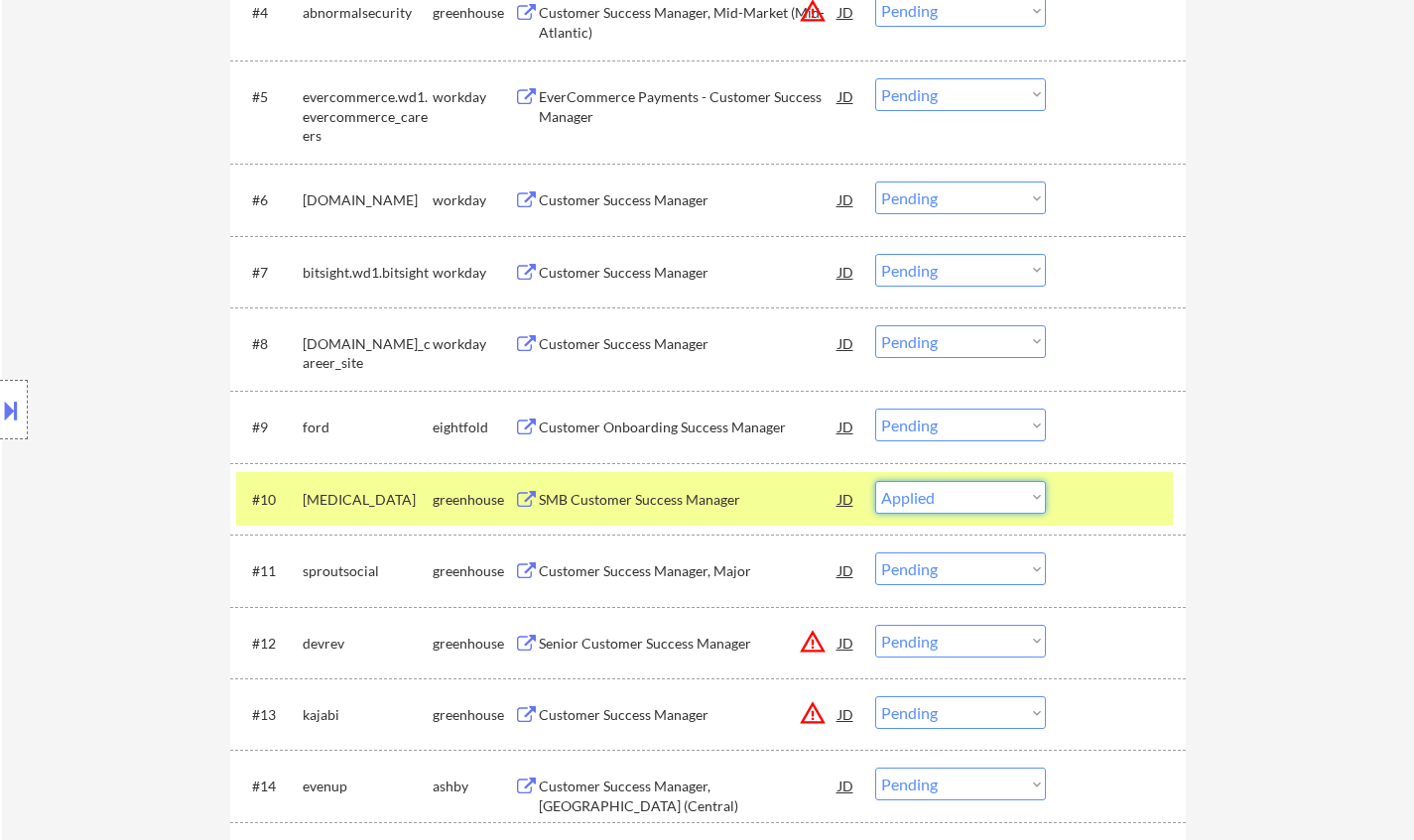 click on "Choose an option... Pending Applied Excluded (Questions) Excluded (Expired) Excluded (Location) Excluded (Bad Match) Excluded (Blocklist) Excluded (Salary) Excluded (Other)" at bounding box center [961, 497] 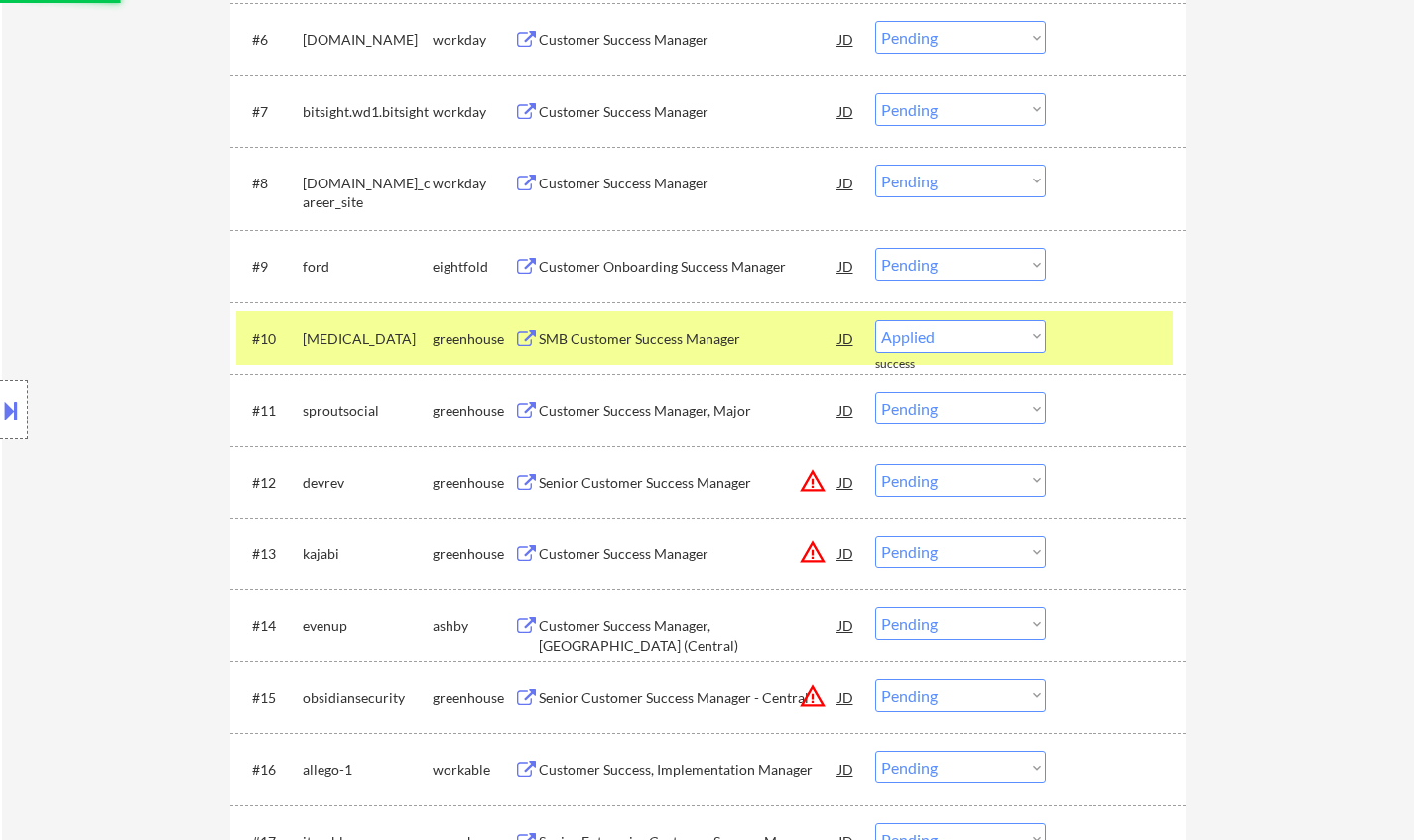 scroll, scrollTop: 1091, scrollLeft: 0, axis: vertical 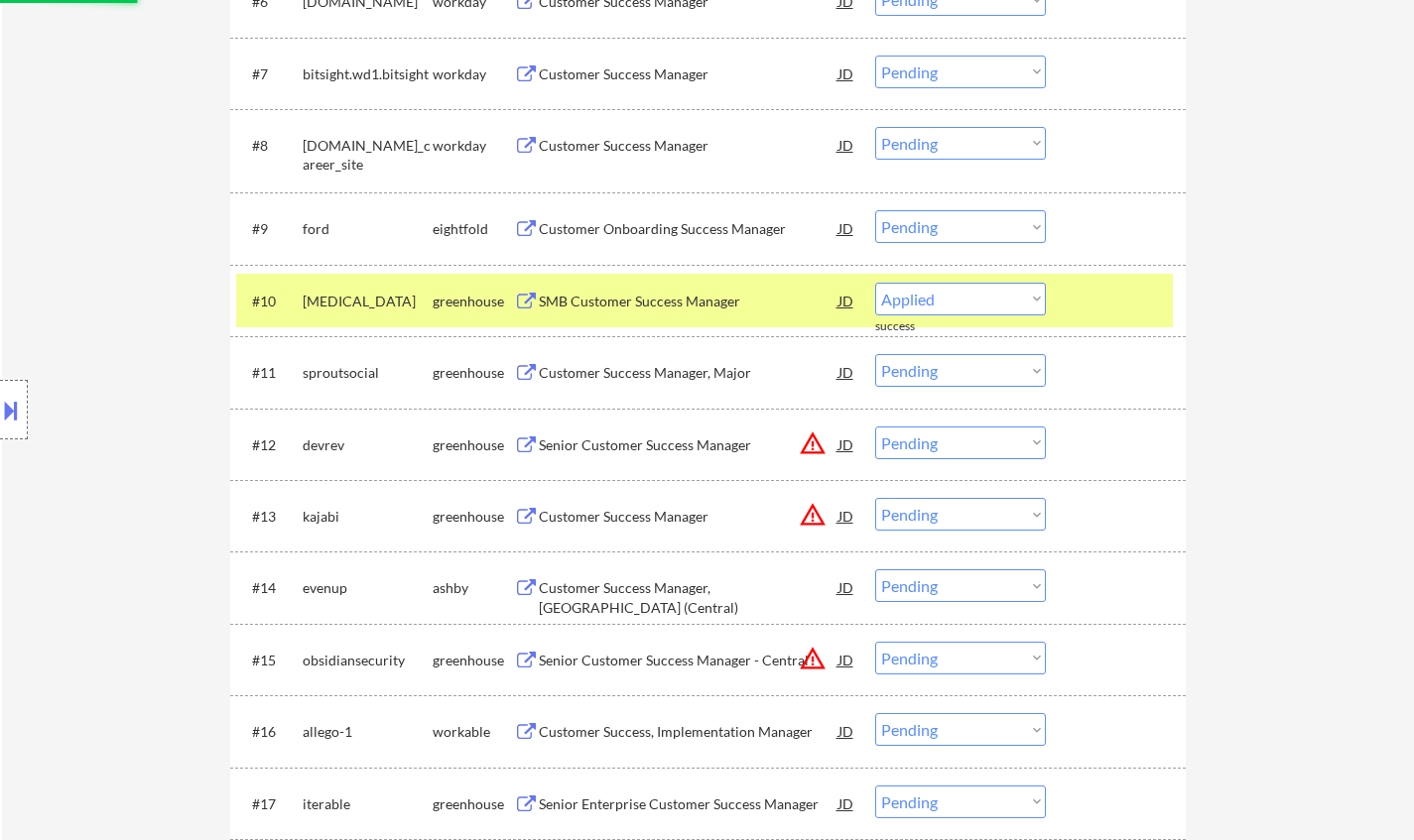 select on ""pending"" 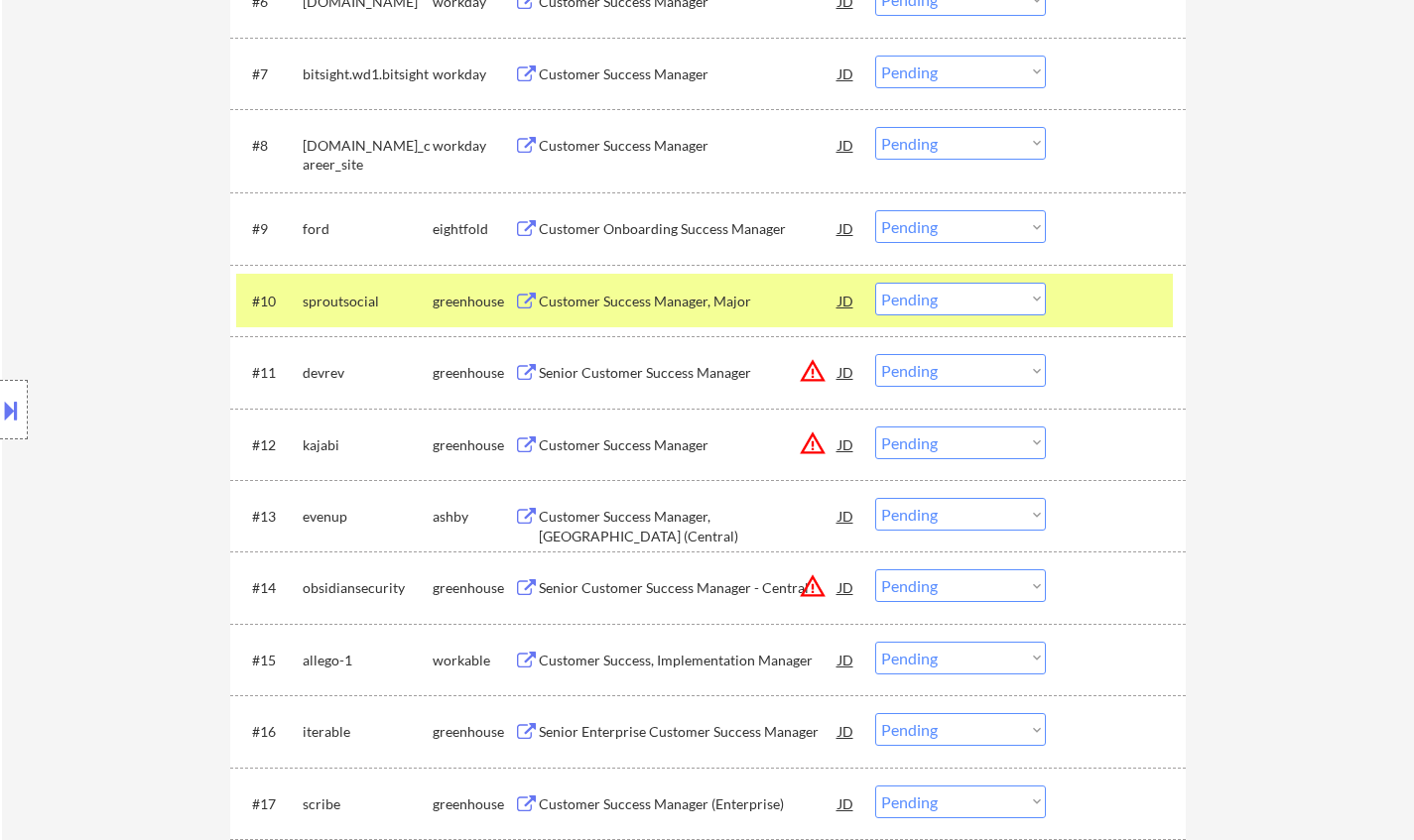 click on "JD" at bounding box center [846, 372] 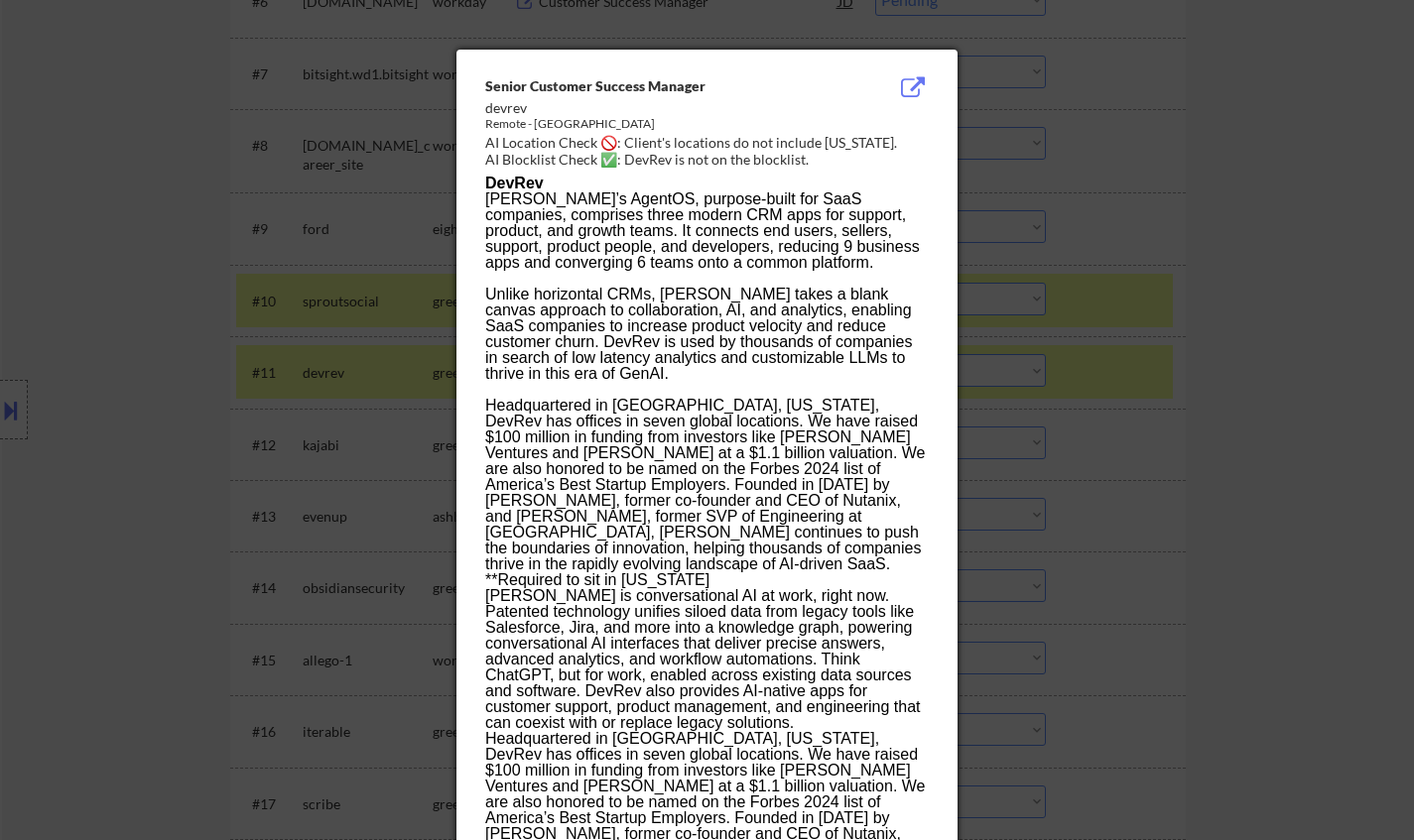 click at bounding box center [707, 420] 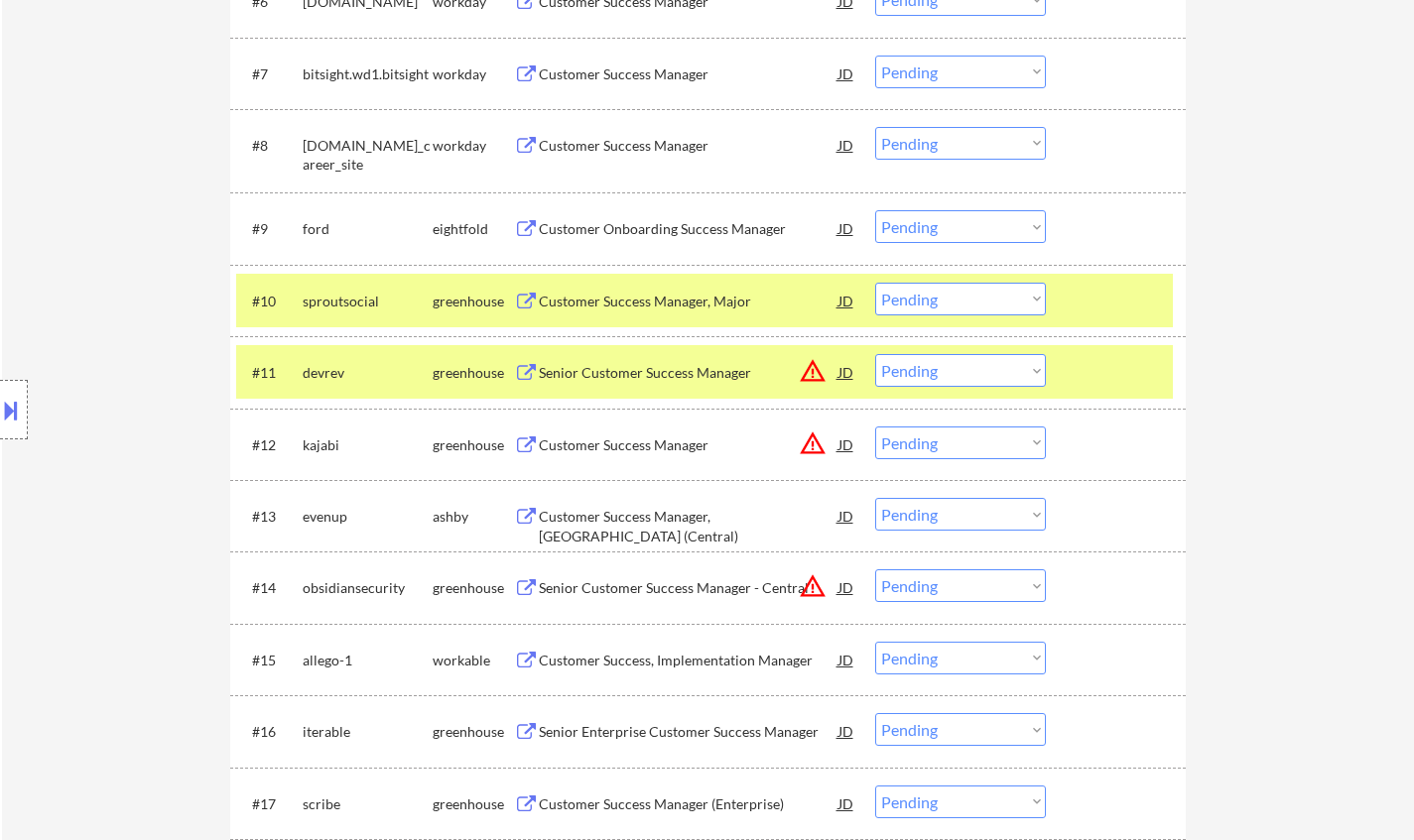click on "Senior Customer Success Manager" at bounding box center [689, 373] 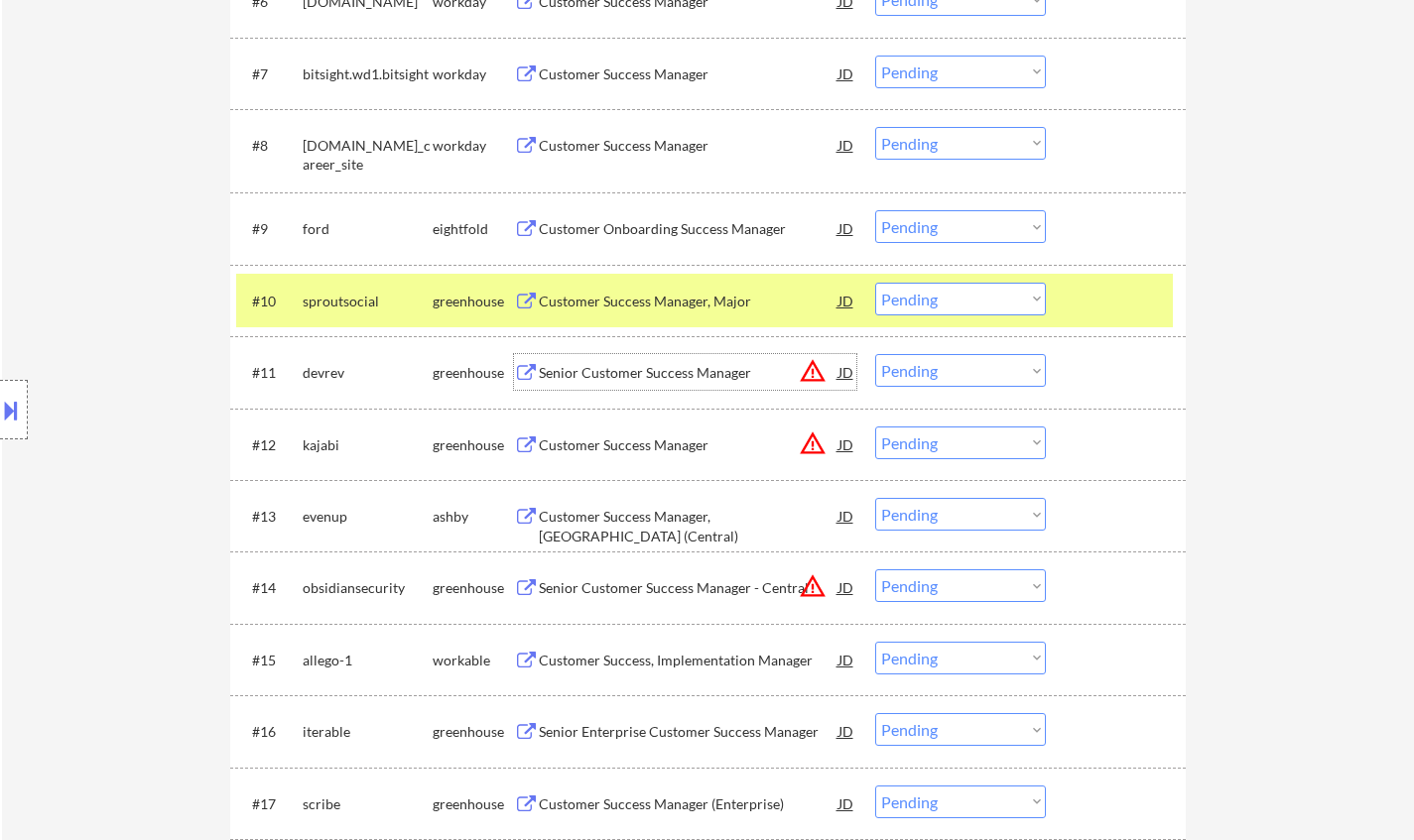 click on "Choose an option... Pending Applied Excluded (Questions) Excluded (Expired) Excluded (Location) Excluded (Bad Match) Excluded (Blocklist) Excluded (Salary) Excluded (Other)" at bounding box center [961, 370] 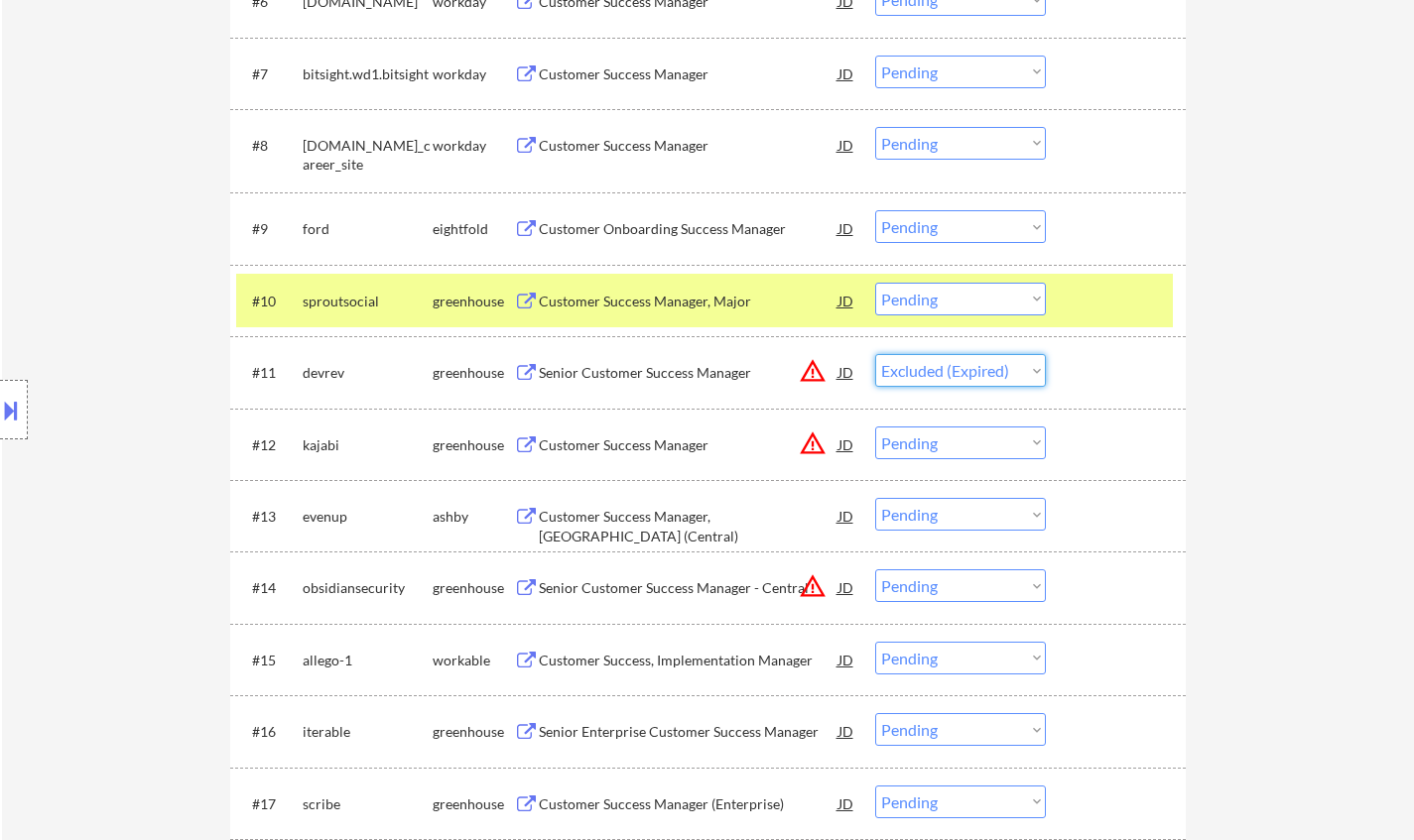 click on "Choose an option... Pending Applied Excluded (Questions) Excluded (Expired) Excluded (Location) Excluded (Bad Match) Excluded (Blocklist) Excluded (Salary) Excluded (Other)" at bounding box center [961, 370] 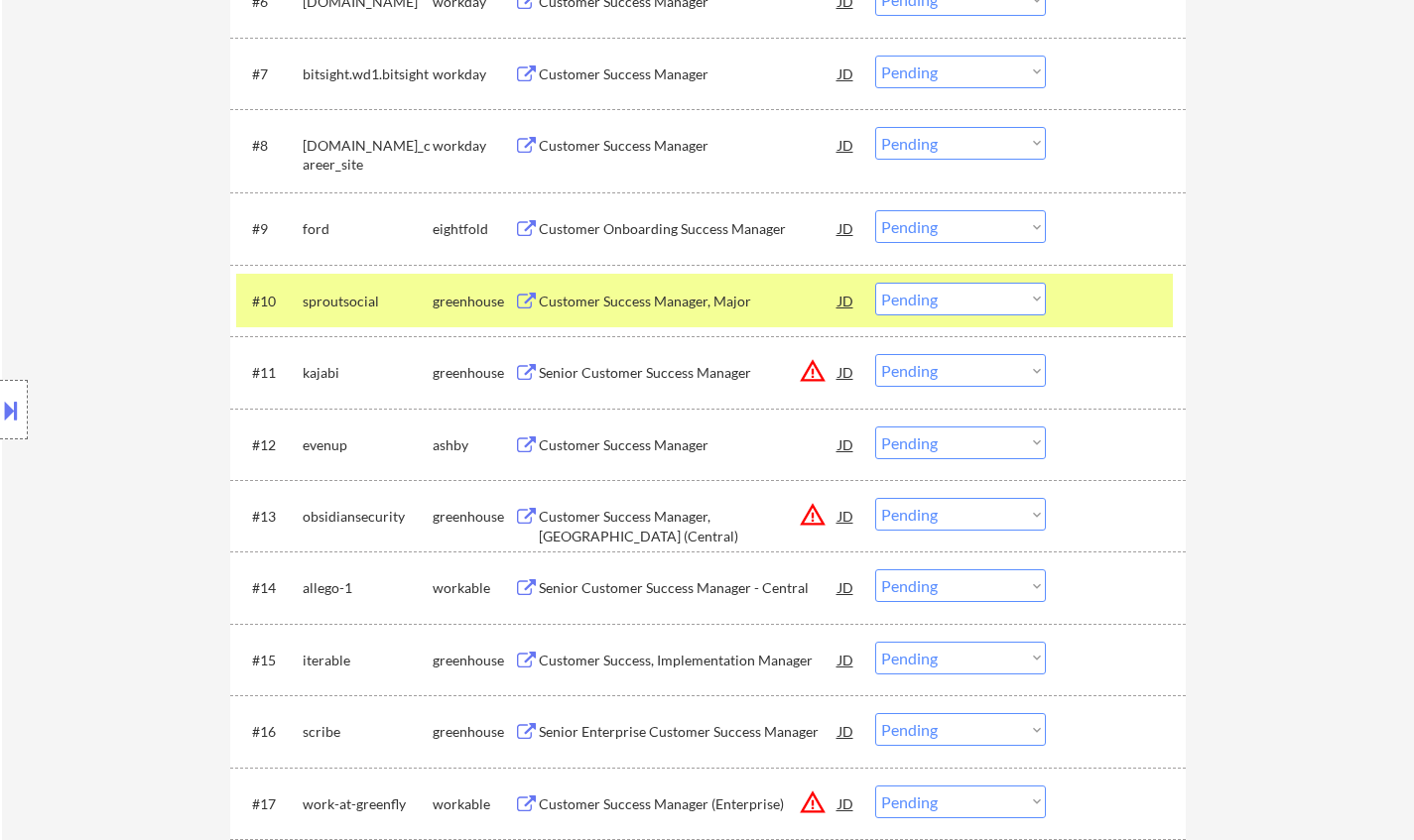 click on "JD" at bounding box center (846, 372) 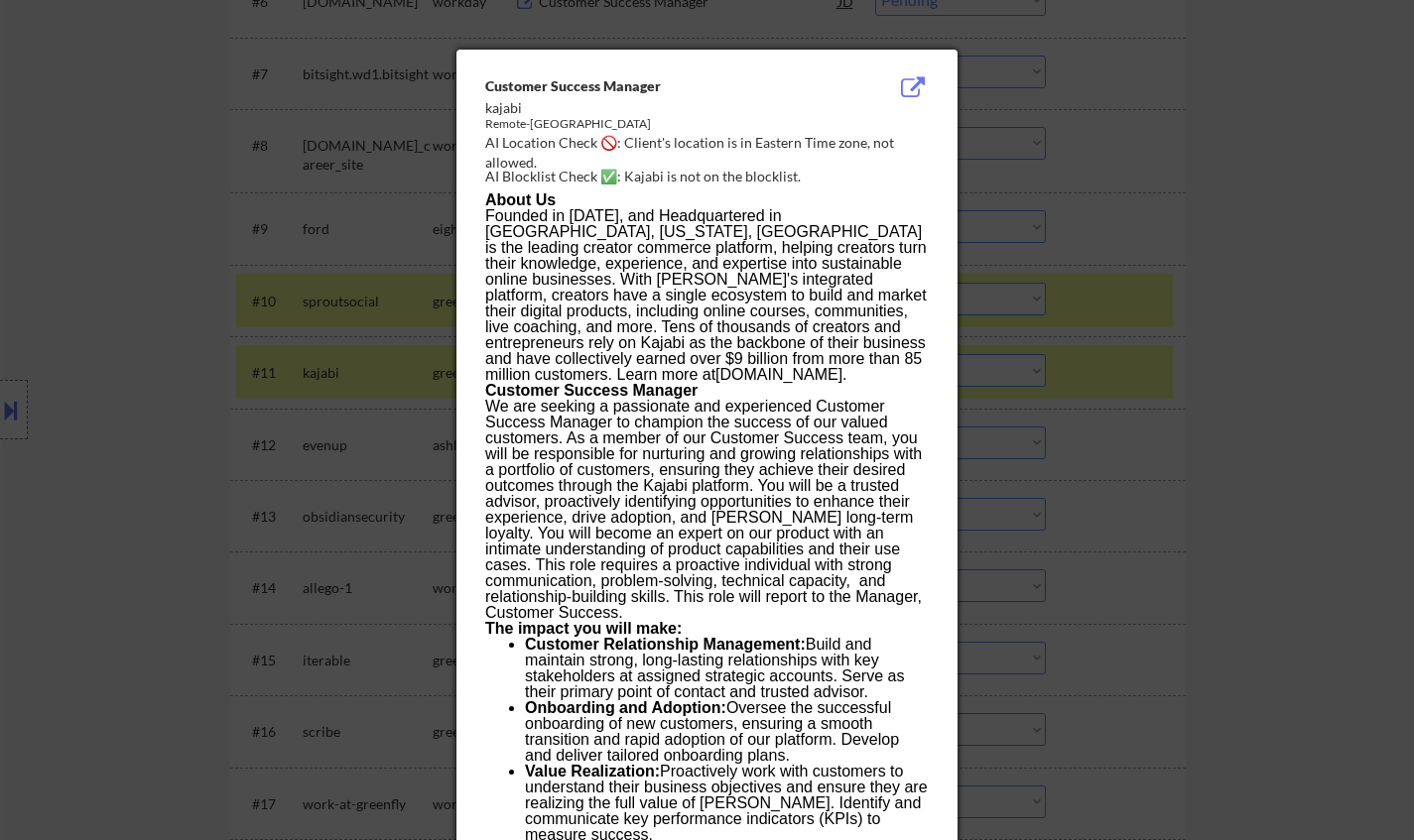 click at bounding box center (707, 420) 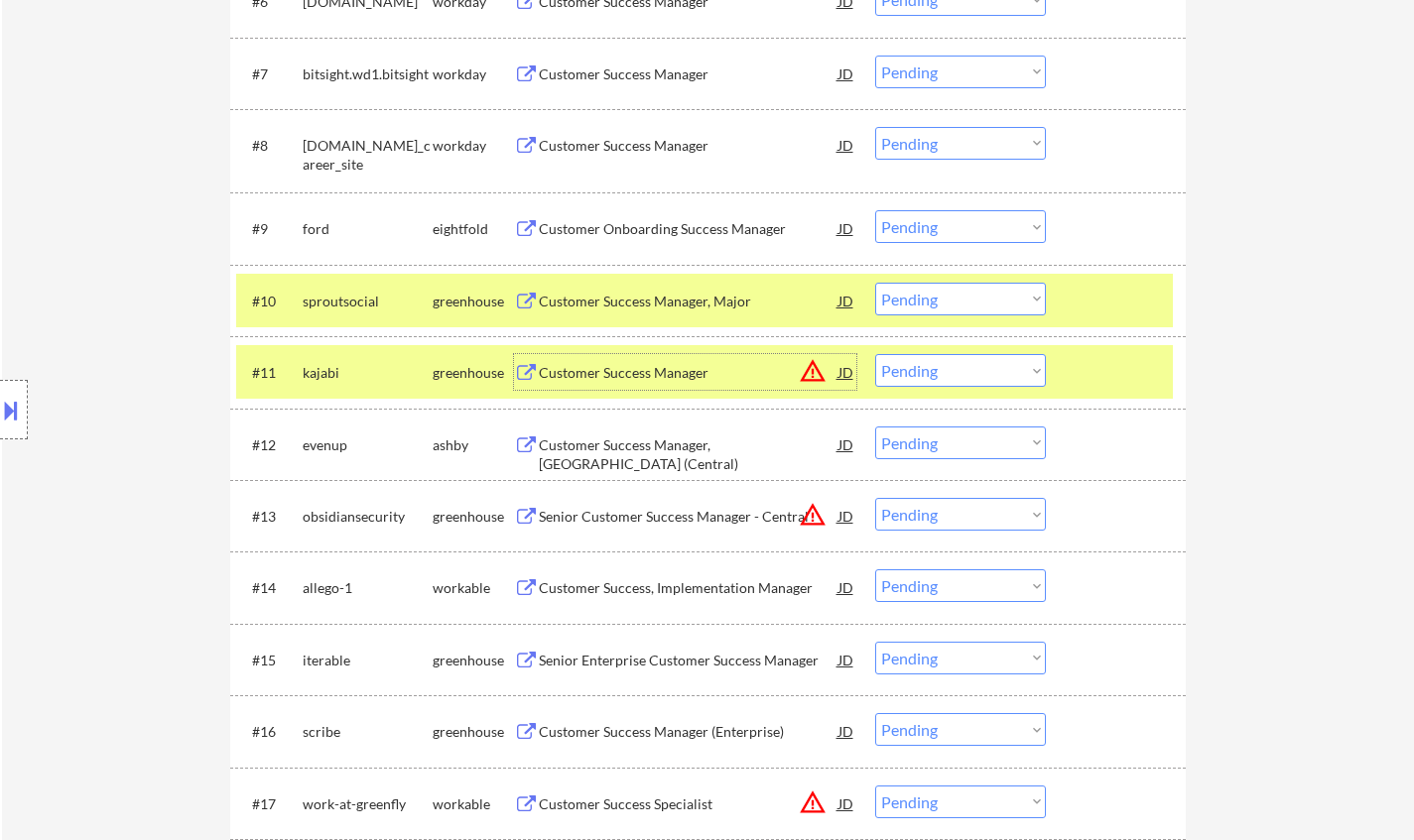 click on "Customer Success Manager" at bounding box center [689, 373] 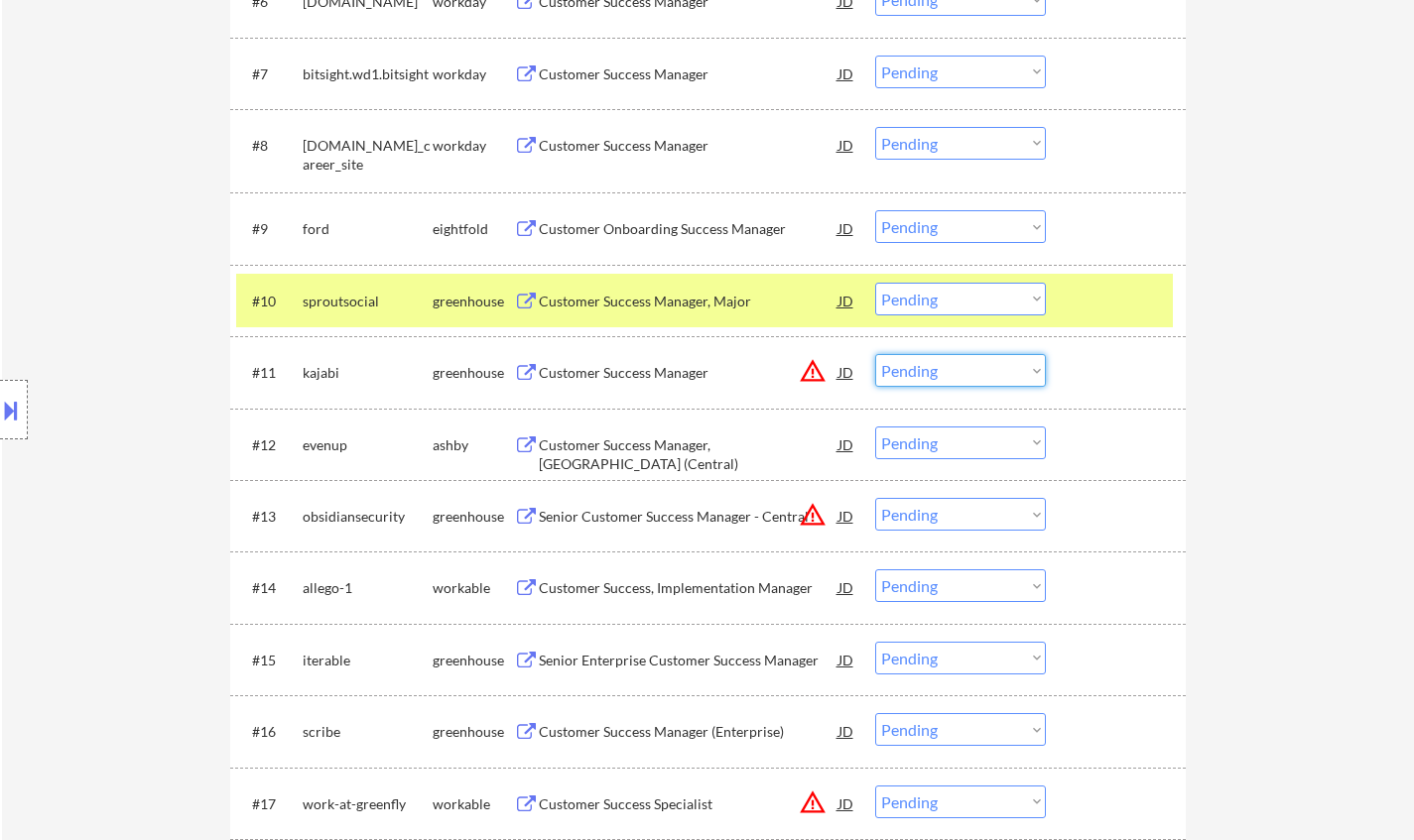 click on "Choose an option... Pending Applied Excluded (Questions) Excluded (Expired) Excluded (Location) Excluded (Bad Match) Excluded (Blocklist) Excluded (Salary) Excluded (Other)" at bounding box center (961, 370) 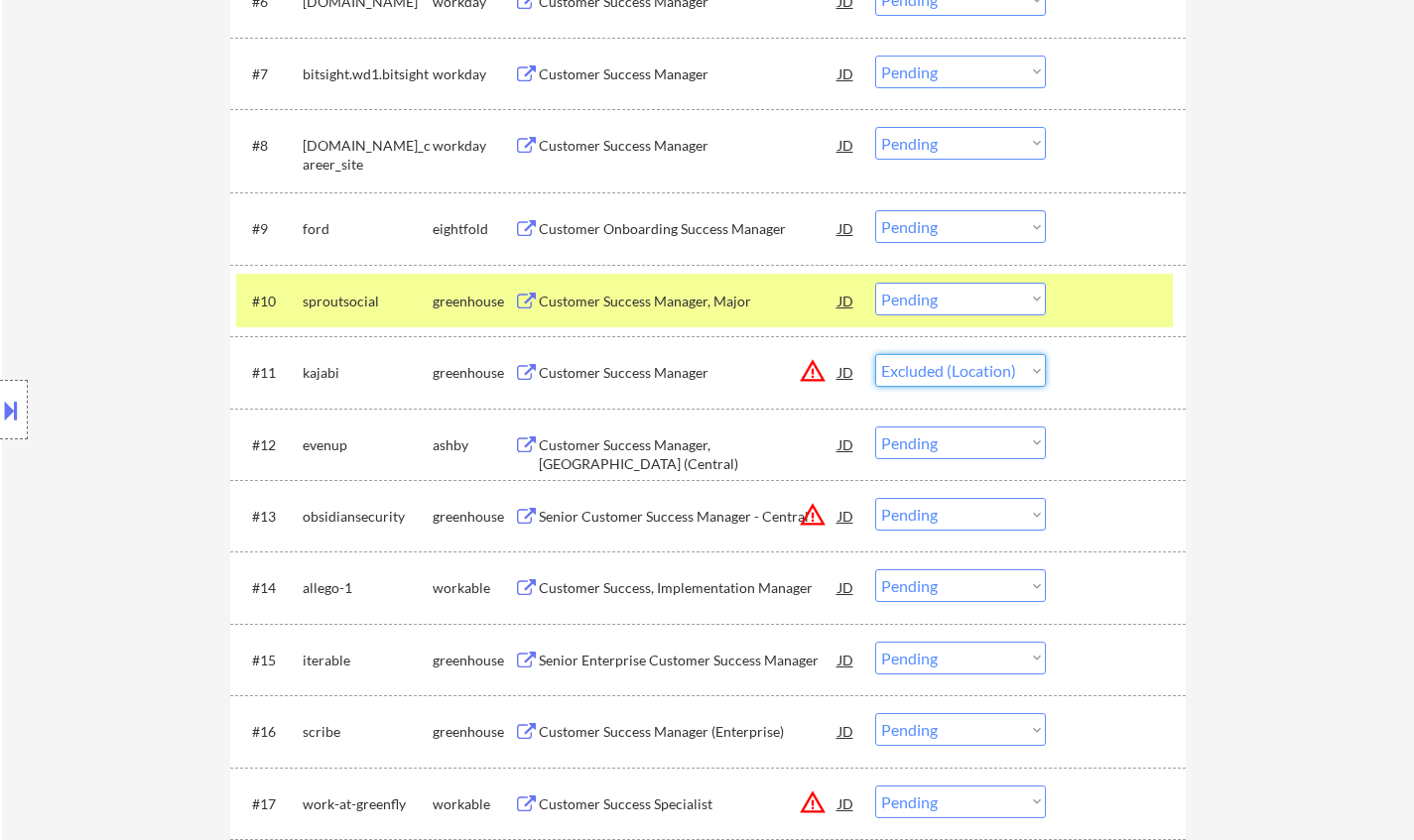 click on "Choose an option... Pending Applied Excluded (Questions) Excluded (Expired) Excluded (Location) Excluded (Bad Match) Excluded (Blocklist) Excluded (Salary) Excluded (Other)" at bounding box center [961, 370] 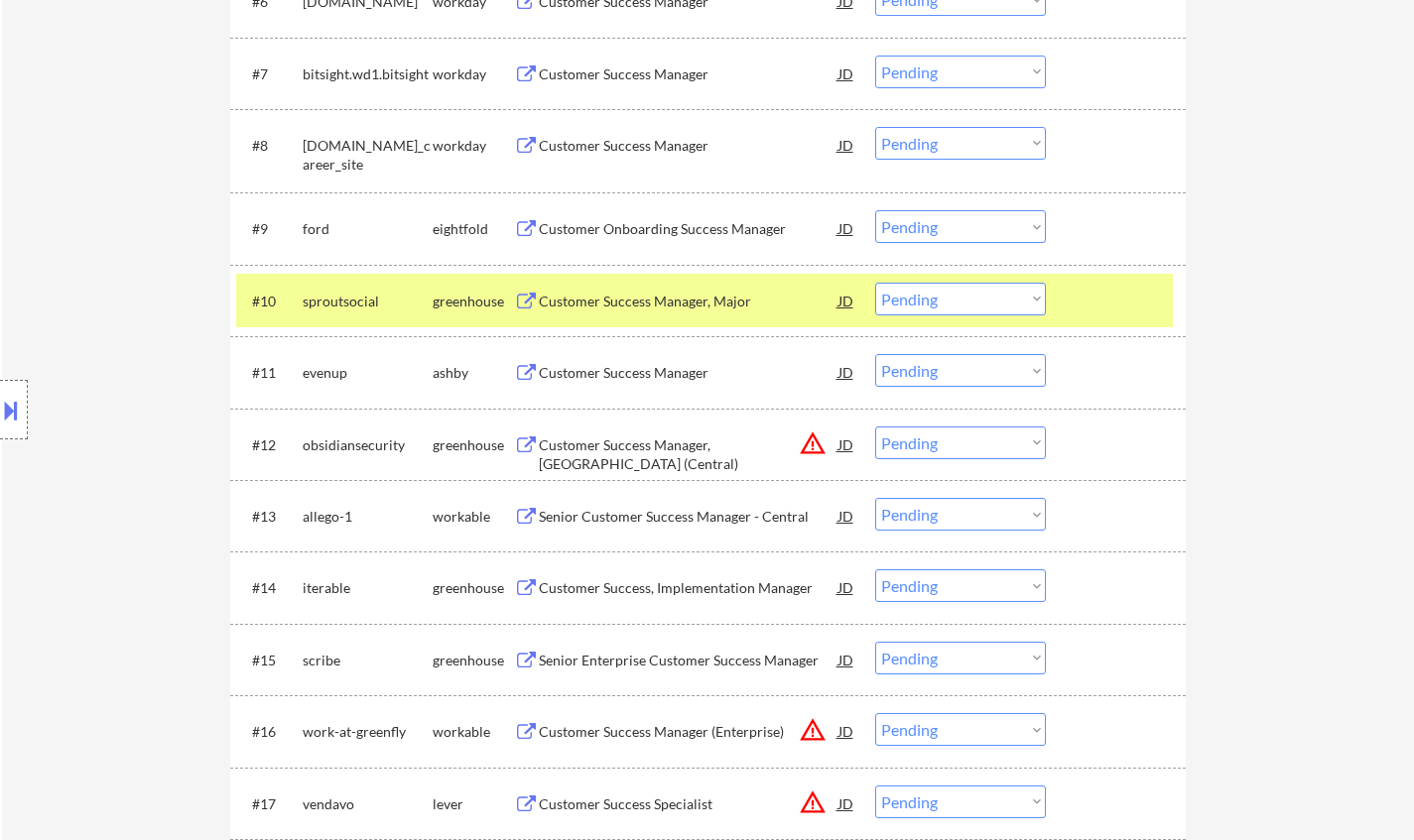 click on "Customer Success Manager" at bounding box center (689, 373) 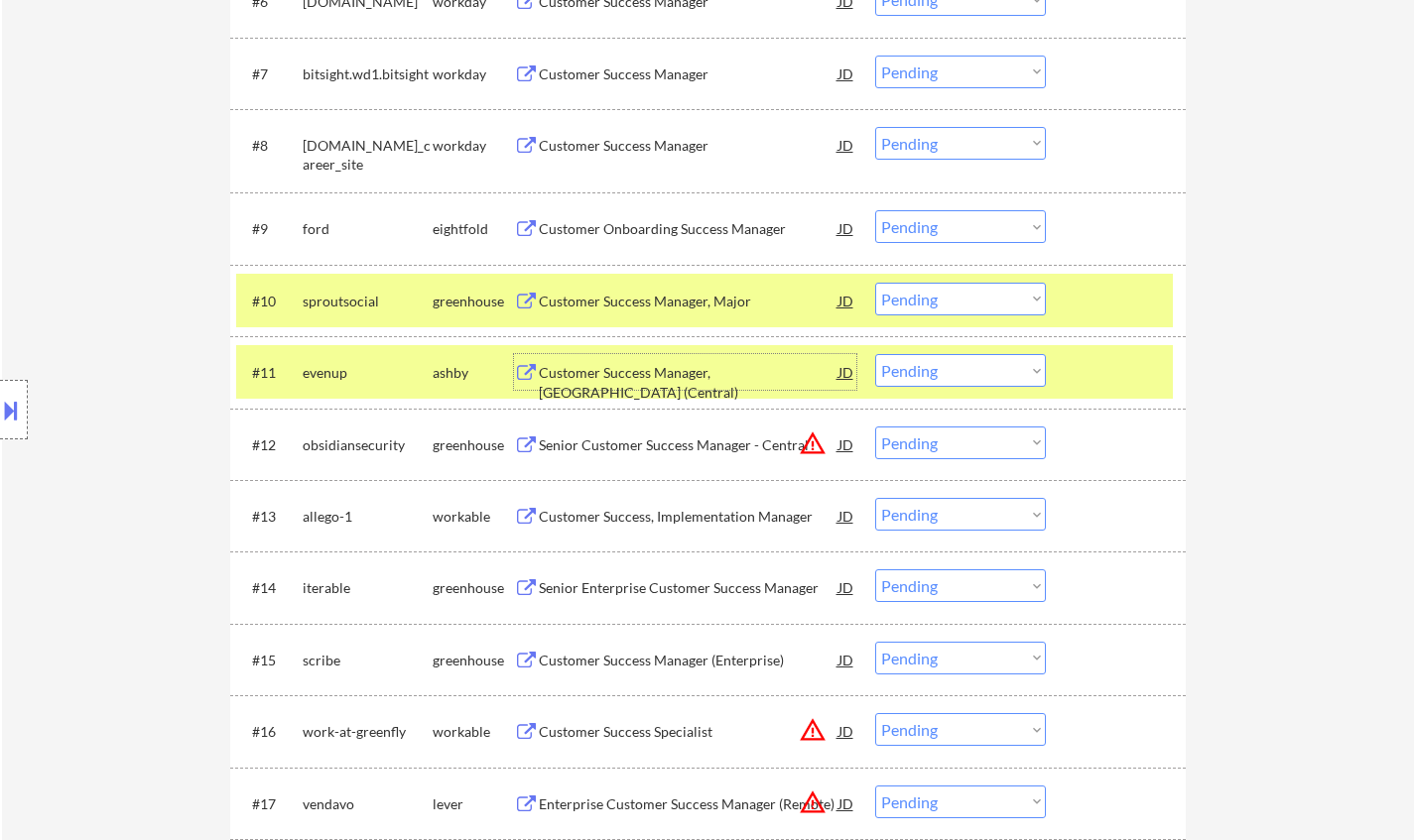 click on "Choose an option... Pending Applied Excluded (Questions) Excluded (Expired) Excluded (Location) Excluded (Bad Match) Excluded (Blocklist) Excluded (Salary) Excluded (Other)" at bounding box center (961, 370) 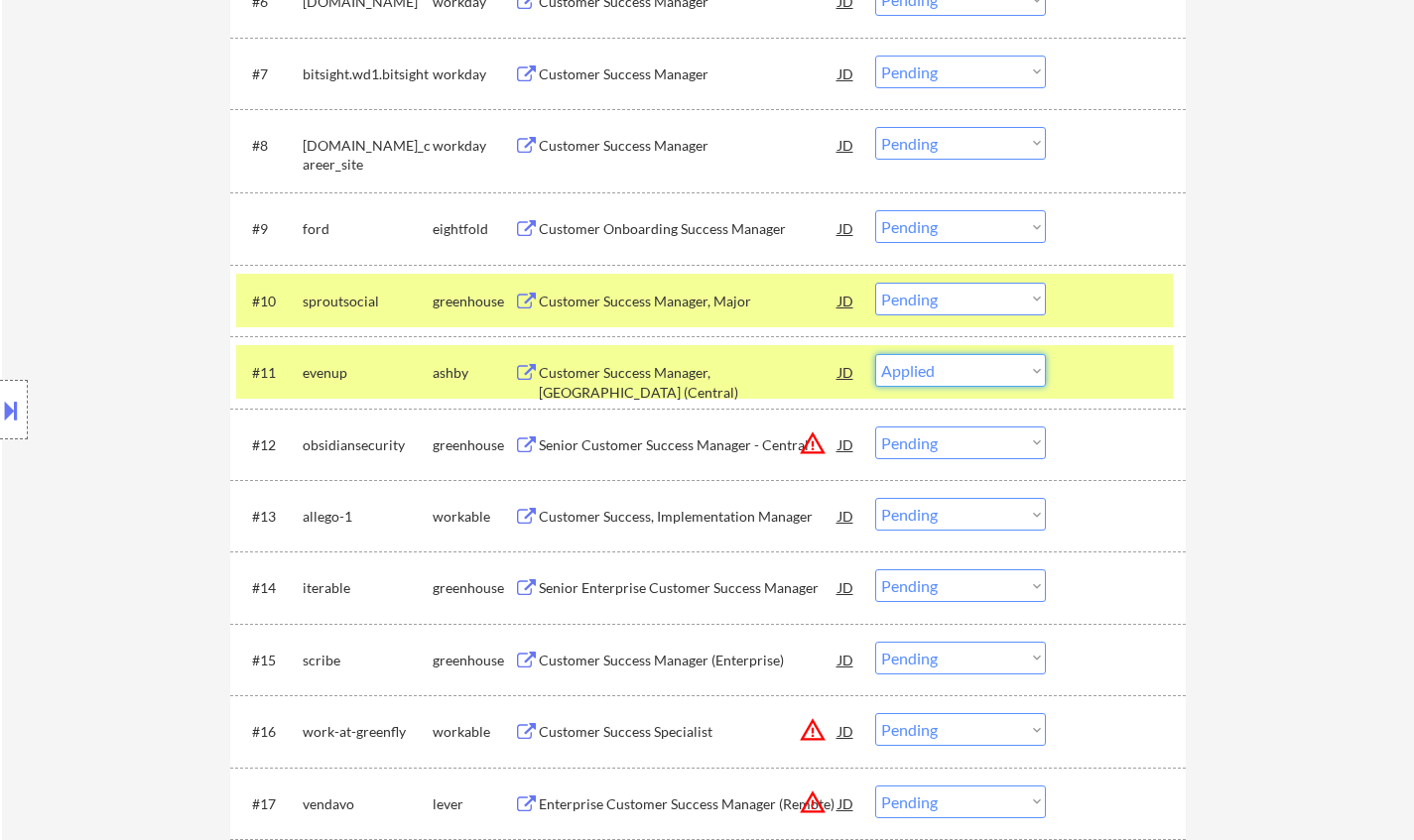 click on "Choose an option... Pending Applied Excluded (Questions) Excluded (Expired) Excluded (Location) Excluded (Bad Match) Excluded (Blocklist) Excluded (Salary) Excluded (Other)" at bounding box center [961, 370] 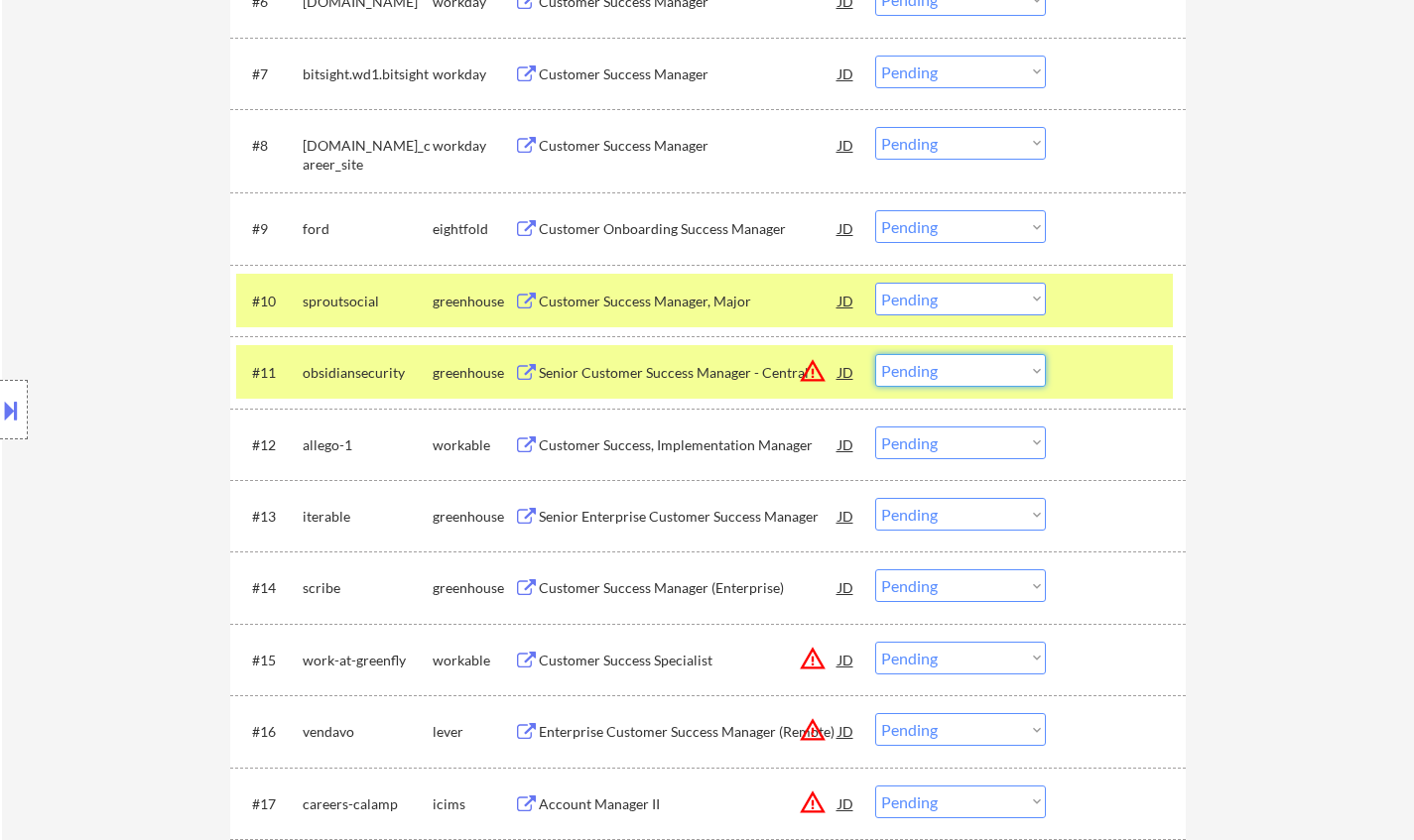 drag, startPoint x: 955, startPoint y: 372, endPoint x: 964, endPoint y: 383, distance: 14.21267 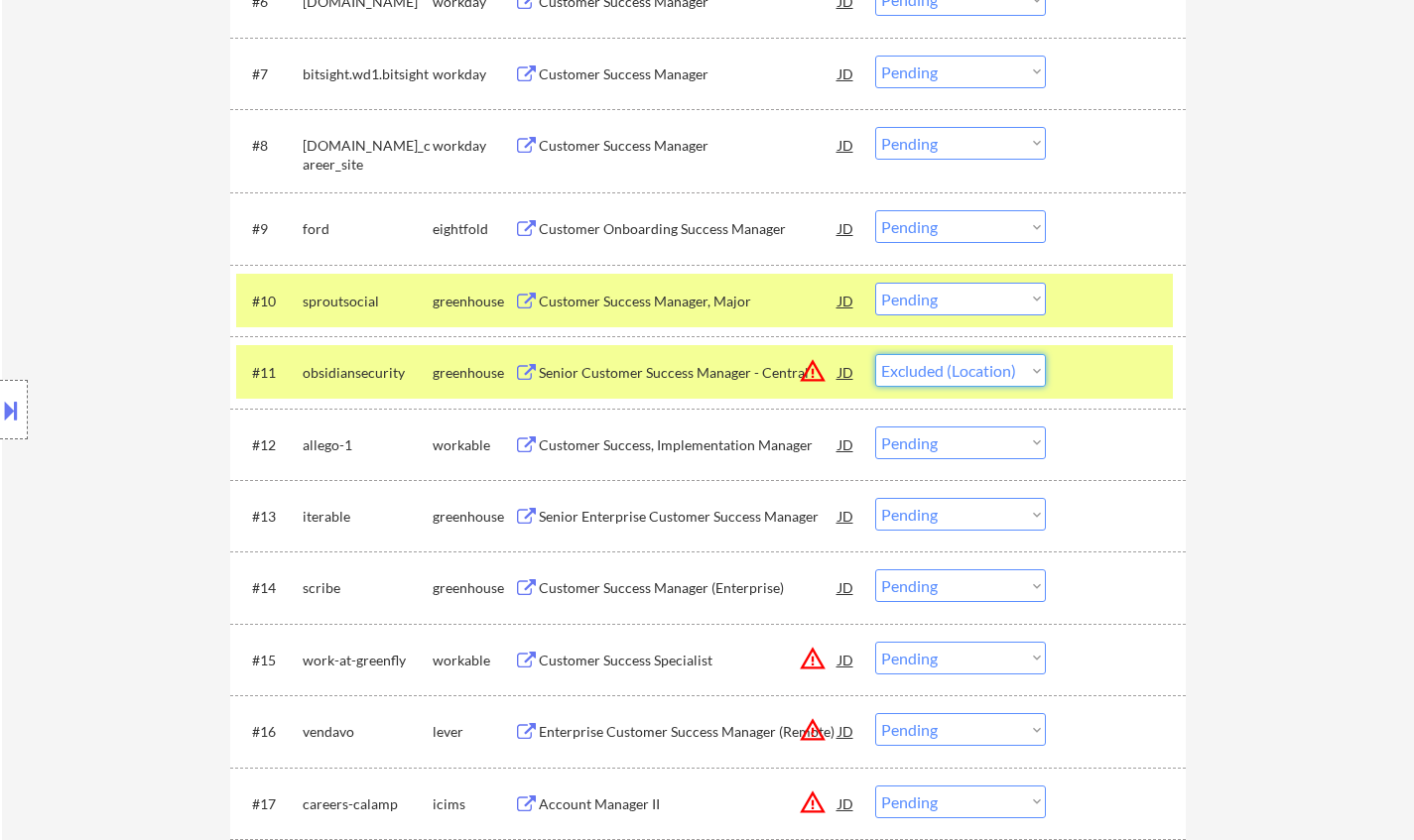 click on "Choose an option... Pending Applied Excluded (Questions) Excluded (Expired) Excluded (Location) Excluded (Bad Match) Excluded (Blocklist) Excluded (Salary) Excluded (Other)" at bounding box center (961, 370) 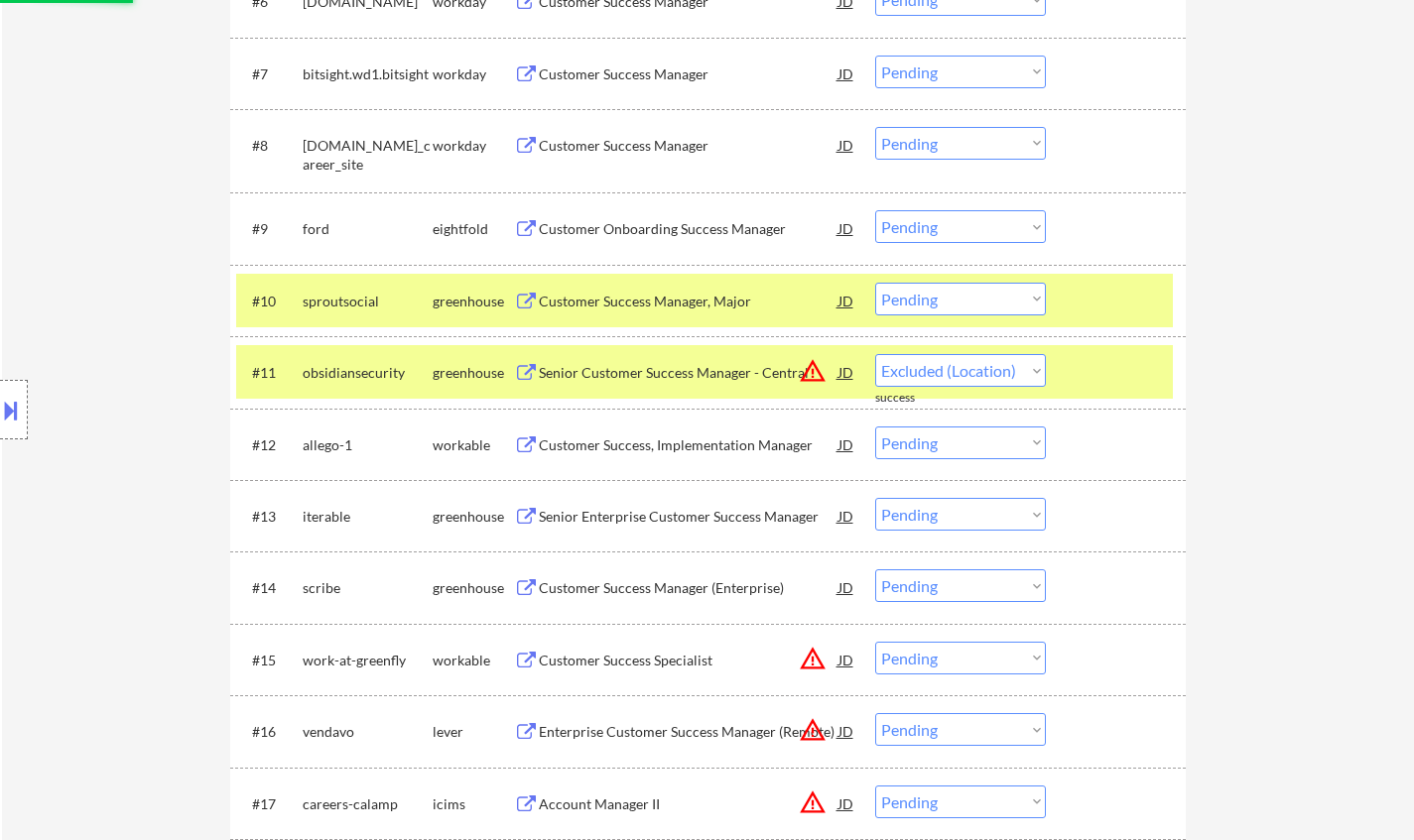 select on ""pending"" 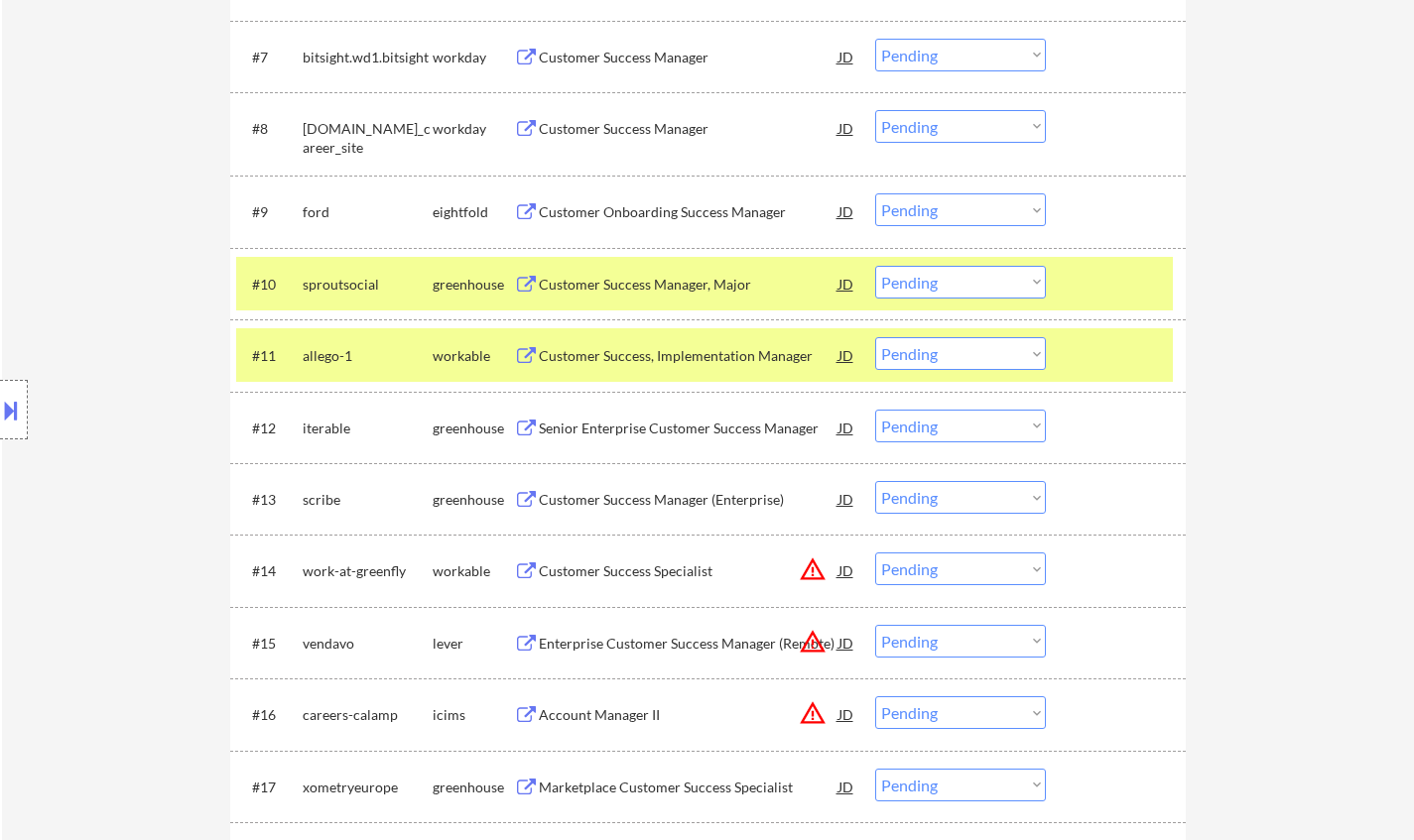 scroll, scrollTop: 1190, scrollLeft: 0, axis: vertical 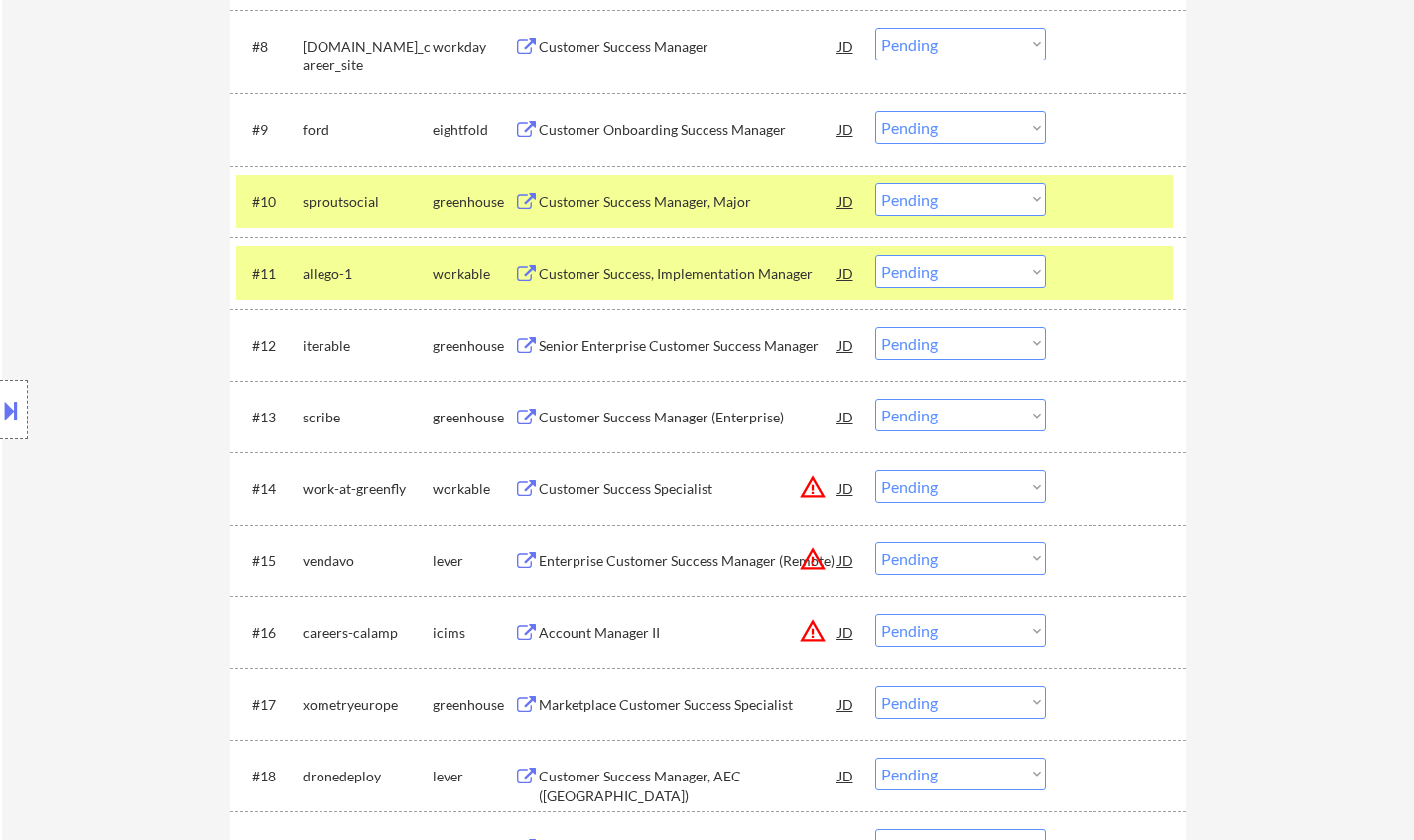 click on "JD" at bounding box center [846, 488] 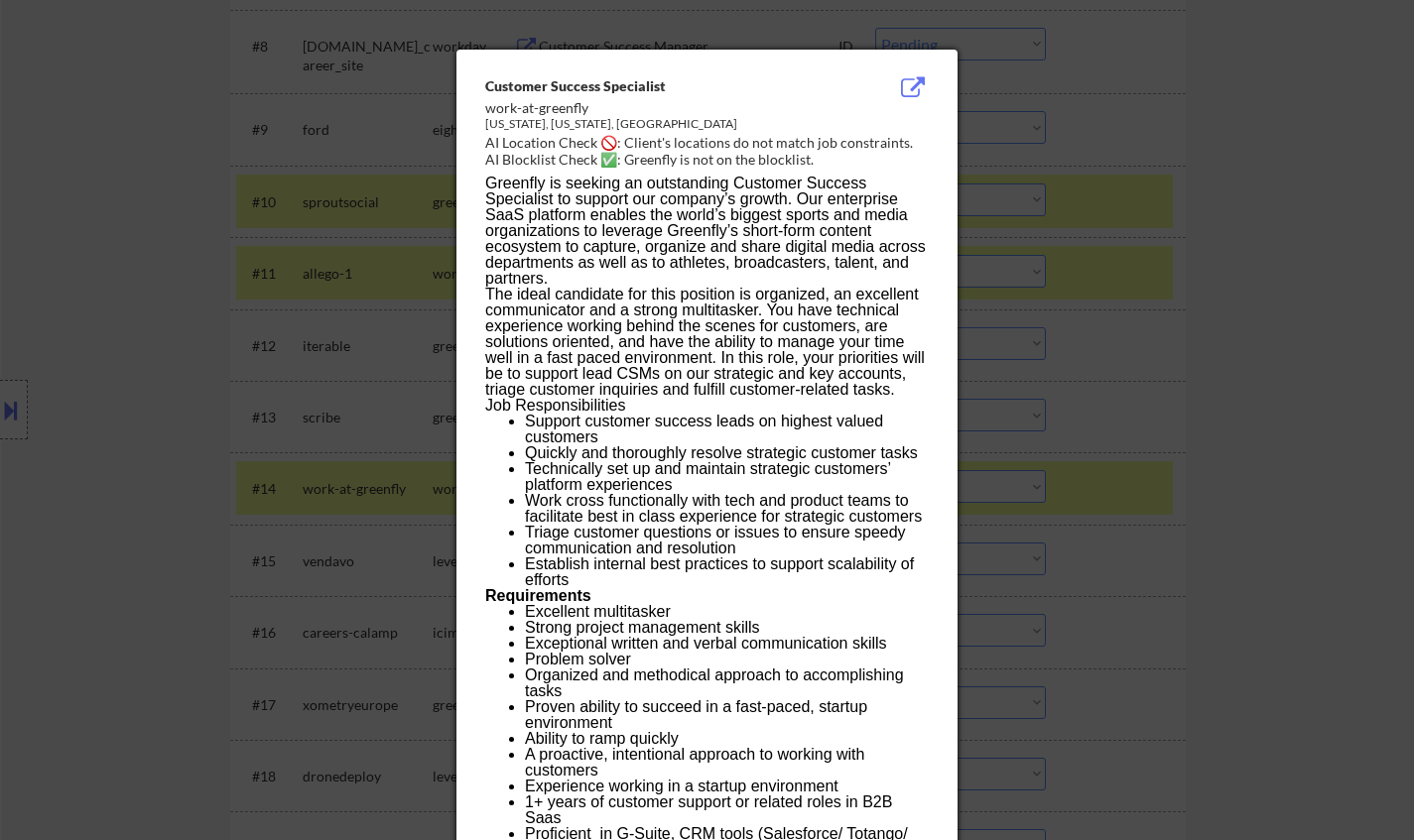 click at bounding box center (707, 420) 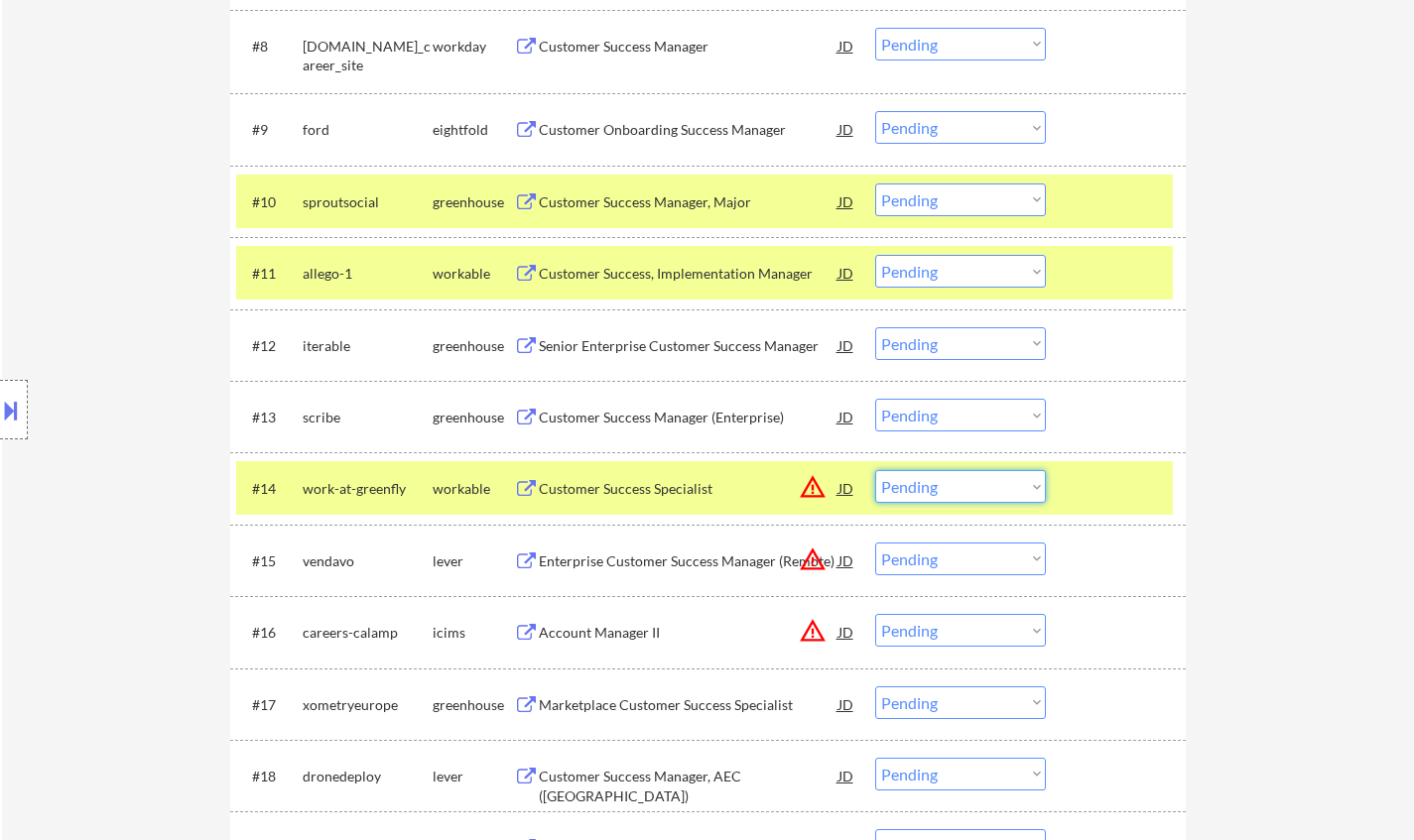 click on "Choose an option... Pending Applied Excluded (Questions) Excluded (Expired) Excluded (Location) Excluded (Bad Match) Excluded (Blocklist) Excluded (Salary) Excluded (Other)" at bounding box center (961, 486) 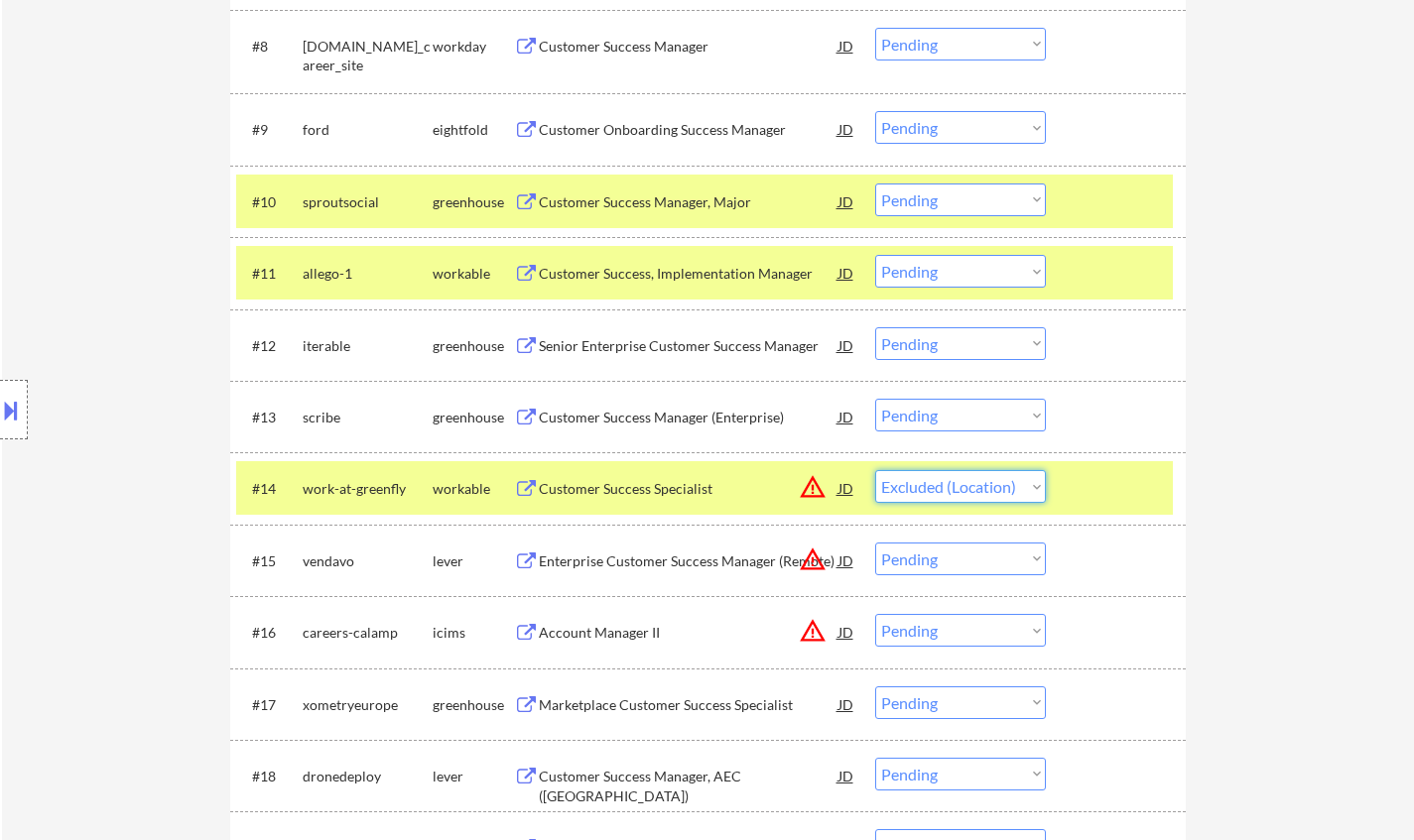 click on "Choose an option... Pending Applied Excluded (Questions) Excluded (Expired) Excluded (Location) Excluded (Bad Match) Excluded (Blocklist) Excluded (Salary) Excluded (Other)" at bounding box center [961, 486] 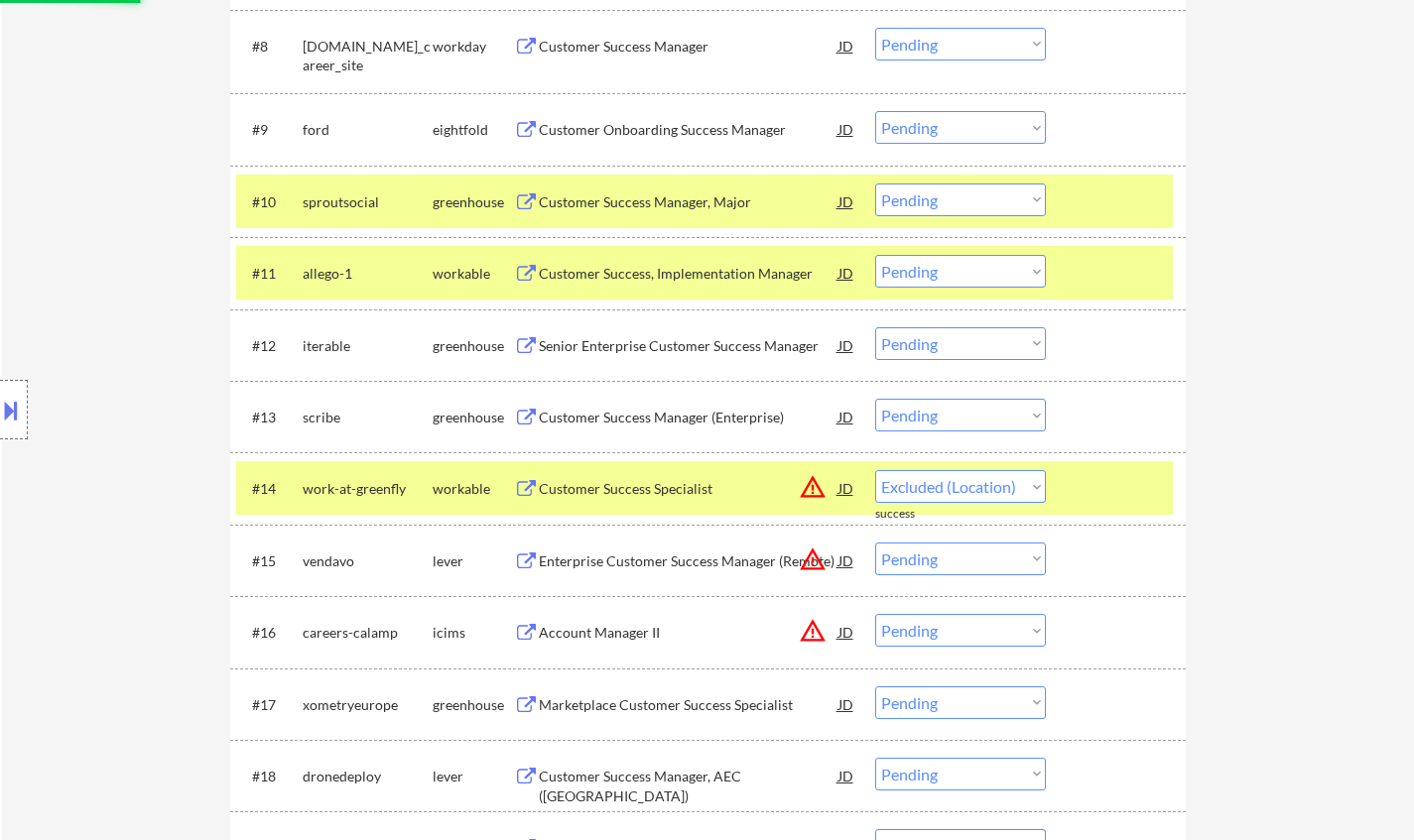 select on ""pending"" 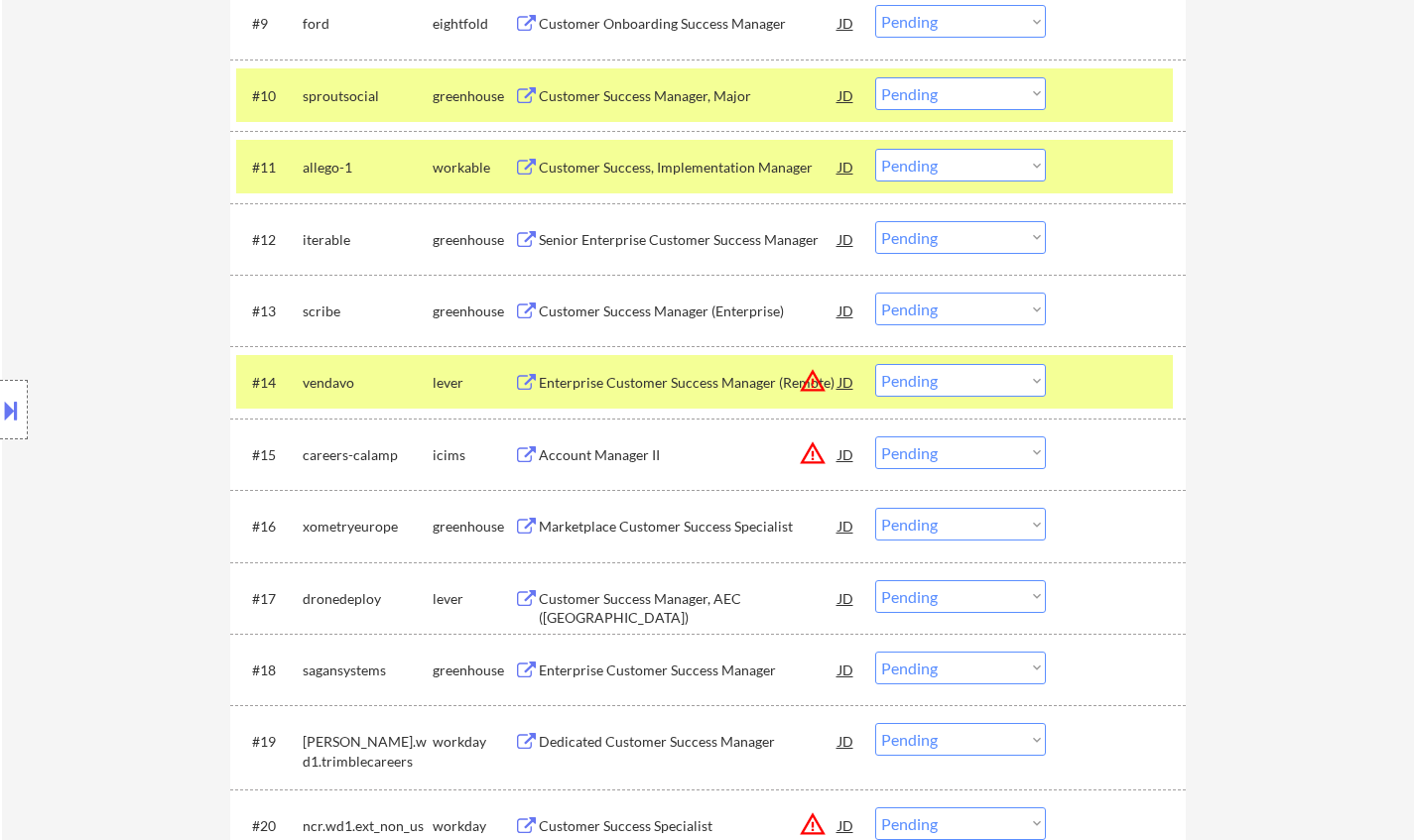 scroll, scrollTop: 1388, scrollLeft: 0, axis: vertical 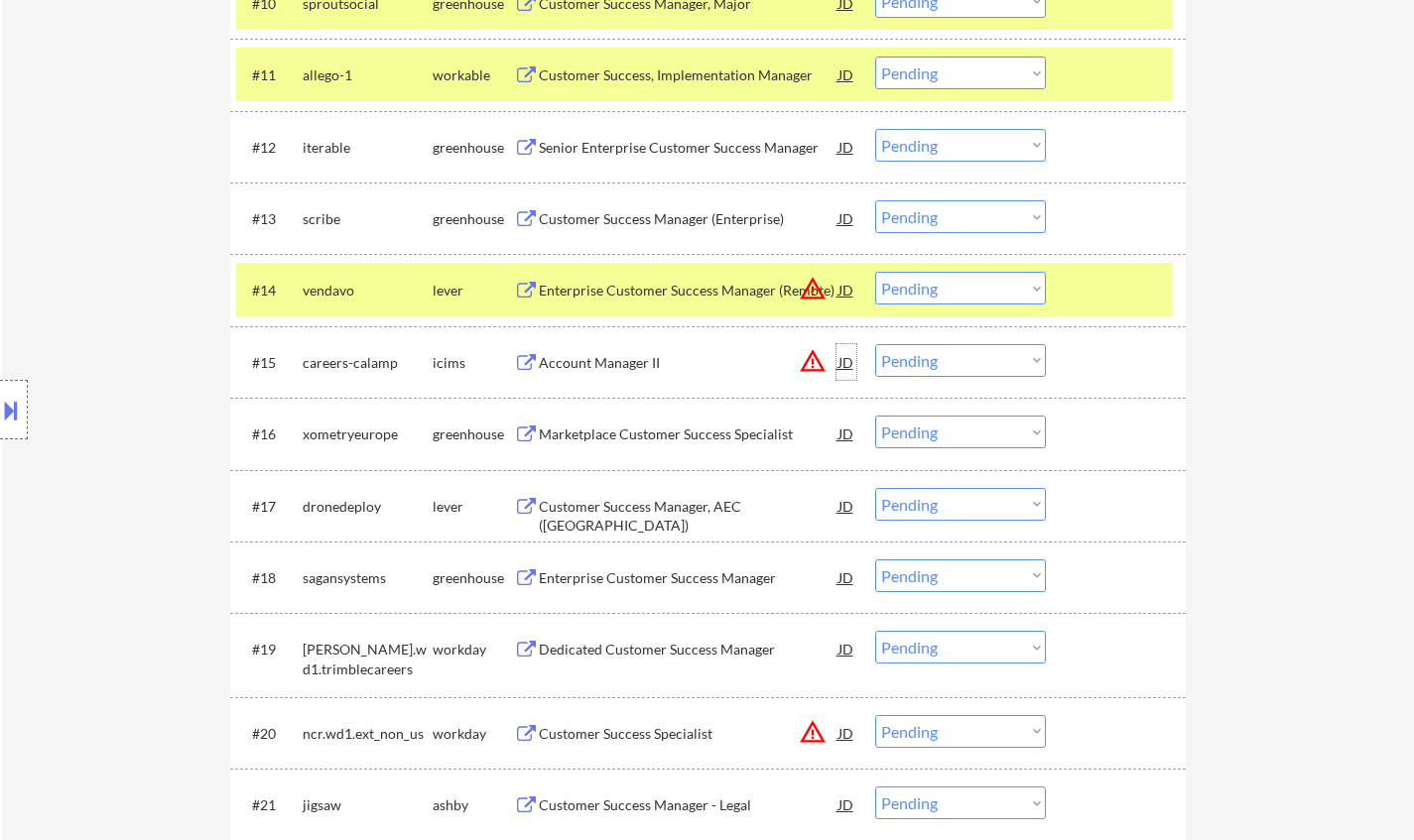 click on "JD" at bounding box center (846, 362) 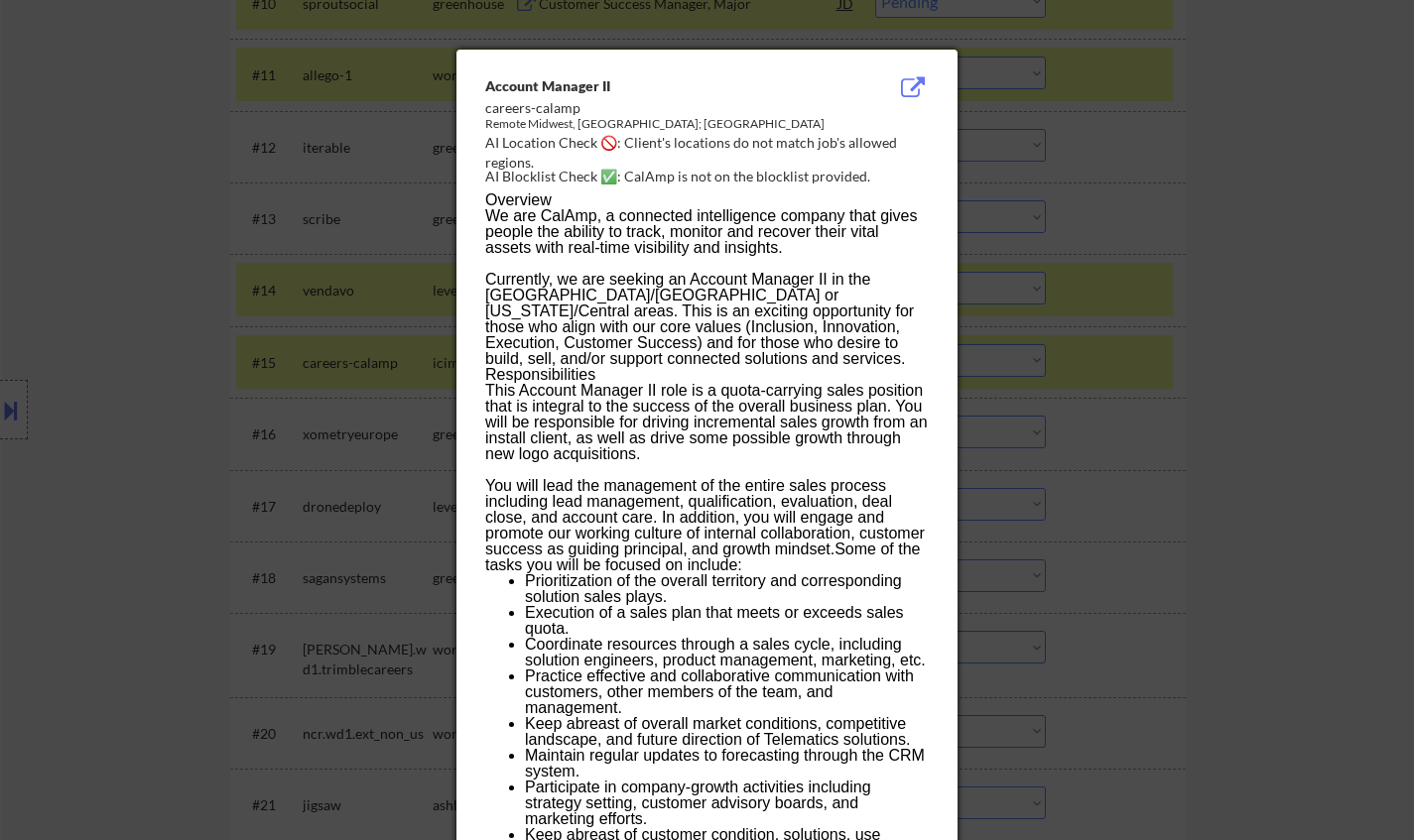 click at bounding box center [707, 420] 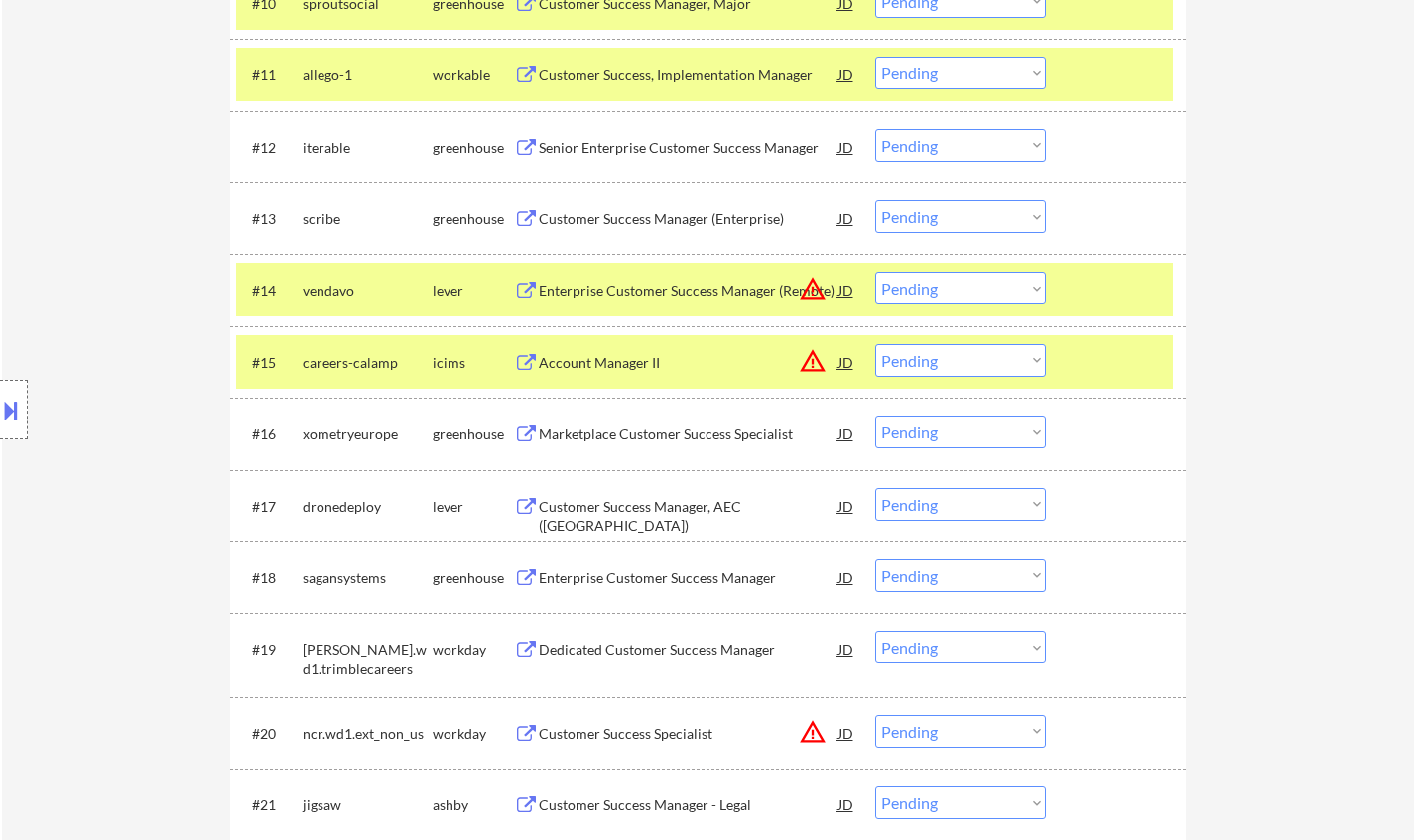 drag, startPoint x: 921, startPoint y: 355, endPoint x: 930, endPoint y: 374, distance: 21.023796 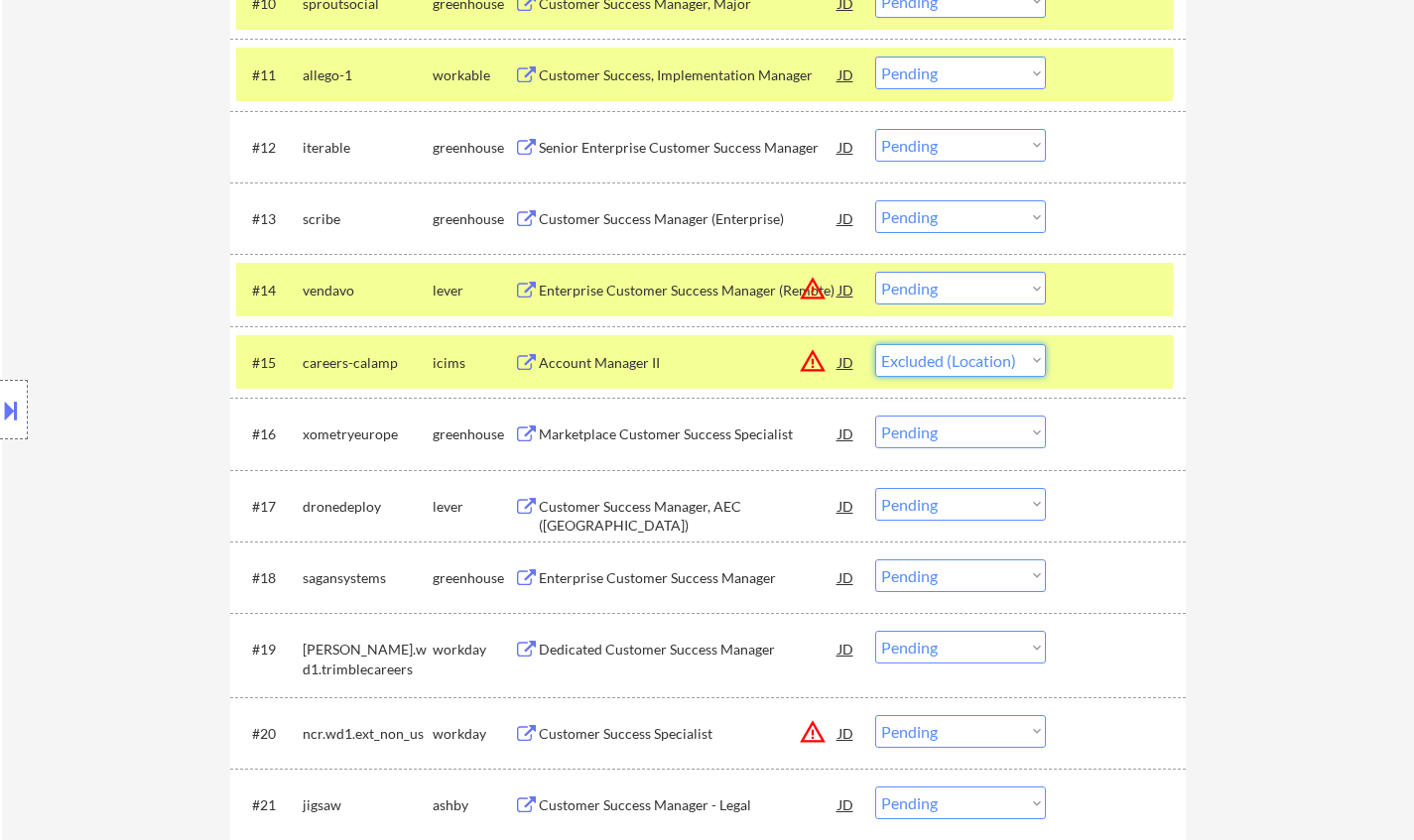 click on "Choose an option... Pending Applied Excluded (Questions) Excluded (Expired) Excluded (Location) Excluded (Bad Match) Excluded (Blocklist) Excluded (Salary) Excluded (Other)" at bounding box center [961, 360] 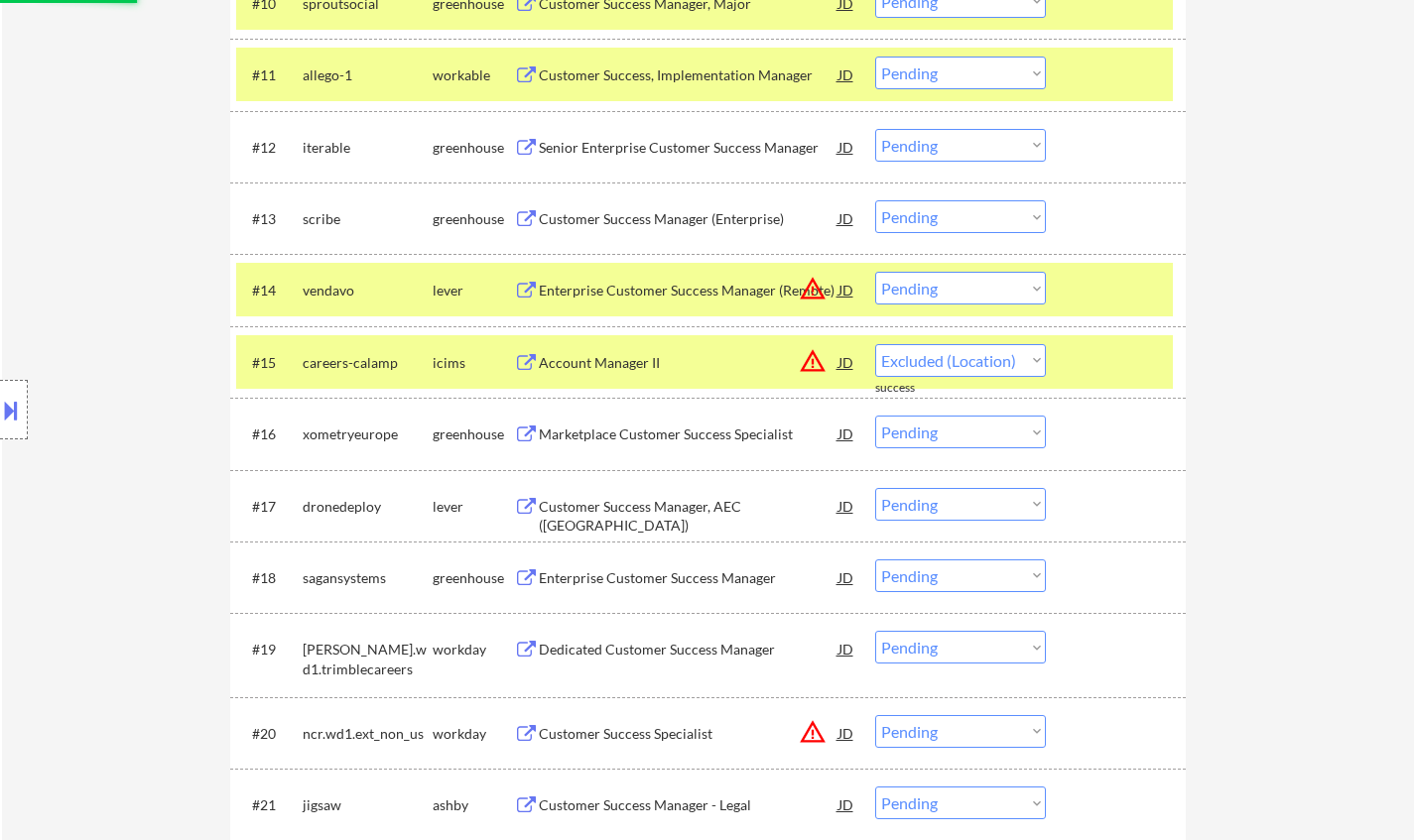 select on ""pending"" 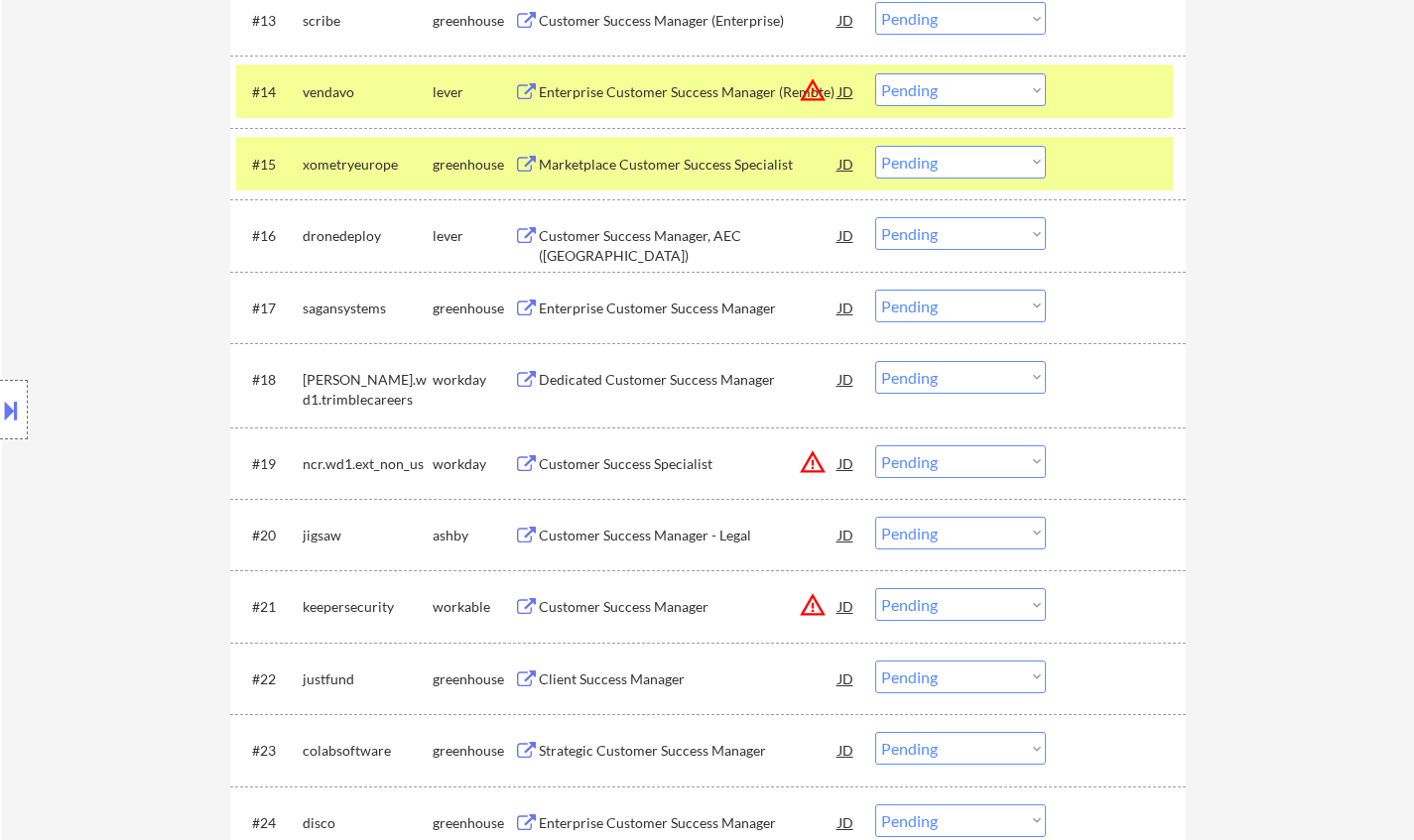 scroll, scrollTop: 1686, scrollLeft: 0, axis: vertical 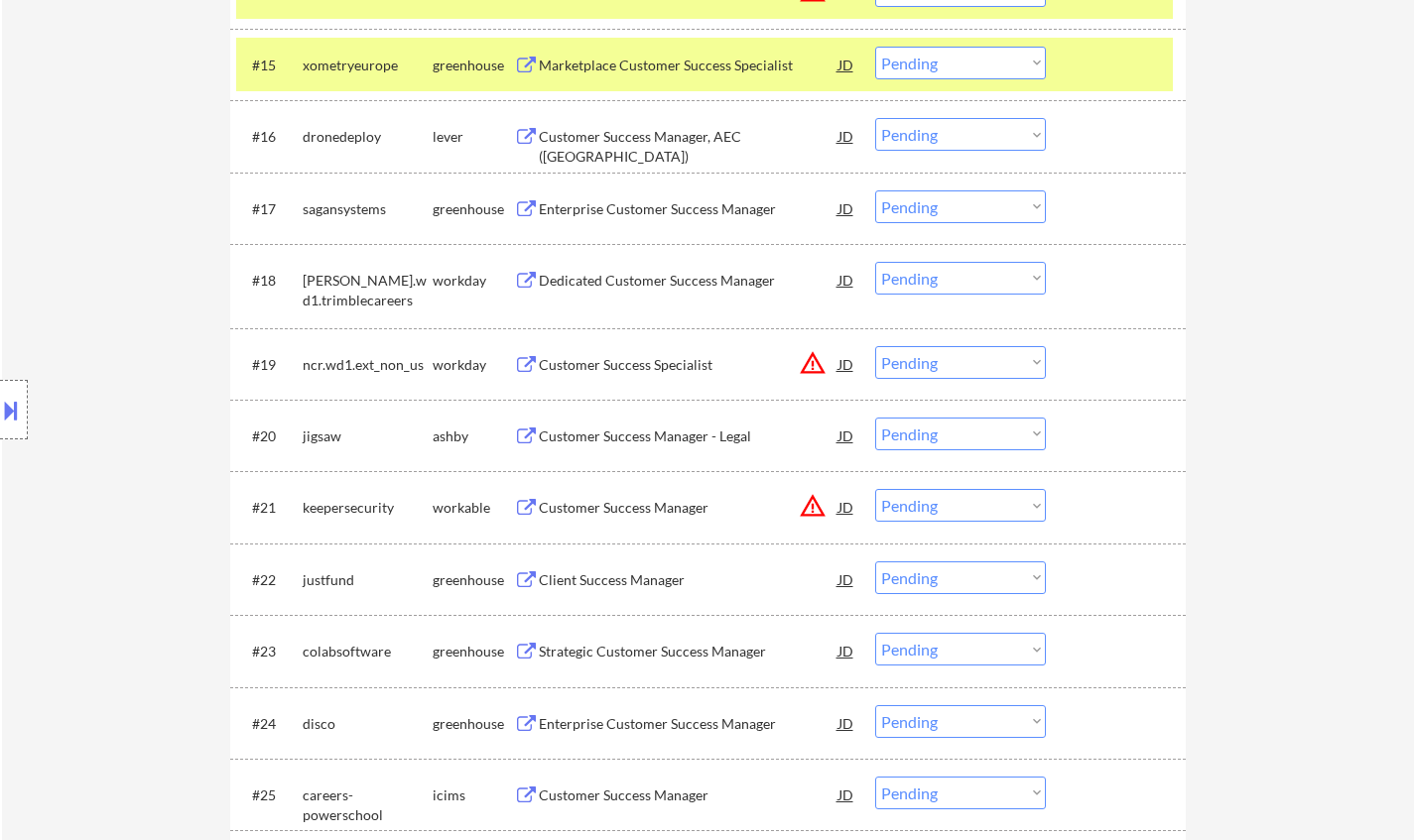 click on "Client Success Manager" at bounding box center (689, 580) 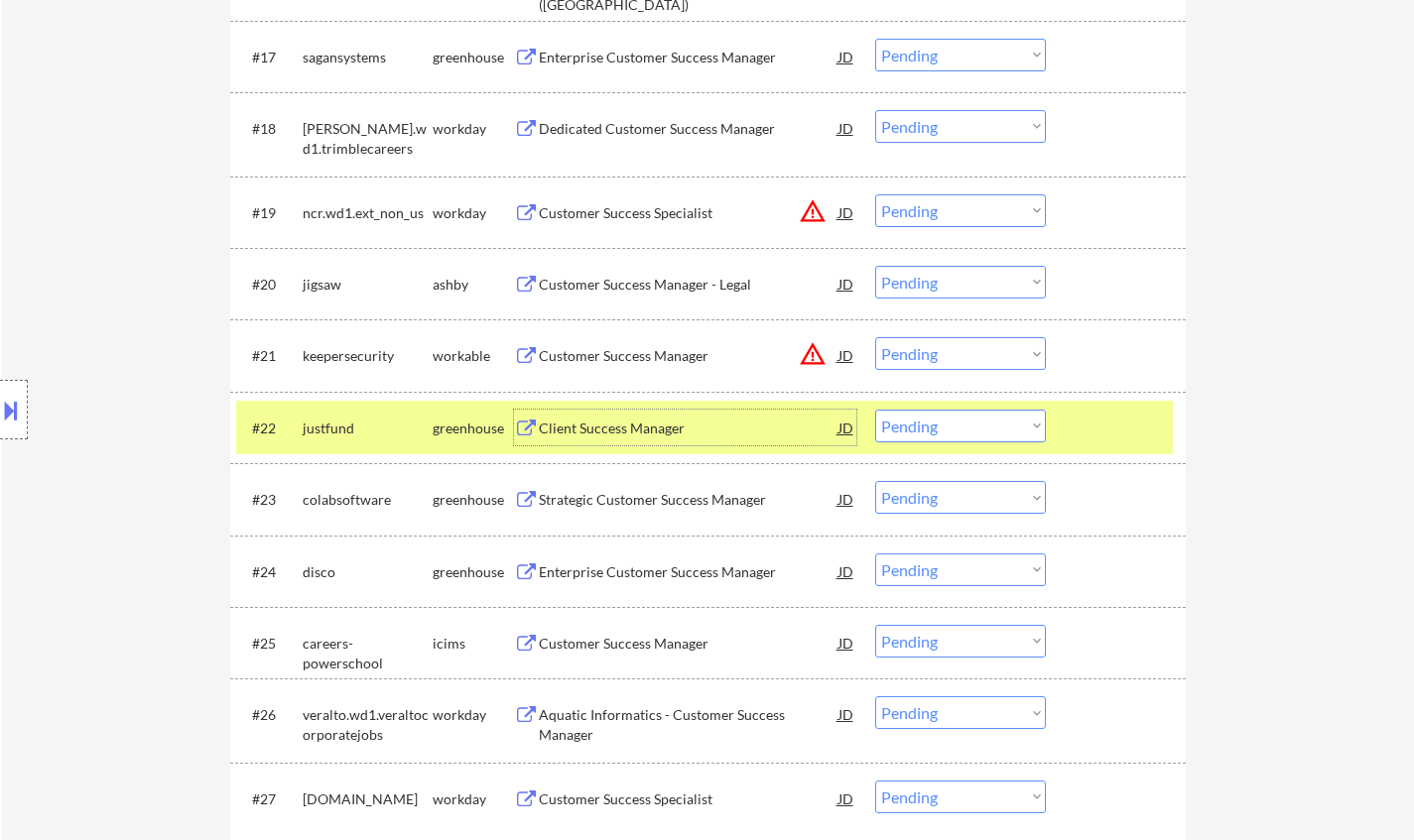 scroll, scrollTop: 1884, scrollLeft: 0, axis: vertical 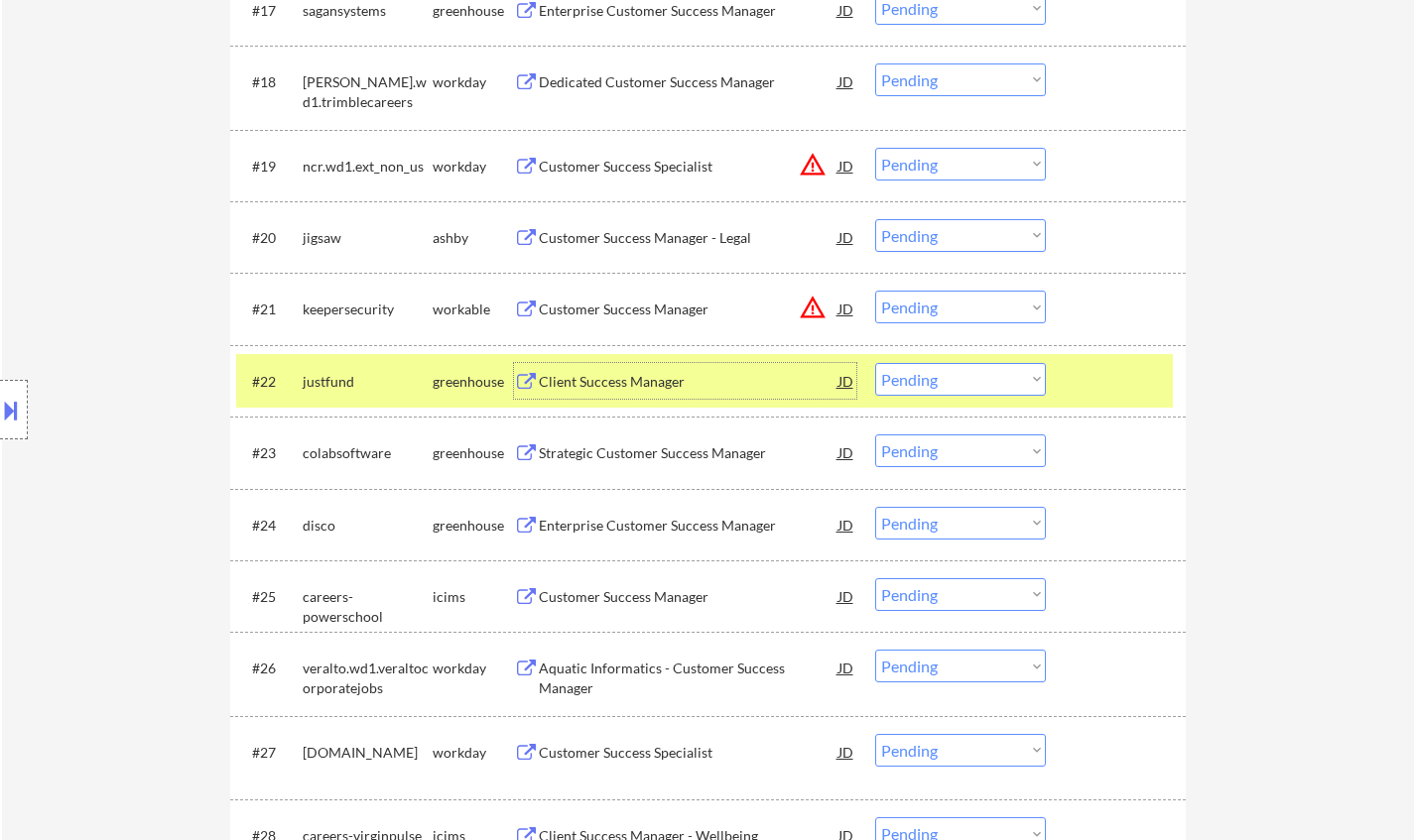 drag, startPoint x: 978, startPoint y: 375, endPoint x: 985, endPoint y: 394, distance: 20.248457 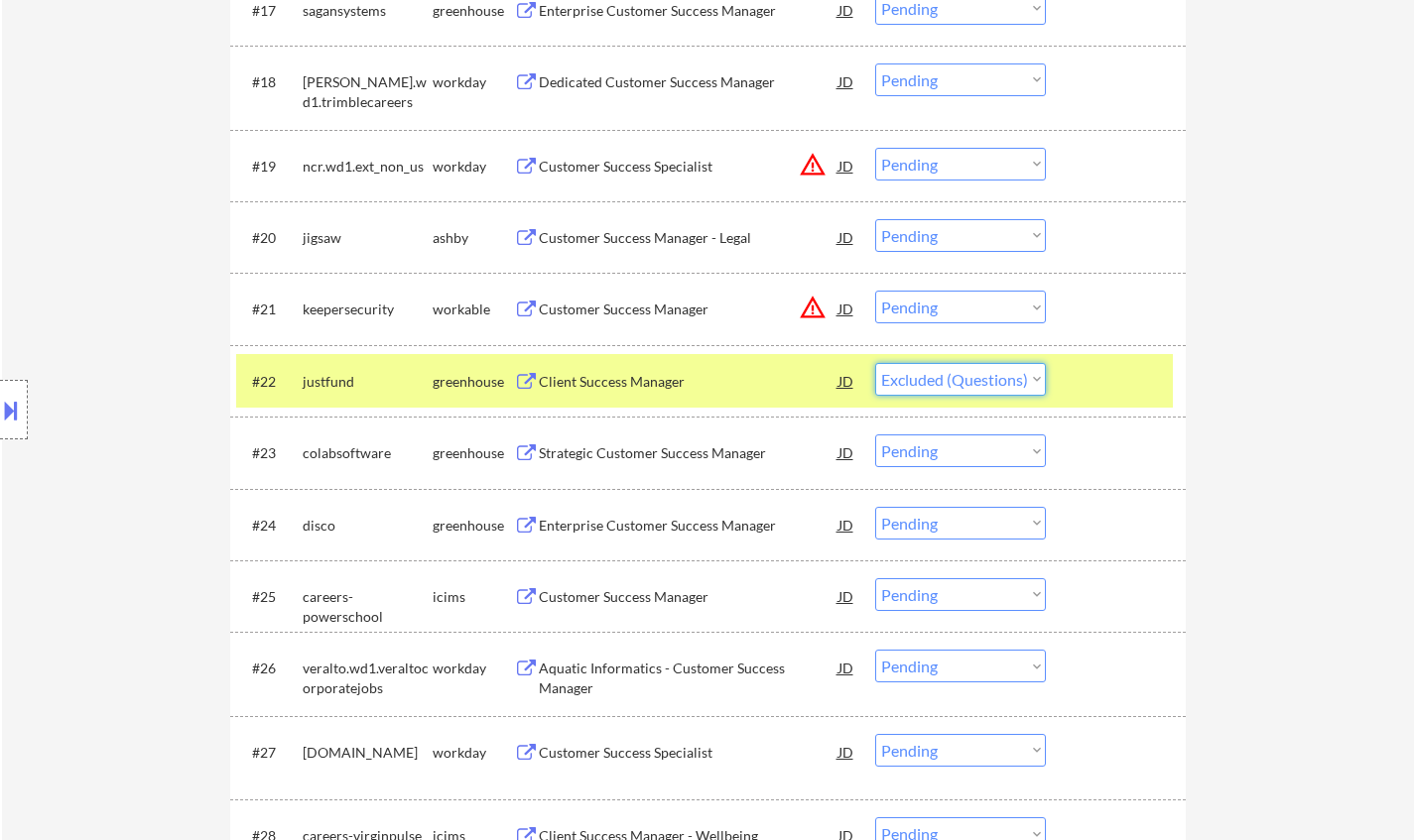 click on "Choose an option... Pending Applied Excluded (Questions) Excluded (Expired) Excluded (Location) Excluded (Bad Match) Excluded (Blocklist) Excluded (Salary) Excluded (Other)" at bounding box center (961, 379) 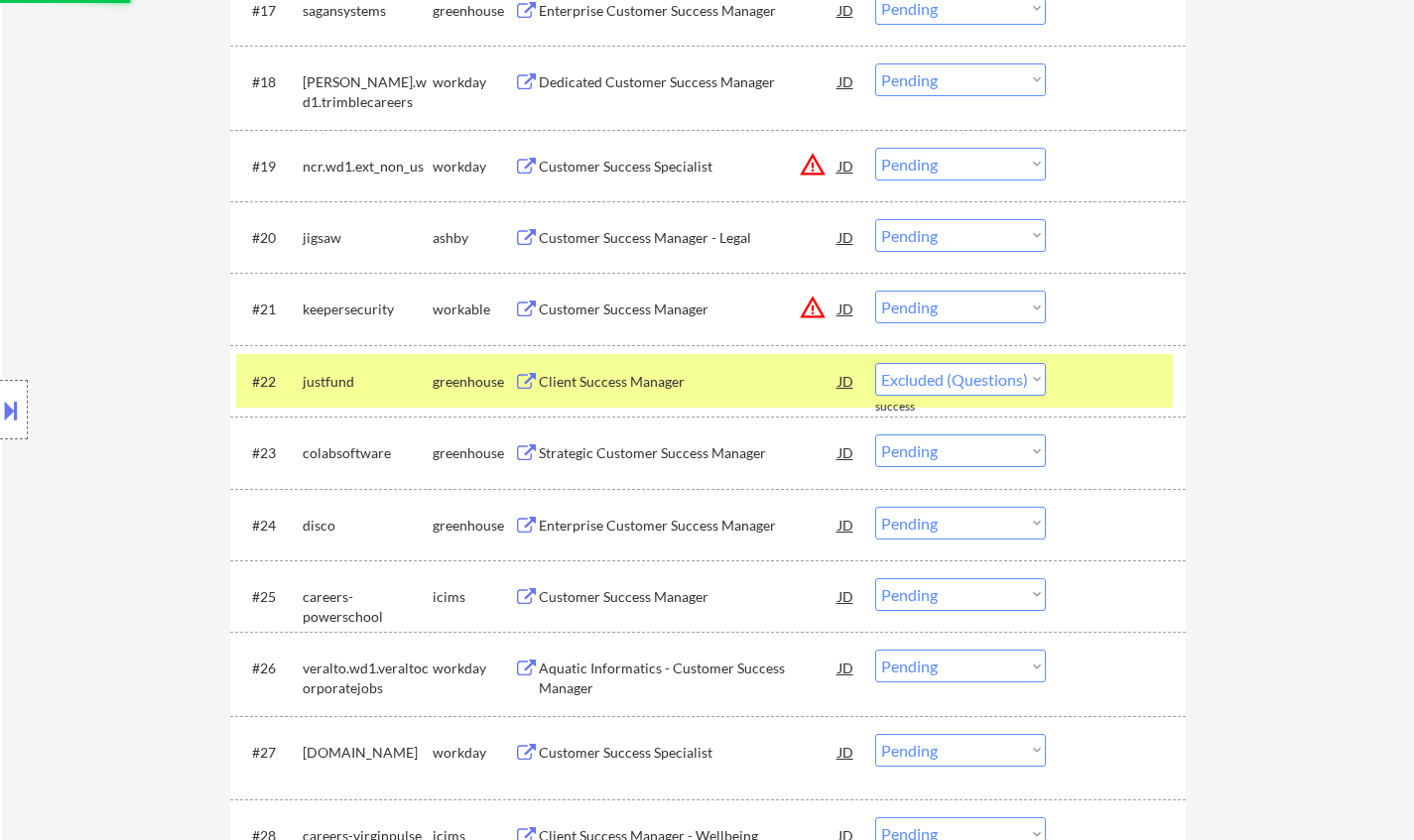 select on ""pending"" 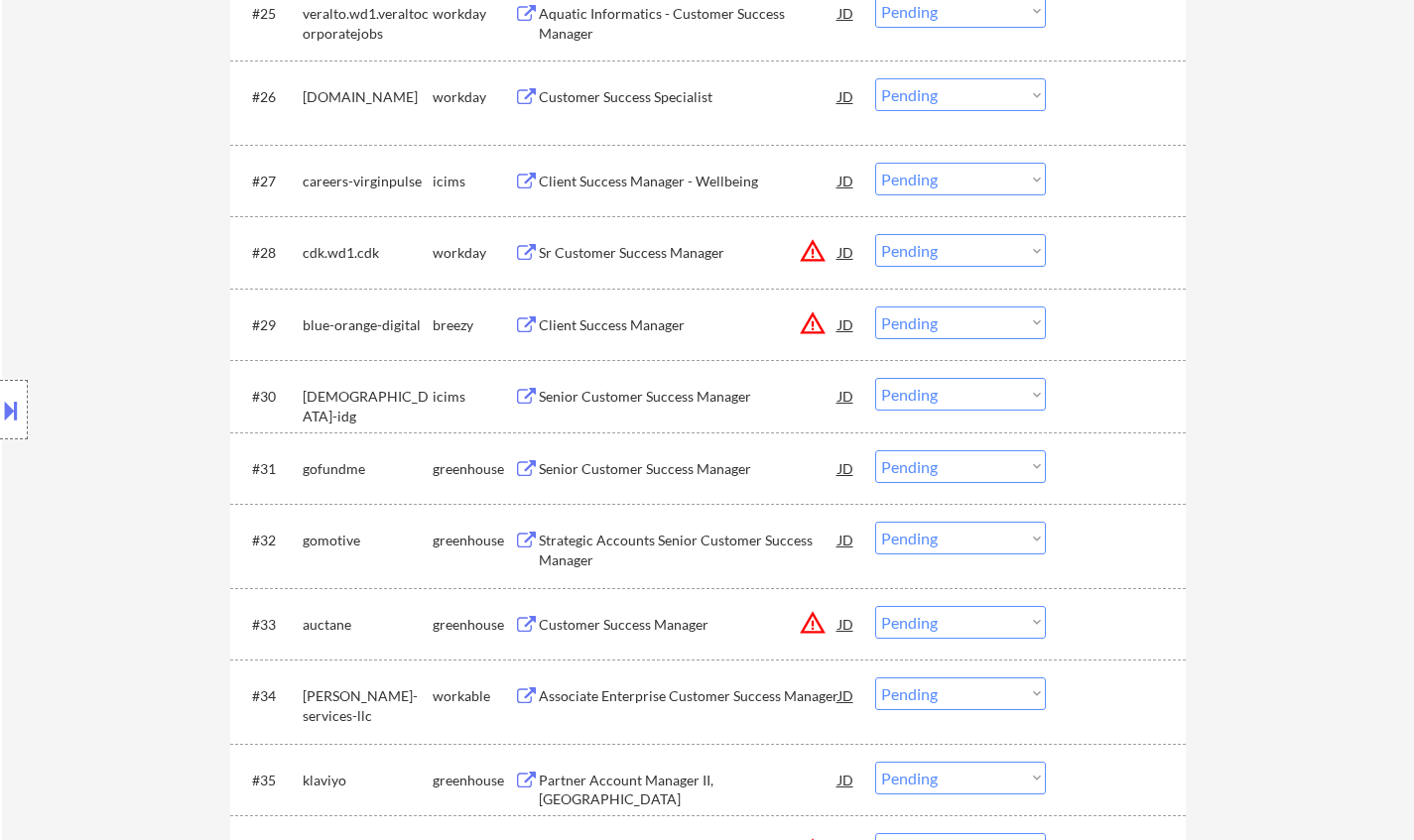 scroll, scrollTop: 2479, scrollLeft: 0, axis: vertical 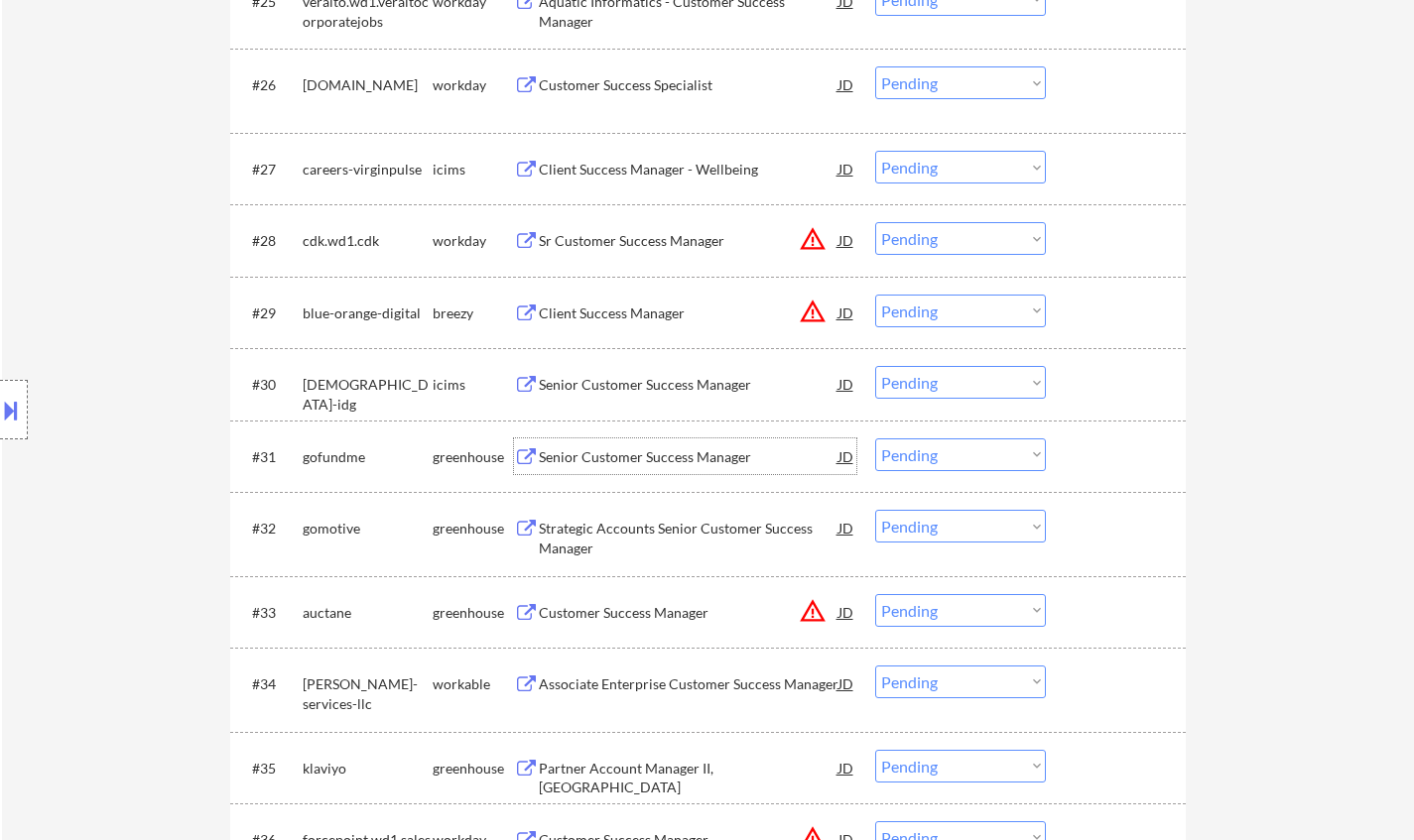click on "Senior Customer Success Manager" at bounding box center (689, 457) 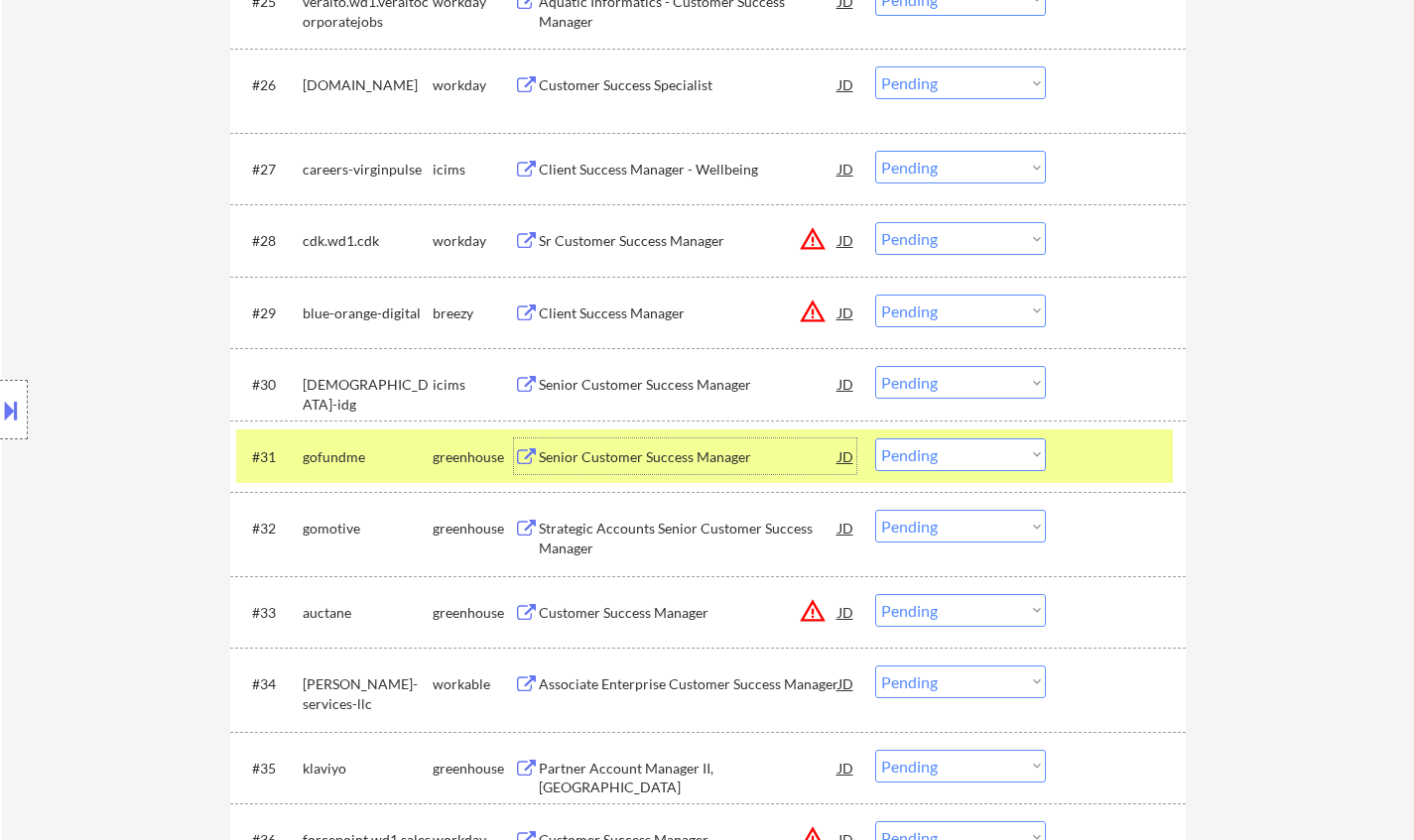 click on "Choose an option... Pending Applied Excluded (Questions) Excluded (Expired) Excluded (Location) Excluded (Bad Match) Excluded (Blocklist) Excluded (Salary) Excluded (Other)" at bounding box center [961, 454] 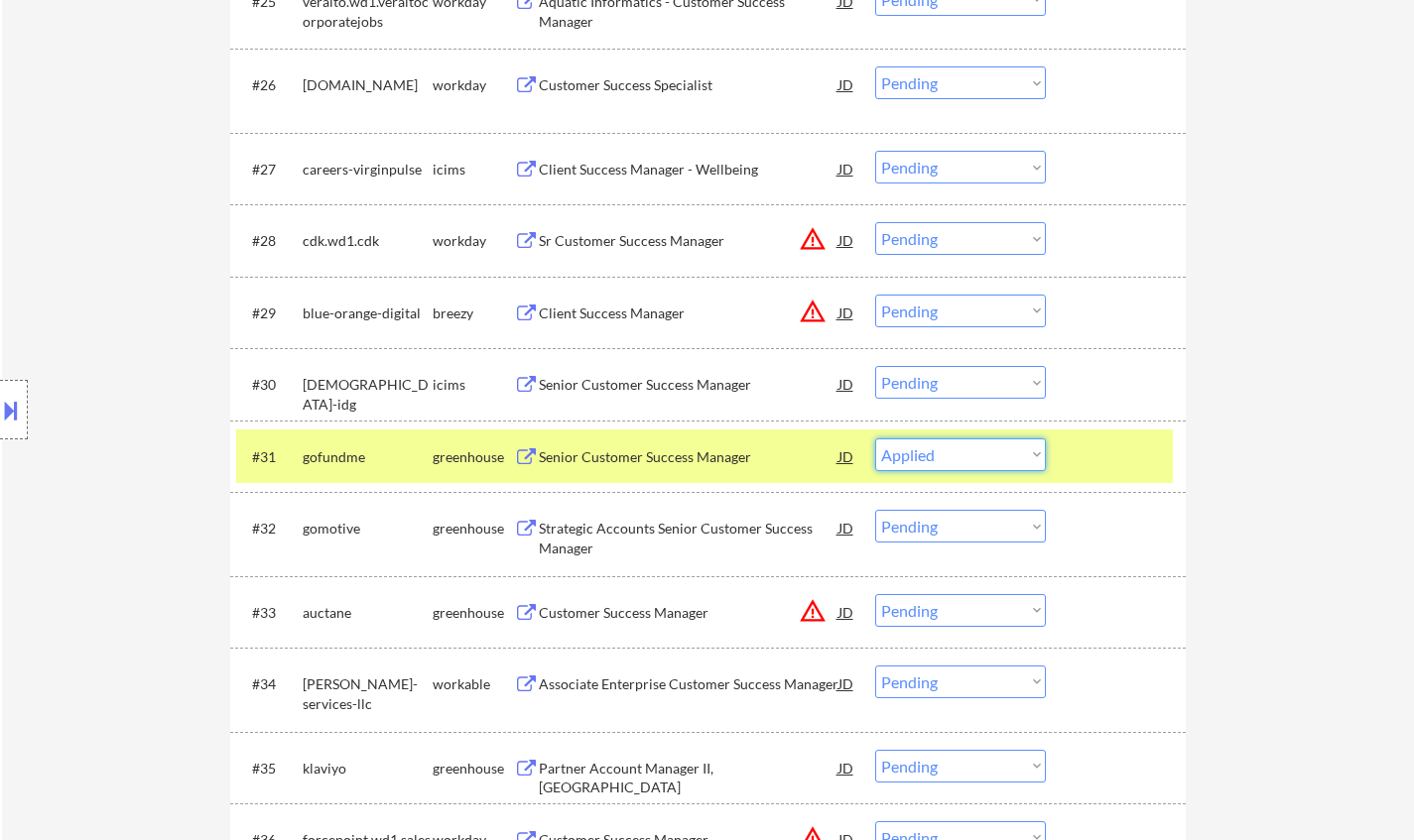 click on "Choose an option... Pending Applied Excluded (Questions) Excluded (Expired) Excluded (Location) Excluded (Bad Match) Excluded (Blocklist) Excluded (Salary) Excluded (Other)" at bounding box center (961, 454) 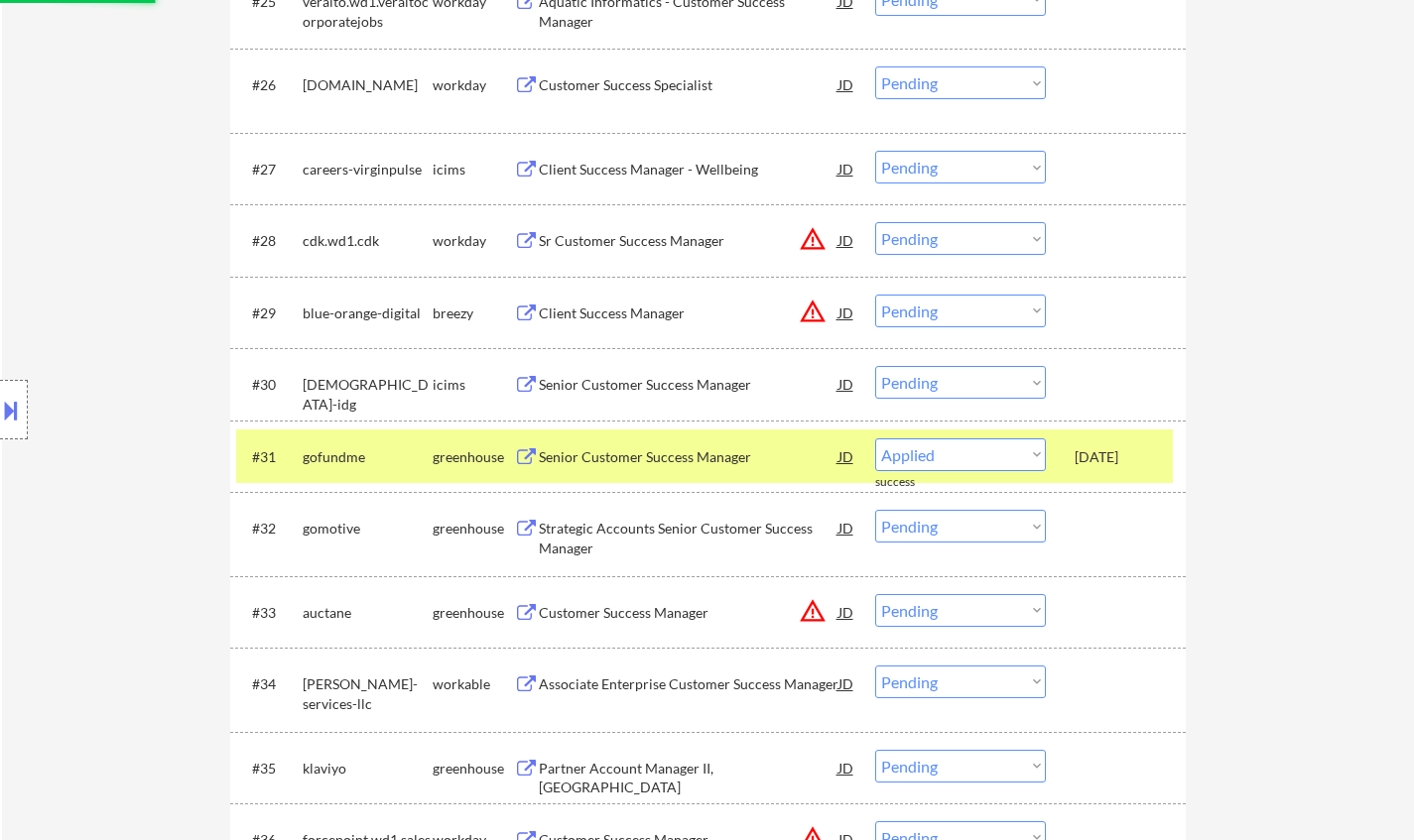 select on ""pending"" 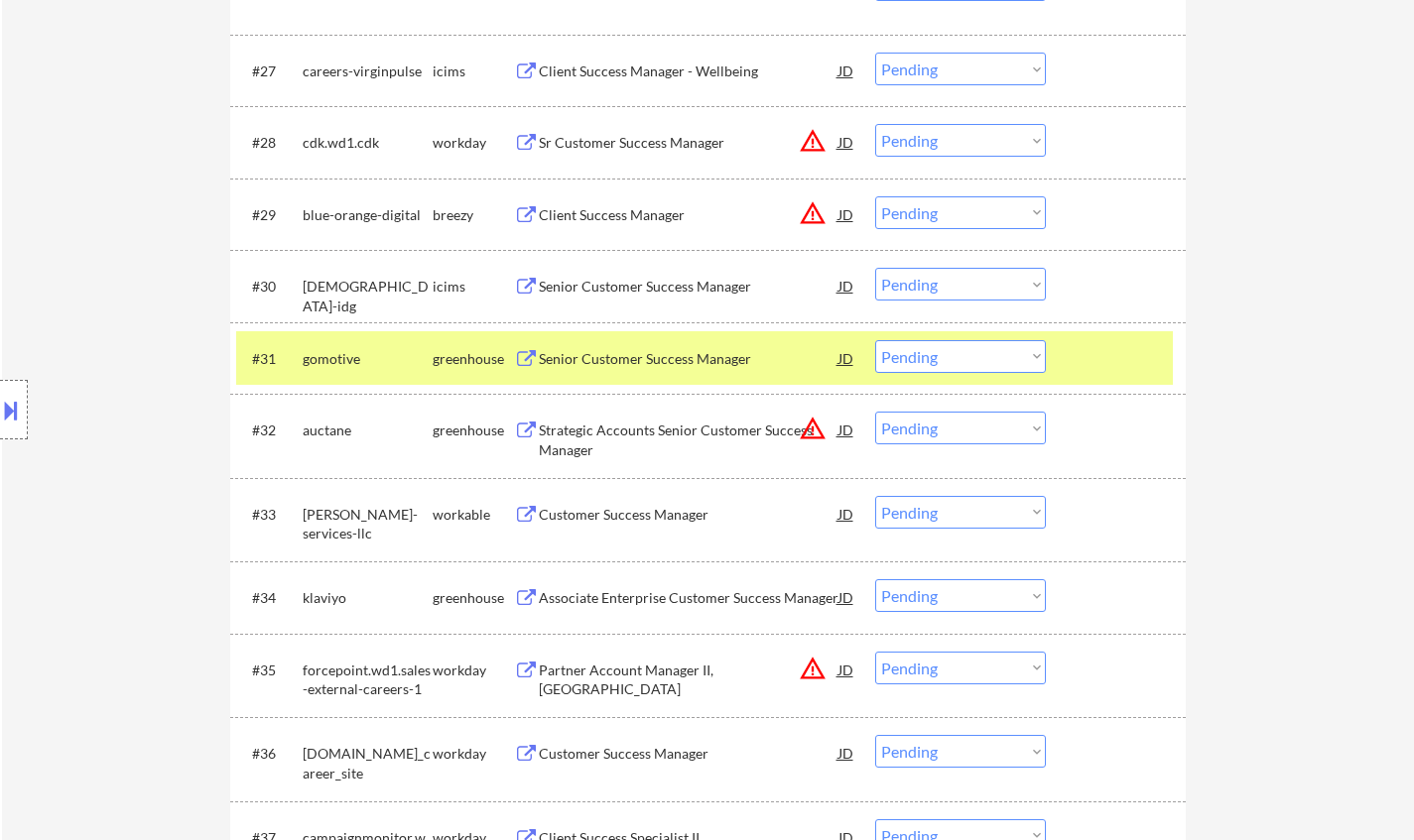 scroll, scrollTop: 2579, scrollLeft: 0, axis: vertical 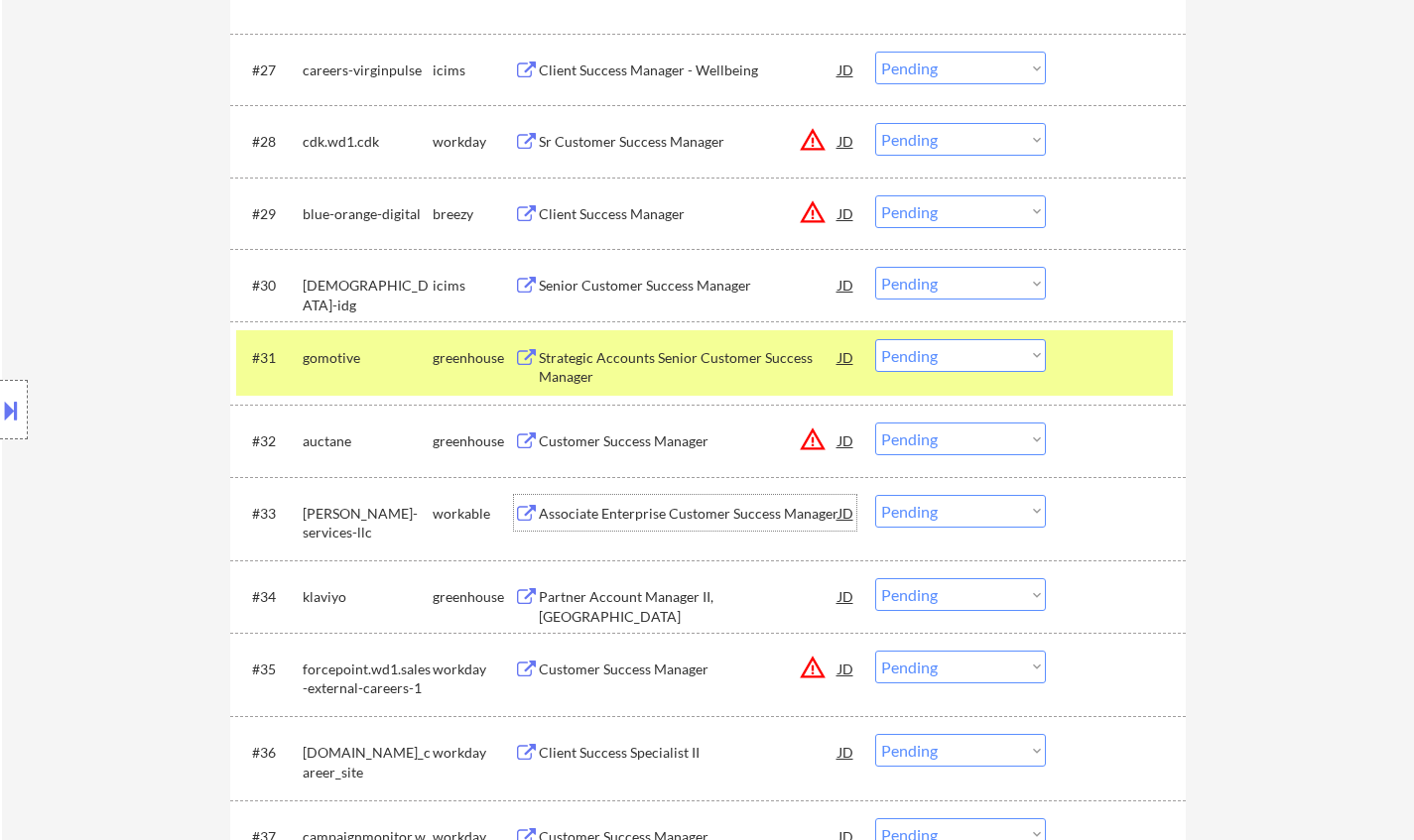 click on "Associate Enterprise Customer Success Manager" at bounding box center [689, 514] 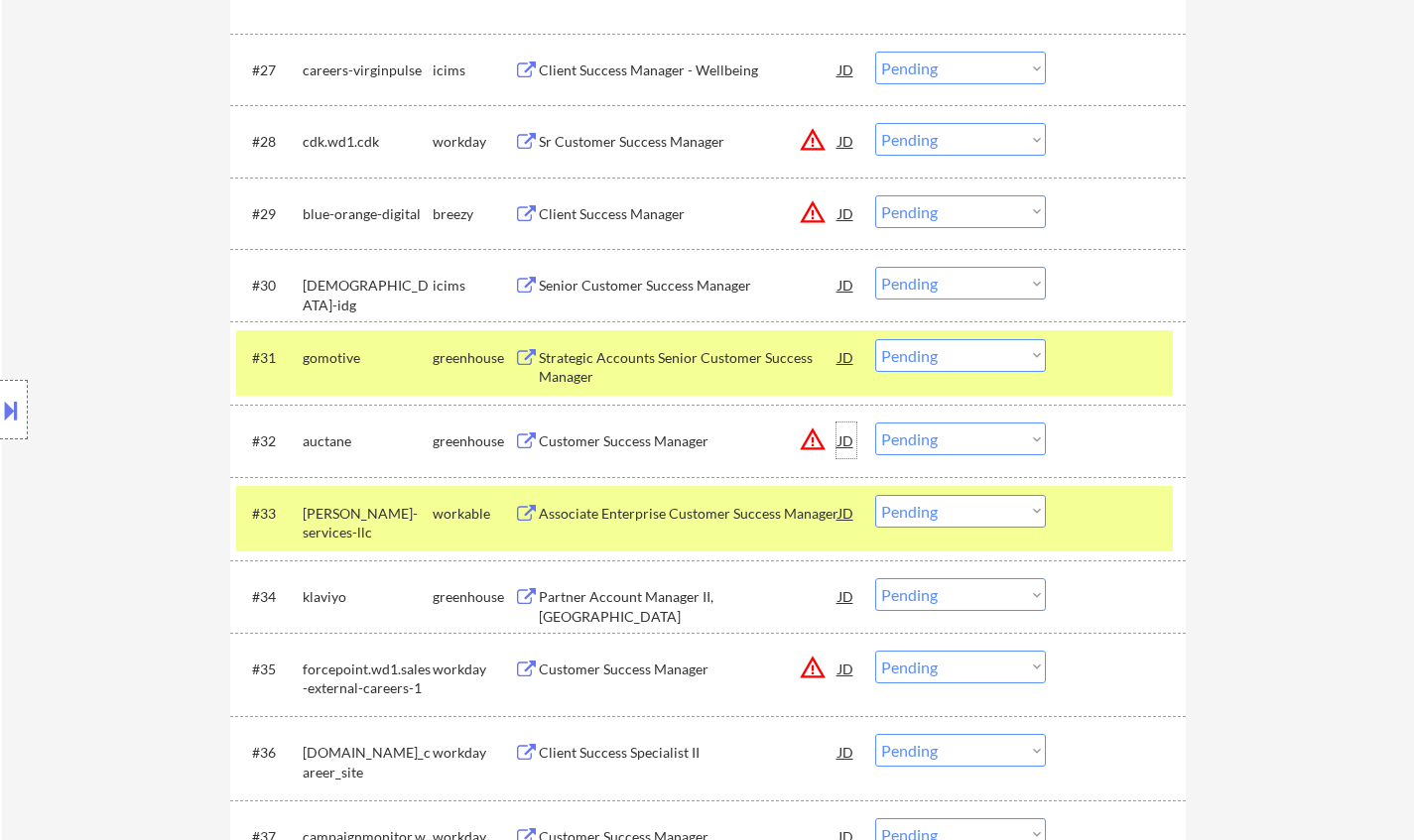 click on "JD" at bounding box center (846, 440) 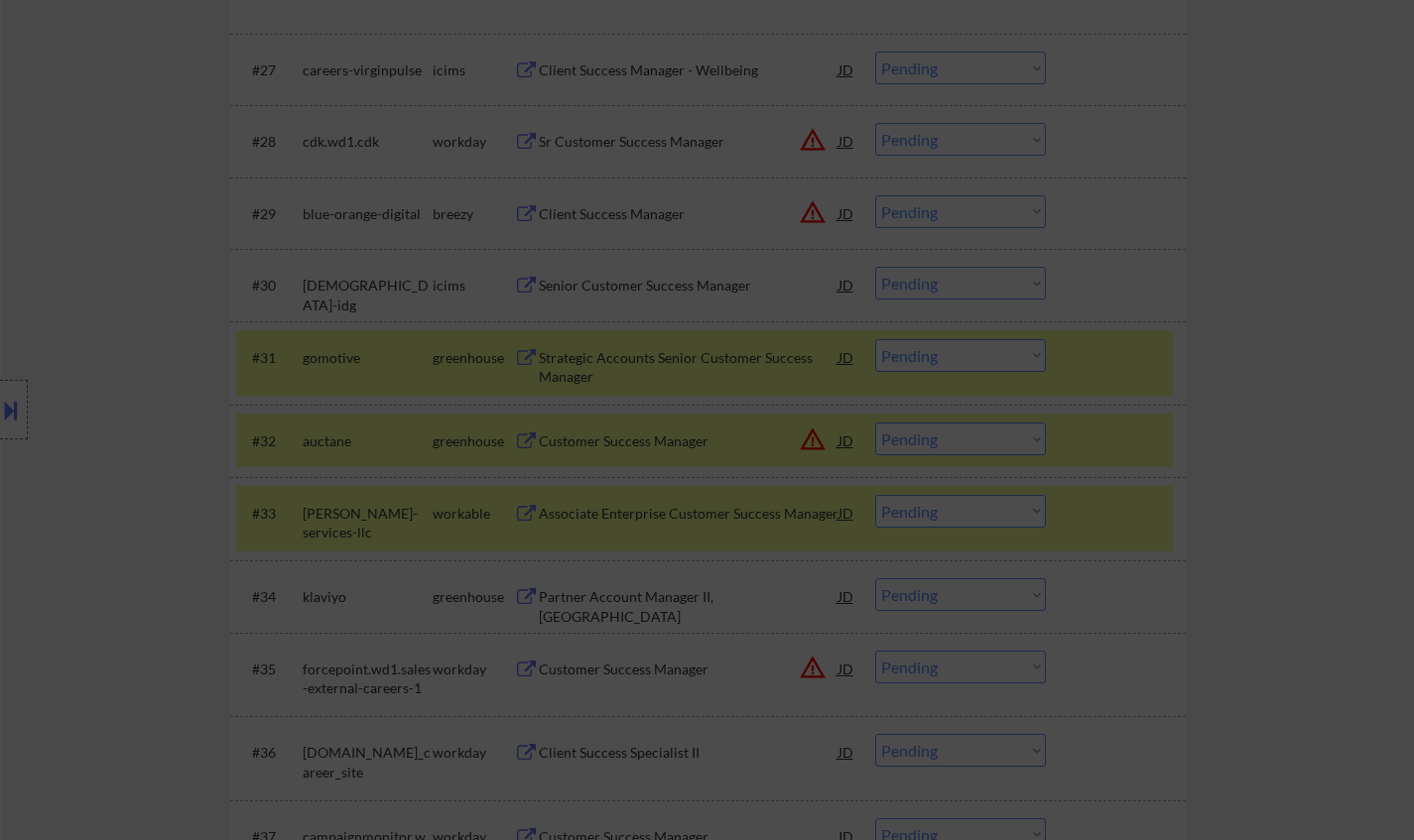 click at bounding box center [707, 420] 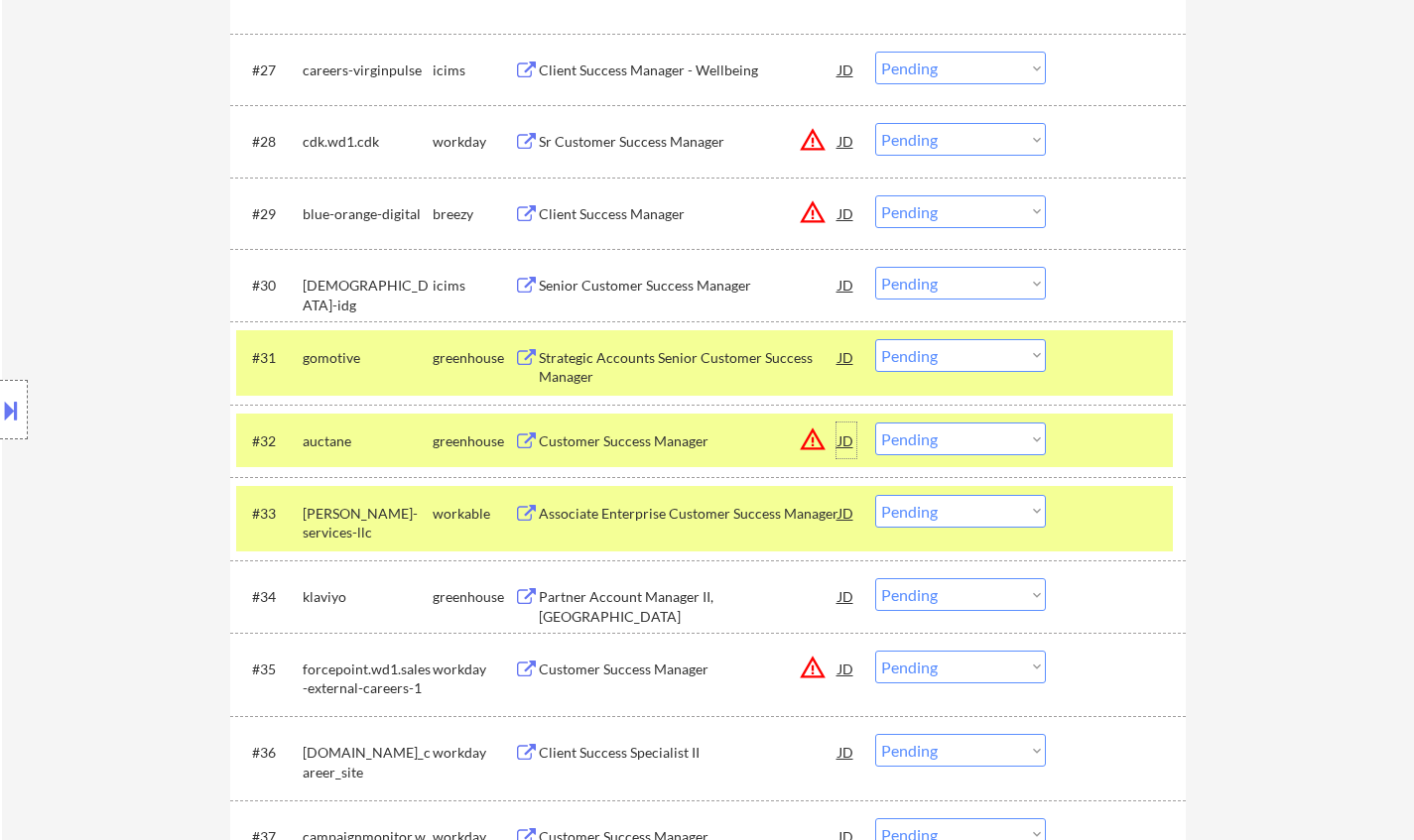 click on "JD" at bounding box center (846, 440) 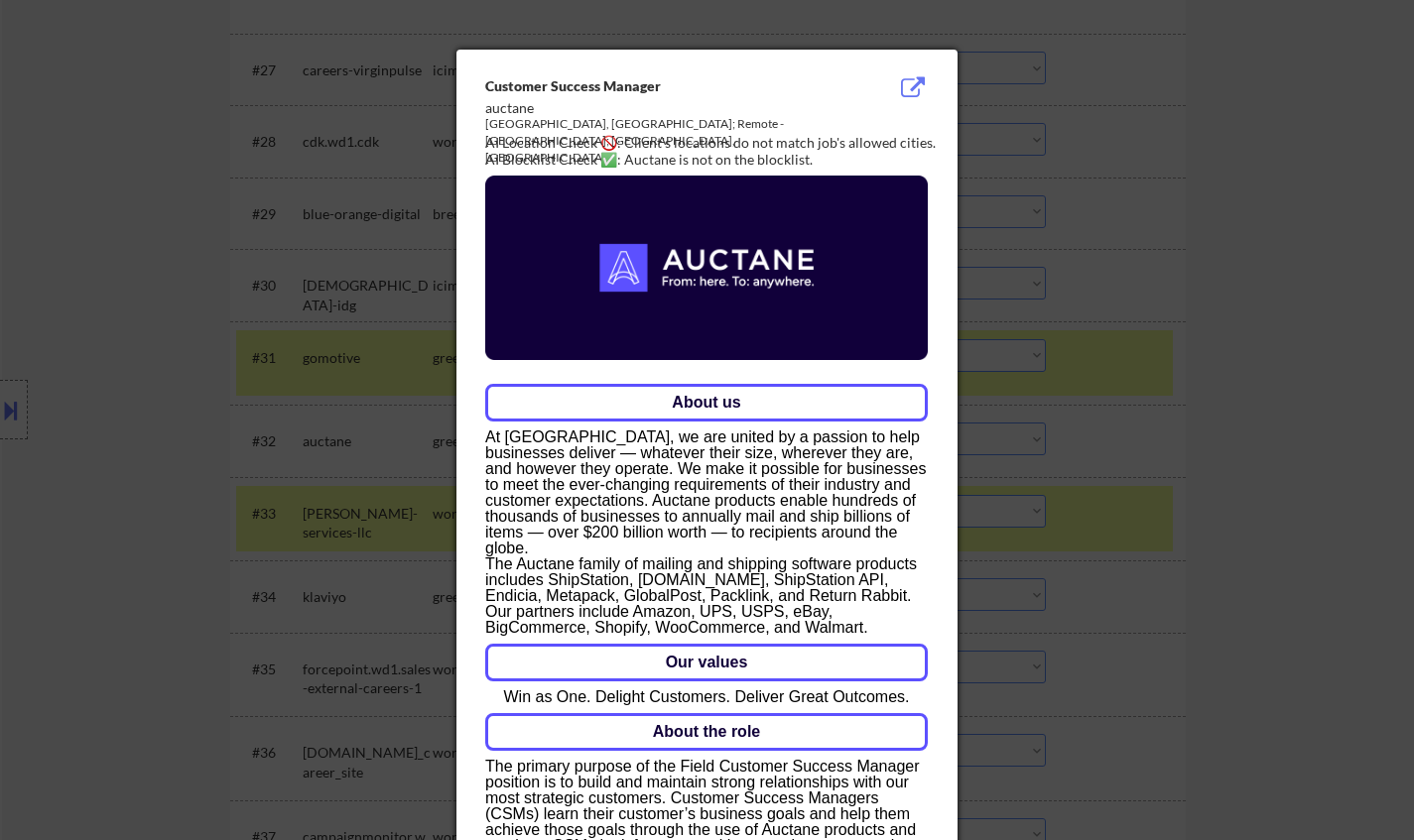 drag, startPoint x: 1228, startPoint y: 307, endPoint x: 1181, endPoint y: 380, distance: 86.82166 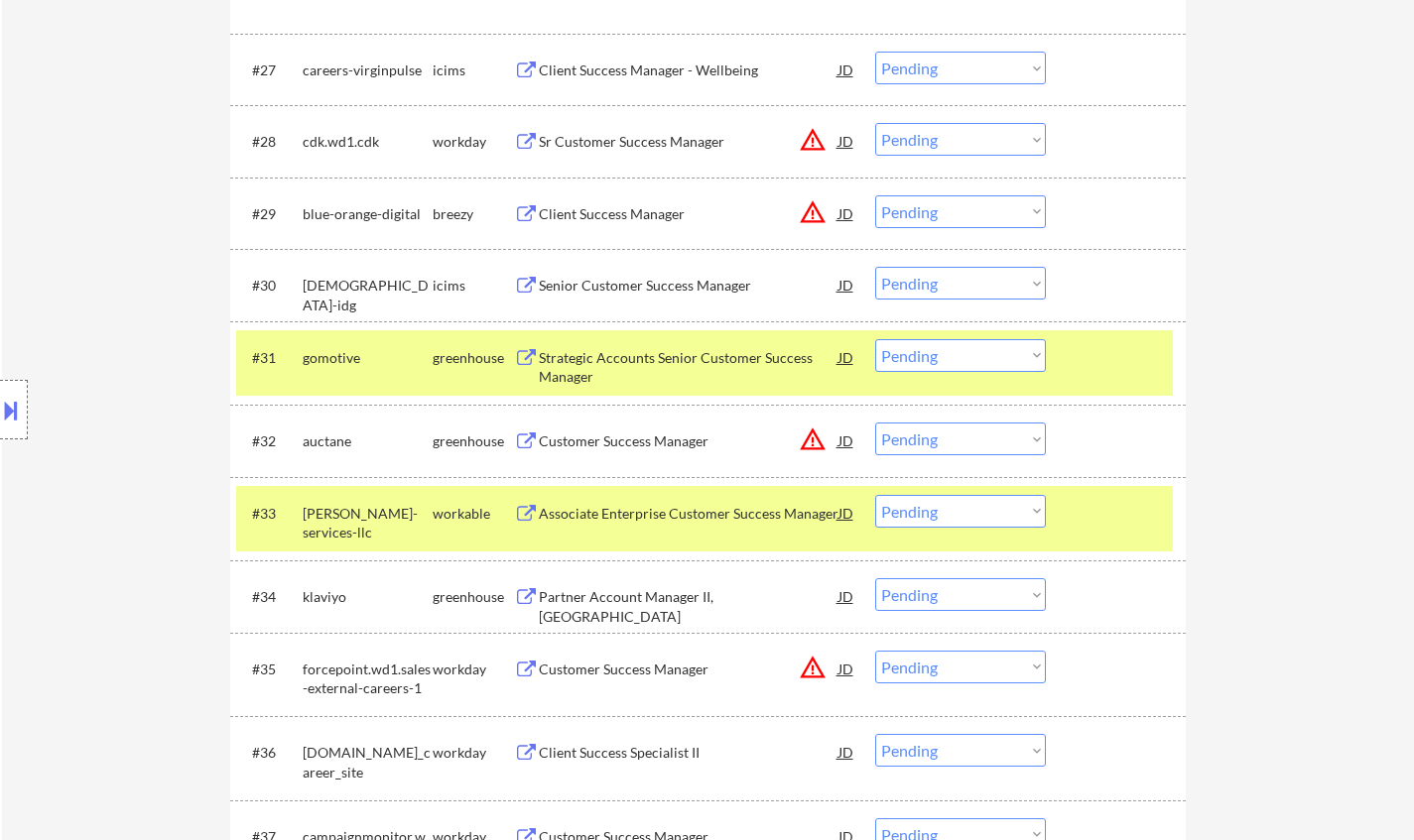click on "Choose an option... Pending Applied Excluded (Questions) Excluded (Expired) Excluded (Location) Excluded (Bad Match) Excluded (Blocklist) Excluded (Salary) Excluded (Other)" at bounding box center [961, 438] 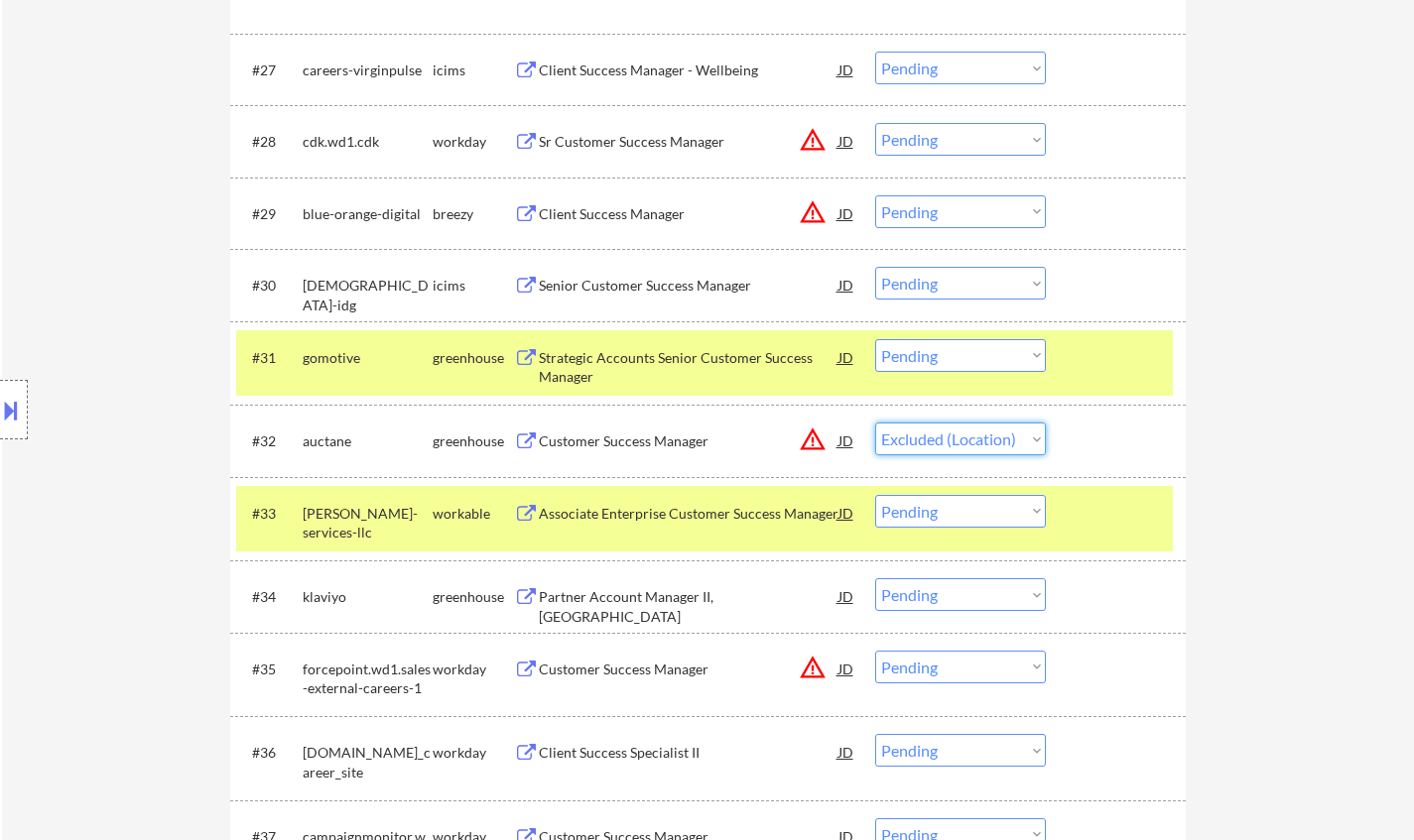 click on "Choose an option... Pending Applied Excluded (Questions) Excluded (Expired) Excluded (Location) Excluded (Bad Match) Excluded (Blocklist) Excluded (Salary) Excluded (Other)" at bounding box center [961, 438] 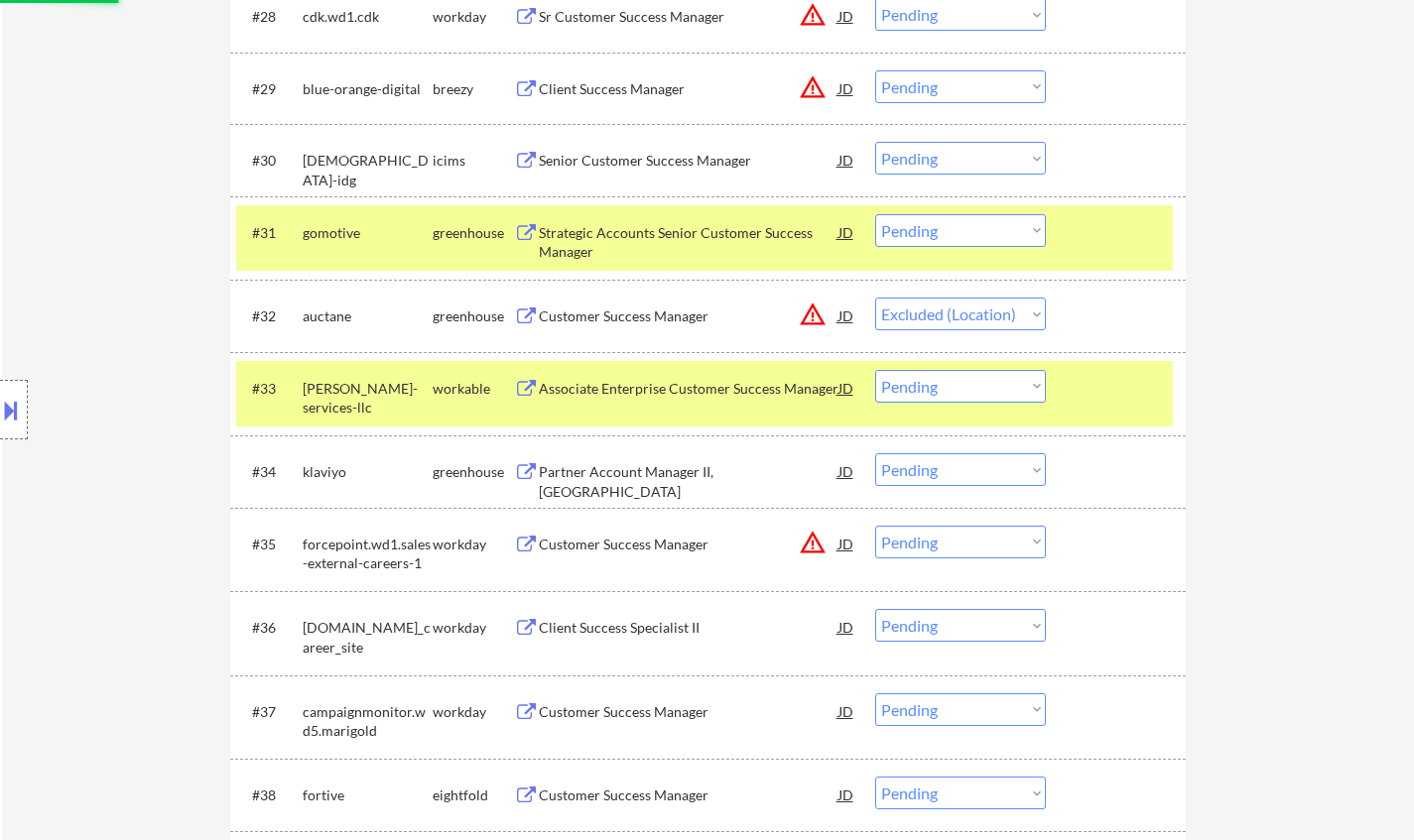 scroll, scrollTop: 2876, scrollLeft: 0, axis: vertical 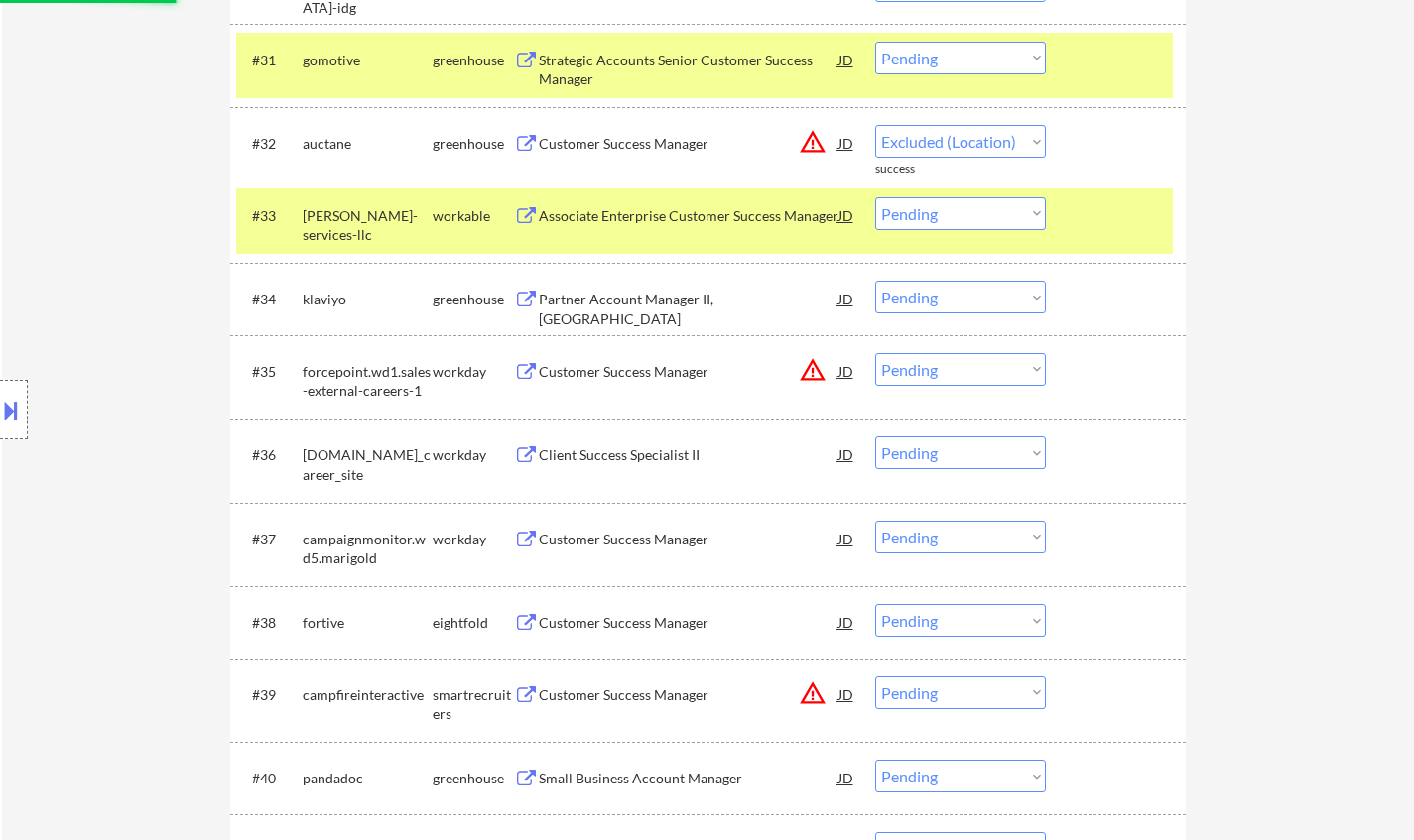 select on ""pending"" 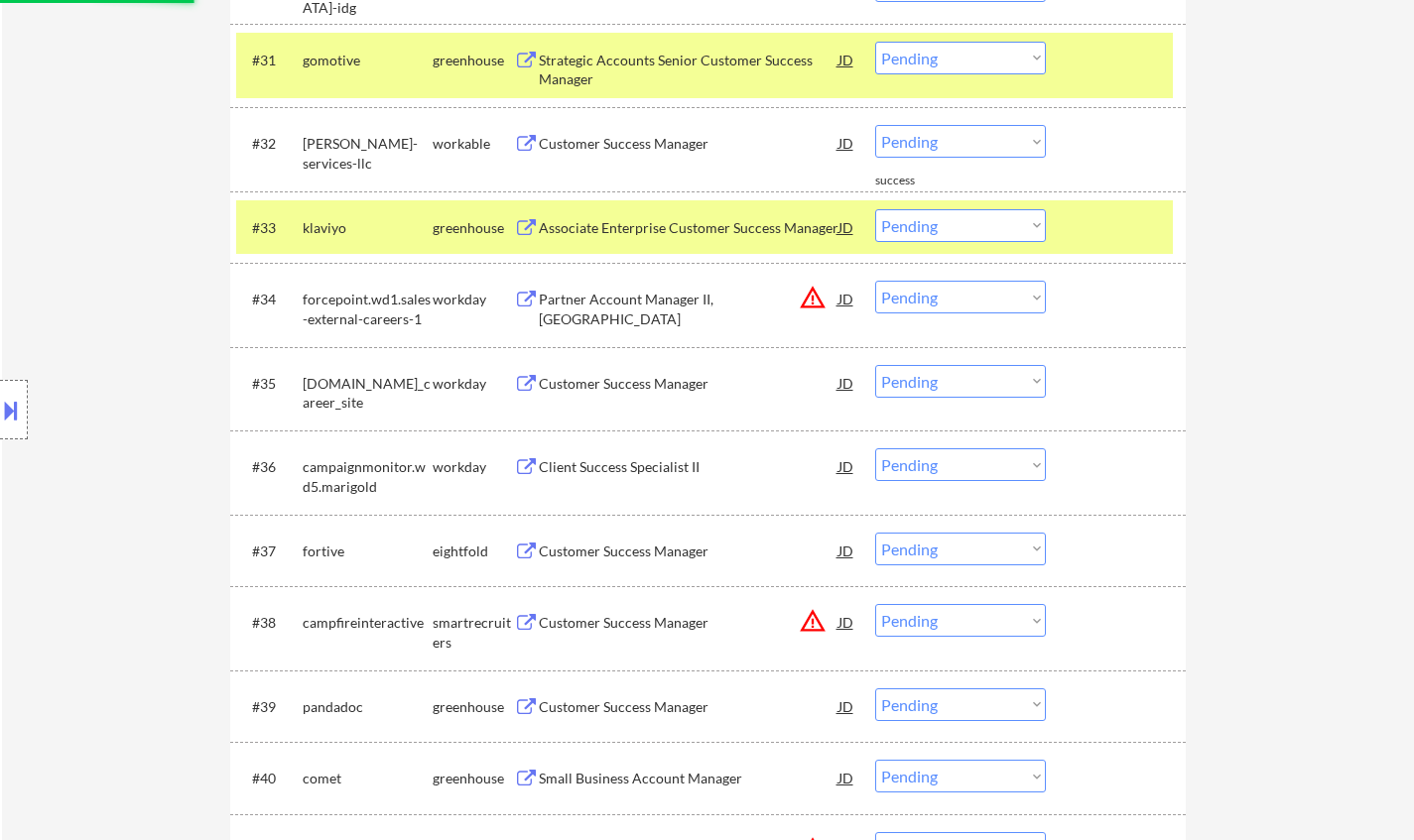 scroll, scrollTop: 3372, scrollLeft: 0, axis: vertical 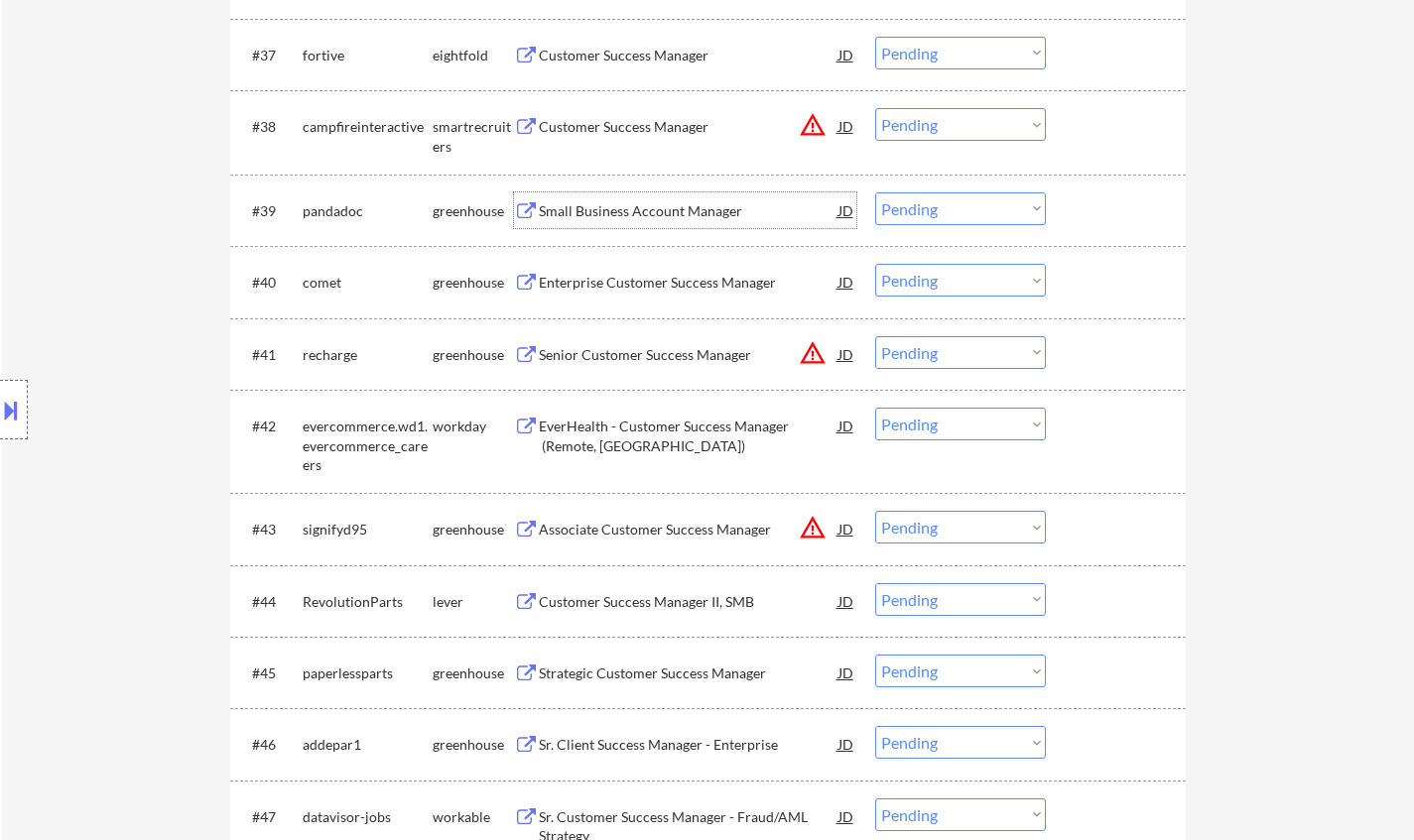 click on "Small Business Account Manager" at bounding box center (689, 211) 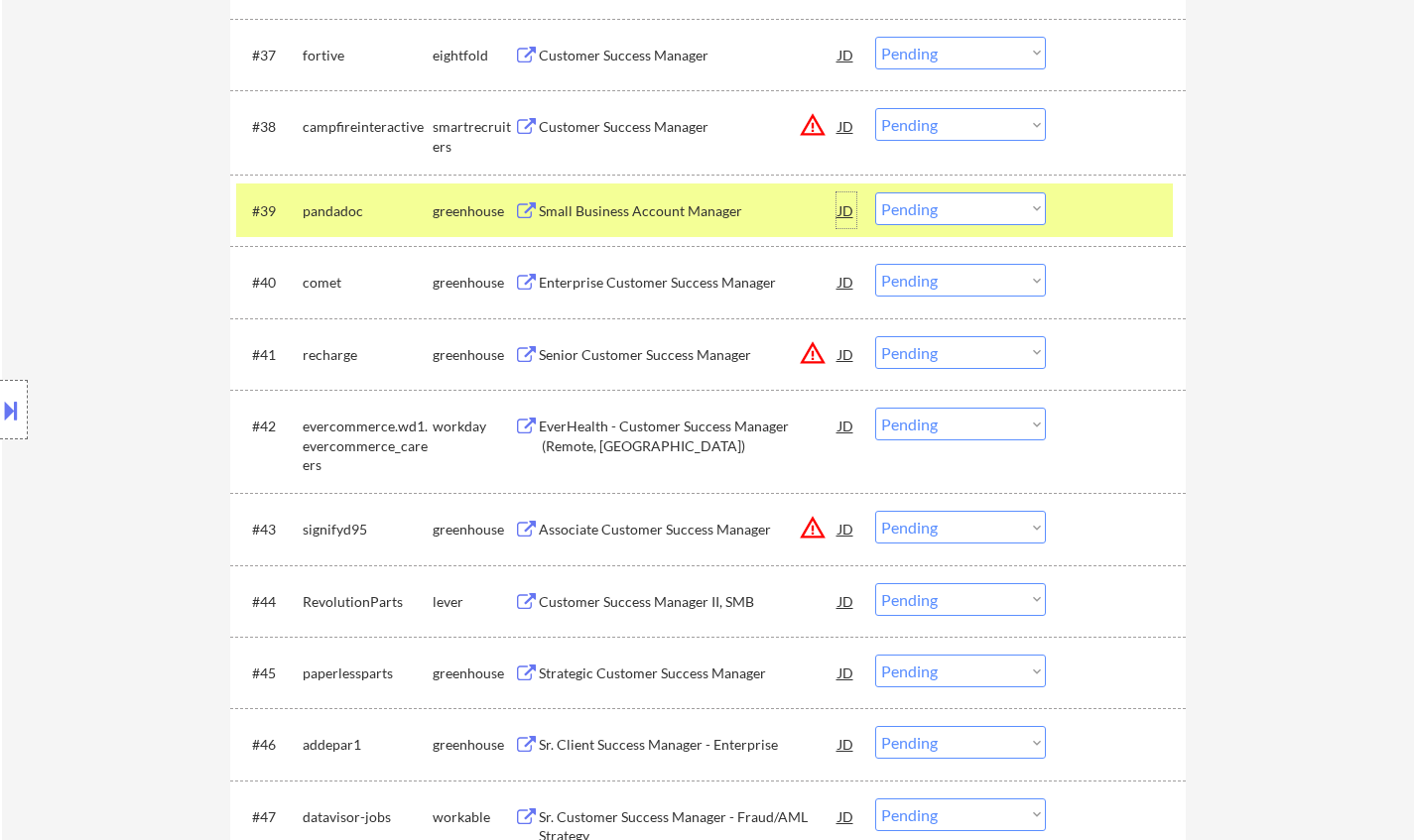 click on "JD" at bounding box center (846, 210) 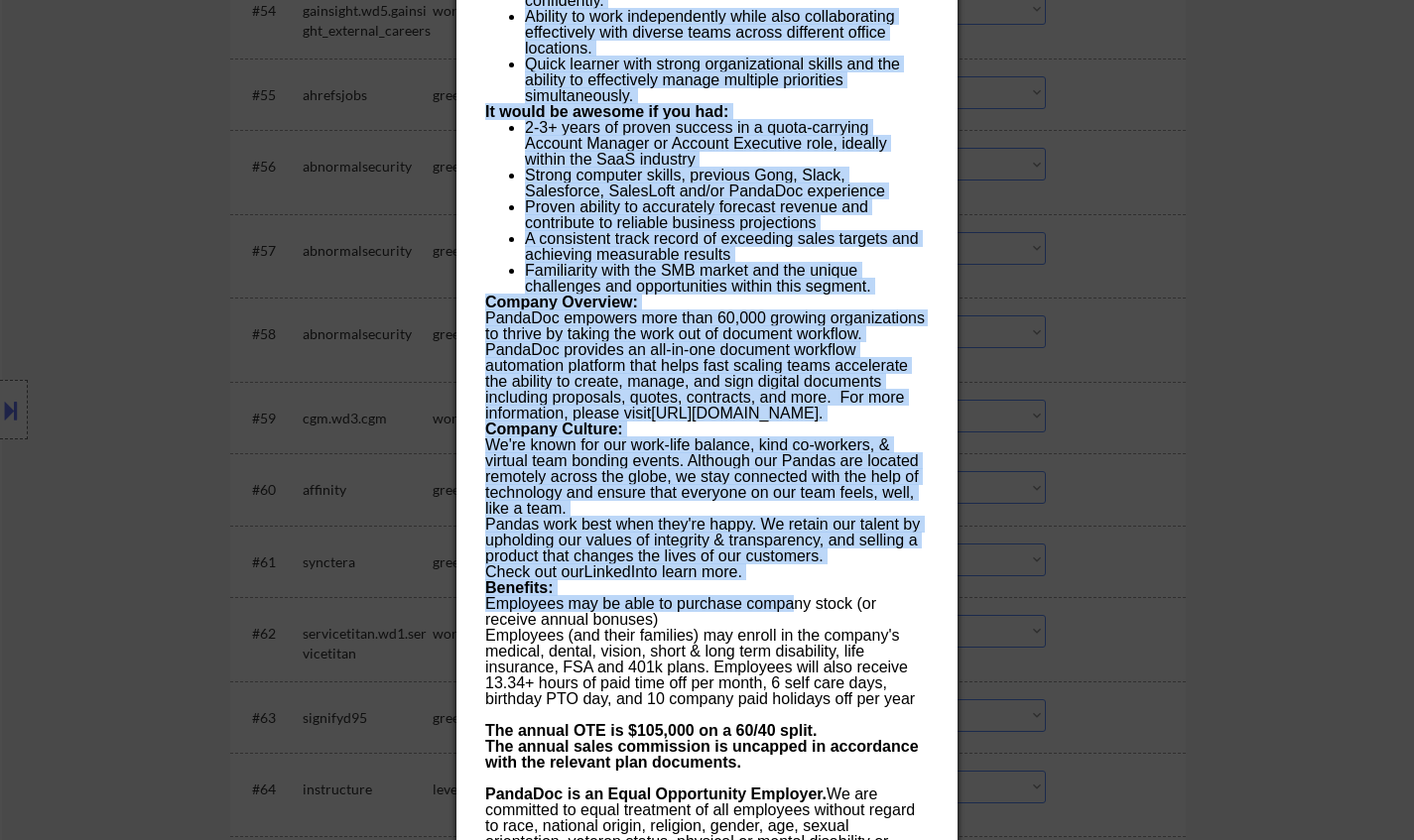 scroll, scrollTop: 5058, scrollLeft: 0, axis: vertical 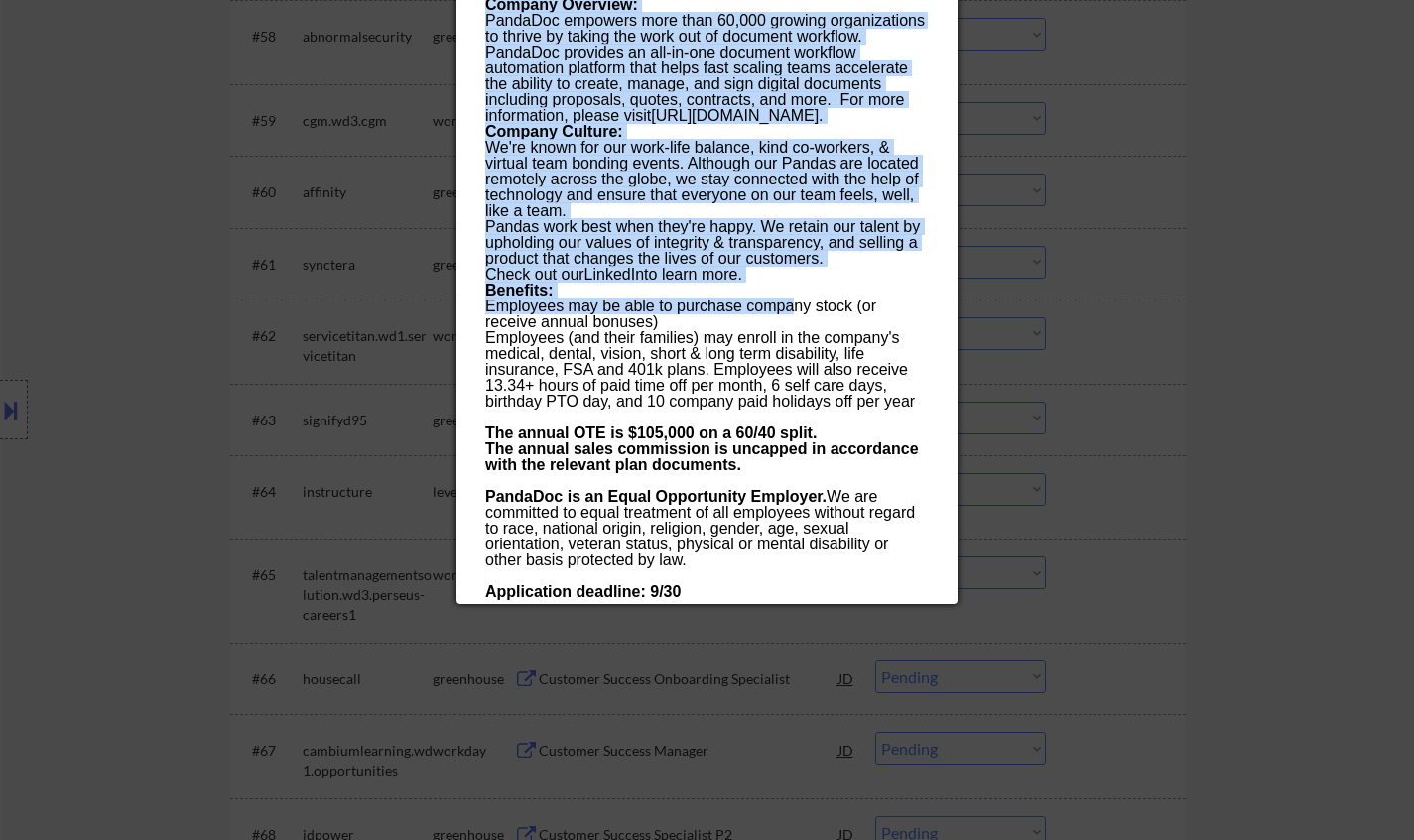 drag, startPoint x: 485, startPoint y: 81, endPoint x: 723, endPoint y: 582, distance: 554.6576 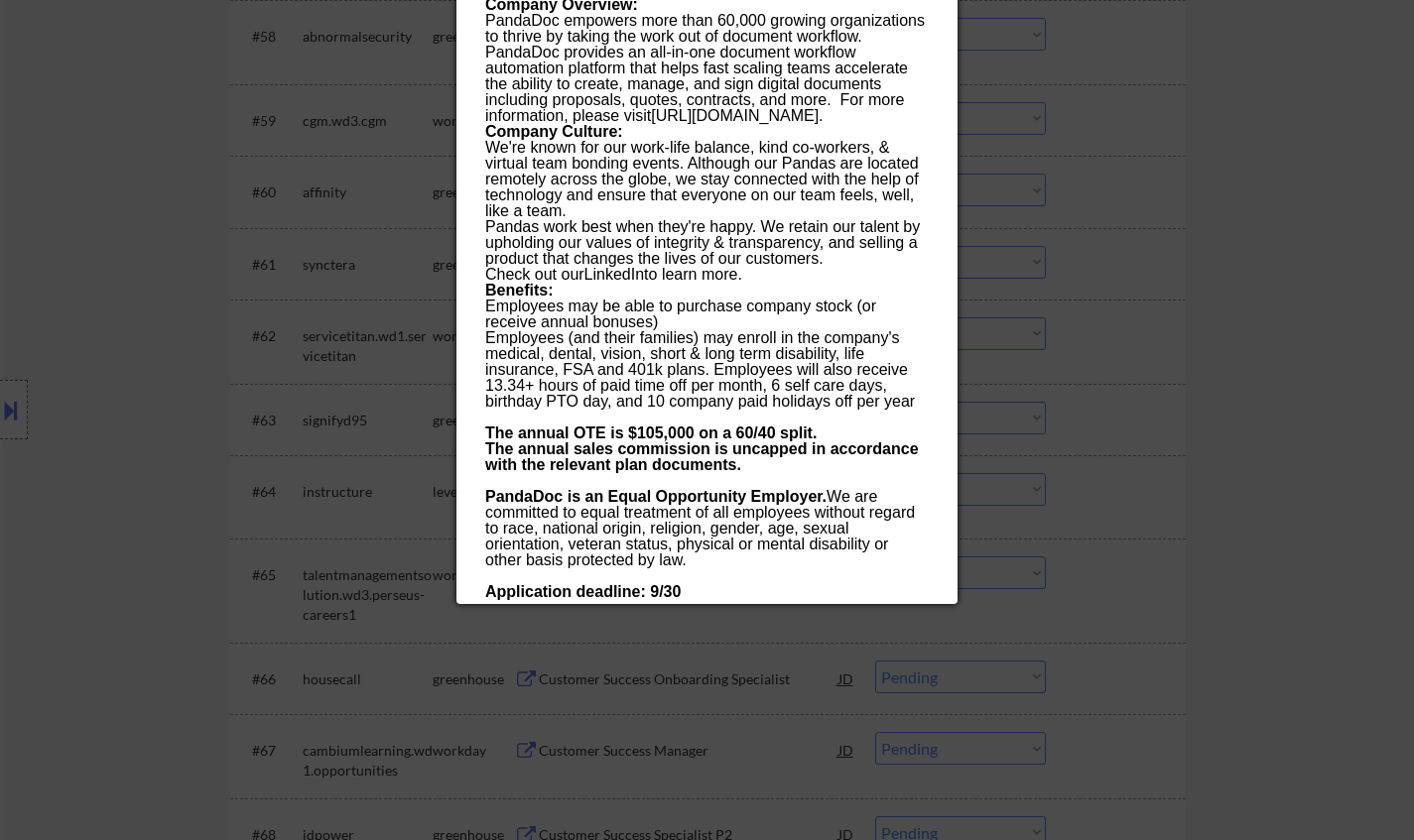 click at bounding box center (707, 420) 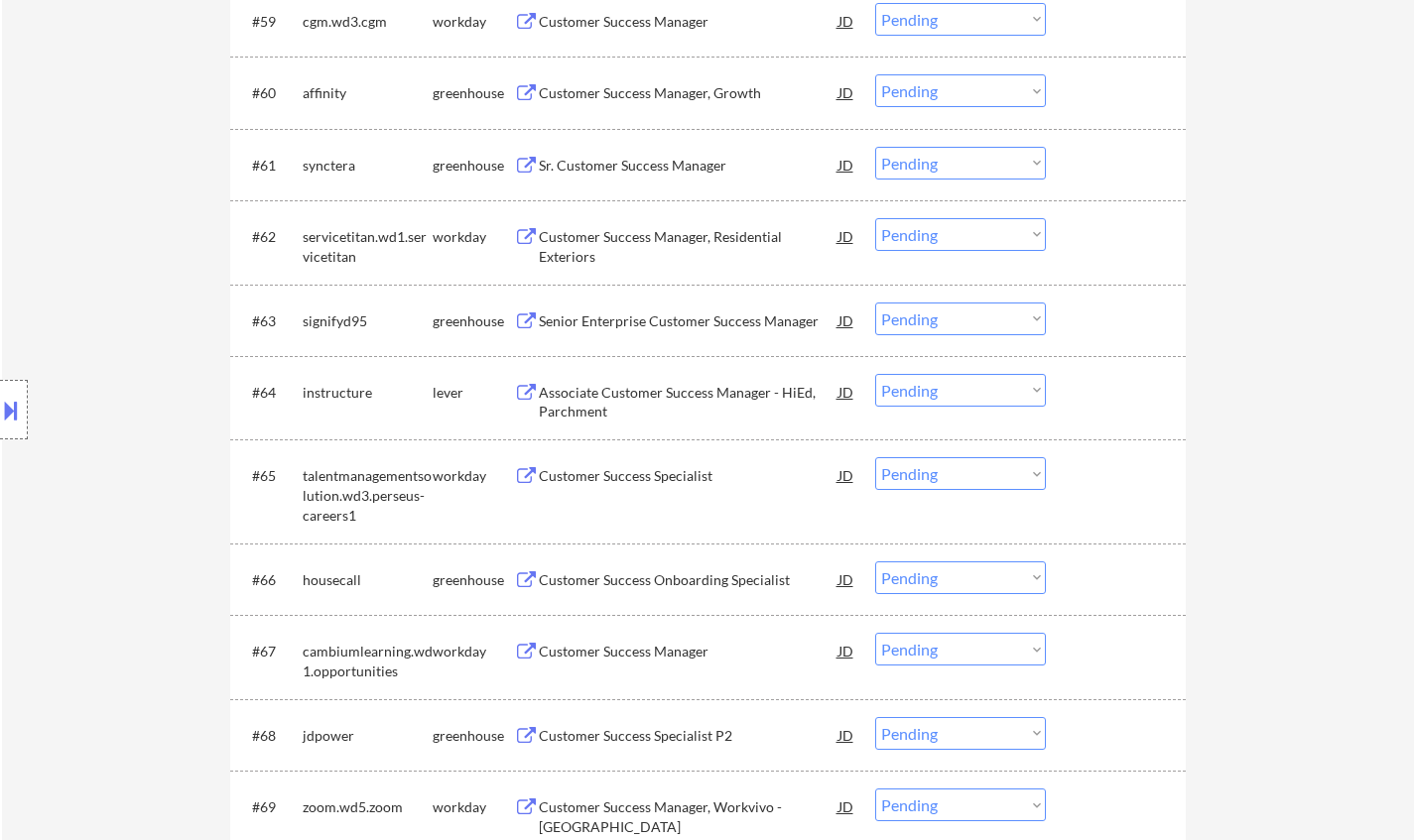 scroll, scrollTop: 5653, scrollLeft: 0, axis: vertical 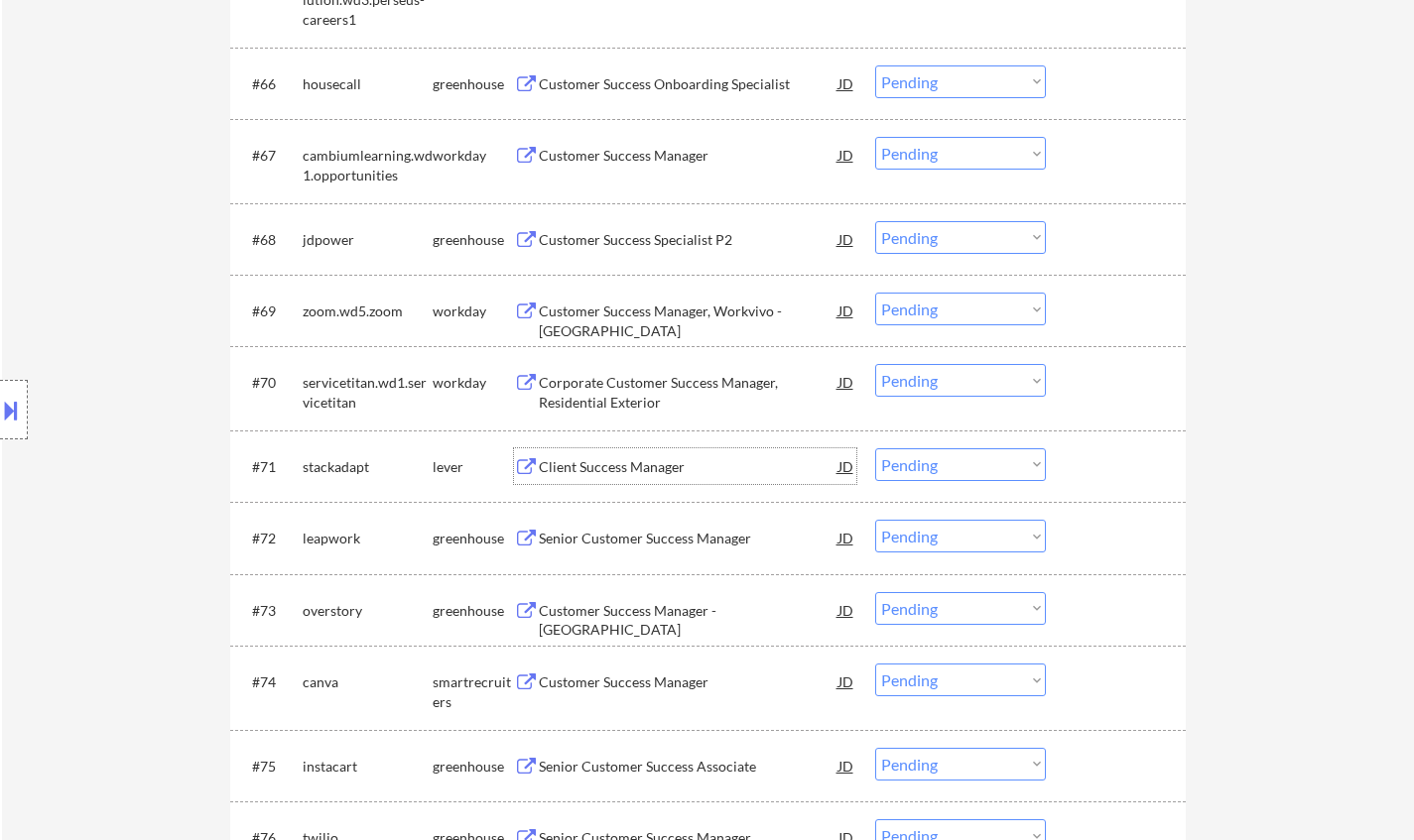 click on "Client Success Manager" at bounding box center (689, 467) 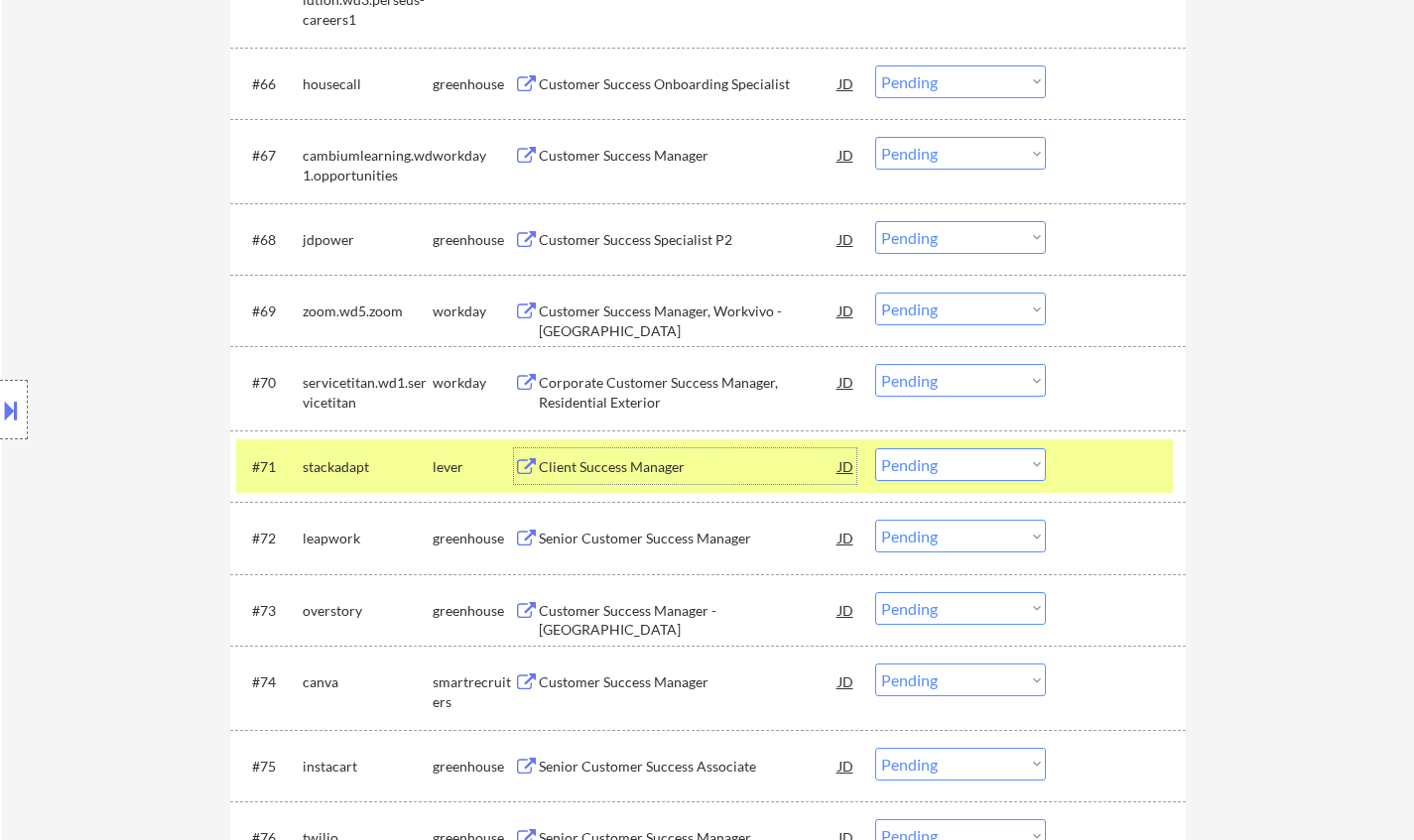 drag, startPoint x: 961, startPoint y: 465, endPoint x: 965, endPoint y: 475, distance: 10.77033 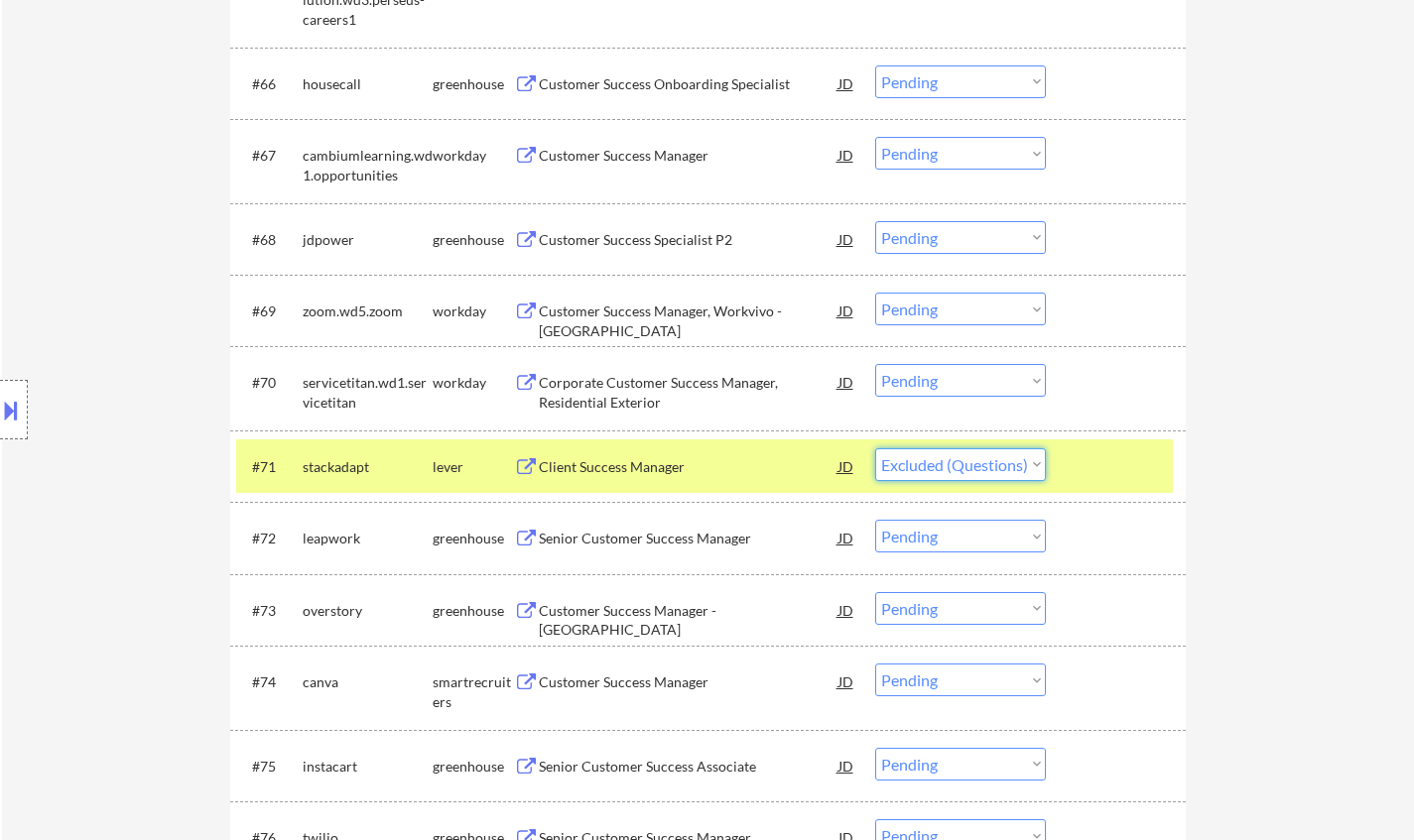 click on "Choose an option... Pending Applied Excluded (Questions) Excluded (Expired) Excluded (Location) Excluded (Bad Match) Excluded (Blocklist) Excluded (Salary) Excluded (Other)" at bounding box center (961, 464) 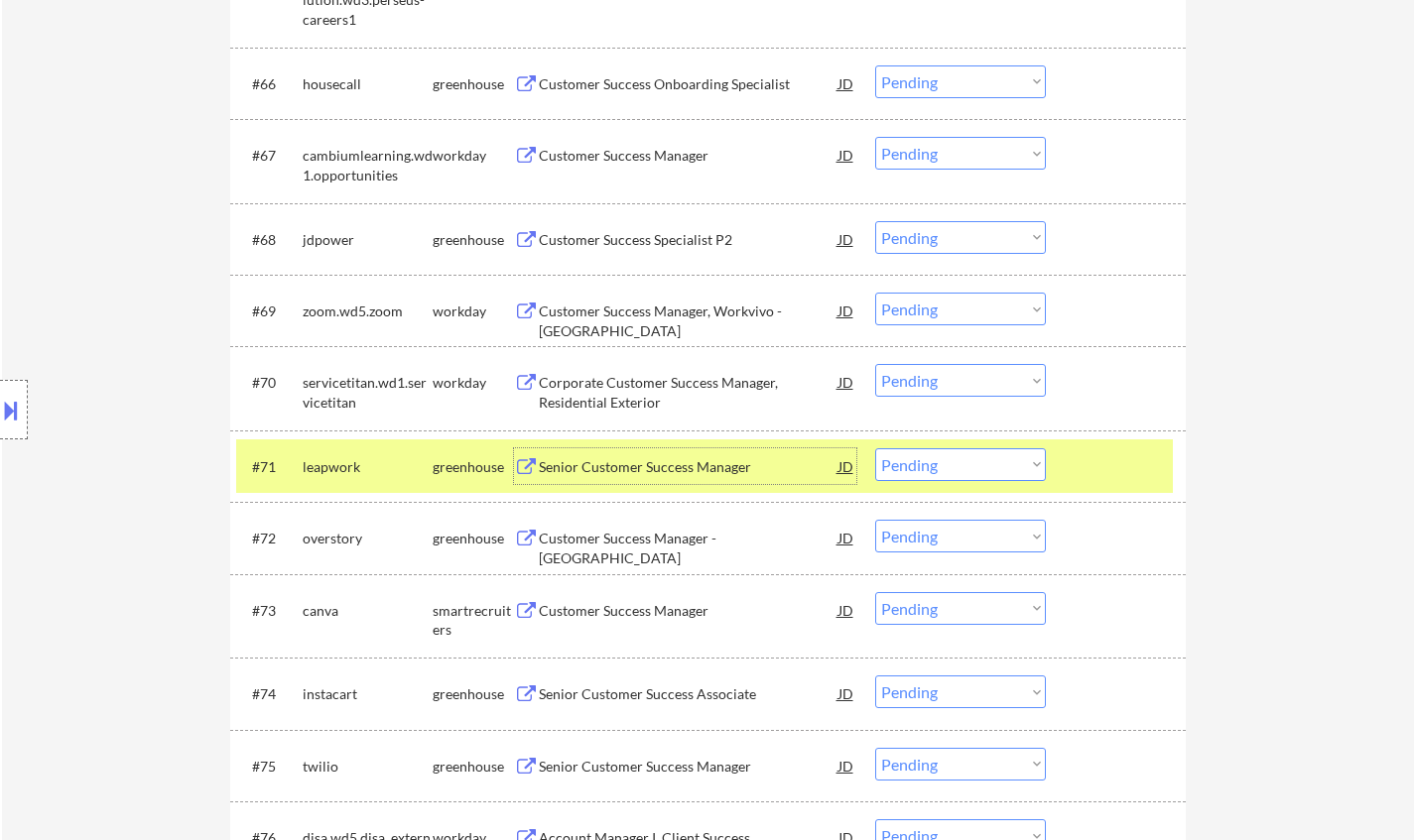 click on "Senior Customer Success Manager" at bounding box center (689, 467) 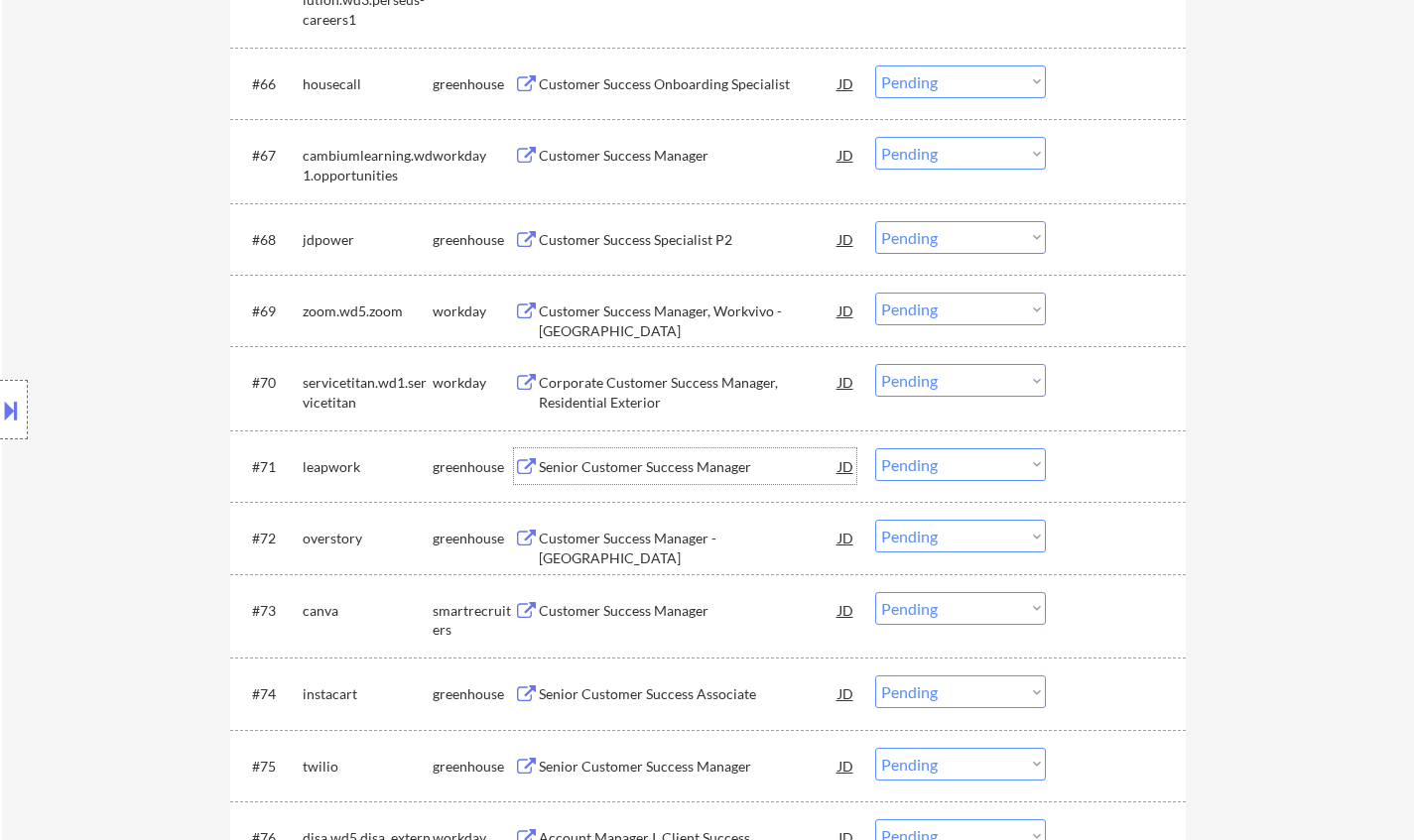 drag, startPoint x: 956, startPoint y: 465, endPoint x: 957, endPoint y: 480, distance: 15.033296 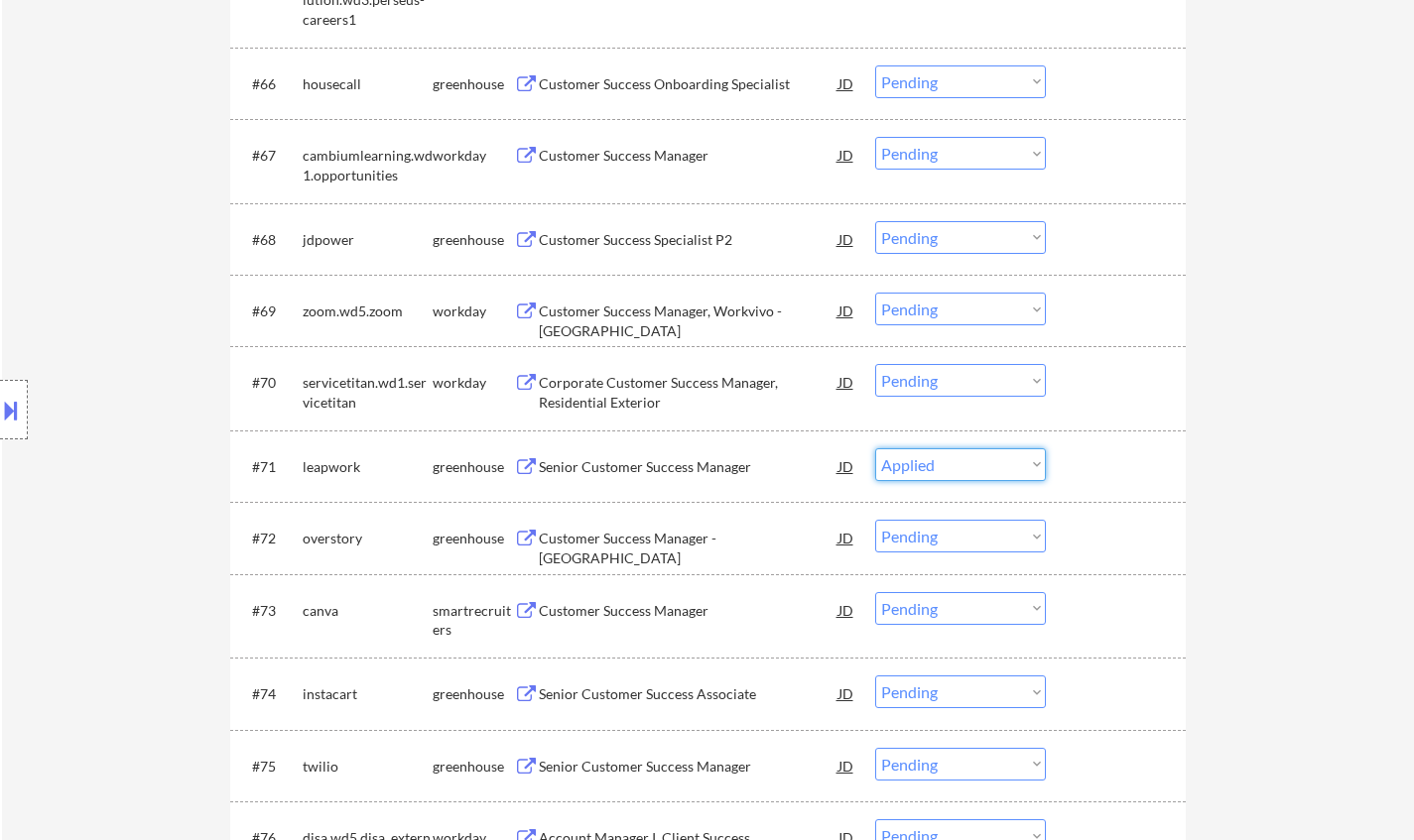 click on "Choose an option... Pending Applied Excluded (Questions) Excluded (Expired) Excluded (Location) Excluded (Bad Match) Excluded (Blocklist) Excluded (Salary) Excluded (Other)" at bounding box center (961, 464) 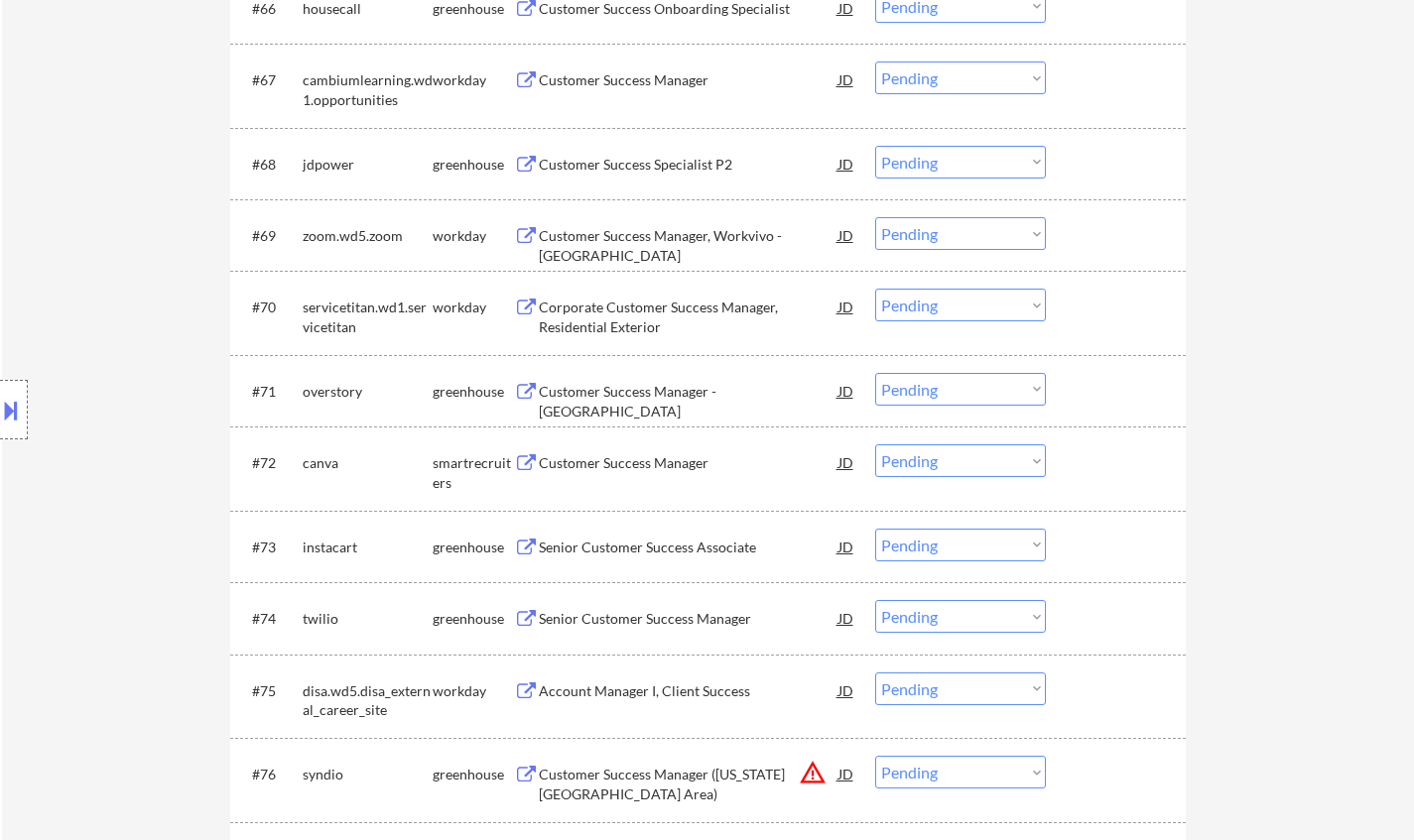 scroll, scrollTop: 5752, scrollLeft: 0, axis: vertical 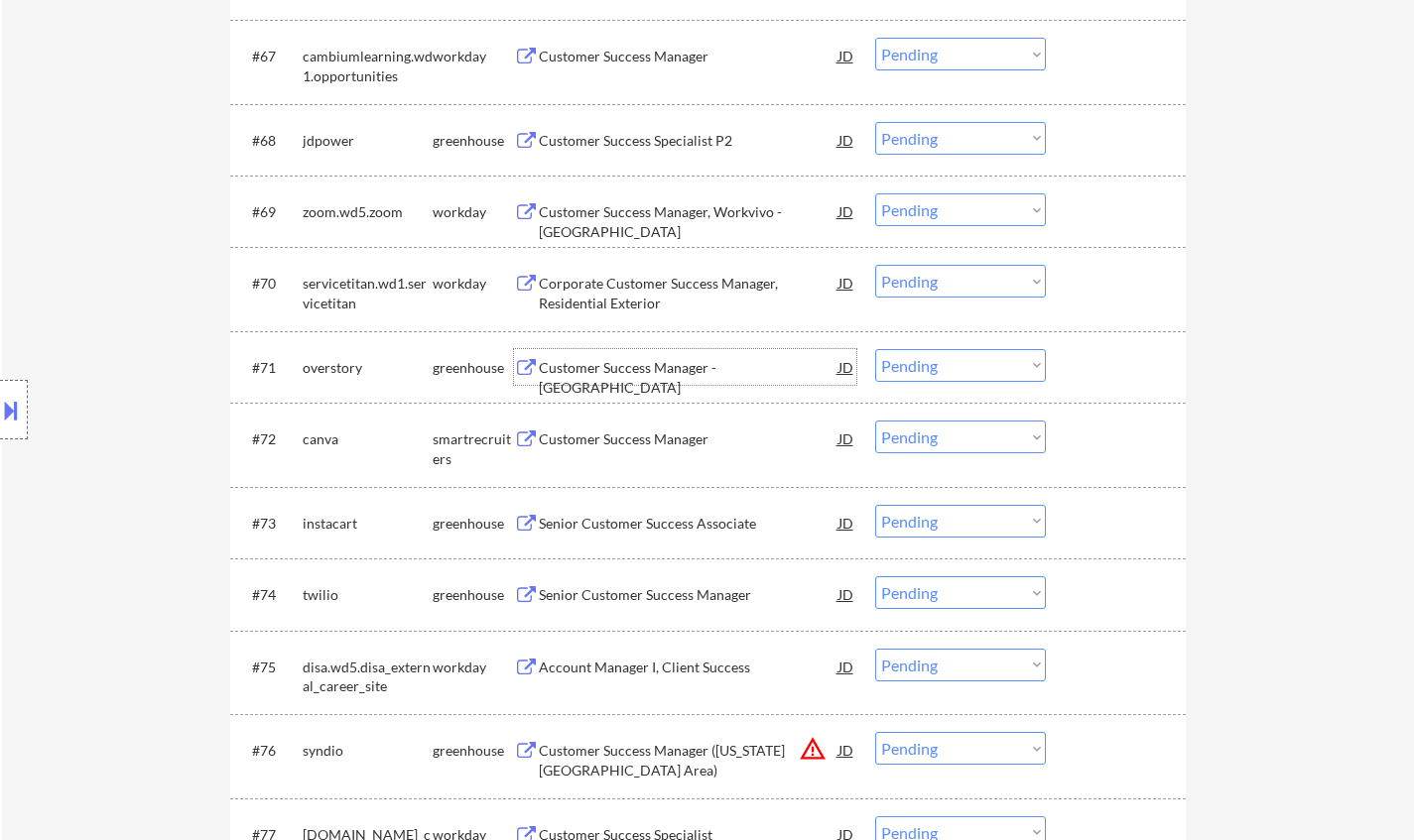 click on "Customer Success Manager - North East USA" at bounding box center (689, 367) 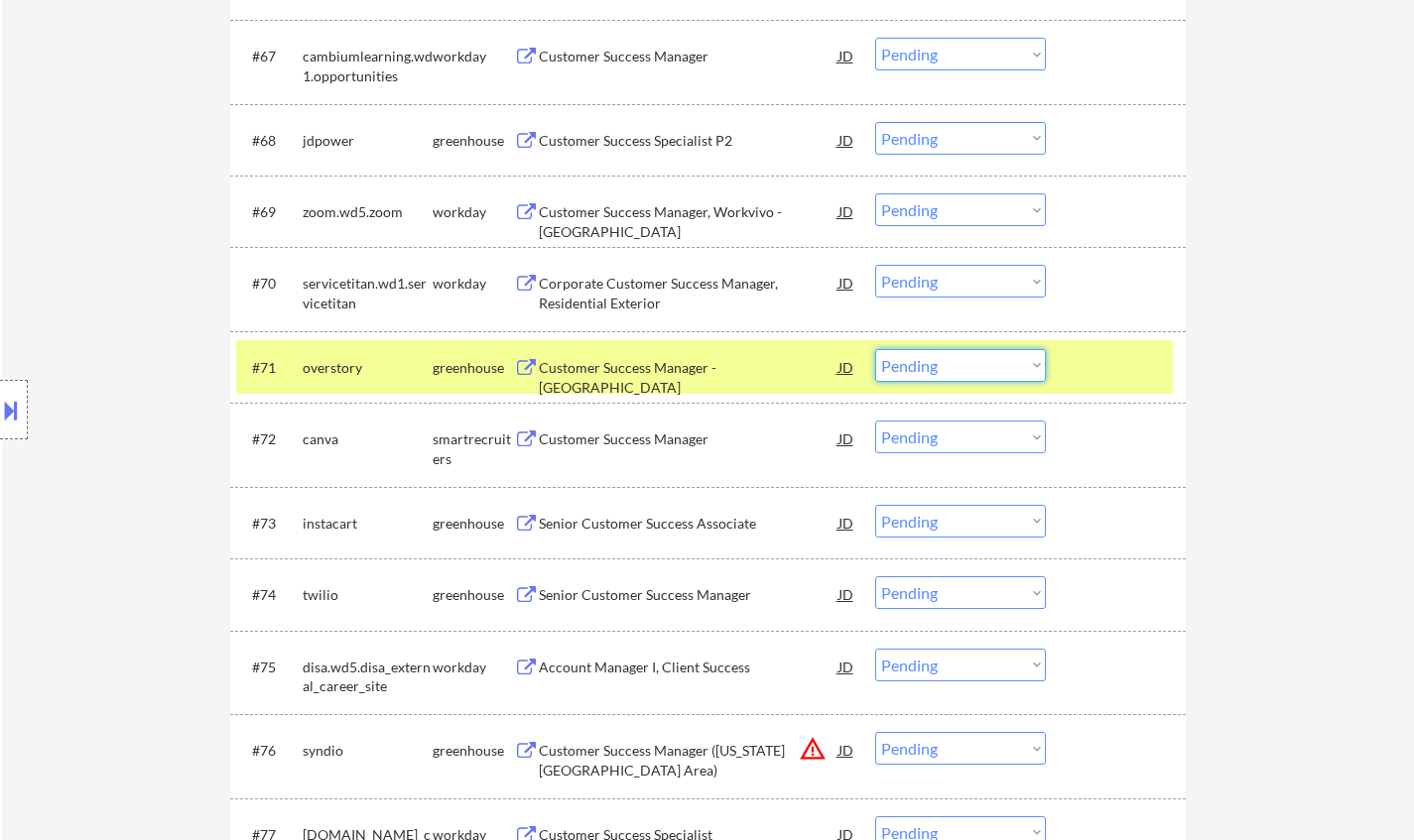 click on "Choose an option... Pending Applied Excluded (Questions) Excluded (Expired) Excluded (Location) Excluded (Bad Match) Excluded (Blocklist) Excluded (Salary) Excluded (Other)" at bounding box center (961, 365) 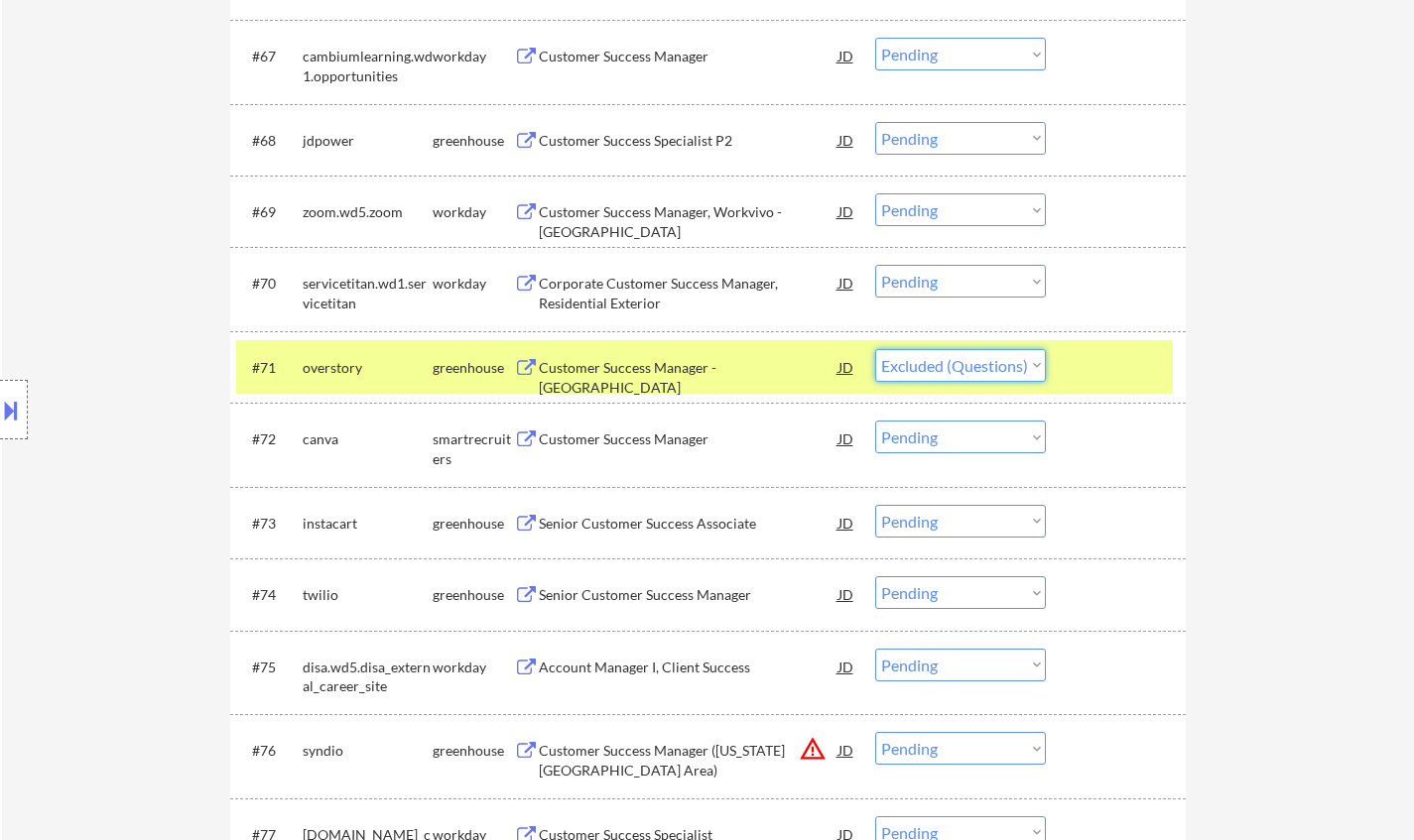 click on "Choose an option... Pending Applied Excluded (Questions) Excluded (Expired) Excluded (Location) Excluded (Bad Match) Excluded (Blocklist) Excluded (Salary) Excluded (Other)" at bounding box center (961, 365) 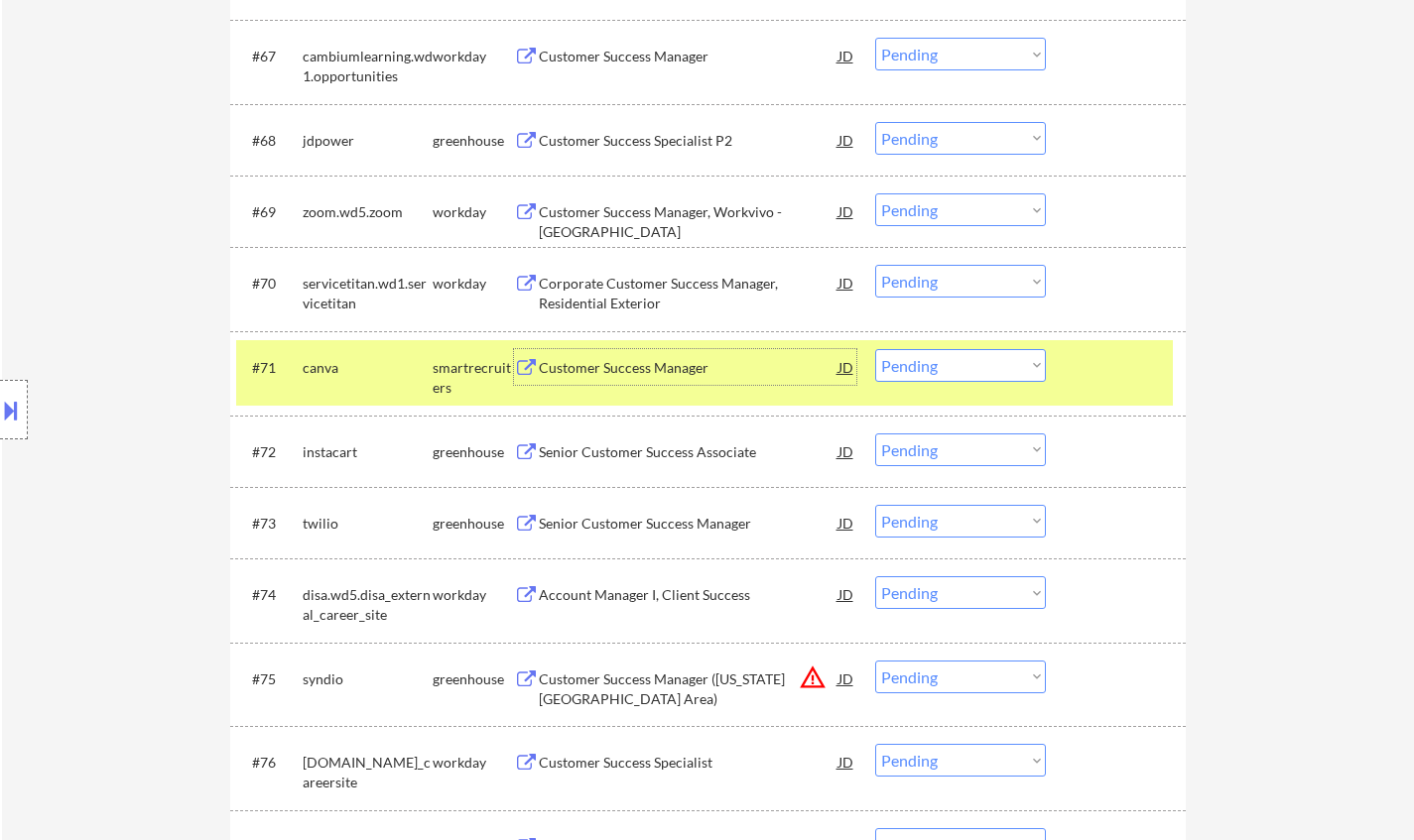 click on "Customer Success Manager" at bounding box center (689, 368) 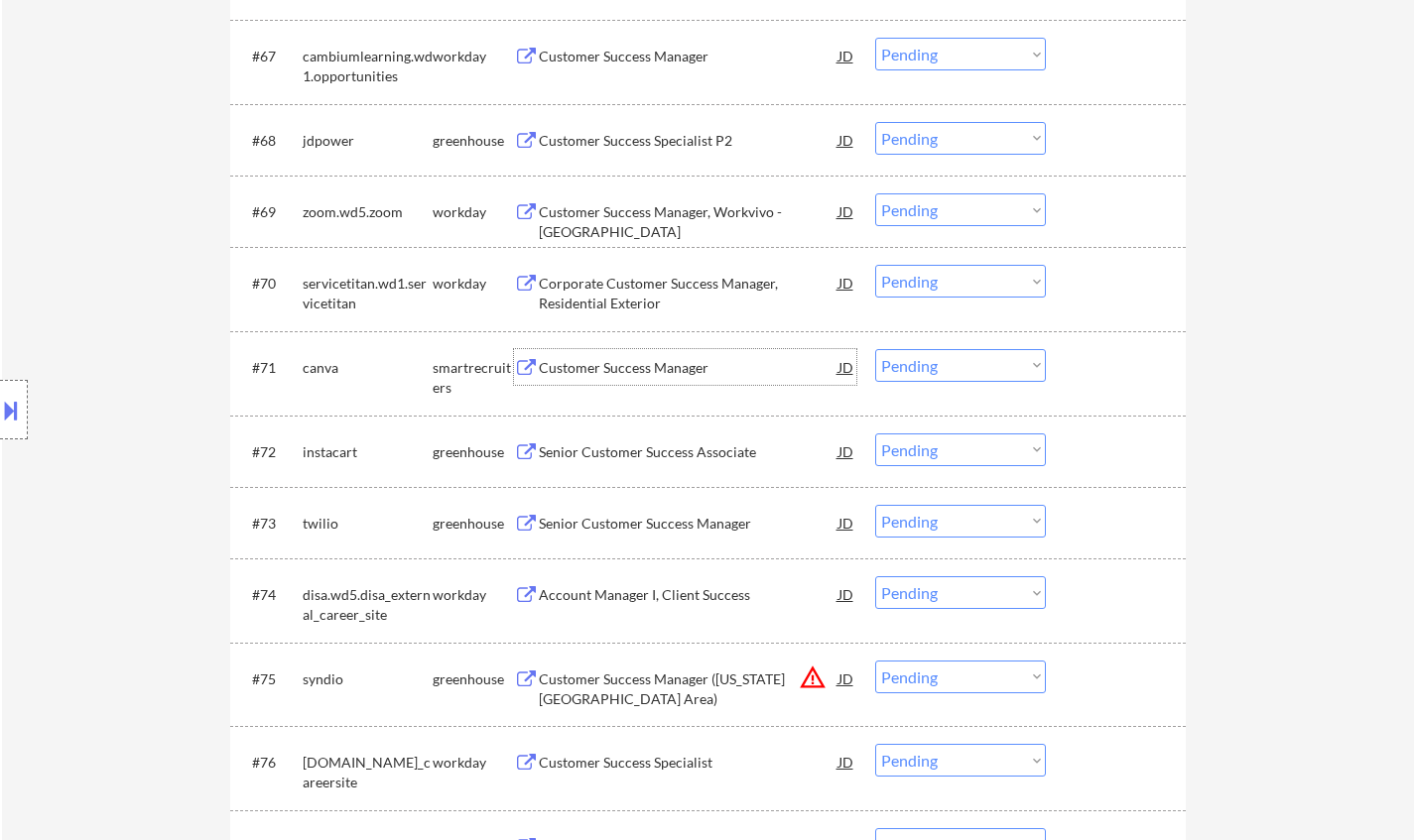click on "Choose an option... Pending Applied Excluded (Questions) Excluded (Expired) Excluded (Location) Excluded (Bad Match) Excluded (Blocklist) Excluded (Salary) Excluded (Other)" at bounding box center (961, 365) 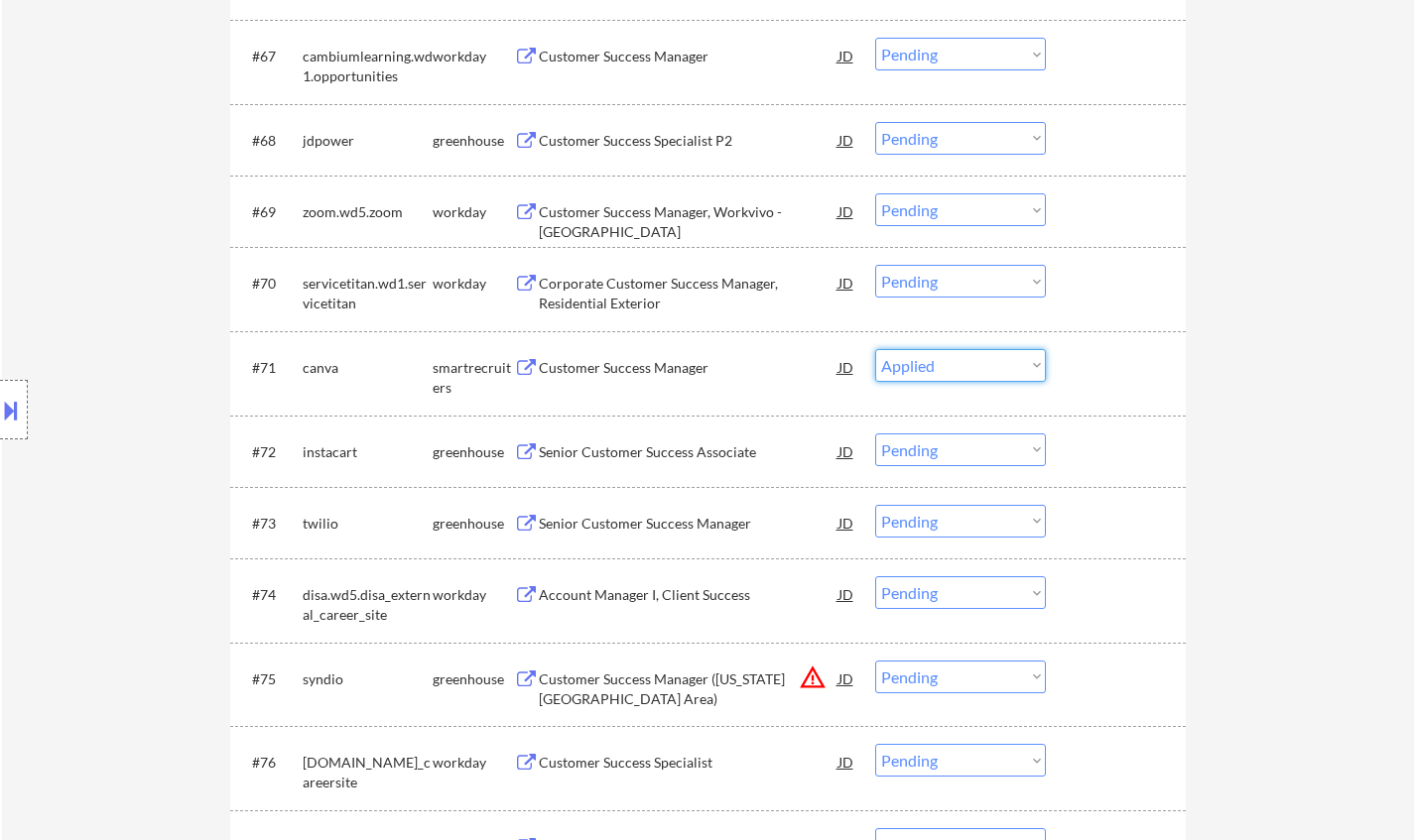 click on "Choose an option... Pending Applied Excluded (Questions) Excluded (Expired) Excluded (Location) Excluded (Bad Match) Excluded (Blocklist) Excluded (Salary) Excluded (Other)" at bounding box center [961, 365] 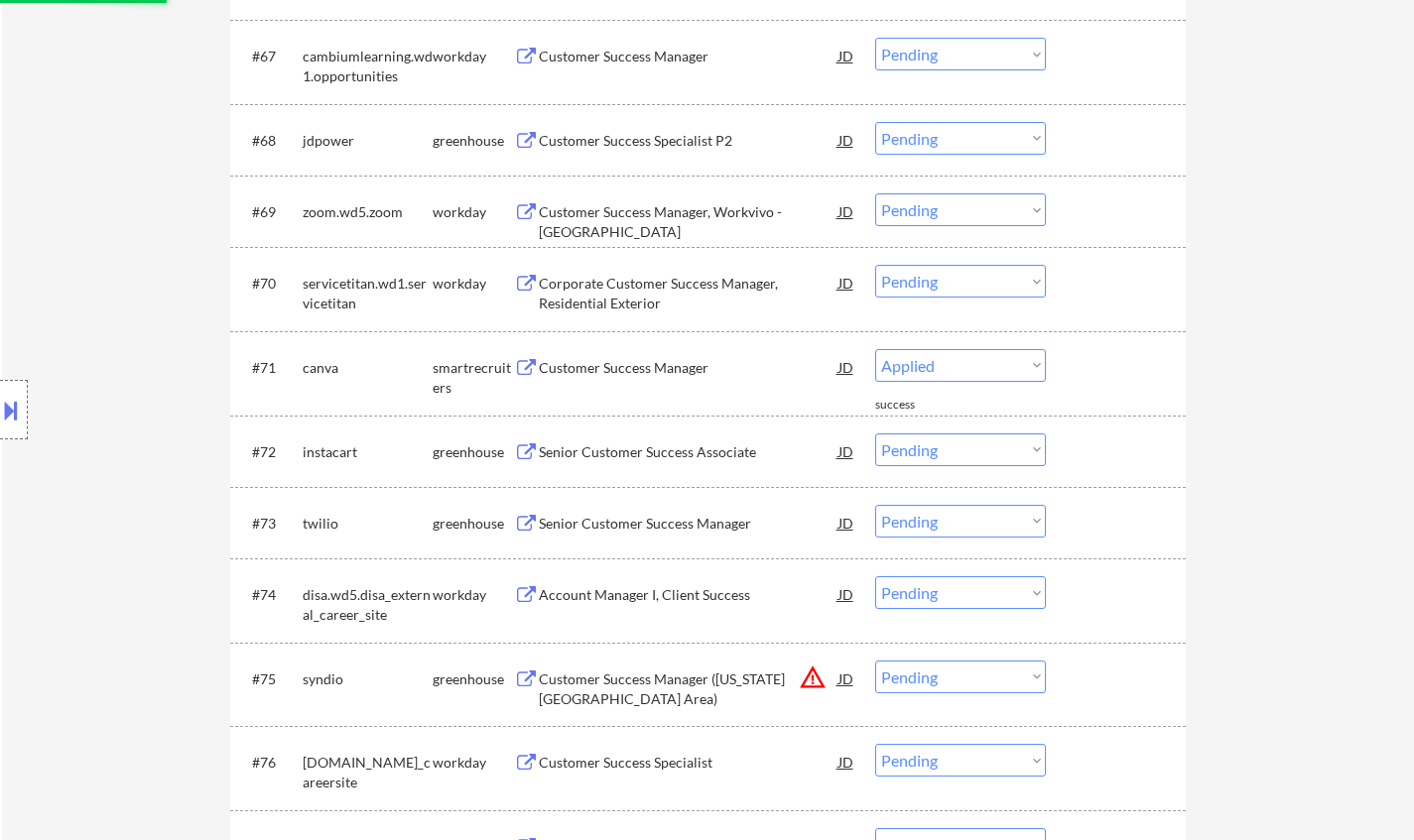 select on ""pending"" 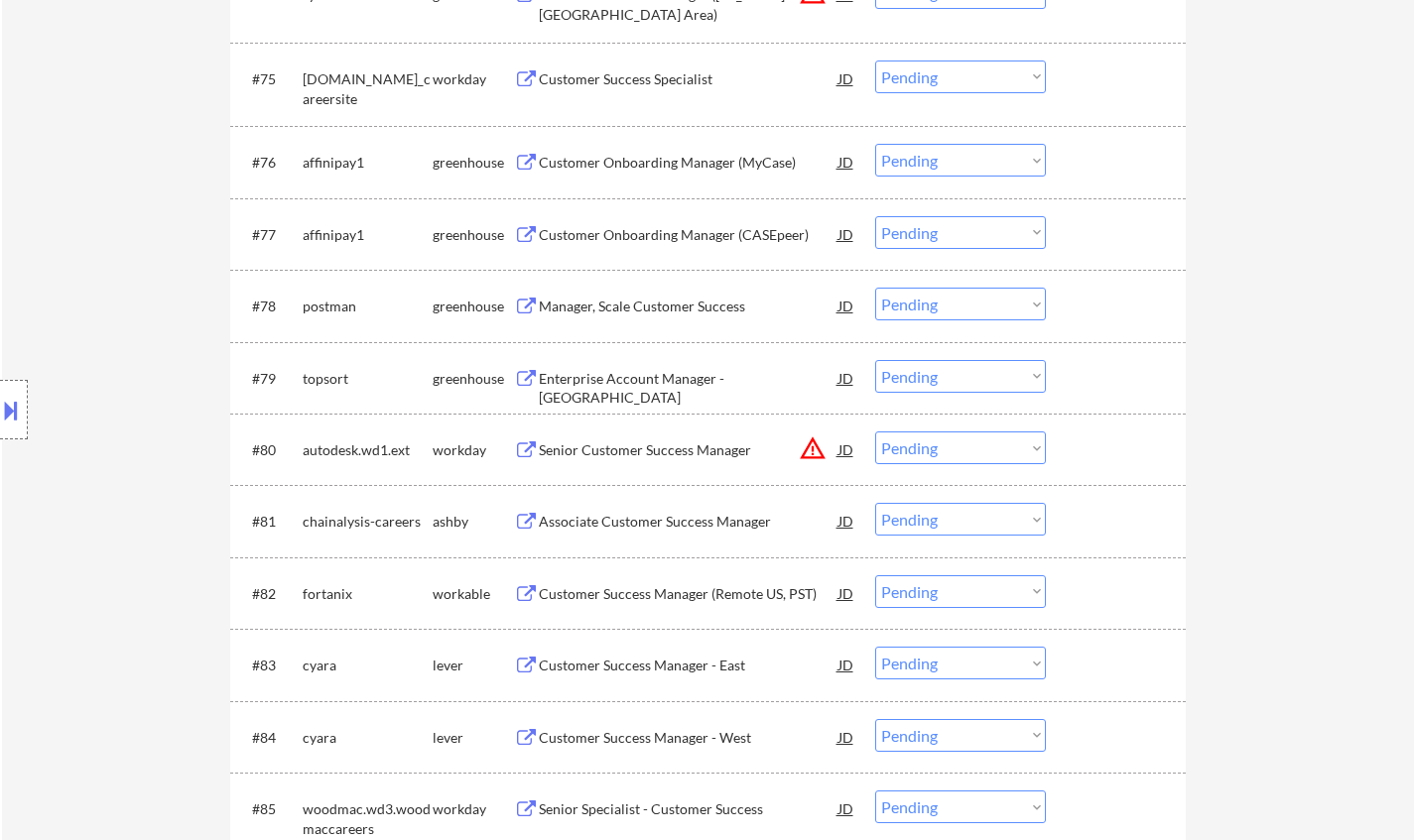 scroll, scrollTop: 6446, scrollLeft: 0, axis: vertical 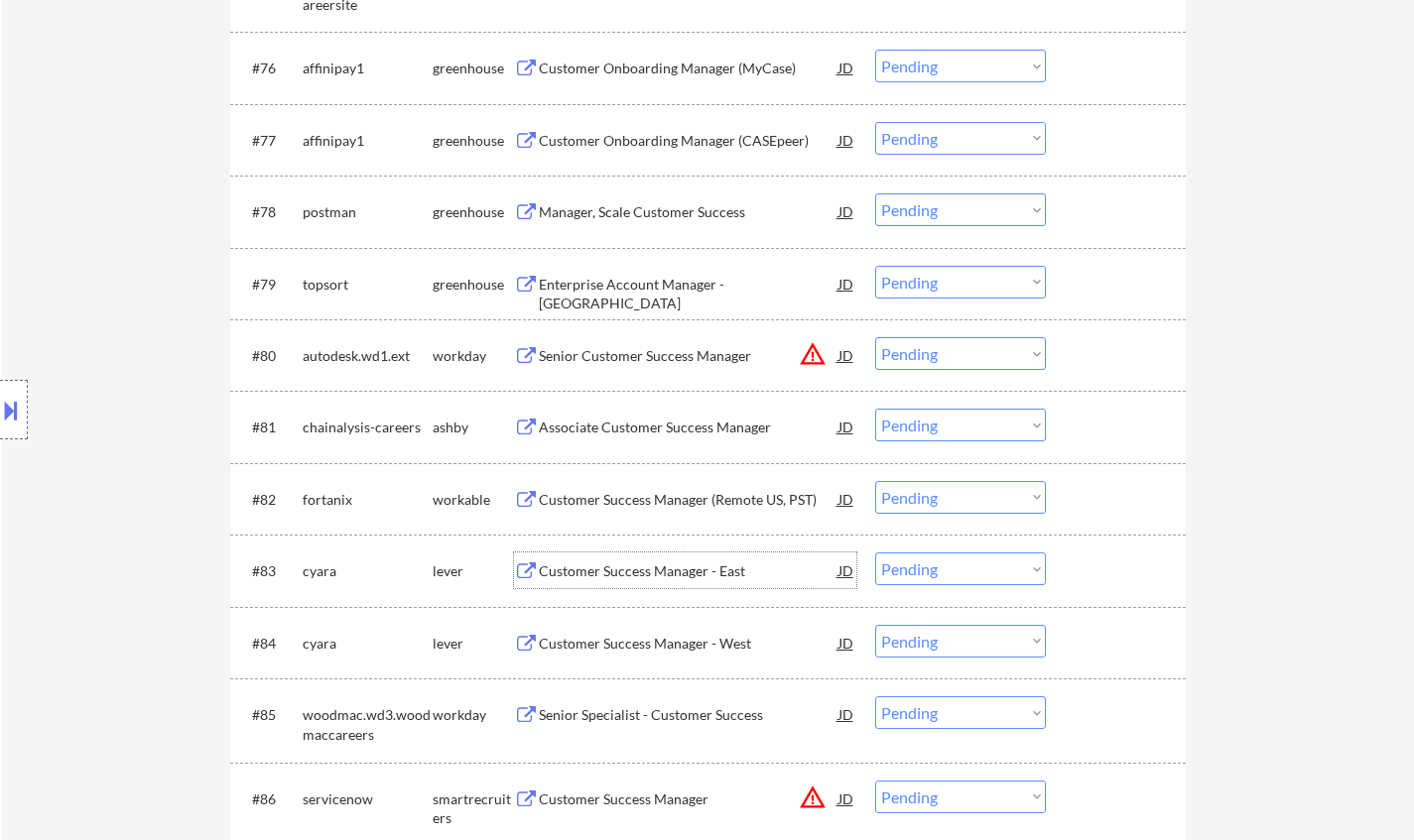 click on "Customer Success Manager - East" at bounding box center [689, 571] 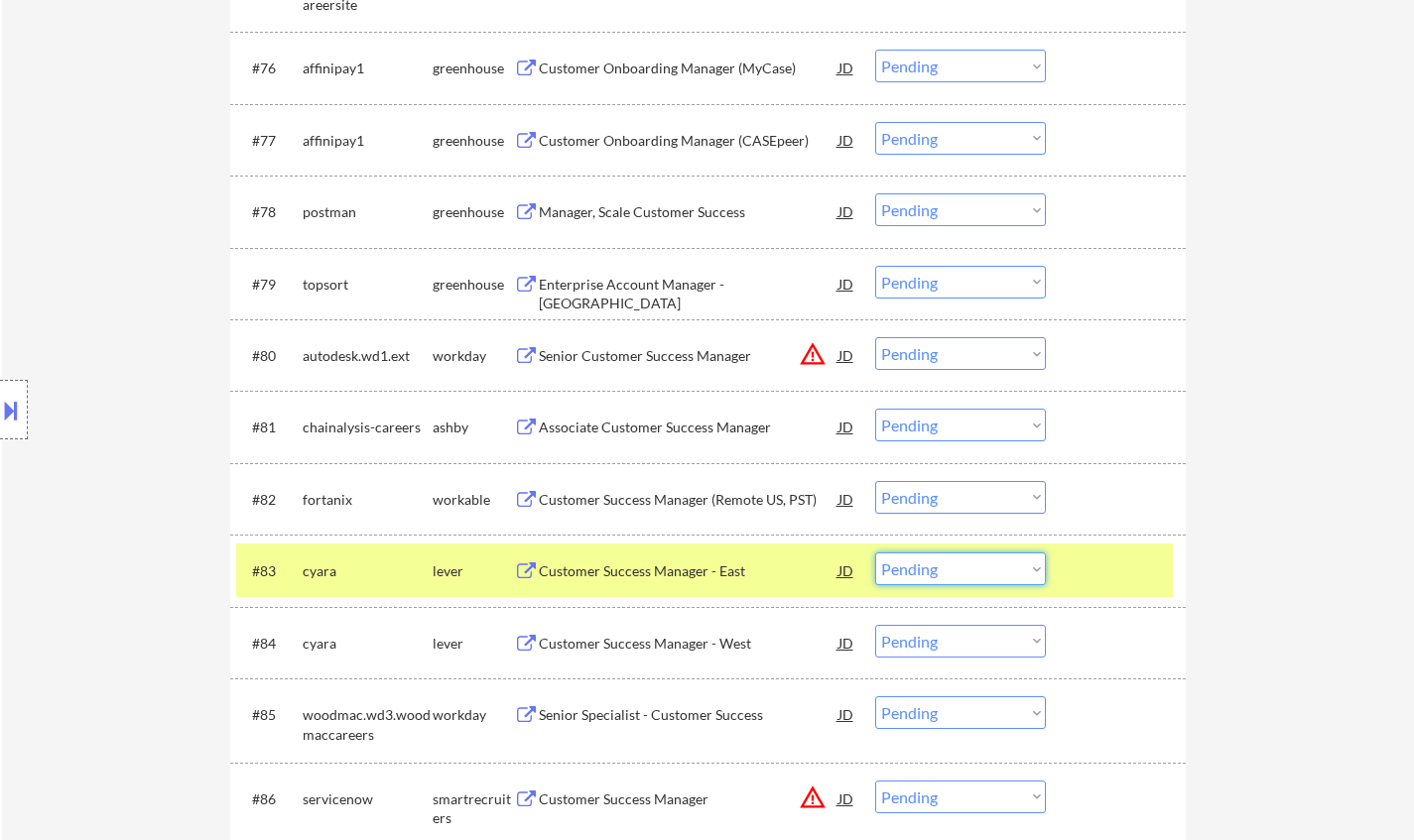 click on "Choose an option... Pending Applied Excluded (Questions) Excluded (Expired) Excluded (Location) Excluded (Bad Match) Excluded (Blocklist) Excluded (Salary) Excluded (Other)" at bounding box center [961, 568] 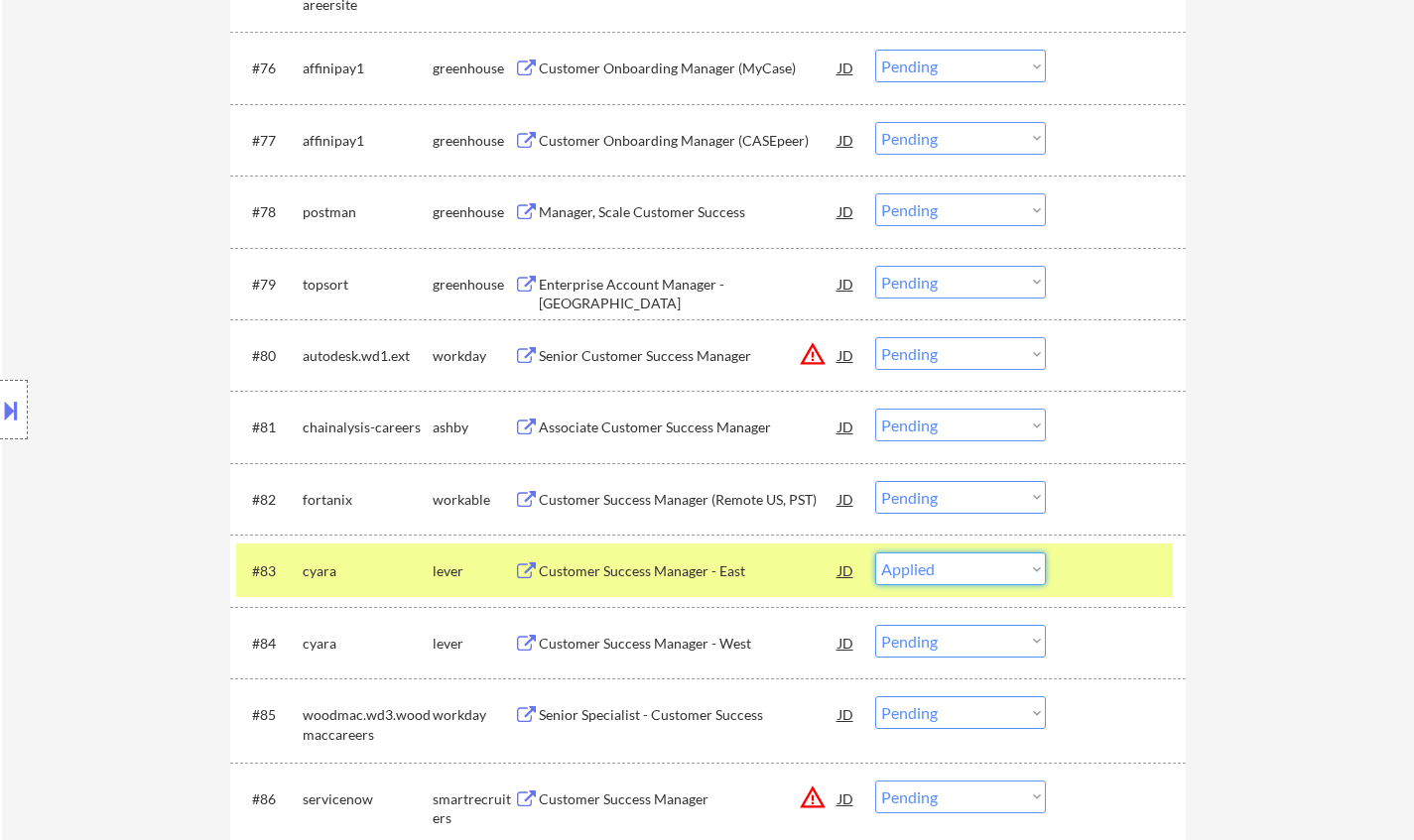 click on "Choose an option... Pending Applied Excluded (Questions) Excluded (Expired) Excluded (Location) Excluded (Bad Match) Excluded (Blocklist) Excluded (Salary) Excluded (Other)" at bounding box center (961, 568) 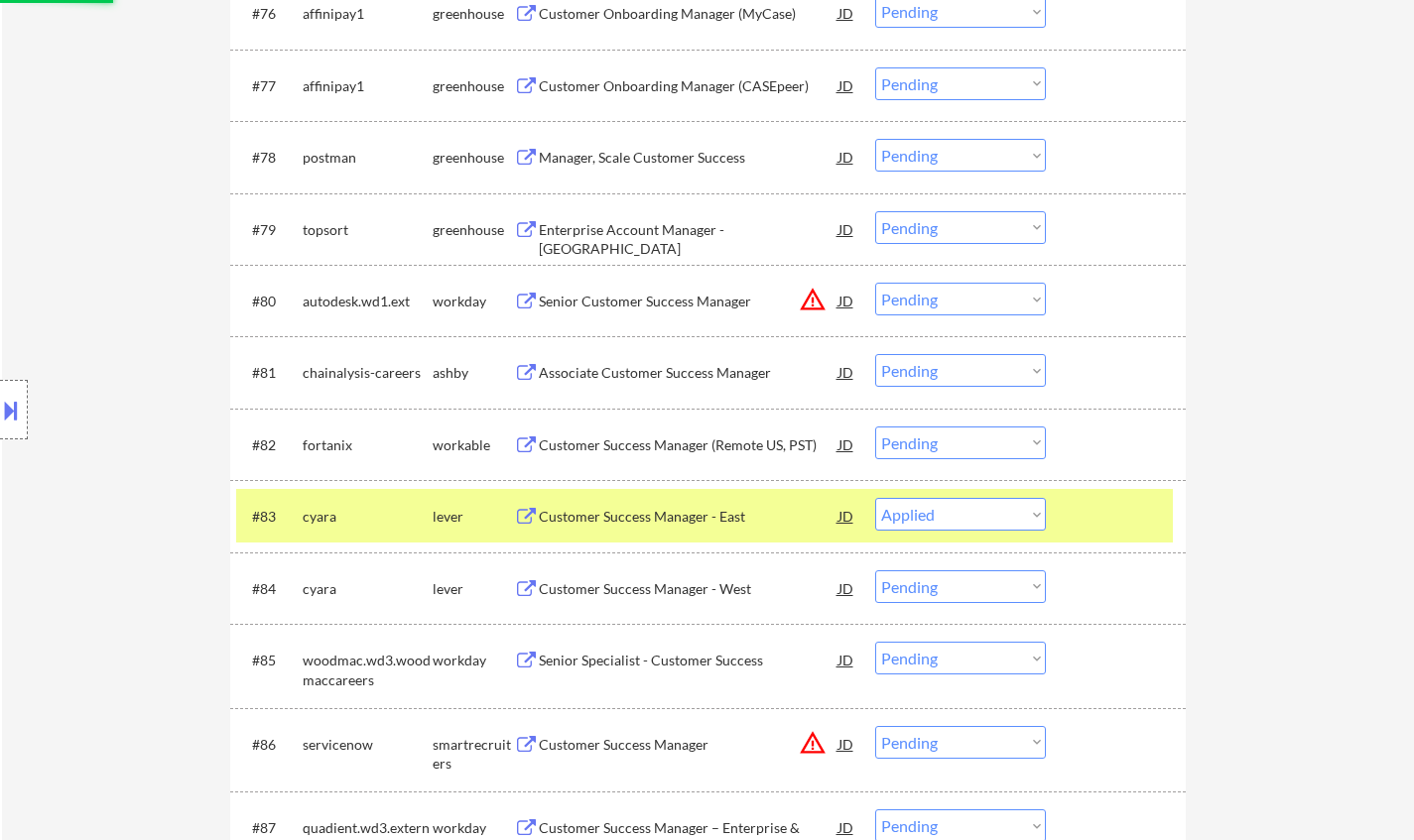 scroll, scrollTop: 6645, scrollLeft: 0, axis: vertical 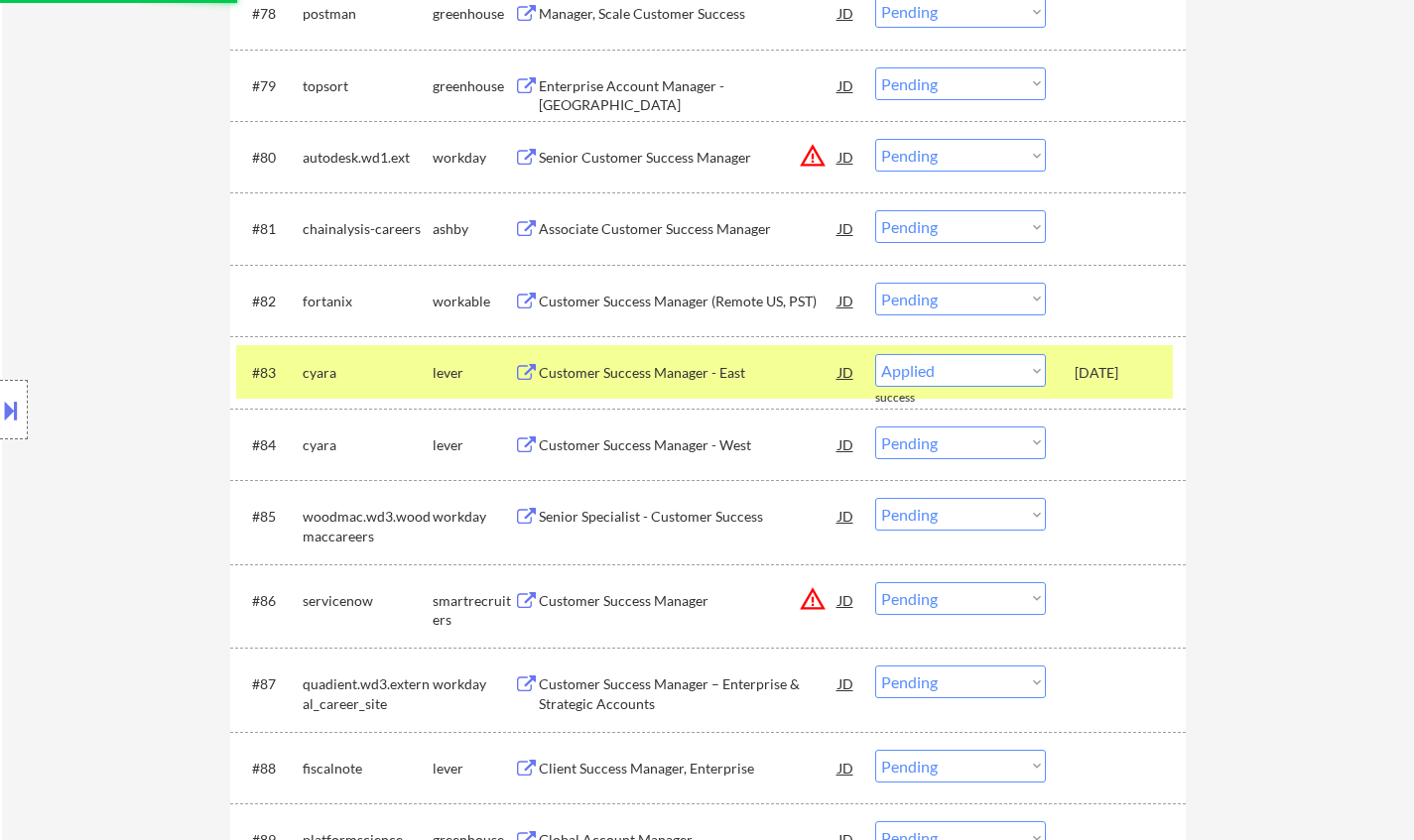 select on ""pending"" 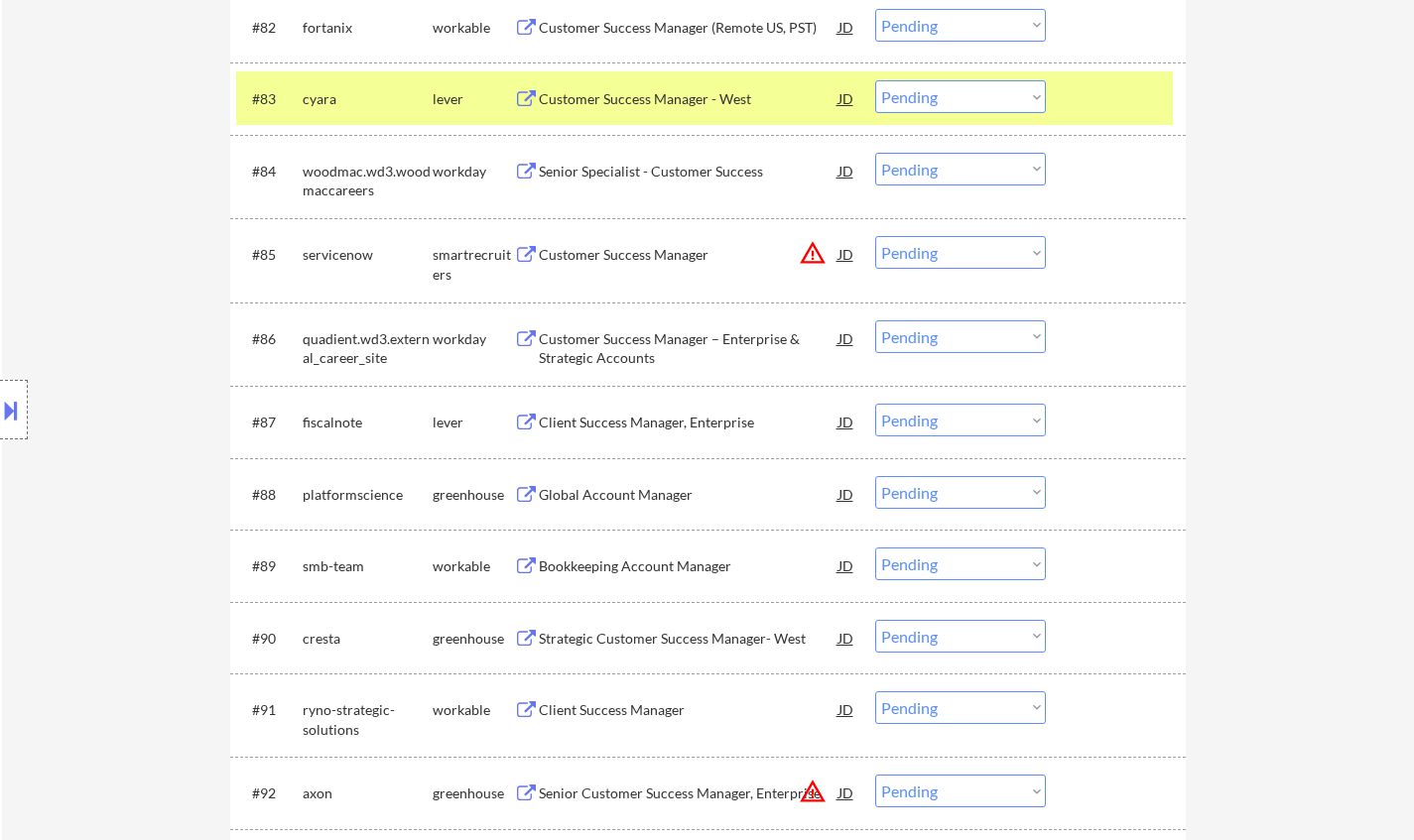 scroll, scrollTop: 6942, scrollLeft: 0, axis: vertical 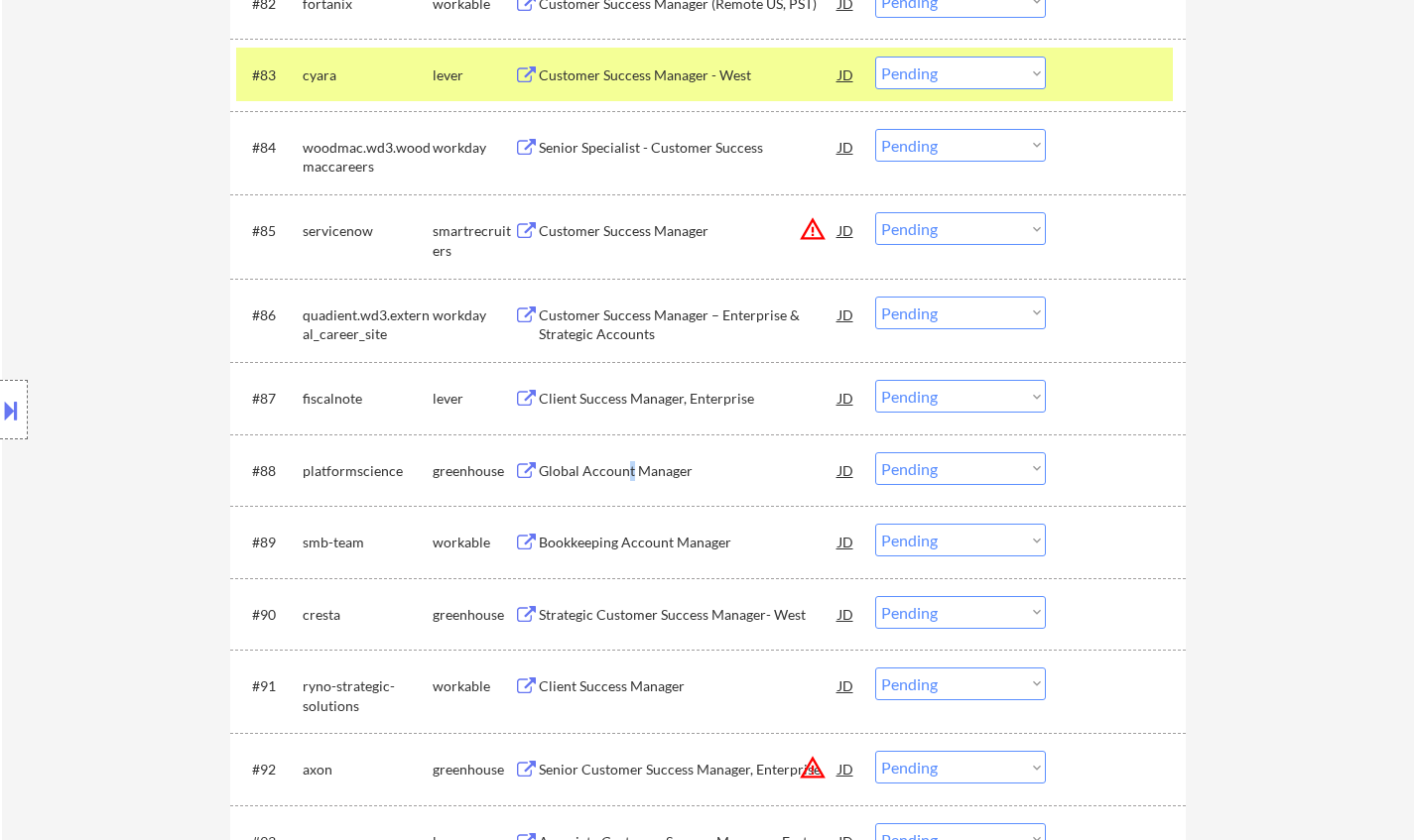 click on "Global Account Manager" at bounding box center (689, 471) 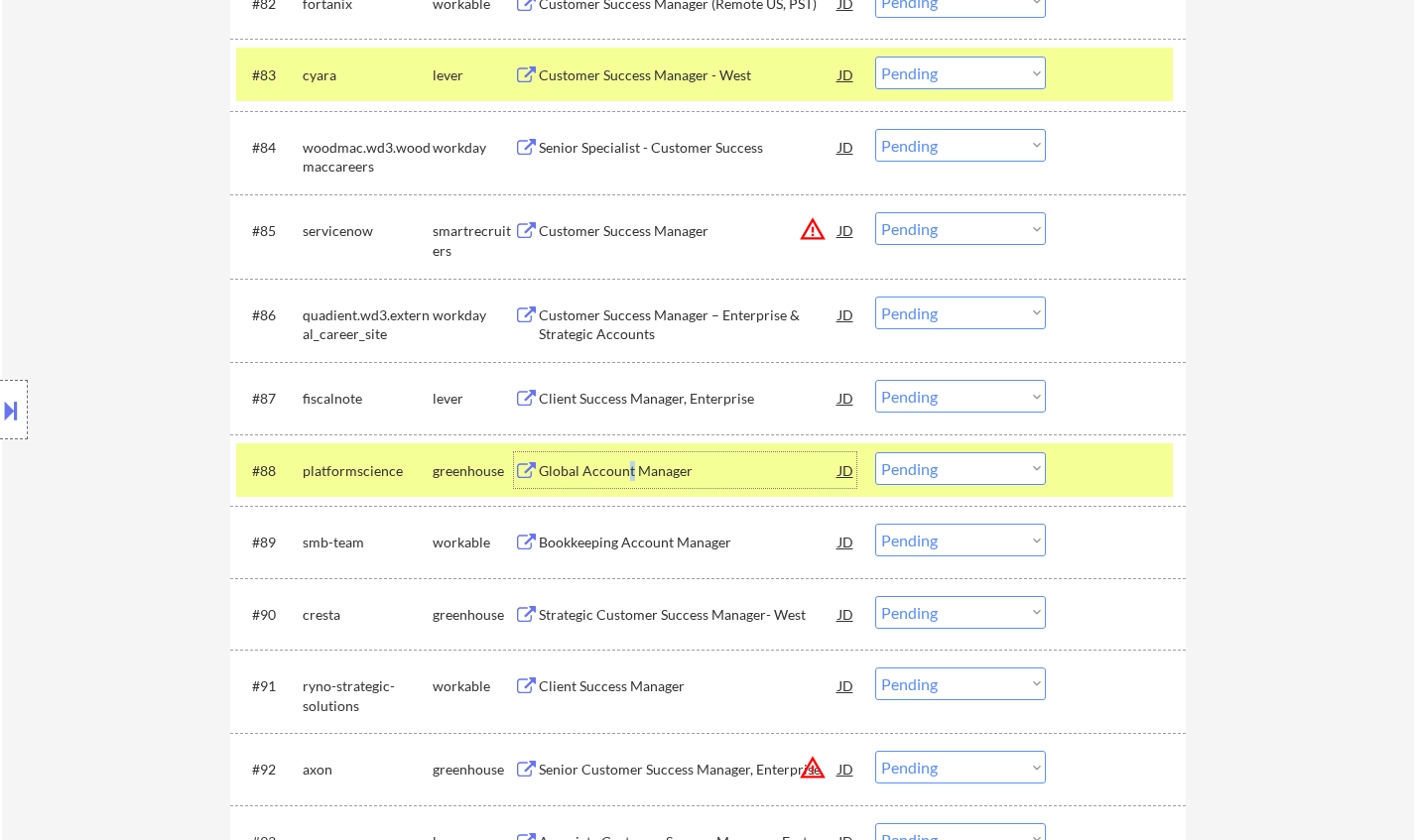 click on "Choose an option... Pending Applied Excluded (Questions) Excluded (Expired) Excluded (Location) Excluded (Bad Match) Excluded (Blocklist) Excluded (Salary) Excluded (Other)" at bounding box center [961, 468] 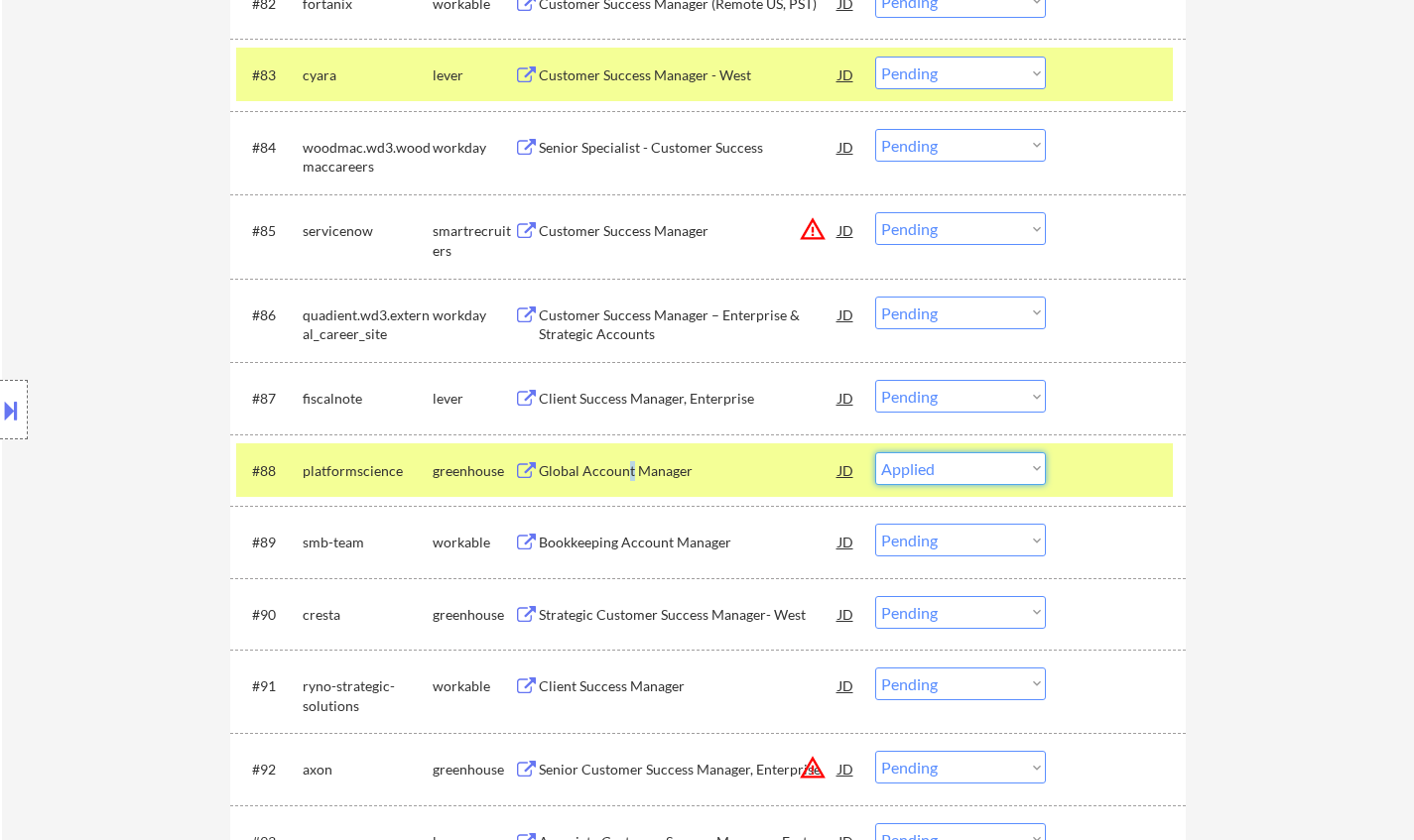 click on "Choose an option... Pending Applied Excluded (Questions) Excluded (Expired) Excluded (Location) Excluded (Bad Match) Excluded (Blocklist) Excluded (Salary) Excluded (Other)" at bounding box center [961, 468] 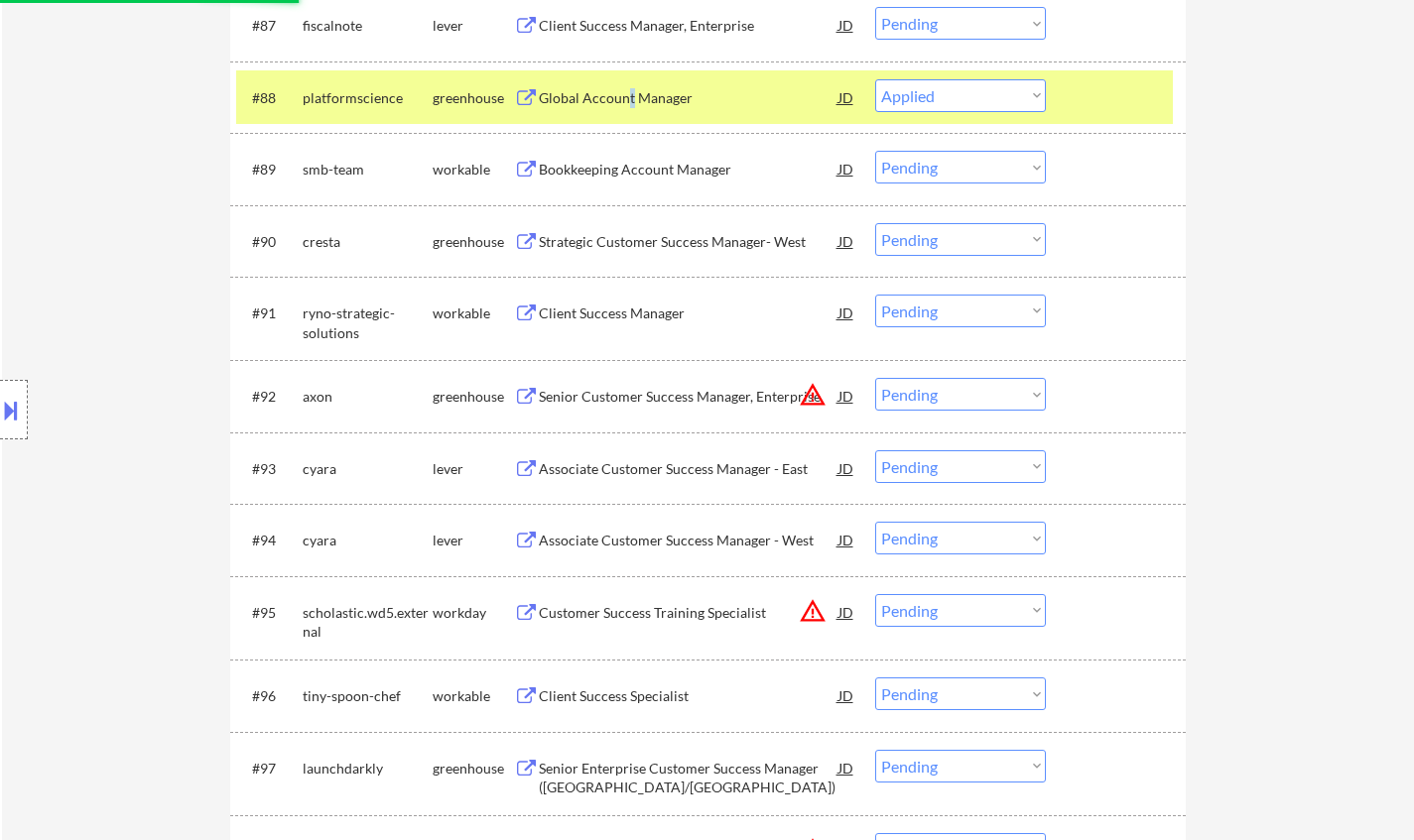 scroll, scrollTop: 7339, scrollLeft: 0, axis: vertical 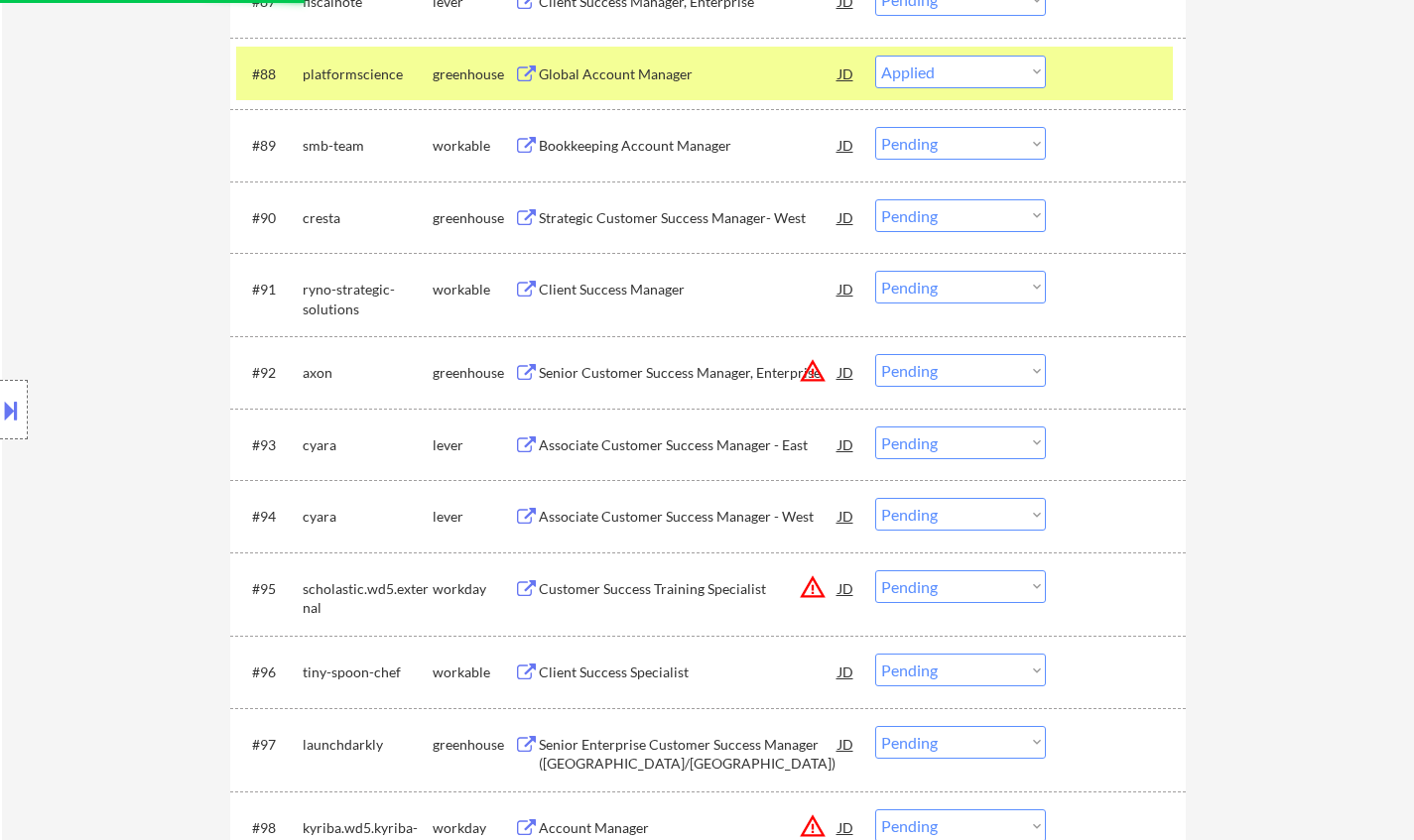 click on "JD" at bounding box center (846, 372) 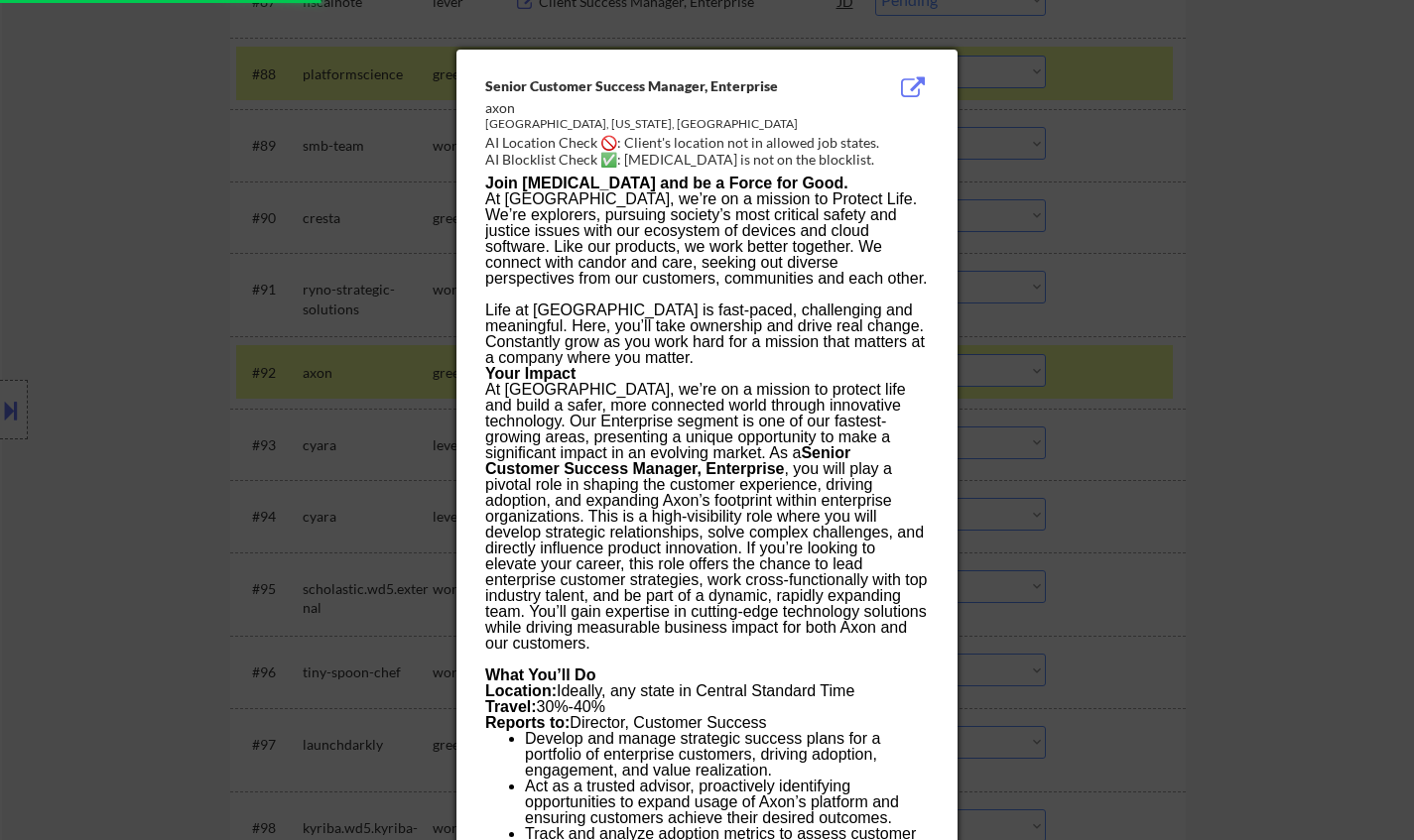 select on ""pending"" 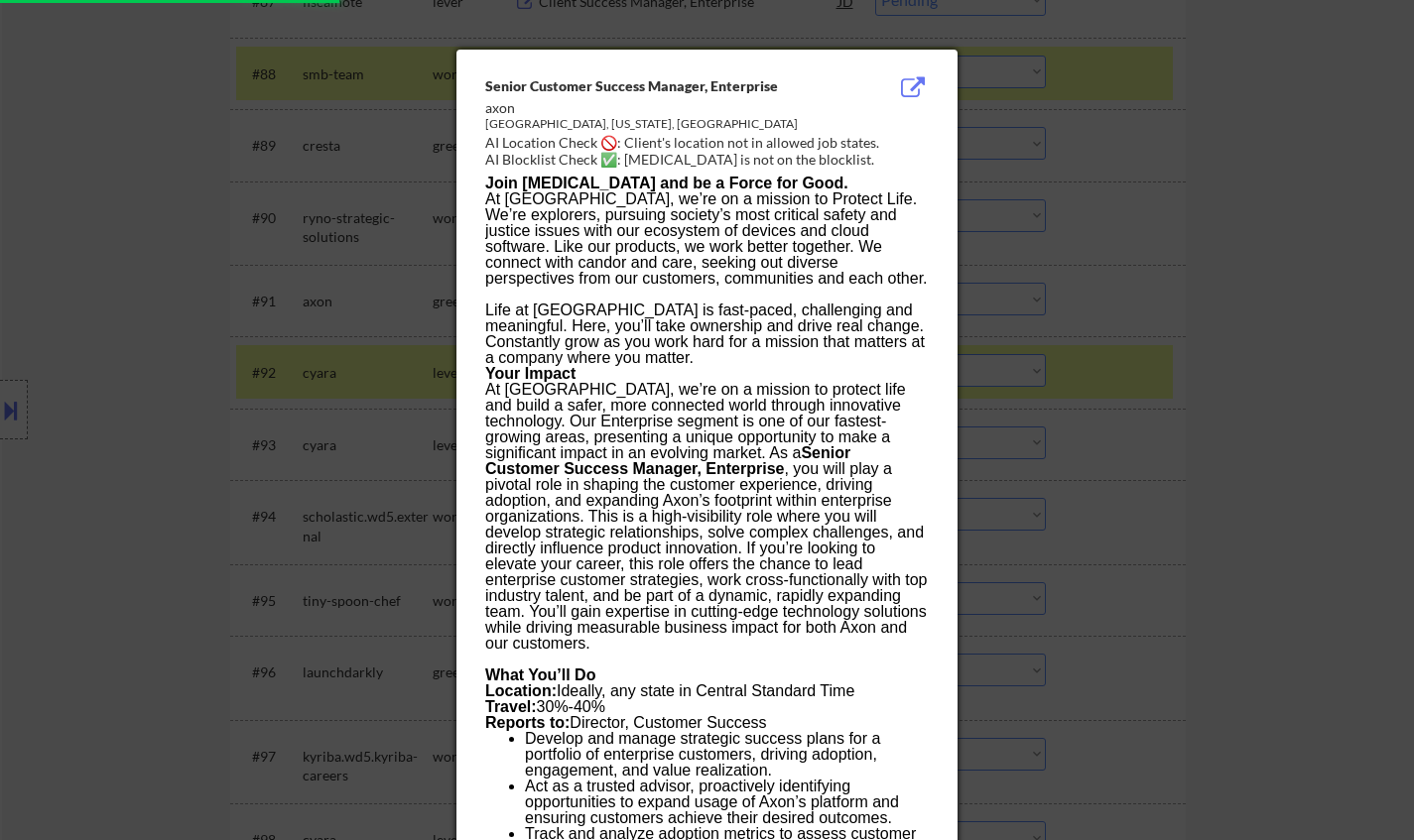 click at bounding box center [707, 420] 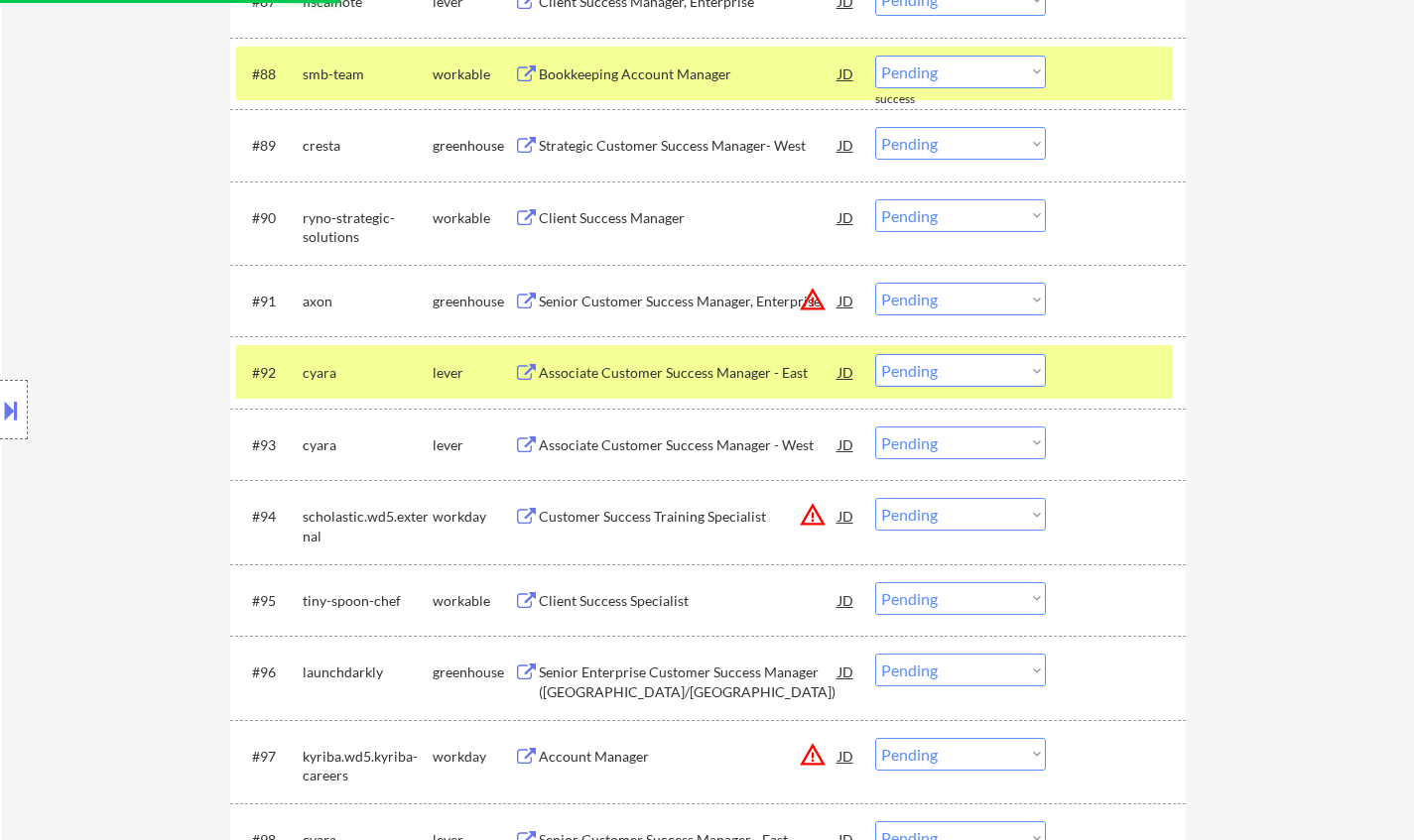 click on "Choose an option... Pending Applied Excluded (Questions) Excluded (Expired) Excluded (Location) Excluded (Bad Match) Excluded (Blocklist) Excluded (Salary) Excluded (Other)" at bounding box center [961, 370] 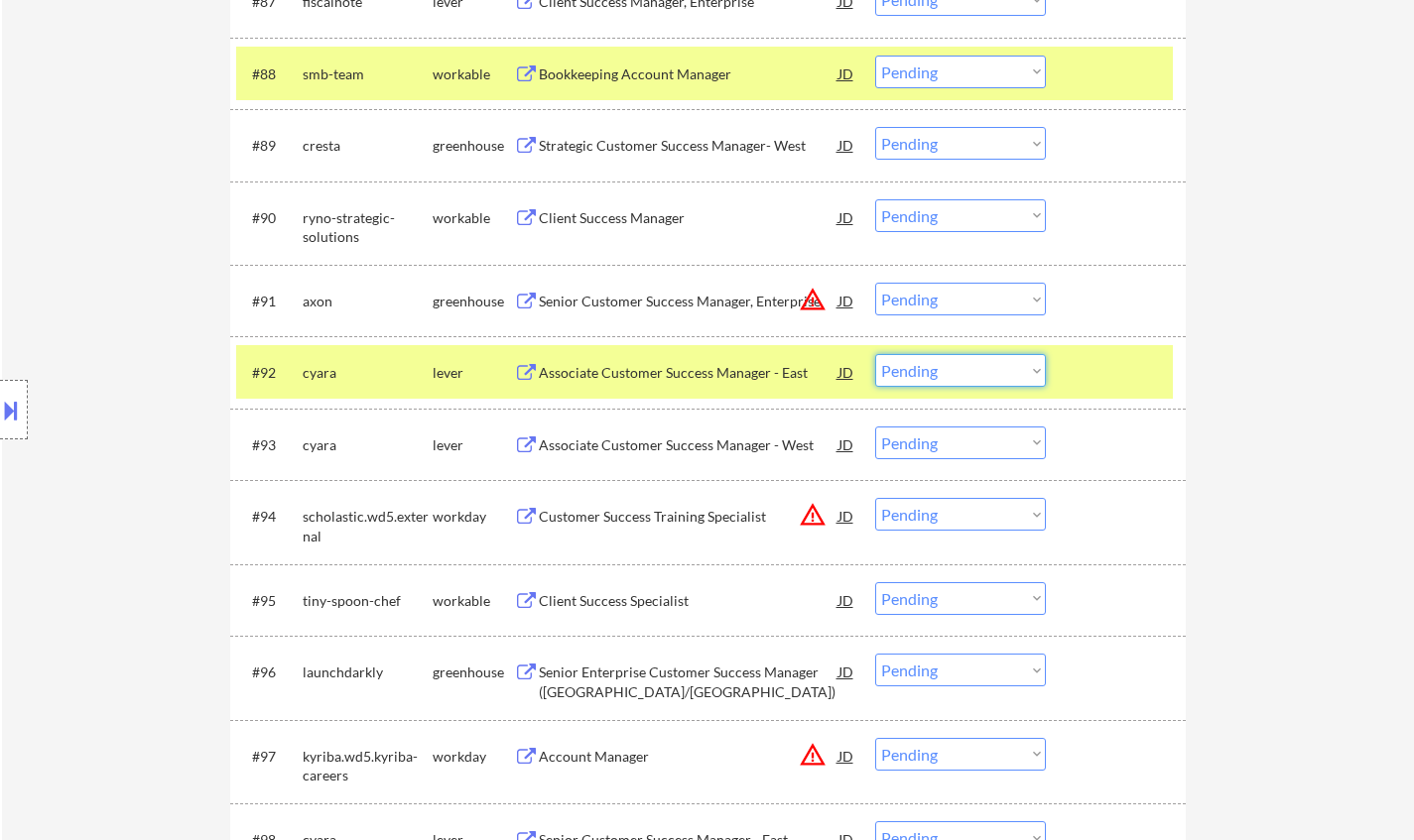 click on "Choose an option... Pending Applied Excluded (Questions) Excluded (Expired) Excluded (Location) Excluded (Bad Match) Excluded (Blocklist) Excluded (Salary) Excluded (Other)" at bounding box center (961, 299) 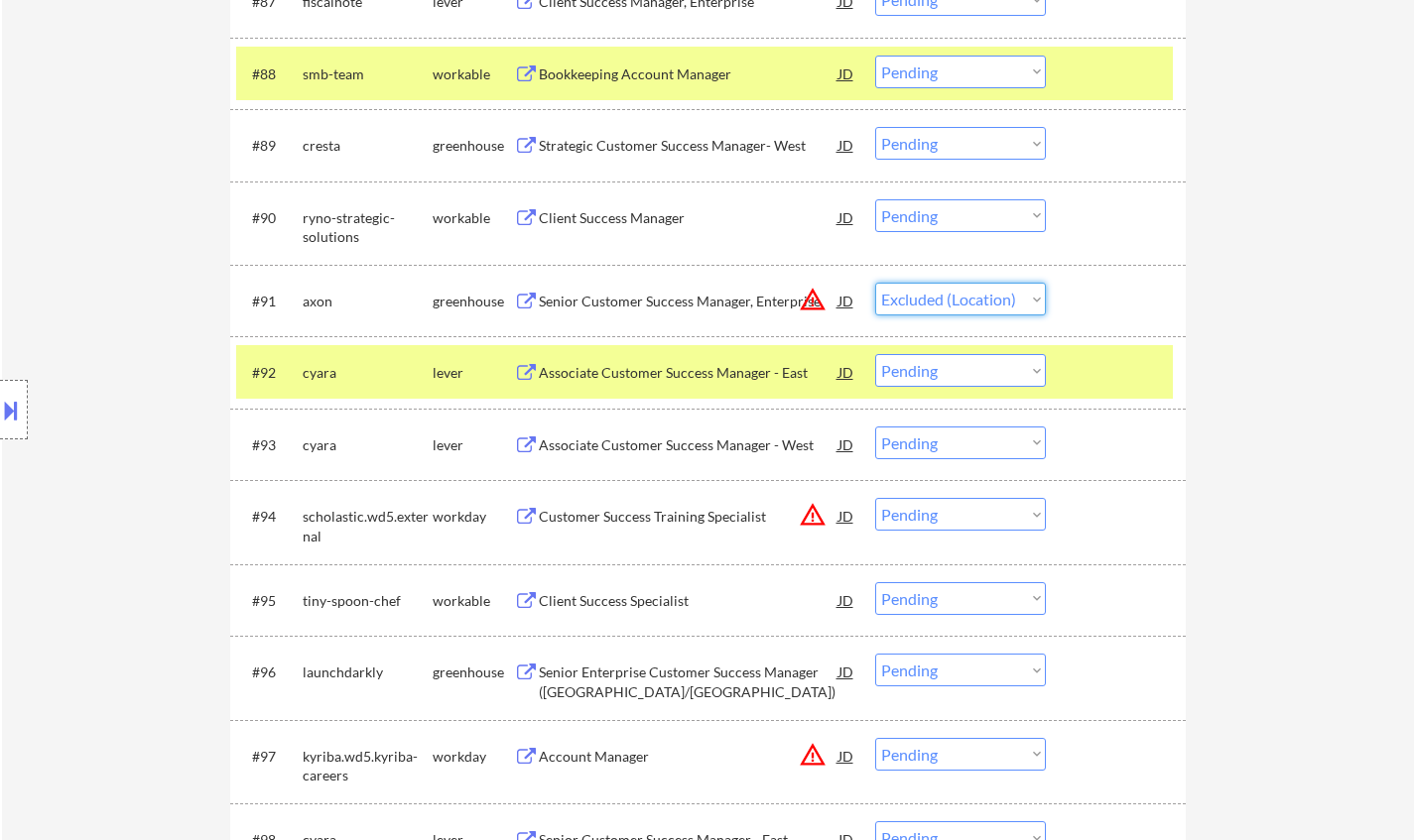 click on "Choose an option... Pending Applied Excluded (Questions) Excluded (Expired) Excluded (Location) Excluded (Bad Match) Excluded (Blocklist) Excluded (Salary) Excluded (Other)" at bounding box center (961, 299) 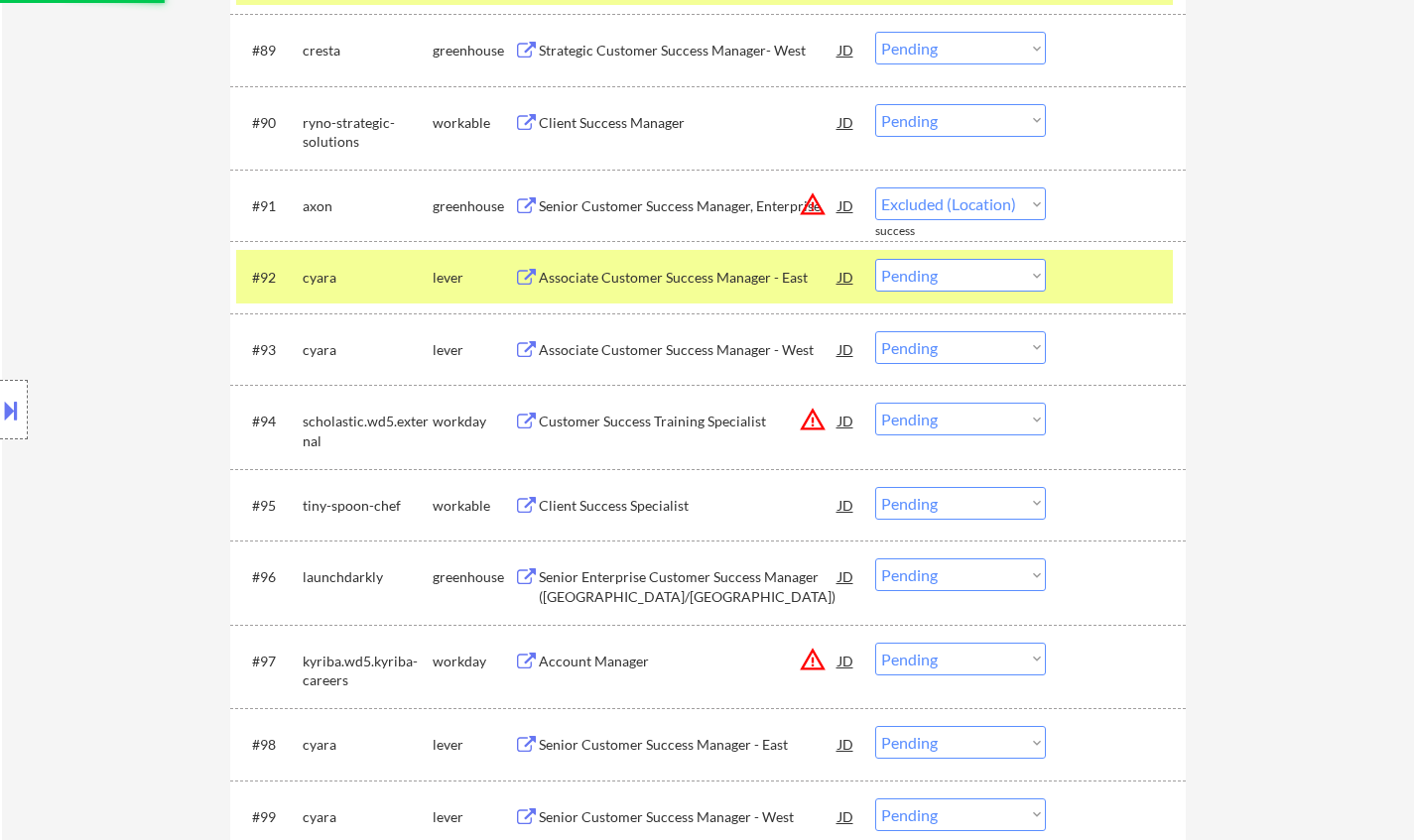 scroll, scrollTop: 7537, scrollLeft: 0, axis: vertical 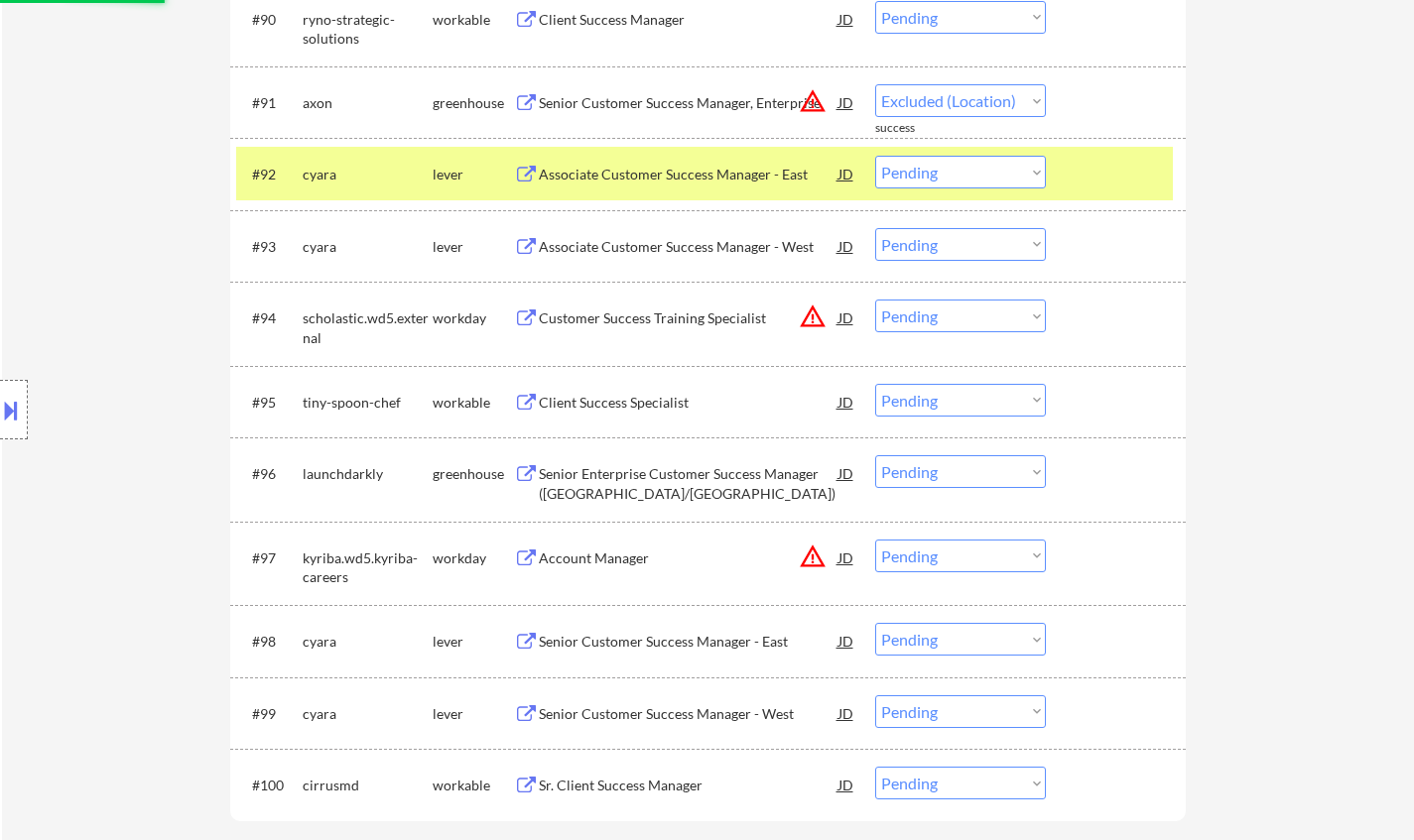 select on ""pending"" 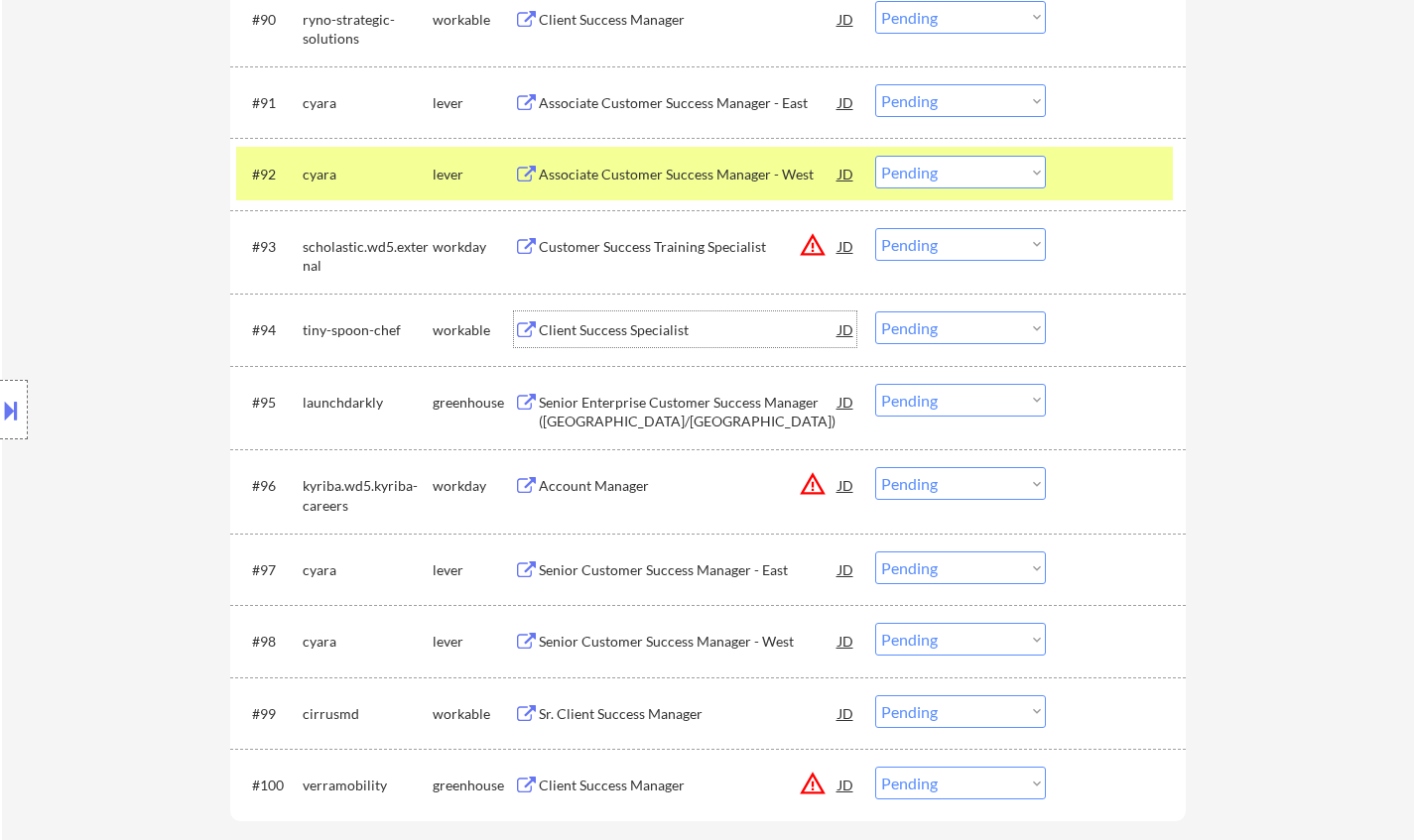 click on "Client Success Specialist" at bounding box center [689, 330] 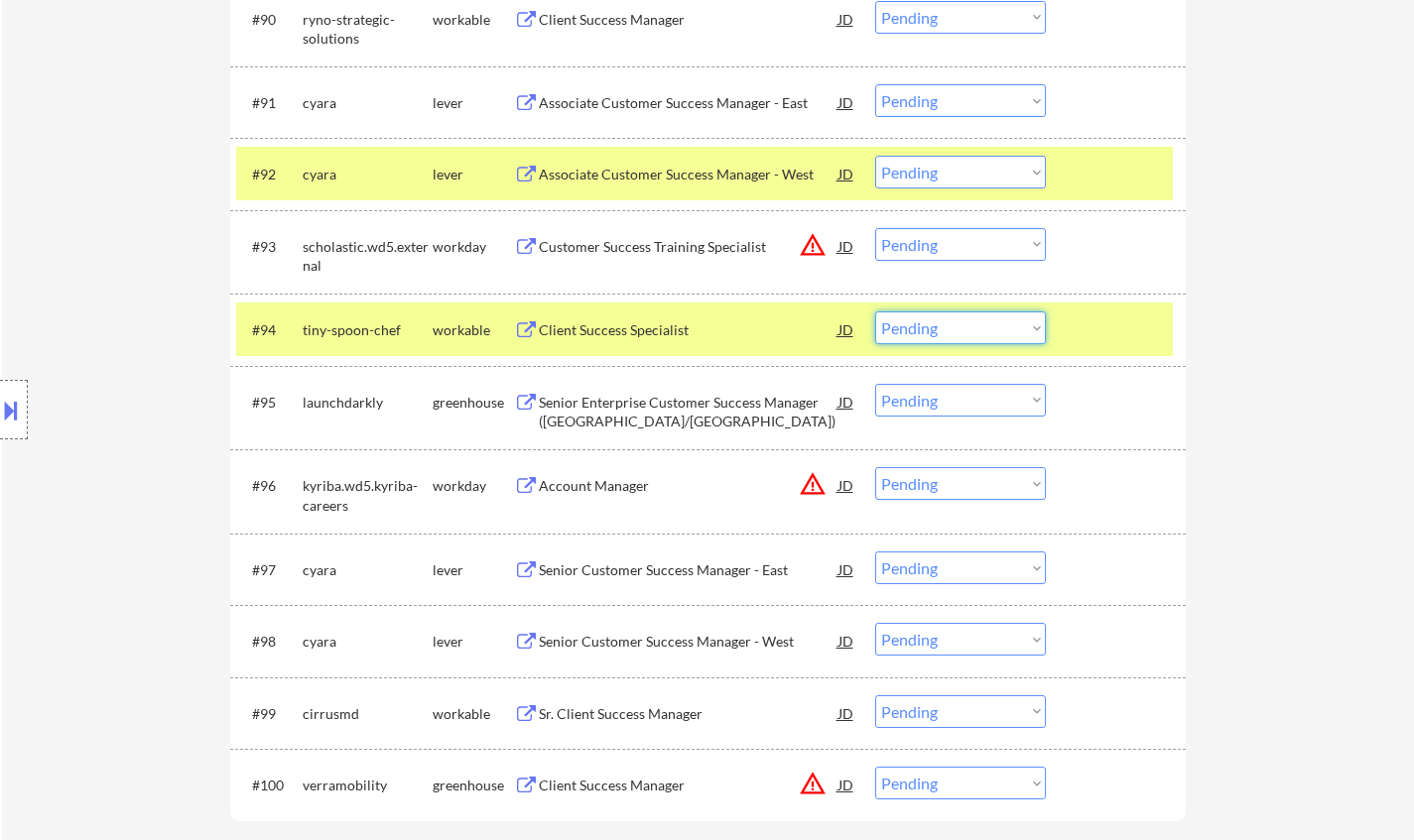 click on "Choose an option... Pending Applied Excluded (Questions) Excluded (Expired) Excluded (Location) Excluded (Bad Match) Excluded (Blocklist) Excluded (Salary) Excluded (Other)" at bounding box center (961, 327) 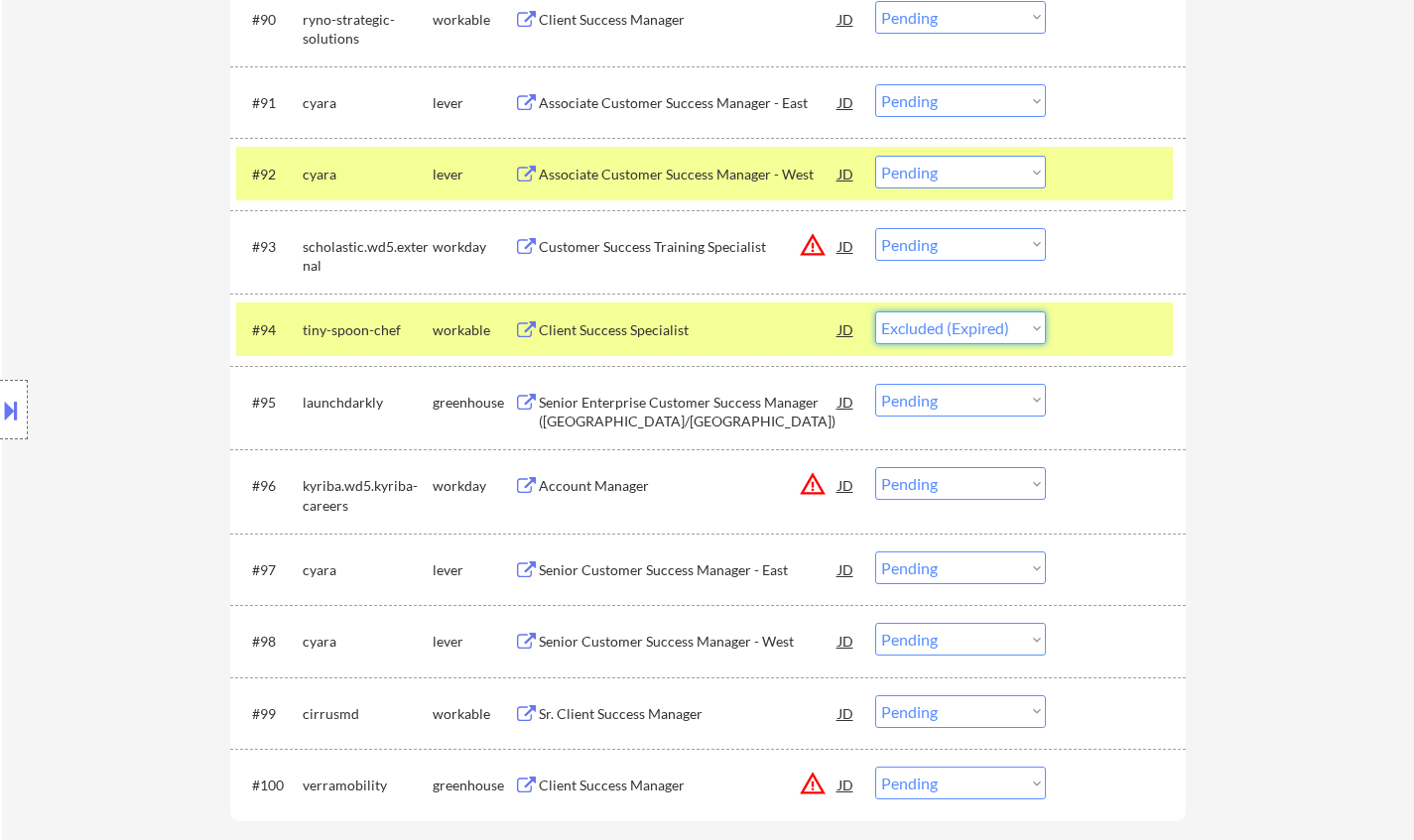 click on "Choose an option... Pending Applied Excluded (Questions) Excluded (Expired) Excluded (Location) Excluded (Bad Match) Excluded (Blocklist) Excluded (Salary) Excluded (Other)" at bounding box center [961, 327] 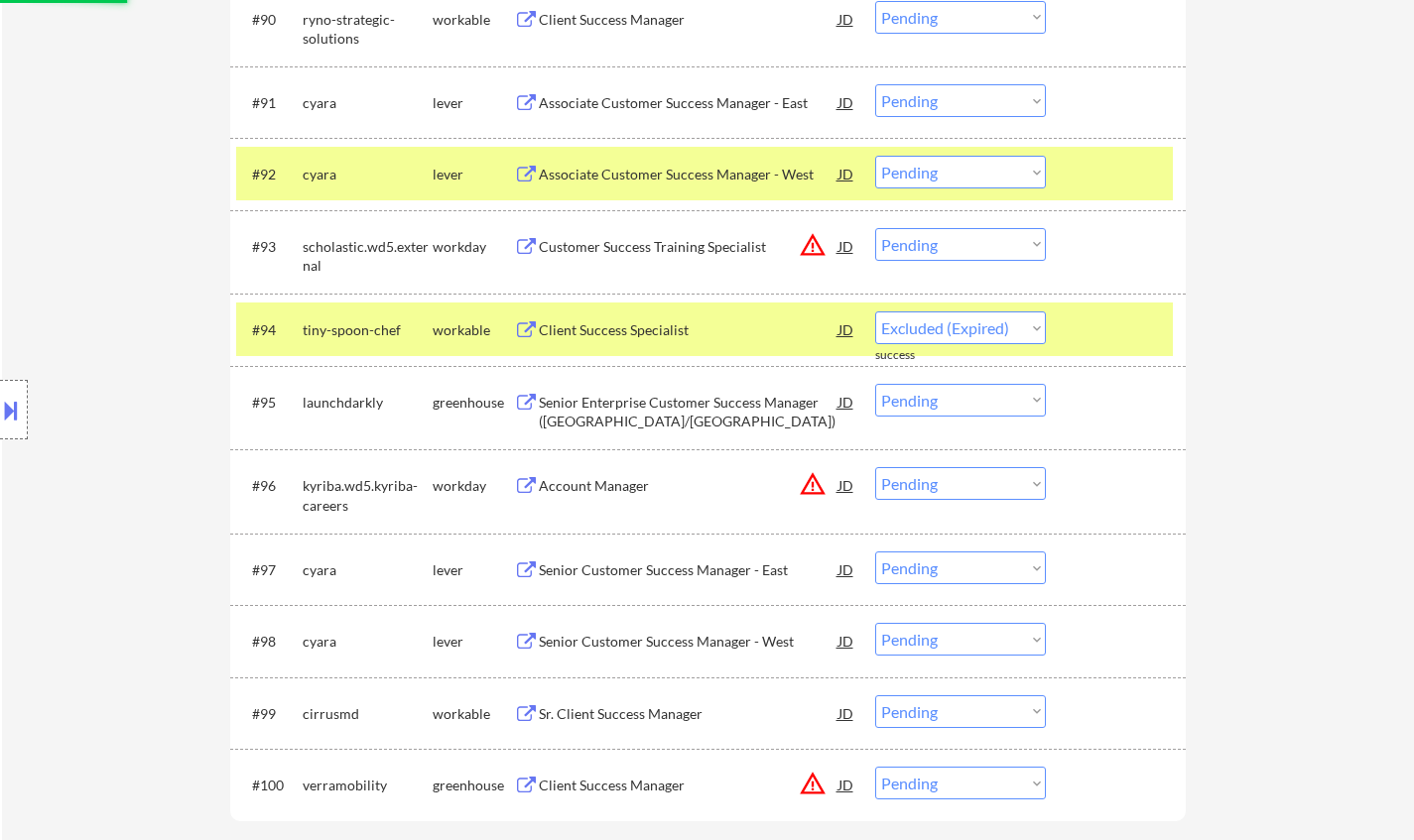 select on ""pending"" 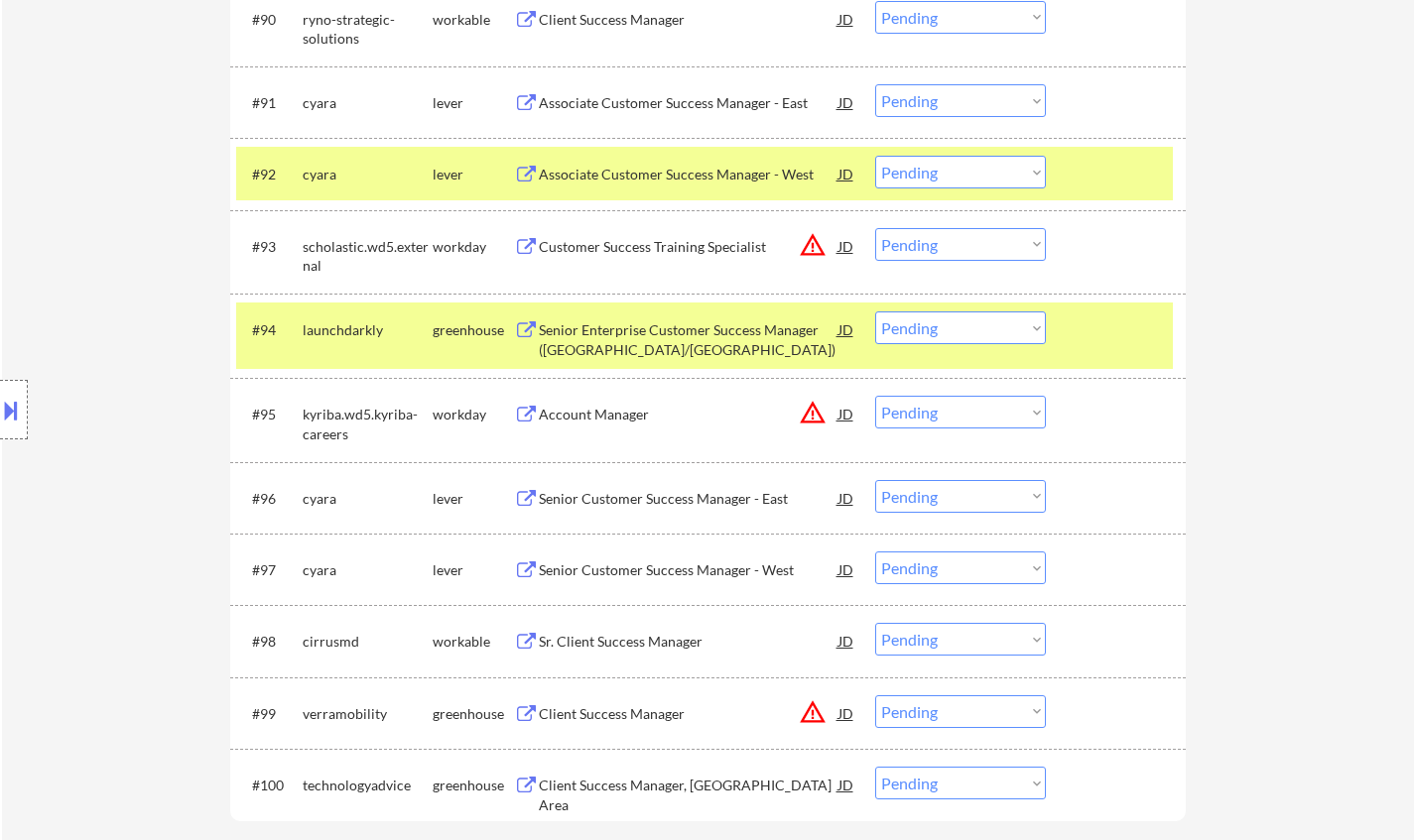 click on "JD" at bounding box center (846, 414) 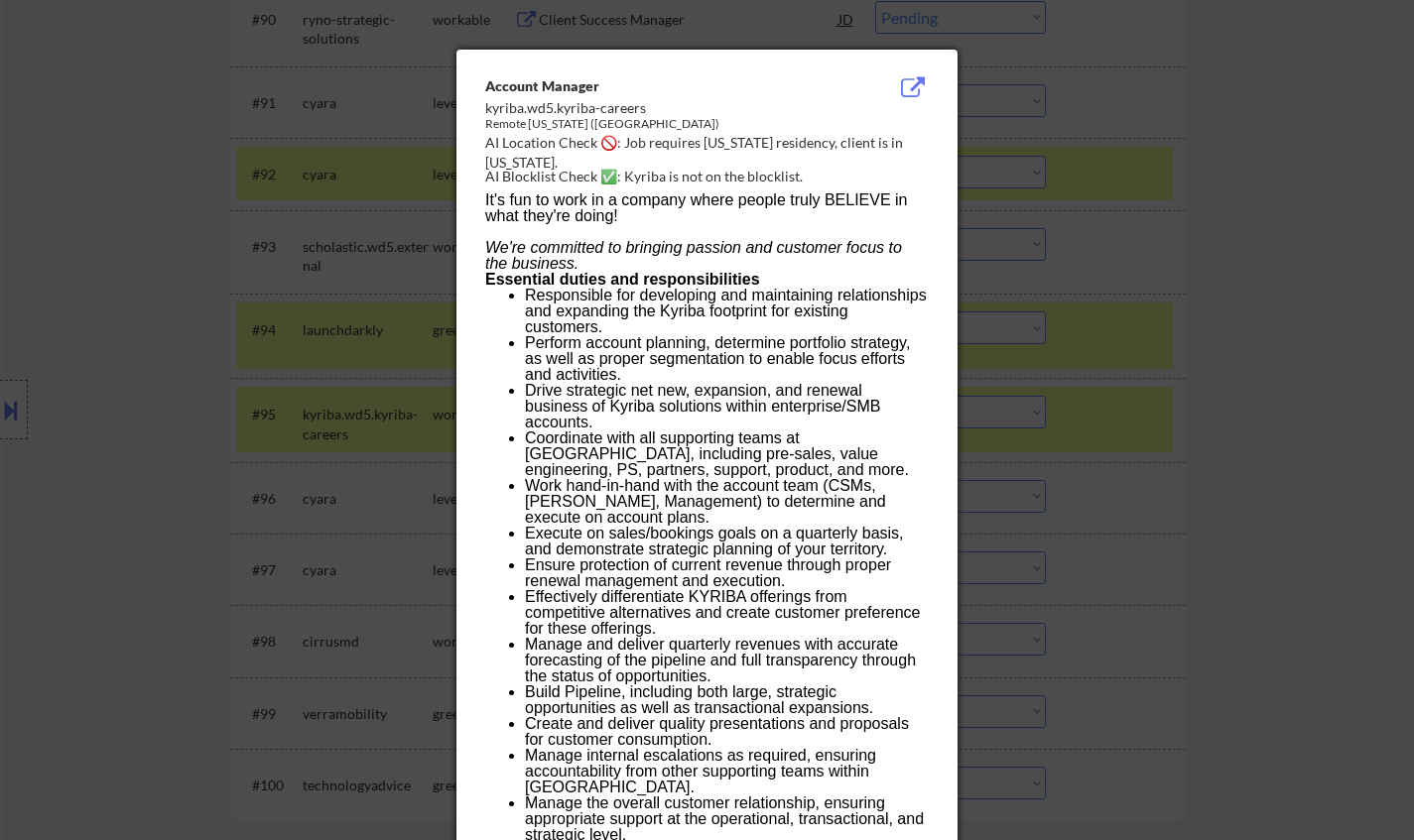 click at bounding box center [707, 420] 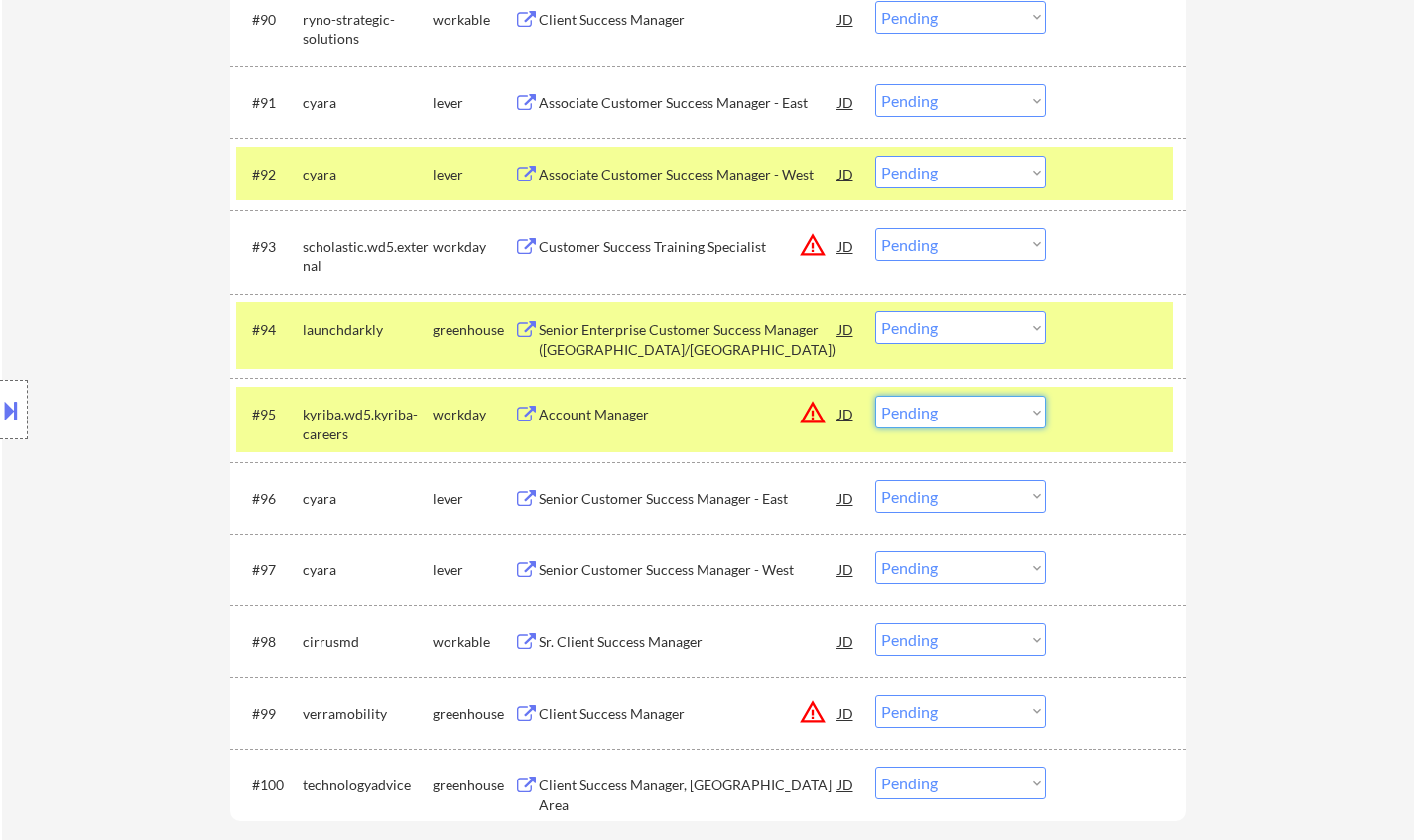 click on "Choose an option... Pending Applied Excluded (Questions) Excluded (Expired) Excluded (Location) Excluded (Bad Match) Excluded (Blocklist) Excluded (Salary) Excluded (Other)" at bounding box center [961, 412] 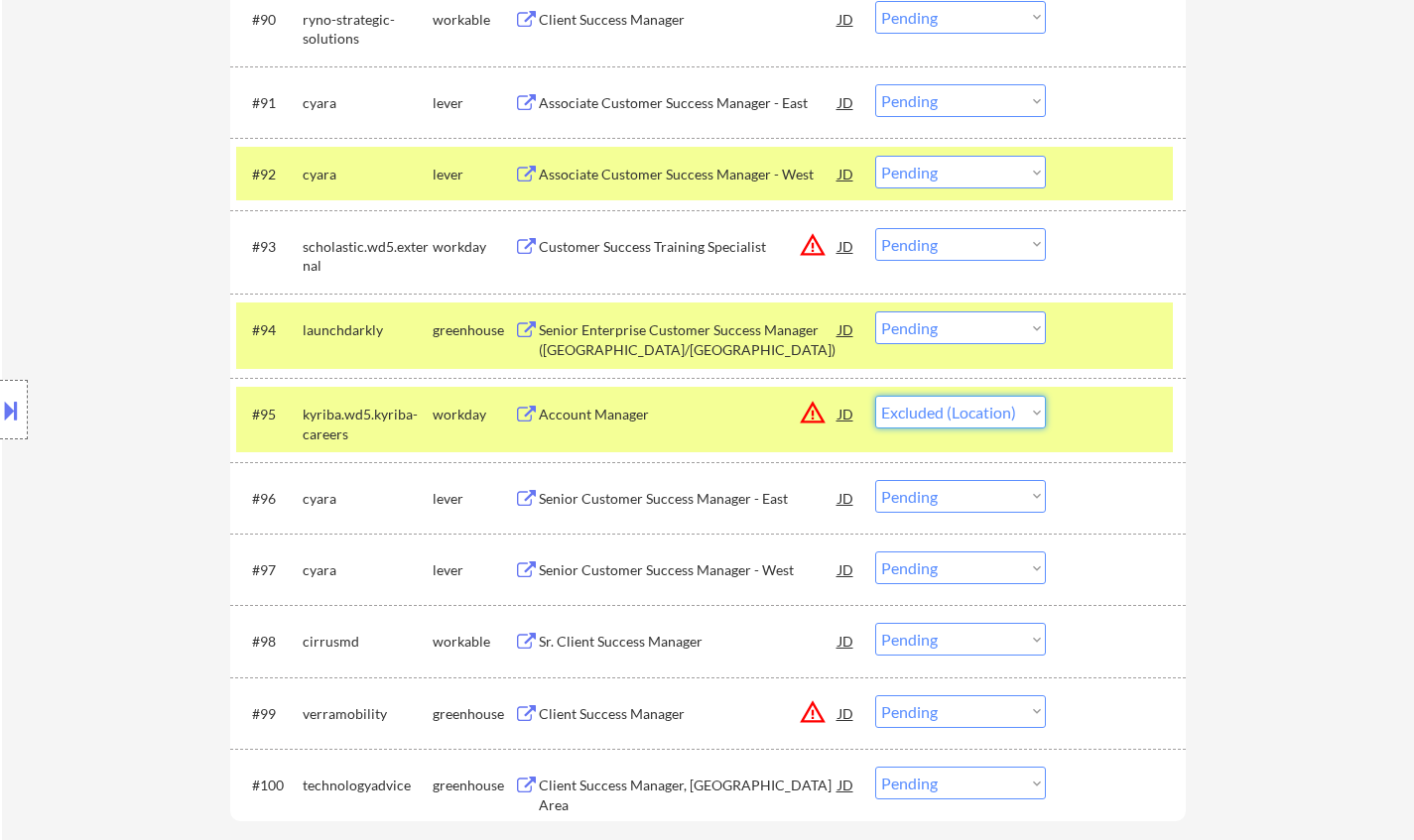 click on "Choose an option... Pending Applied Excluded (Questions) Excluded (Expired) Excluded (Location) Excluded (Bad Match) Excluded (Blocklist) Excluded (Salary) Excluded (Other)" at bounding box center (961, 412) 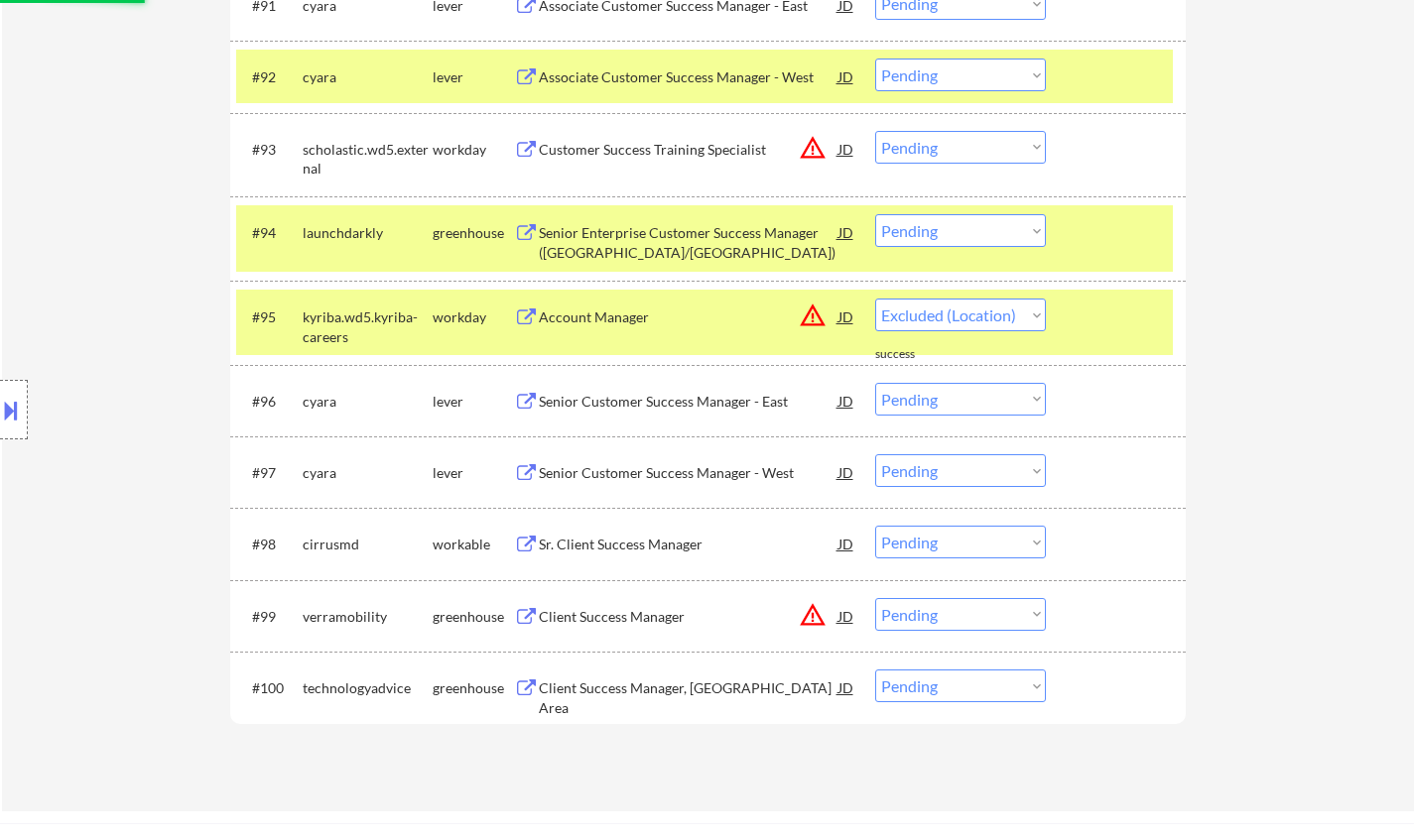 scroll, scrollTop: 7736, scrollLeft: 0, axis: vertical 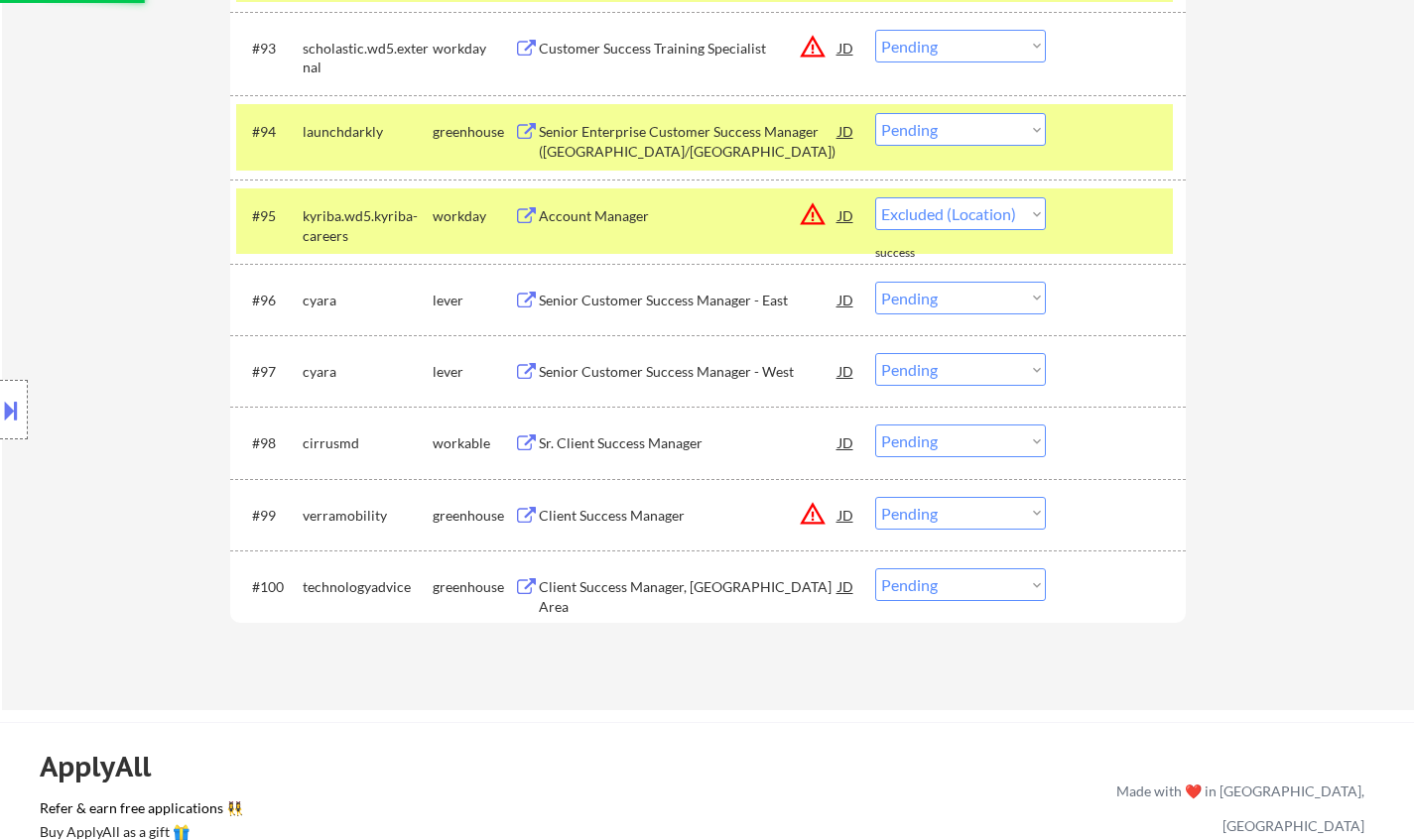 select on ""pending"" 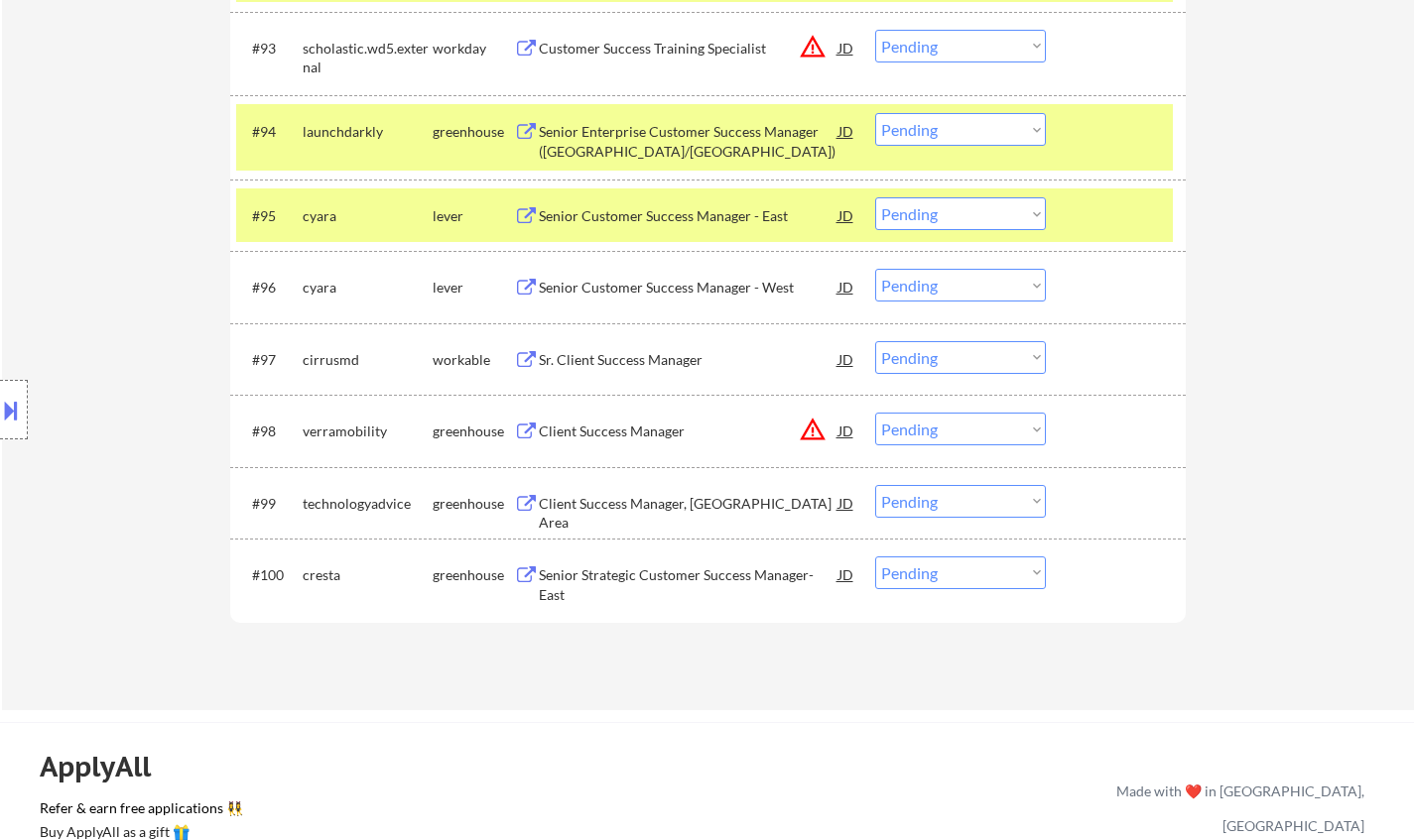click on "Choose an option... Pending Applied Excluded (Questions) Excluded (Expired) Excluded (Location) Excluded (Bad Match) Excluded (Blocklist) Excluded (Salary) Excluded (Other)" at bounding box center [961, 213] 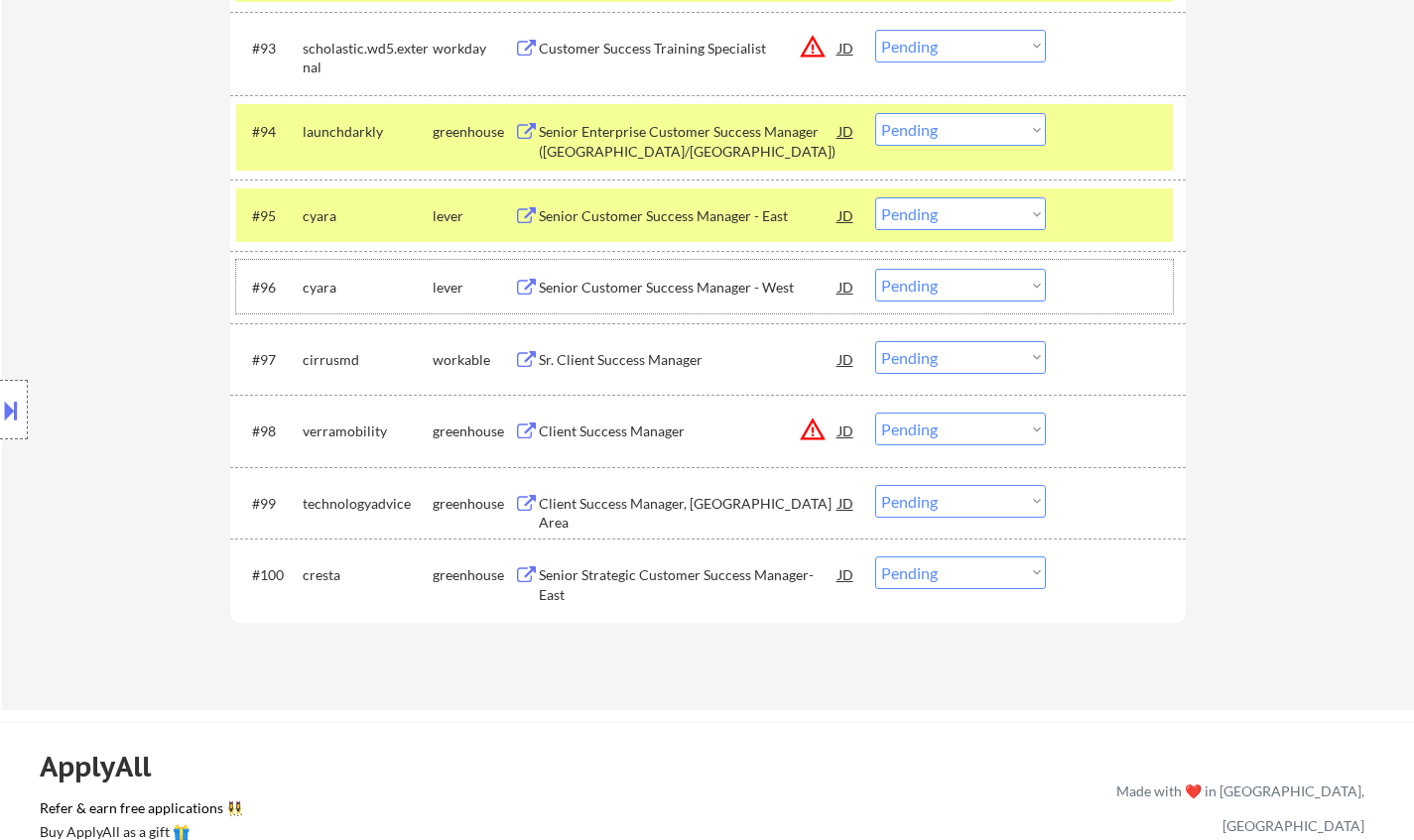 click on "#96 cyara lever Senior Customer Success Manager - West JD warning_amber Choose an option... Pending Applied Excluded (Questions) Excluded (Expired) Excluded (Location) Excluded (Bad Match) Excluded (Blocklist) Excluded (Salary) Excluded (Other)" at bounding box center (705, 287) 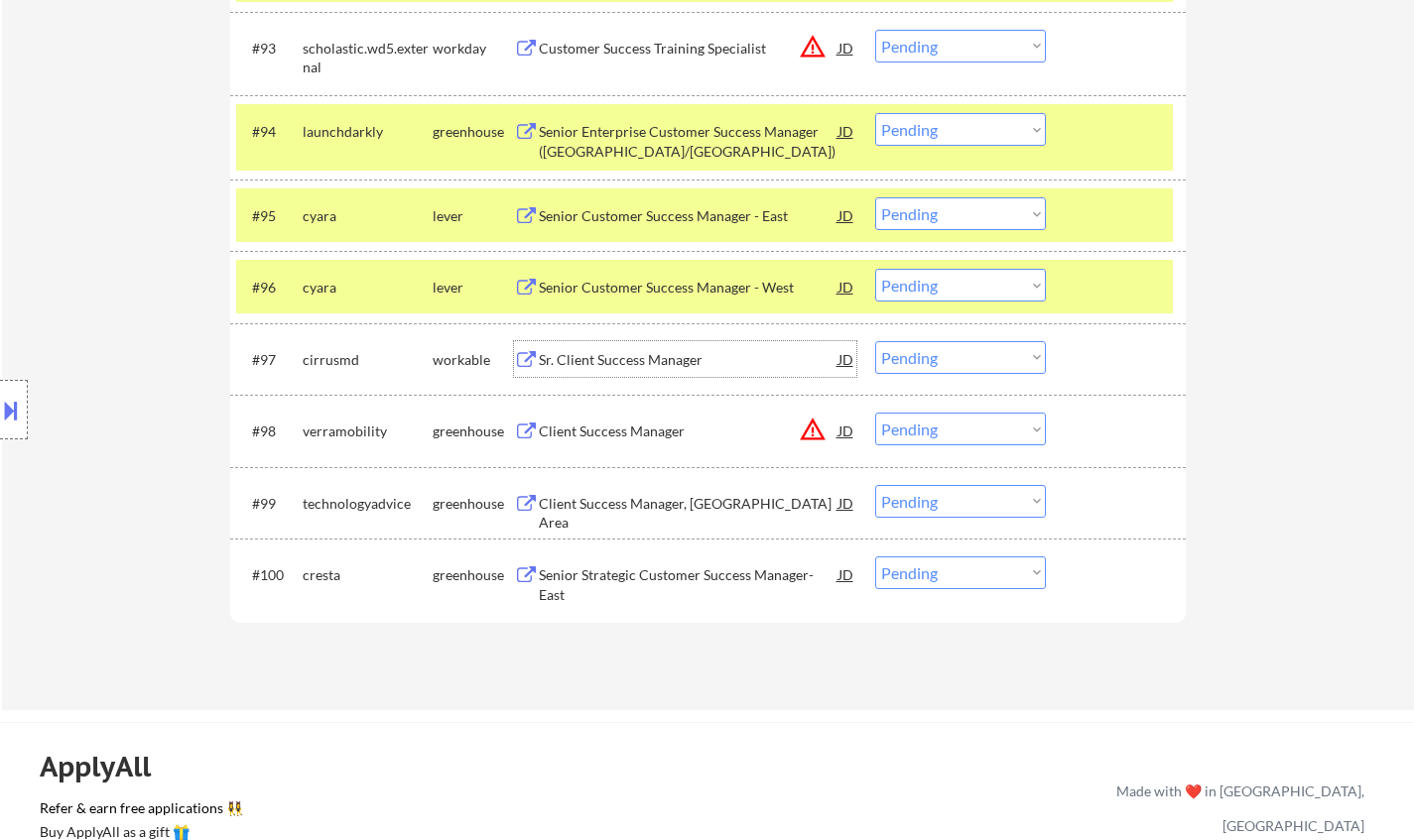 click on "Sr. Client Success Manager" at bounding box center [689, 360] 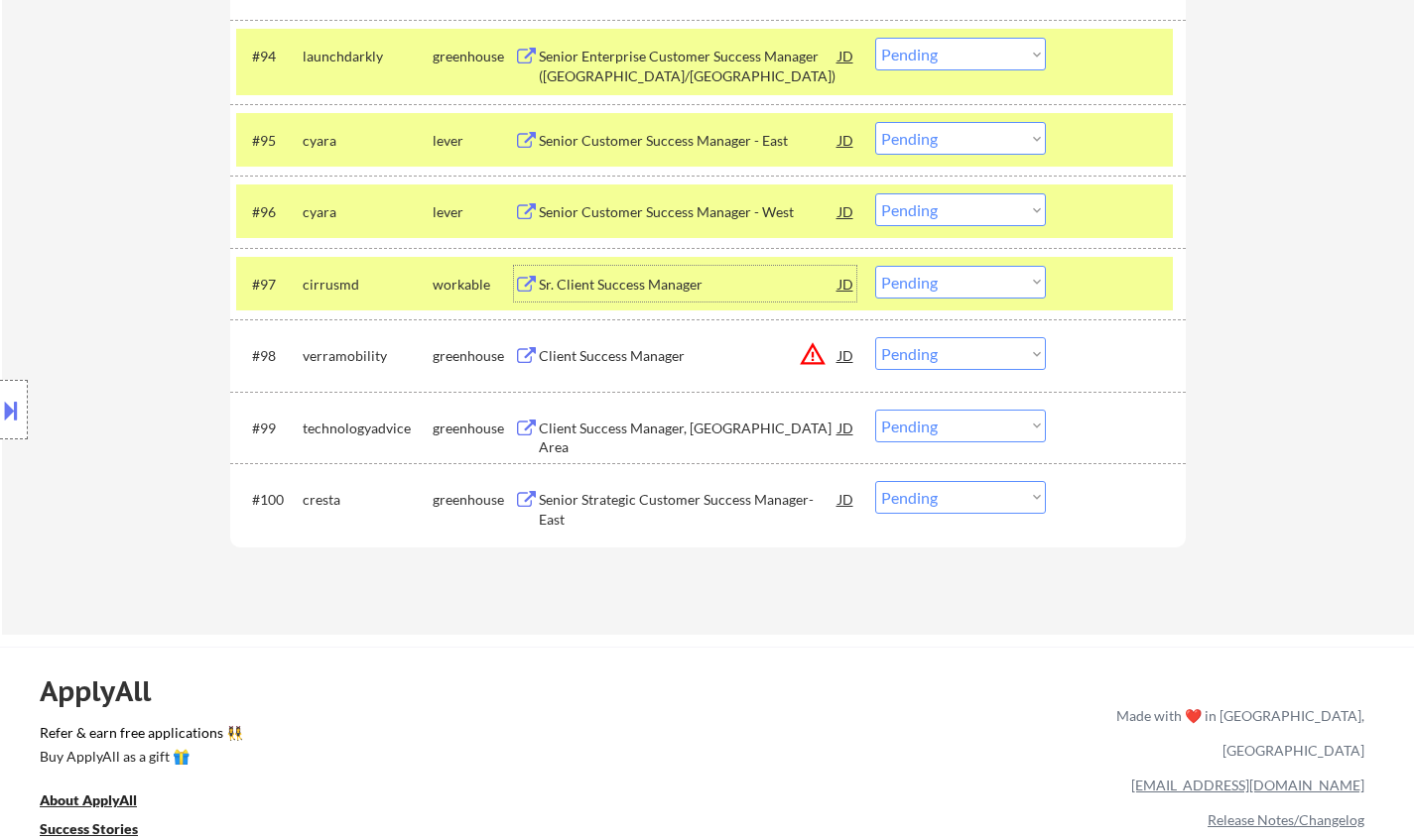 scroll, scrollTop: 7835, scrollLeft: 0, axis: vertical 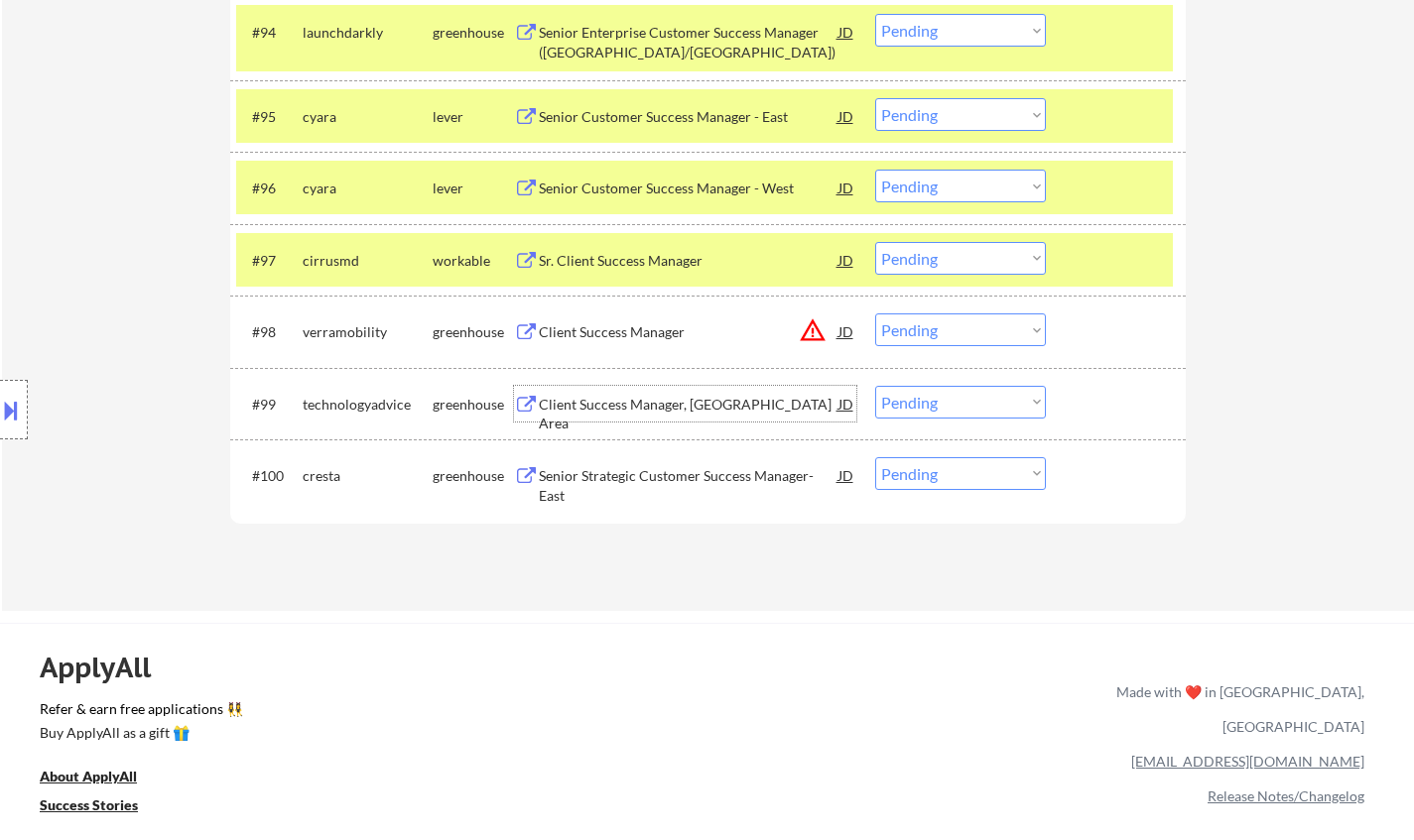 click on "Client Success Manager, [GEOGRAPHIC_DATA] Area" at bounding box center (689, 414) 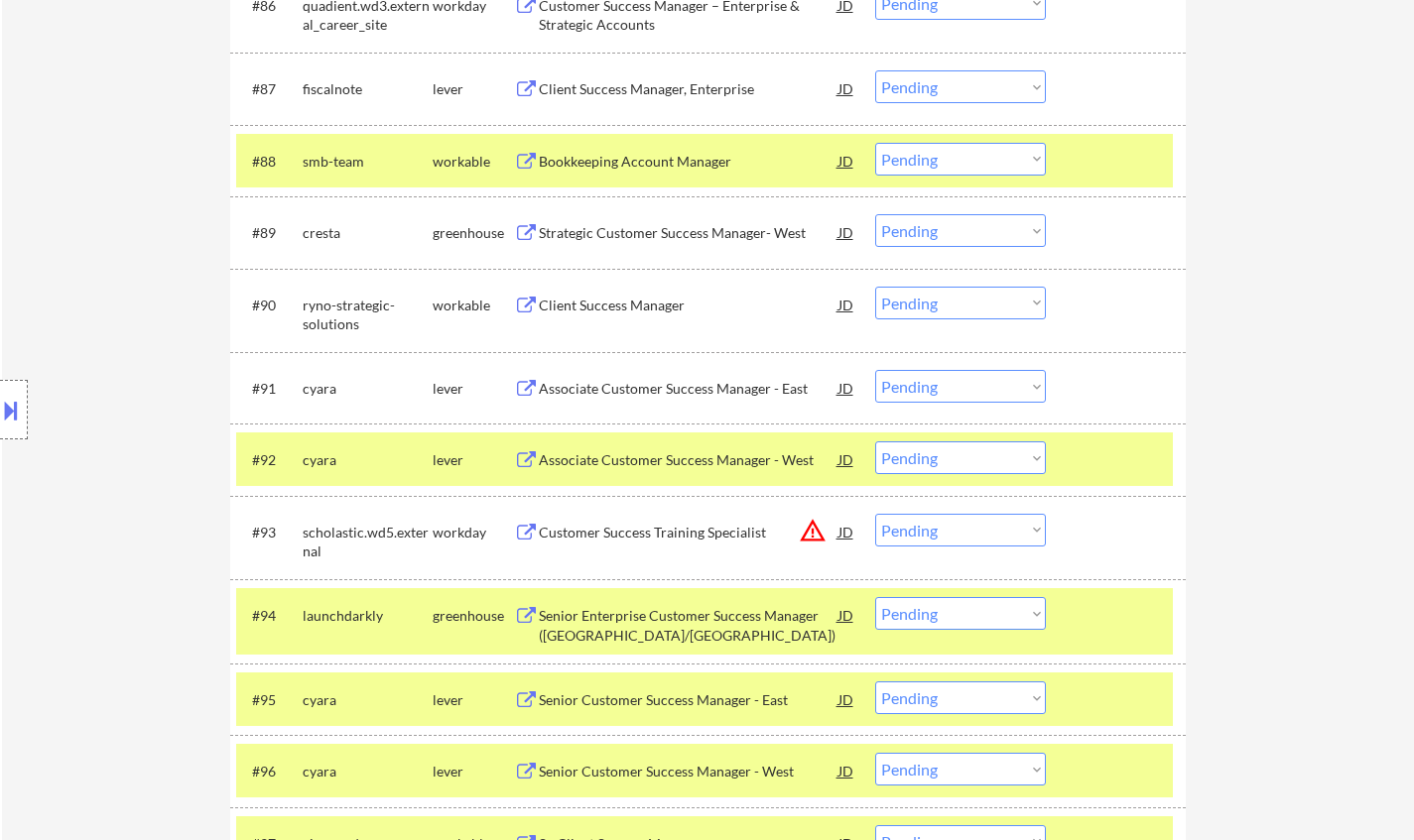 scroll, scrollTop: 7240, scrollLeft: 0, axis: vertical 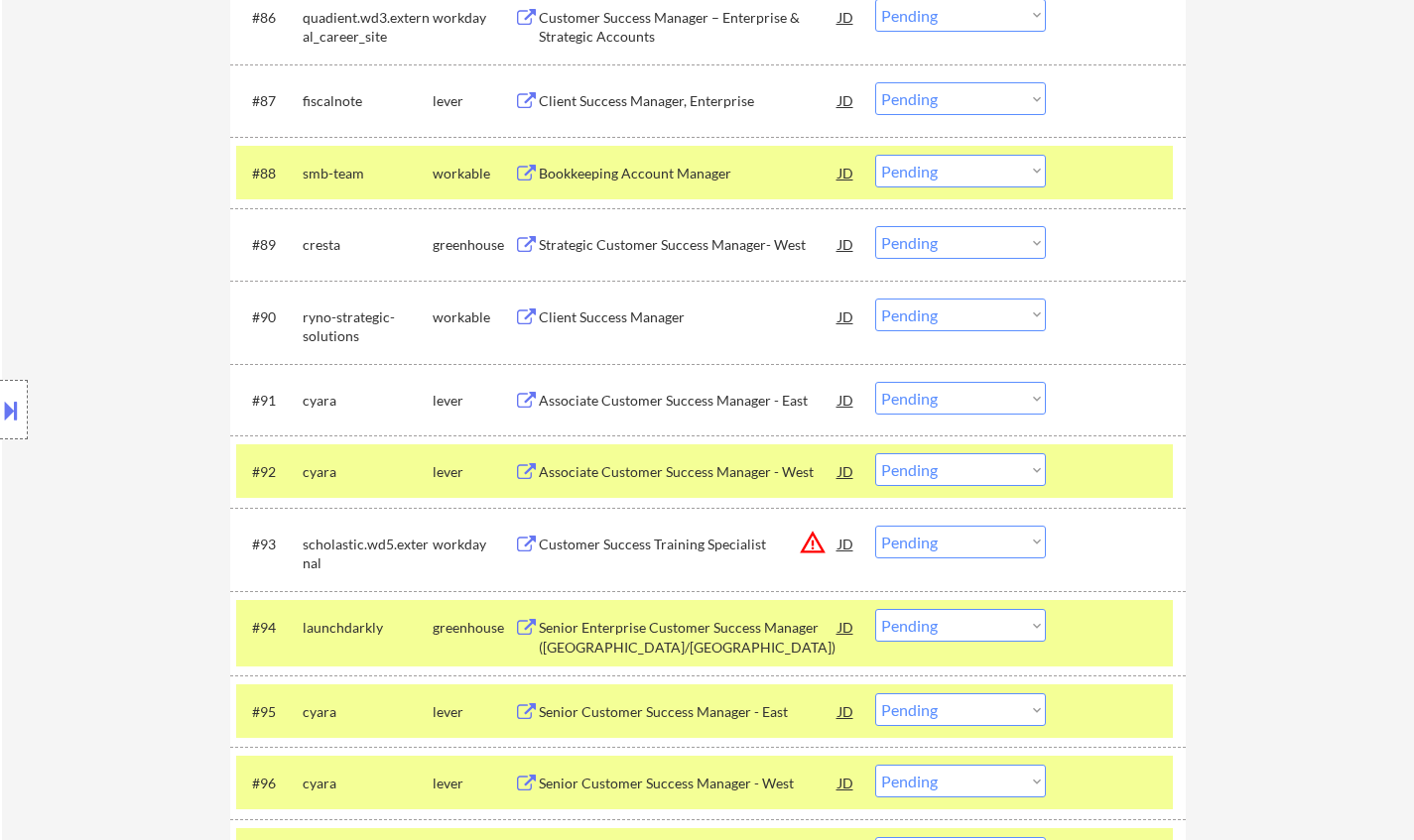 drag, startPoint x: 1413, startPoint y: 657, endPoint x: 1428, endPoint y: 221, distance: 436.258 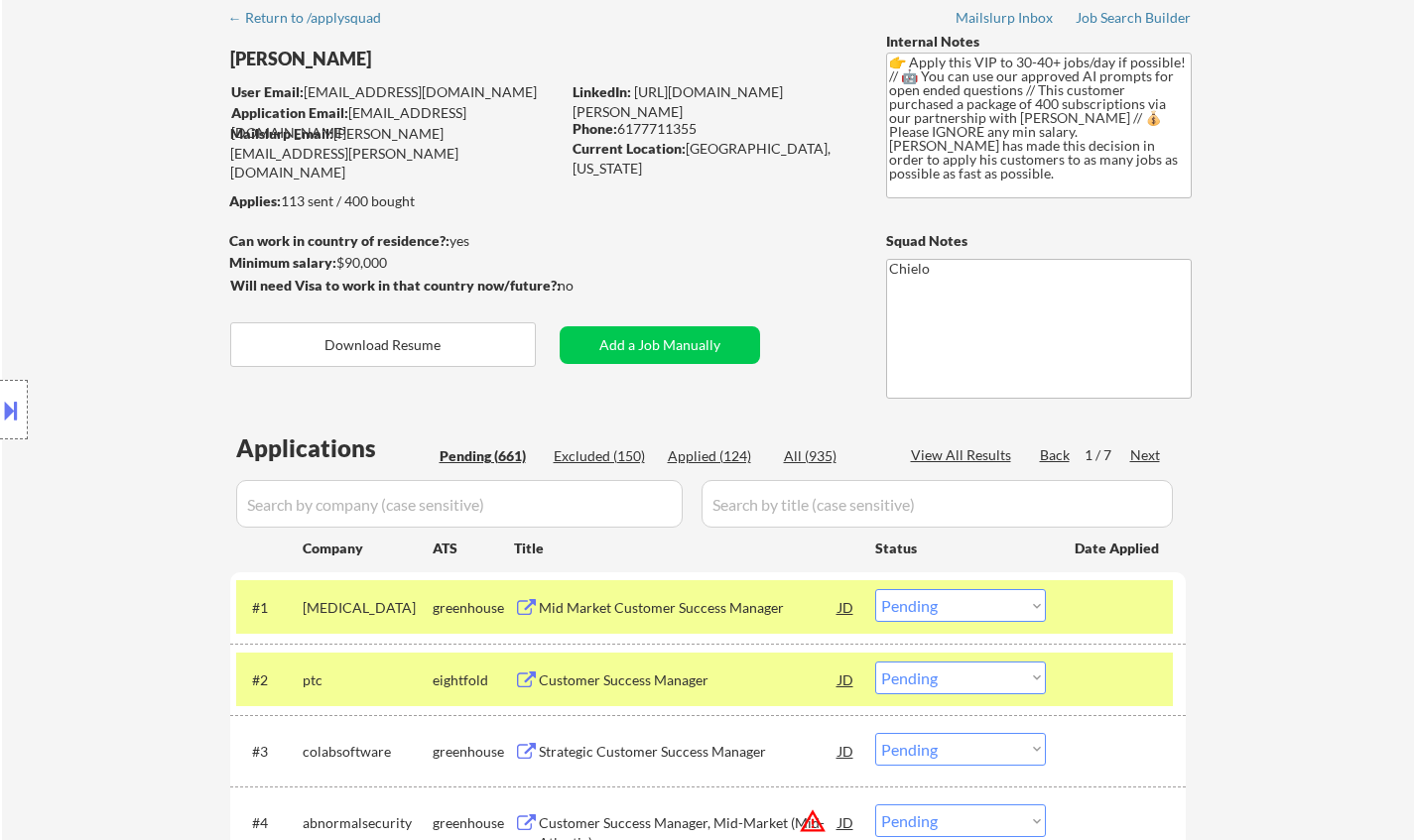 scroll, scrollTop: 0, scrollLeft: 0, axis: both 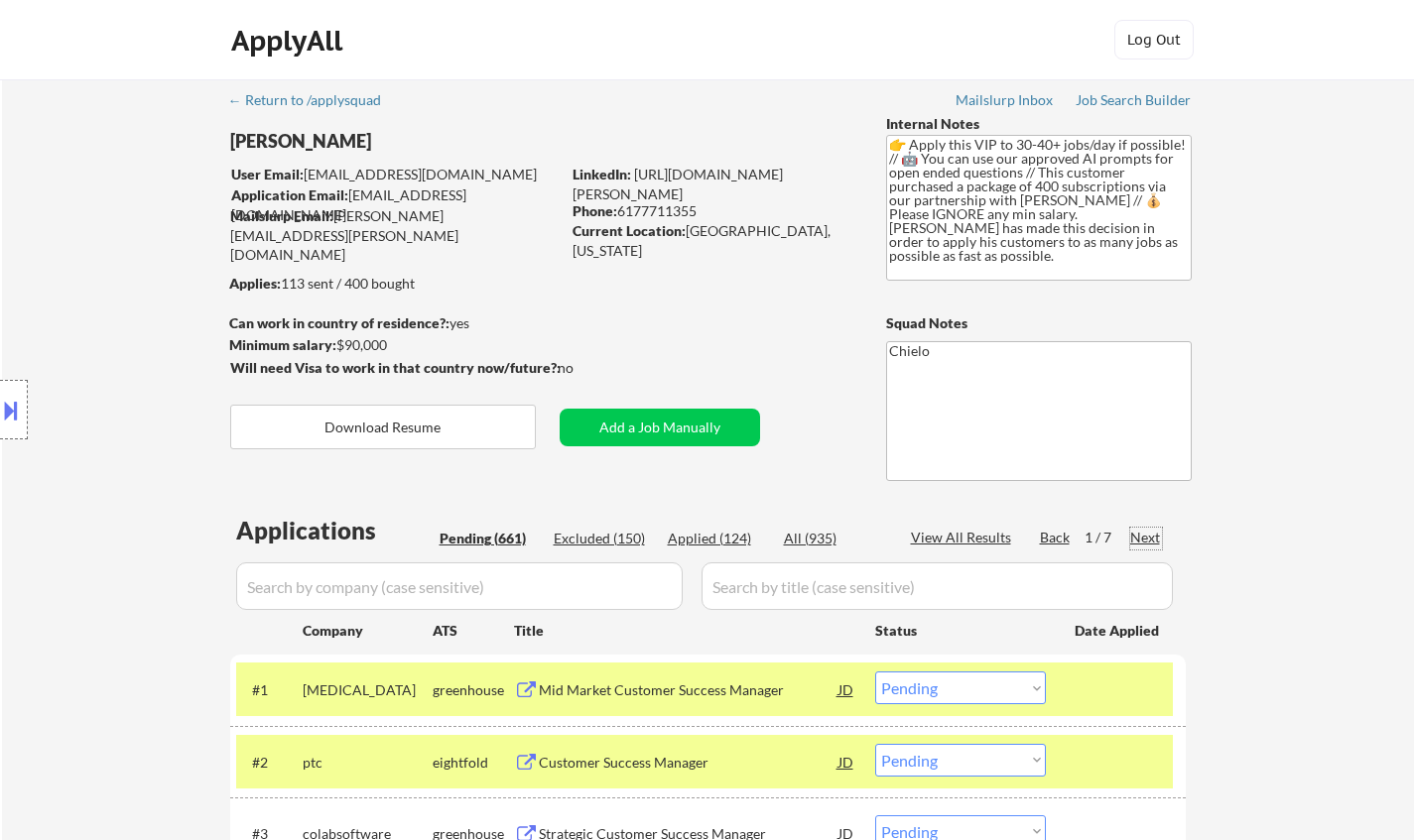click on "Next" at bounding box center (1146, 538) 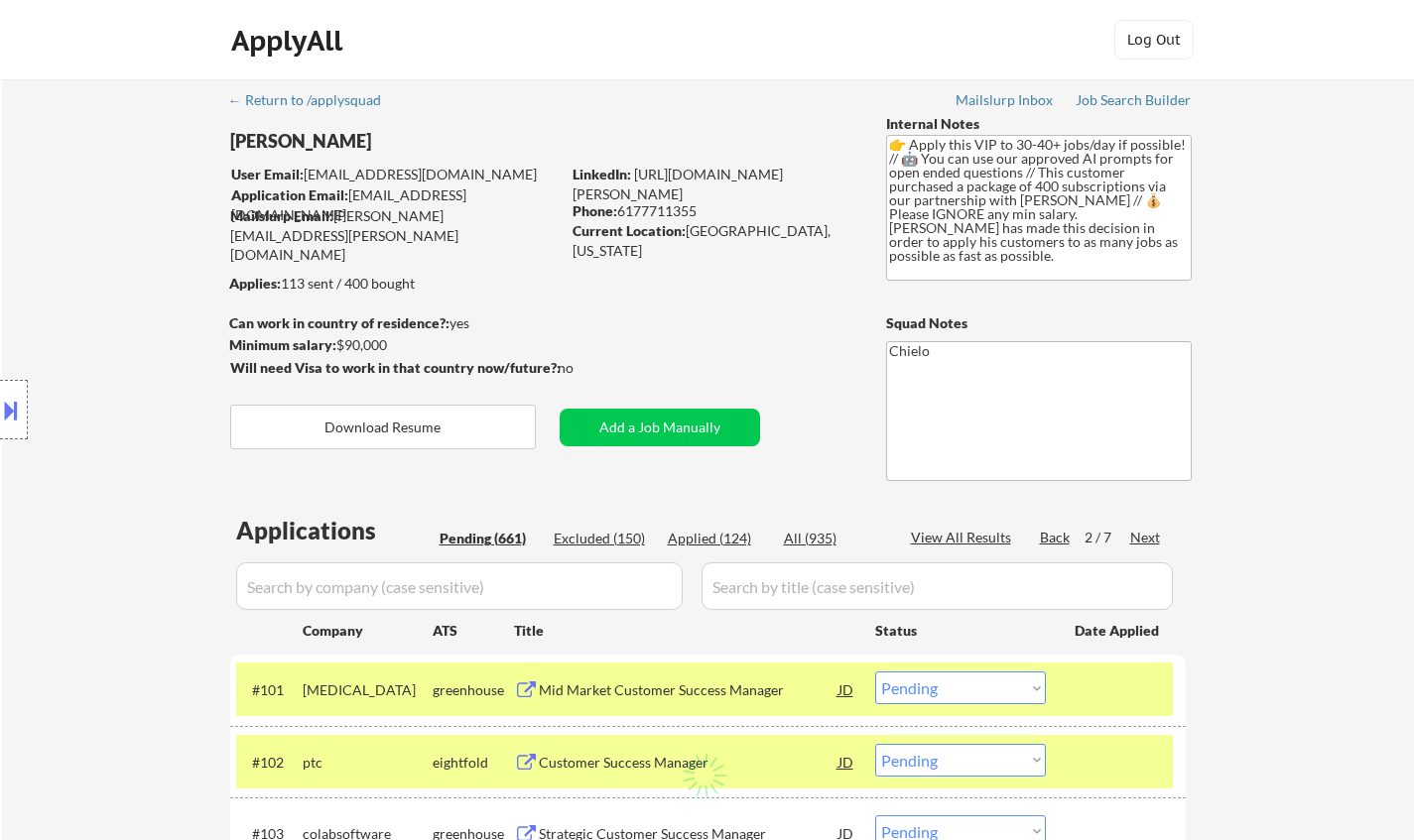 scroll, scrollTop: 298, scrollLeft: 0, axis: vertical 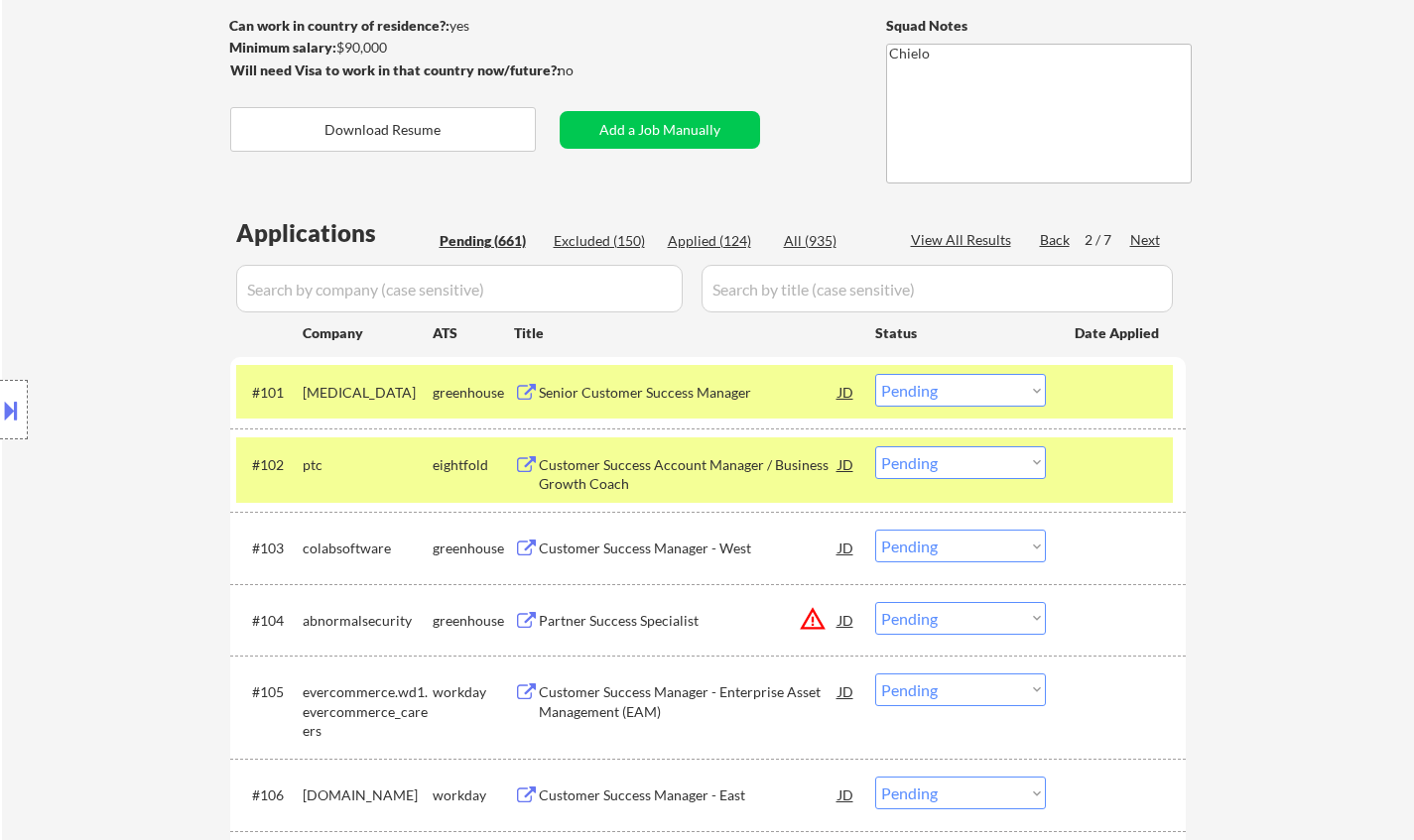 click on "Applications Pending (661) Excluded (150) Applied (124) All (935) View All Results Back 2 / 7
Next Company ATS Title Status Date Applied #101 overjet greenhouse Senior Customer Success Manager JD Choose an option... Pending Applied Excluded (Questions) Excluded (Expired) Excluded (Location) Excluded (Bad Match) Excluded (Blocklist) Excluded (Salary) Excluded (Other) success #102 ptc eightfold Customer Success Account Manager / Business Growth Coach JD Choose an option... Pending Applied Excluded (Questions) Excluded (Expired) Excluded (Location) Excluded (Bad Match) Excluded (Blocklist) Excluded (Salary) Excluded (Other) success #103 colabsoftware greenhouse Customer Success Manager - West  JD Choose an option... Pending Applied Excluded (Questions) Excluded (Expired) Excluded (Location) Excluded (Bad Match) Excluded (Blocklist) Excluded (Salary) Excluded (Other) success #104 abnormalsecurity greenhouse Partner Success Specialist JD warning_amber Choose an option... Pending Applied Excluded (Questions) #105" at bounding box center [707, 4139] 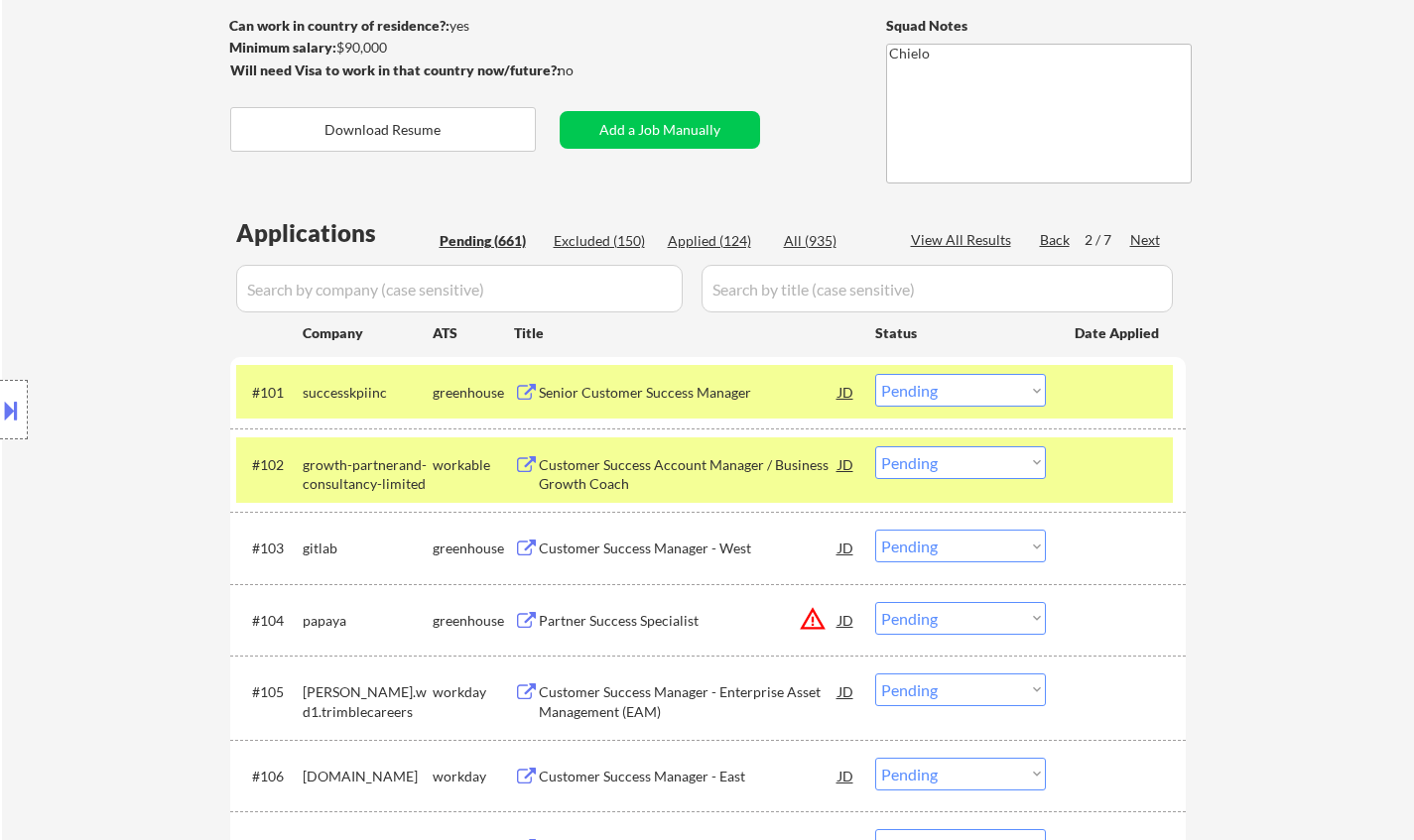 click on "Next" at bounding box center (1146, 240) 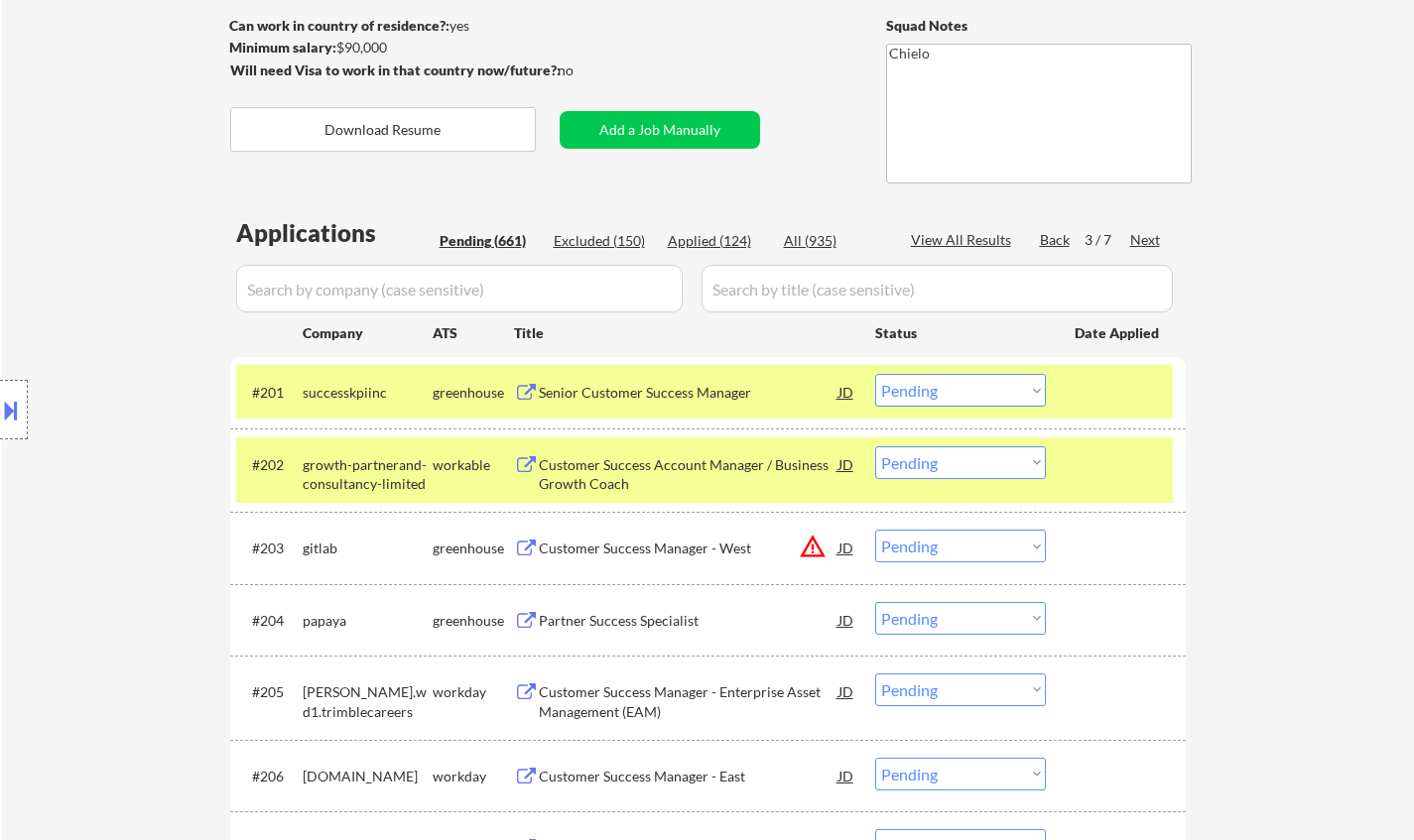 scroll, scrollTop: 496, scrollLeft: 0, axis: vertical 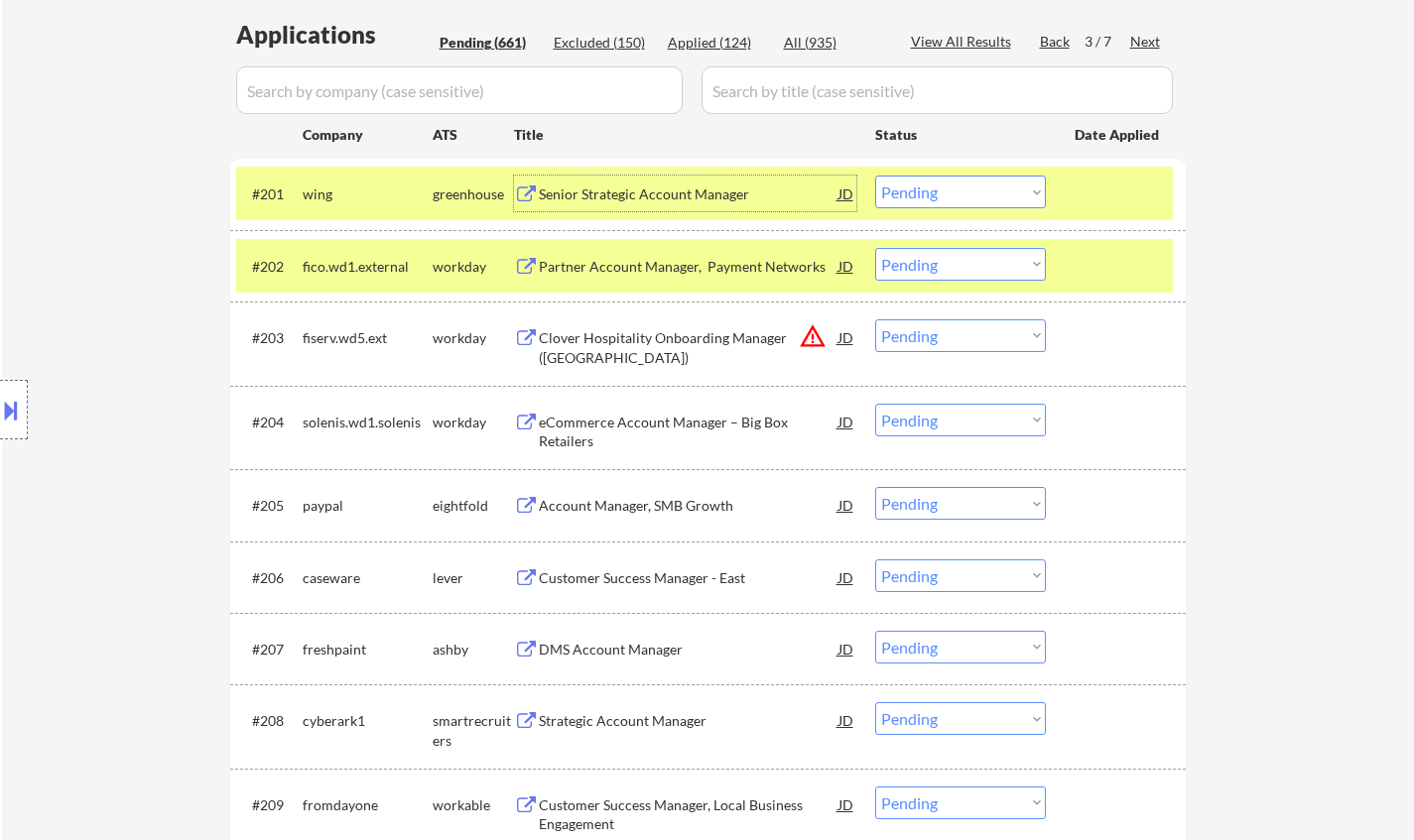 click on "Senior Strategic Account Manager" at bounding box center (689, 193) 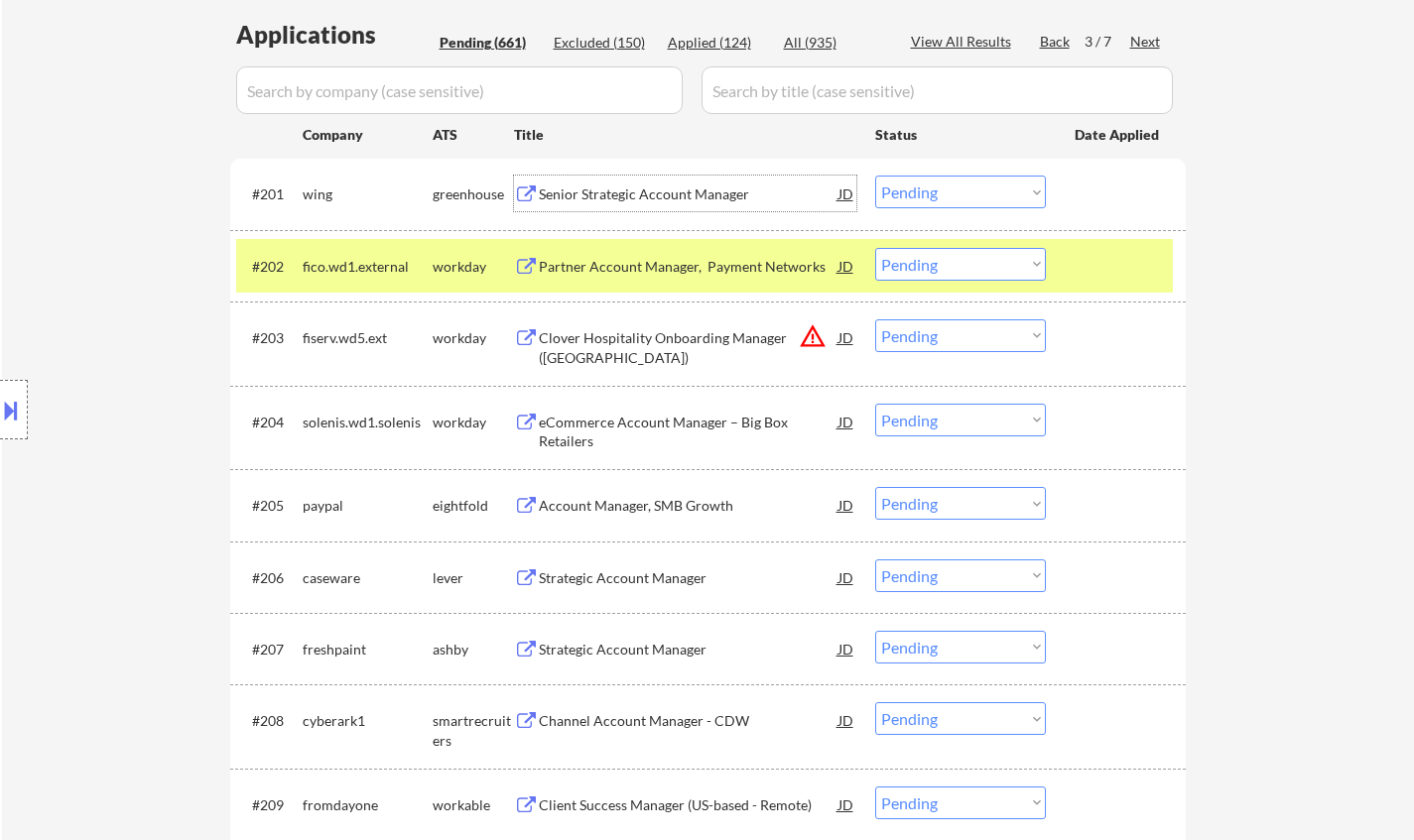 click on "Choose an option... Pending Applied Excluded (Questions) Excluded (Expired) Excluded (Location) Excluded (Bad Match) Excluded (Blocklist) Excluded (Salary) Excluded (Other)" at bounding box center (961, 191) 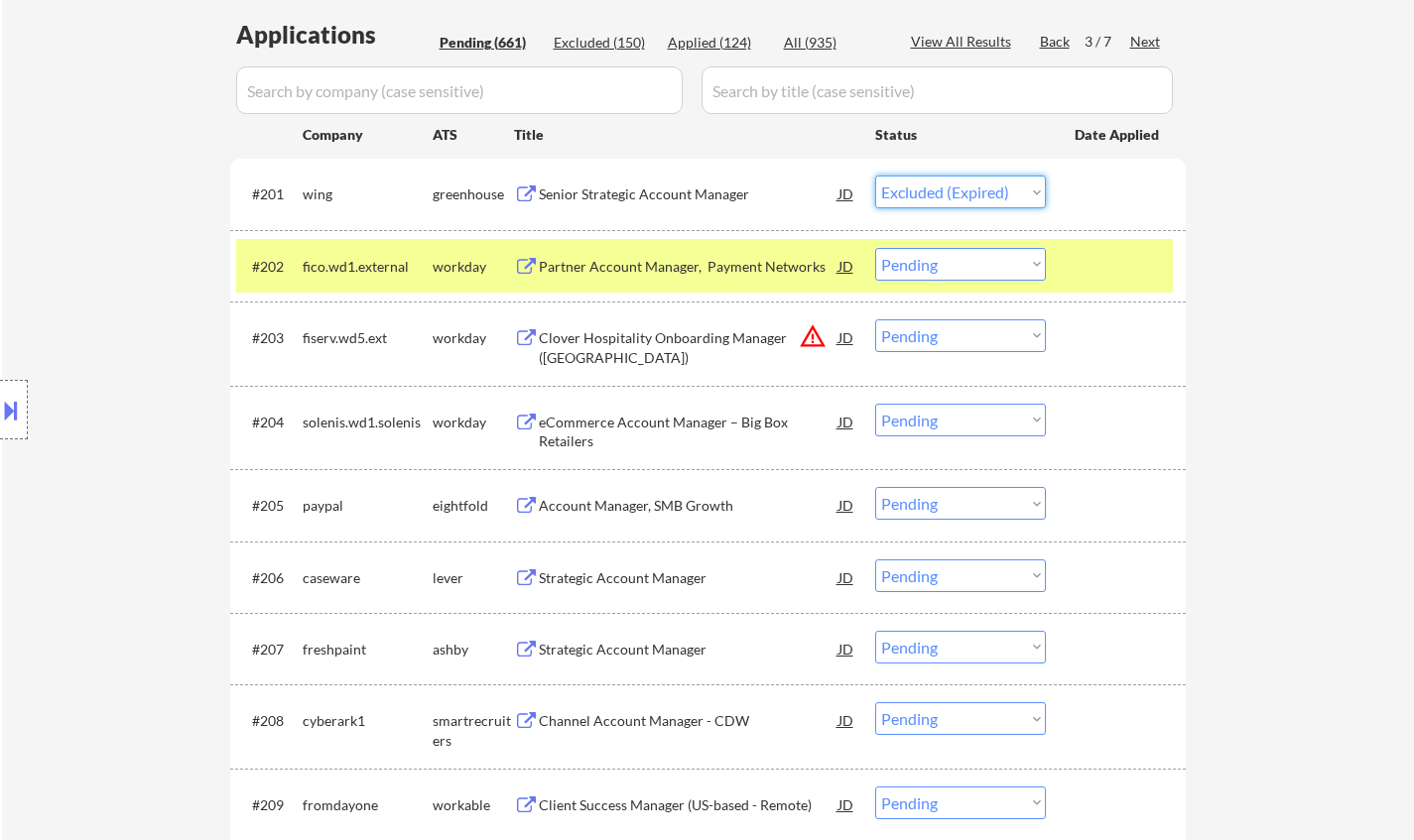 click on "Choose an option... Pending Applied Excluded (Questions) Excluded (Expired) Excluded (Location) Excluded (Bad Match) Excluded (Blocklist) Excluded (Salary) Excluded (Other)" at bounding box center [961, 191] 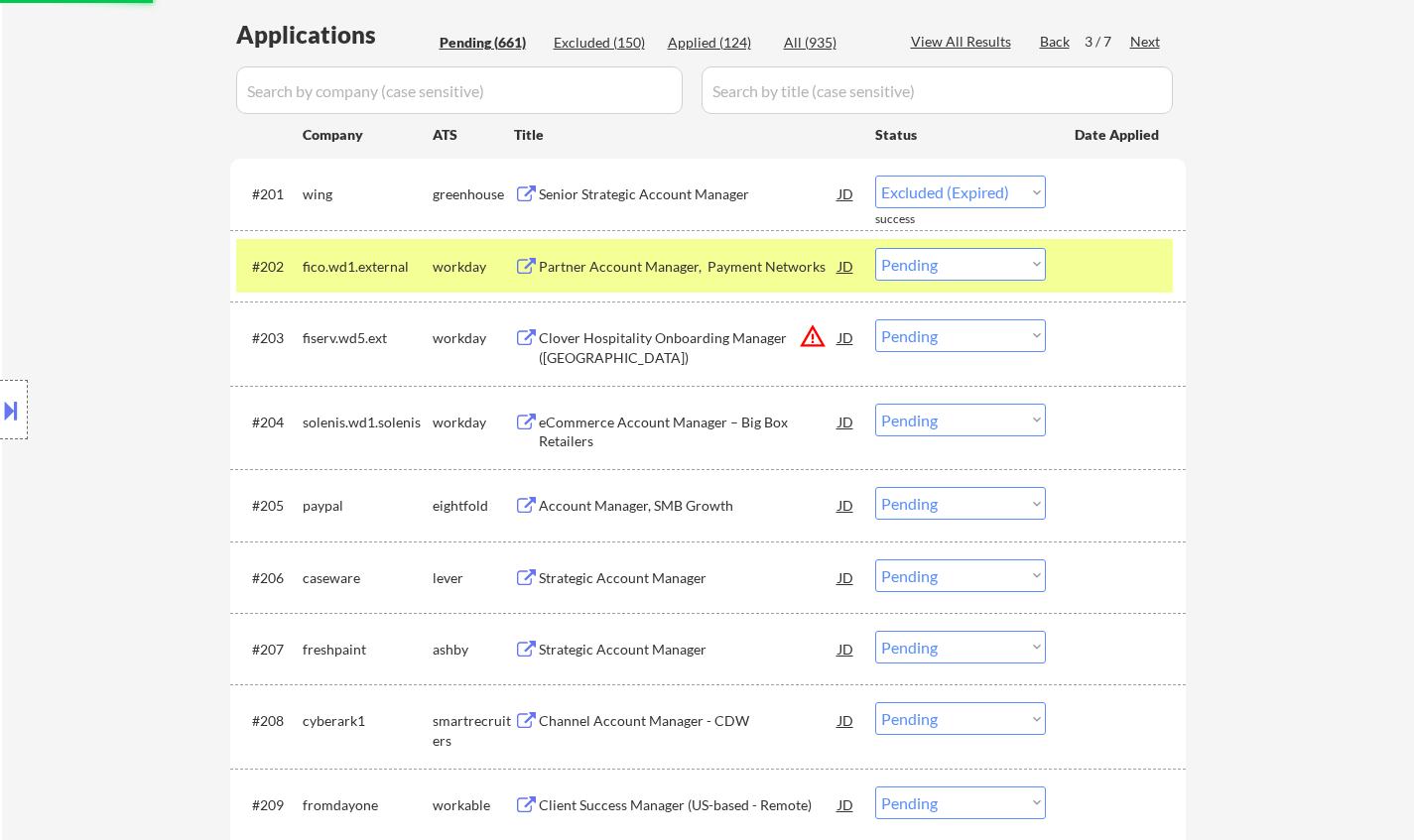 select on ""pending"" 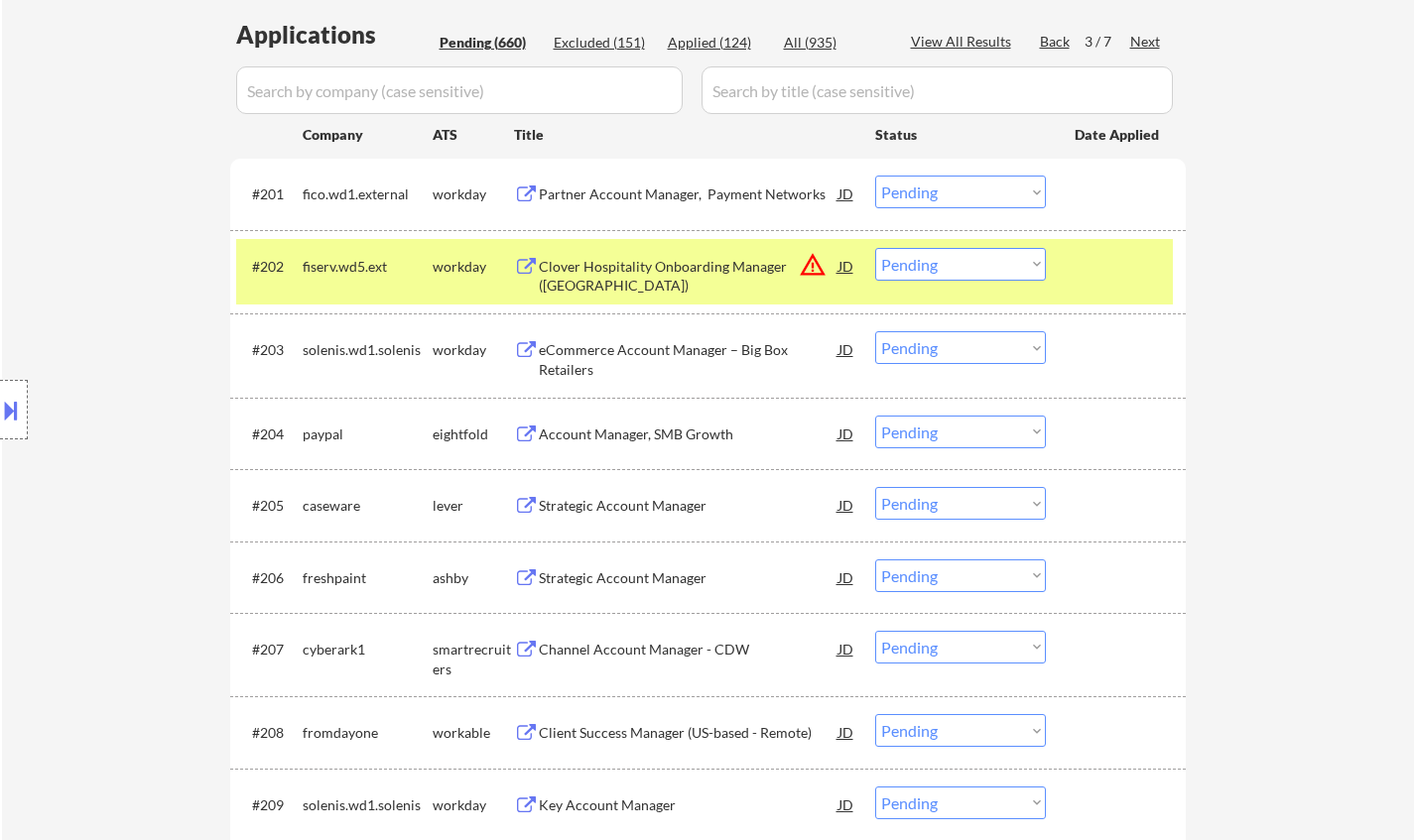 click on "Strategic Account Manager" at bounding box center (689, 506) 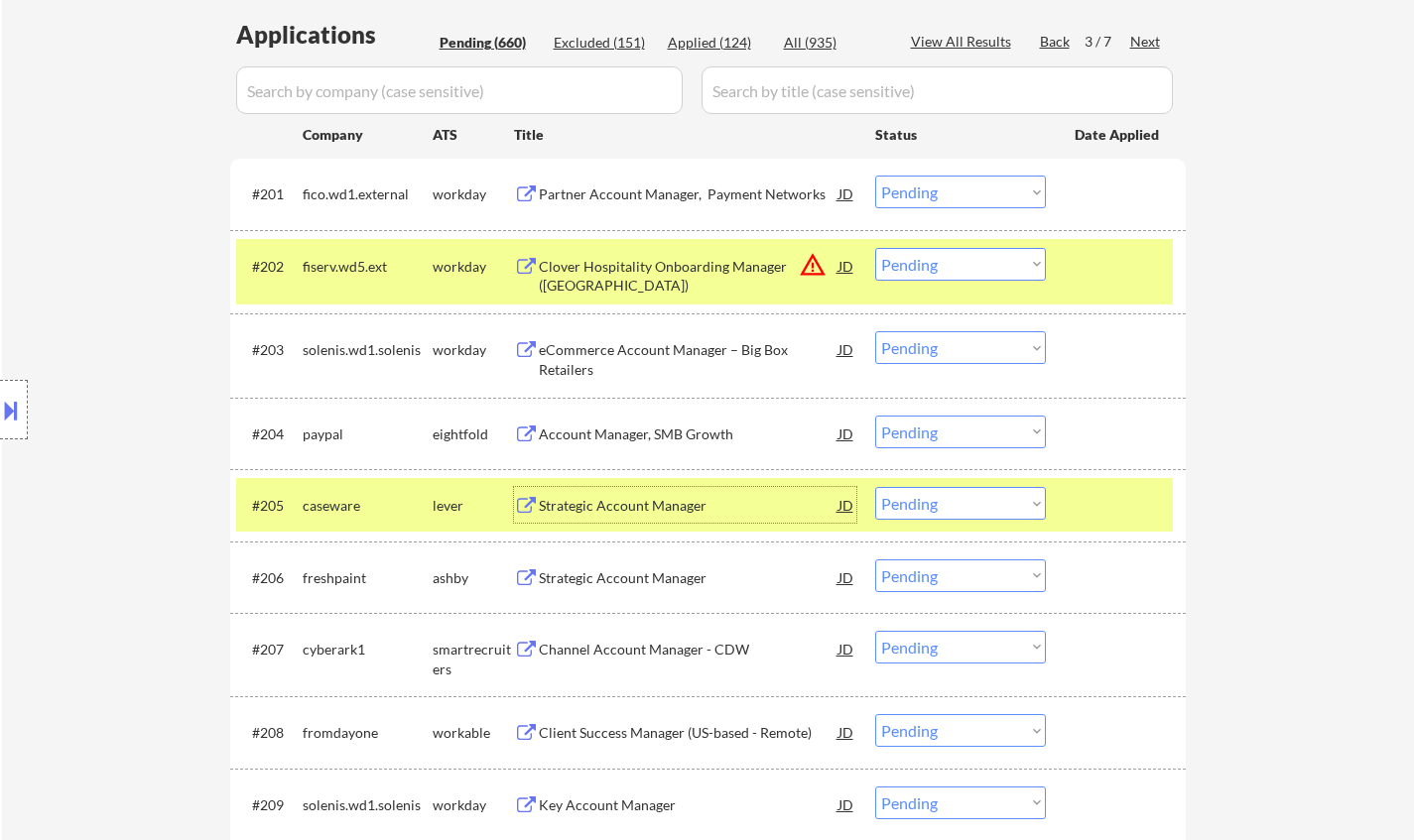 click on "Choose an option... Pending Applied Excluded (Questions) Excluded (Expired) Excluded (Location) Excluded (Bad Match) Excluded (Blocklist) Excluded (Salary) Excluded (Other)" at bounding box center [961, 503] 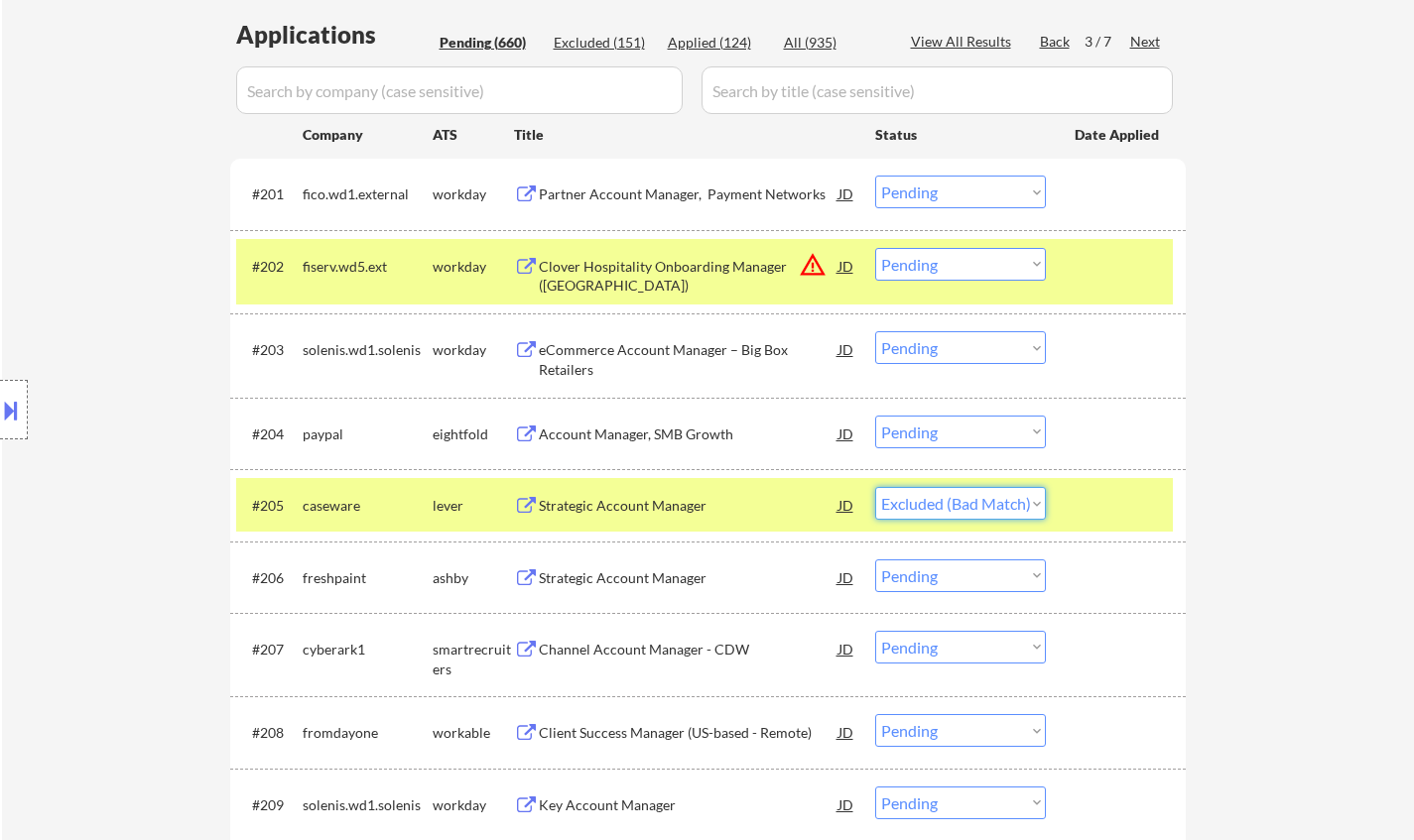 click on "Choose an option... Pending Applied Excluded (Questions) Excluded (Expired) Excluded (Location) Excluded (Bad Match) Excluded (Blocklist) Excluded (Salary) Excluded (Other)" at bounding box center [961, 503] 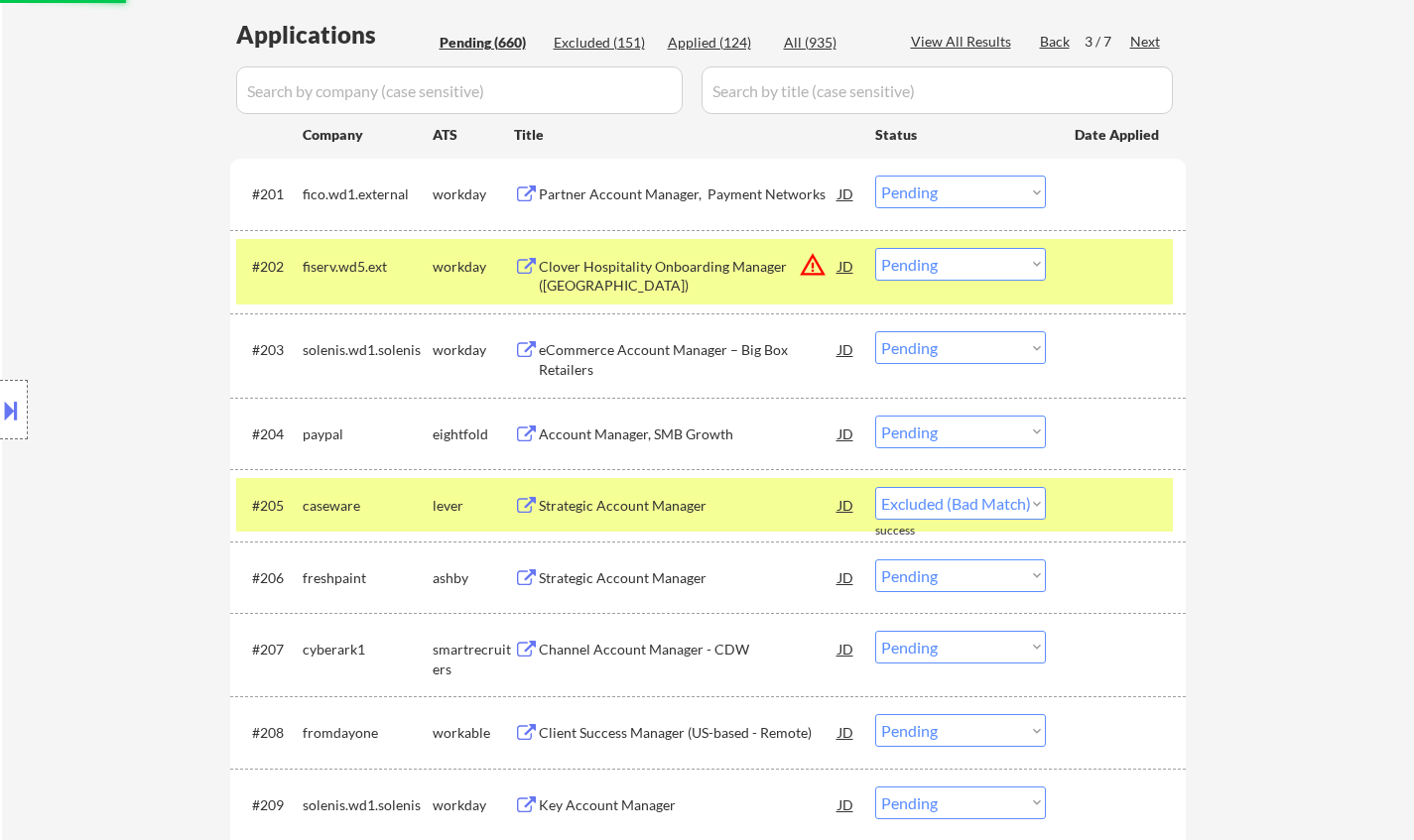 select on ""pending"" 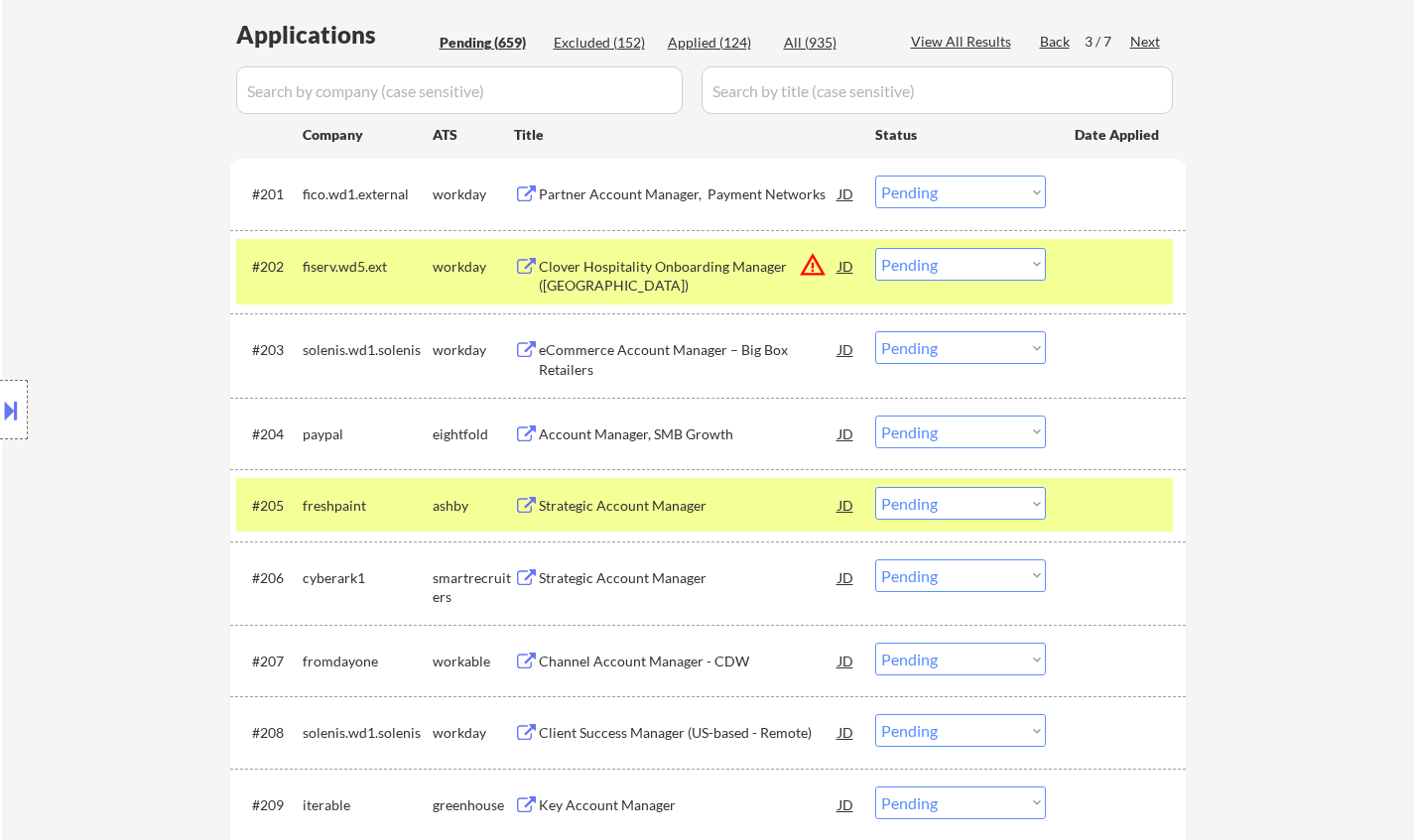 click on "Strategic Account Manager" at bounding box center [689, 578] 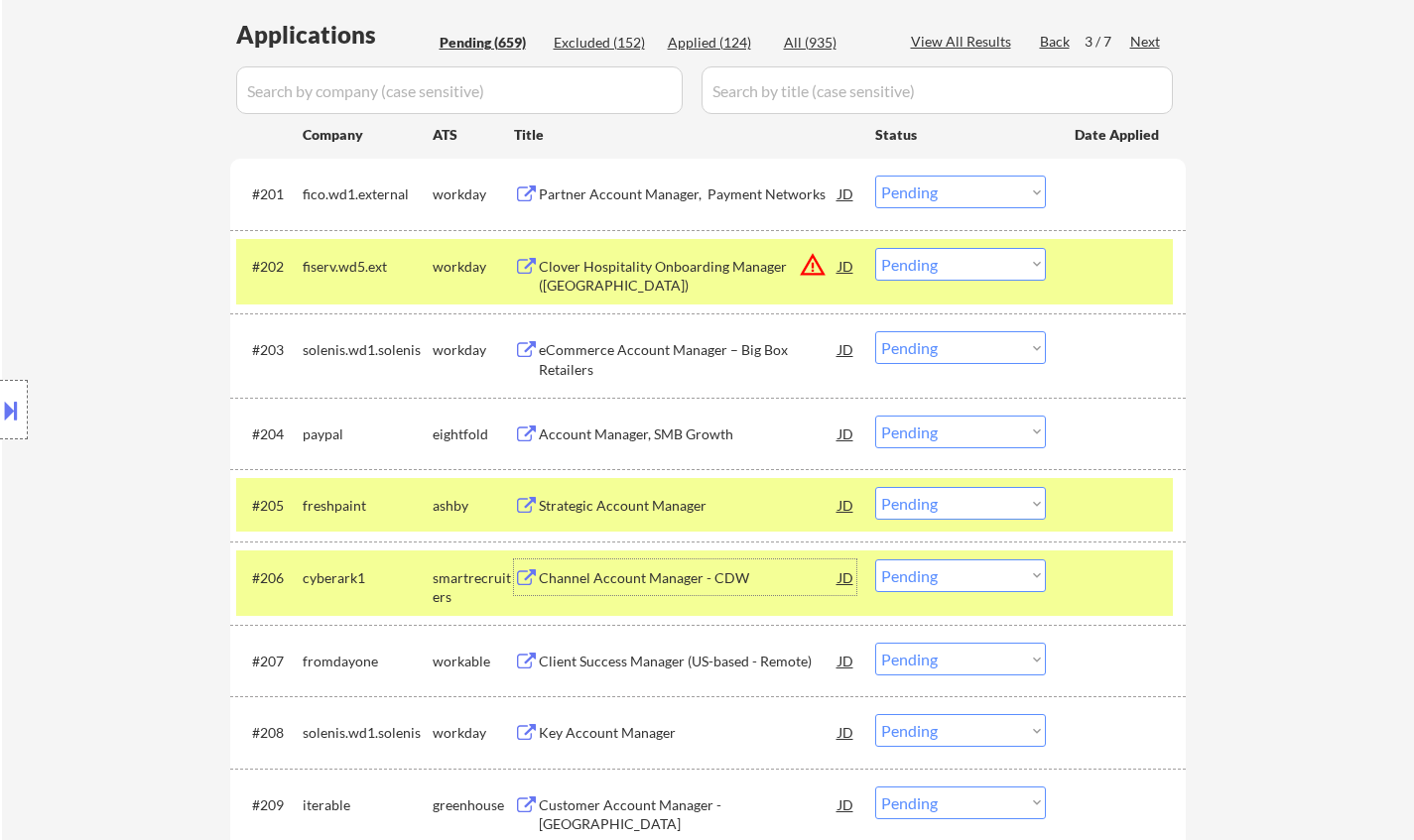 click on "Choose an option... Pending Applied Excluded (Questions) Excluded (Expired) Excluded (Location) Excluded (Bad Match) Excluded (Blocklist) Excluded (Salary) Excluded (Other)" at bounding box center (961, 575) 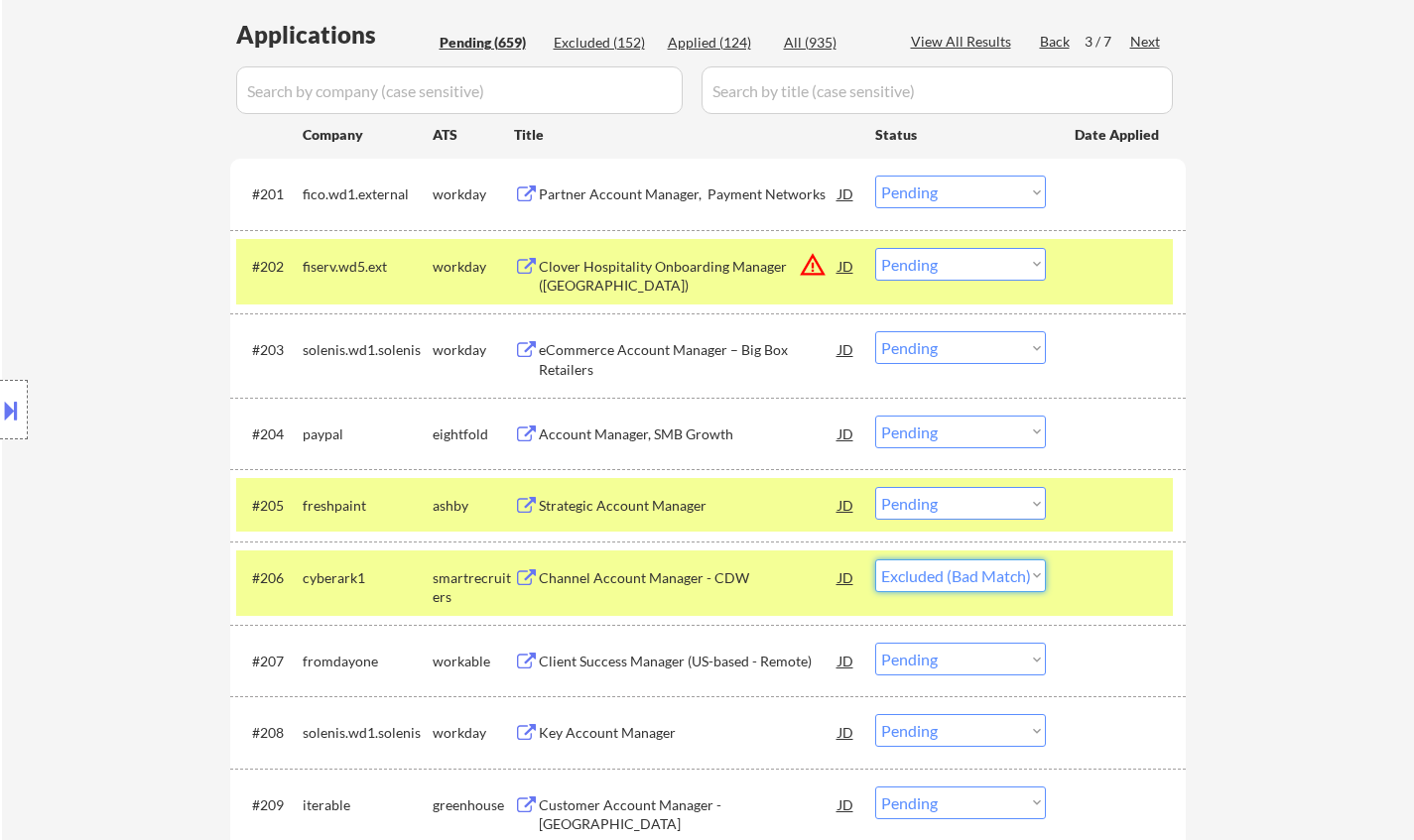 click on "Choose an option... Pending Applied Excluded (Questions) Excluded (Expired) Excluded (Location) Excluded (Bad Match) Excluded (Blocklist) Excluded (Salary) Excluded (Other)" at bounding box center (961, 575) 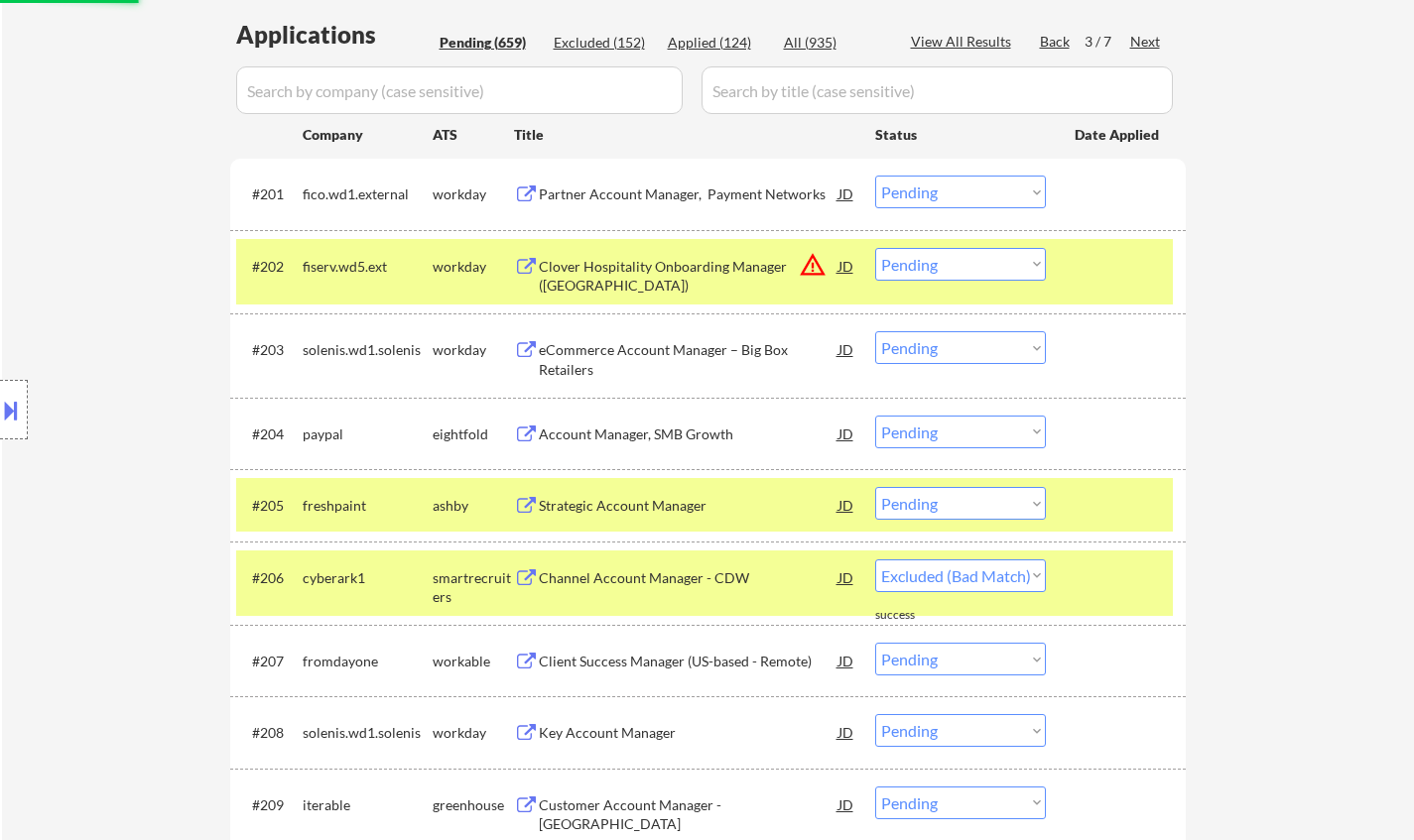 select on ""pending"" 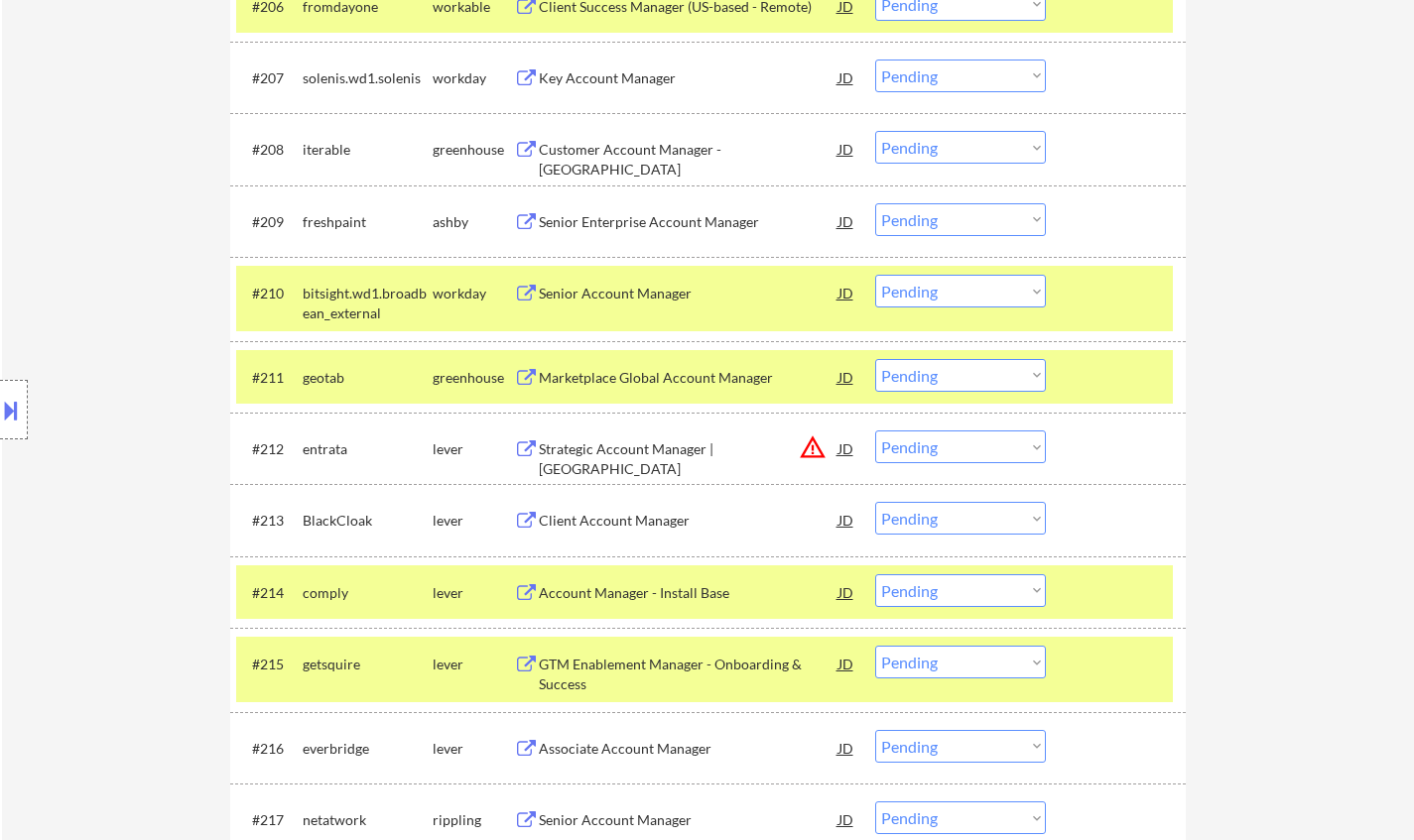 scroll, scrollTop: 1091, scrollLeft: 0, axis: vertical 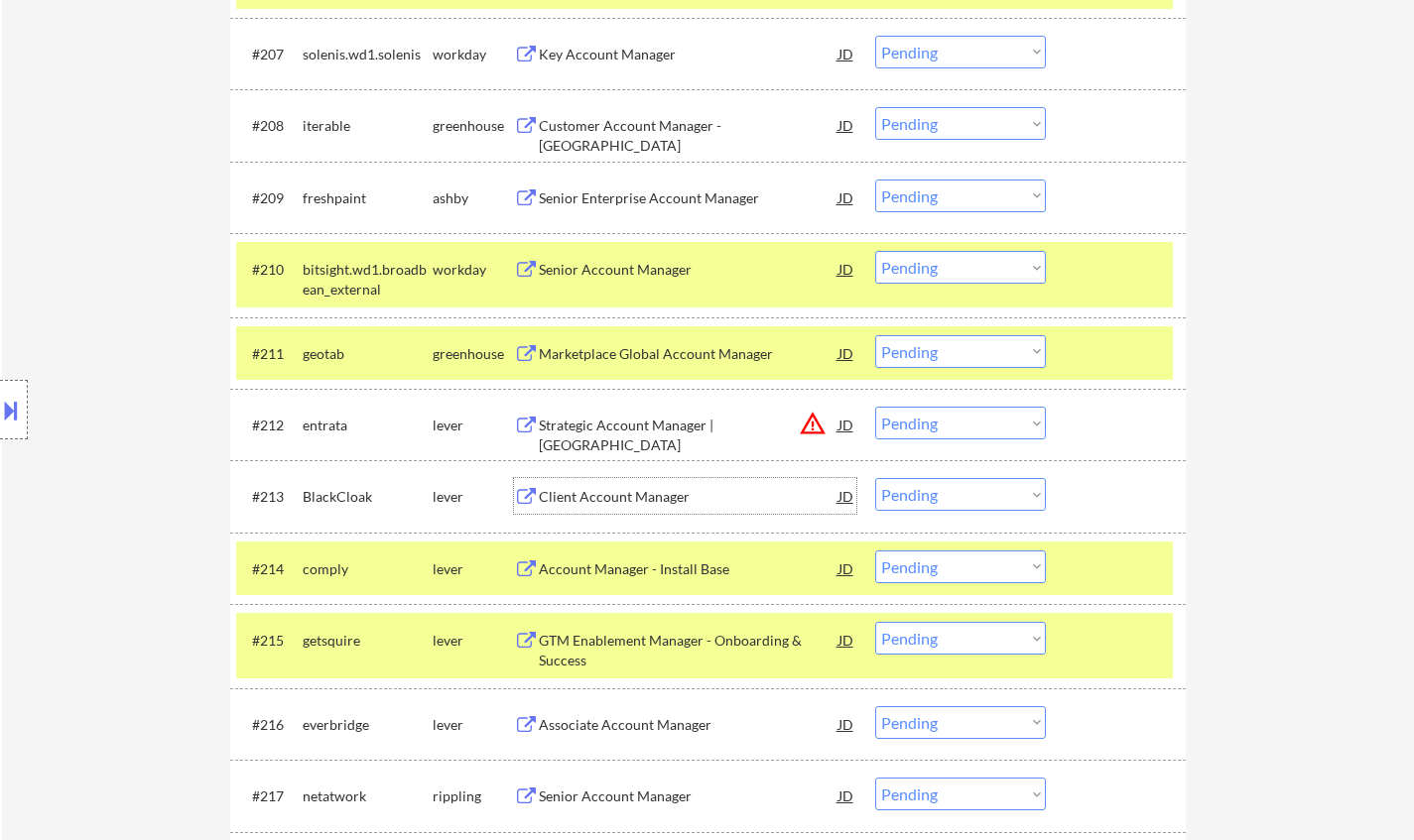 click on "Client Account Manager" at bounding box center [689, 497] 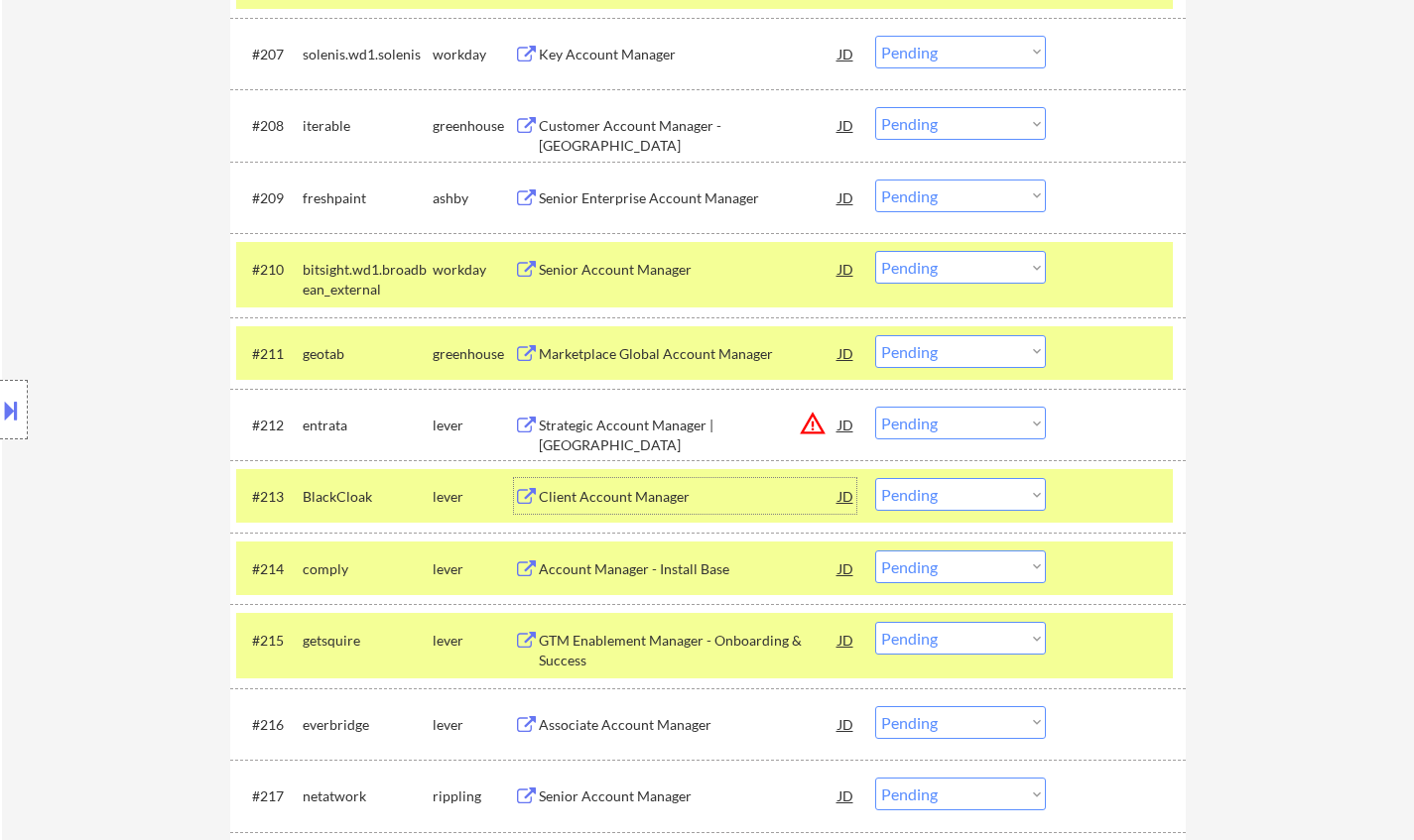 click on "Client Account Manager" at bounding box center [689, 497] 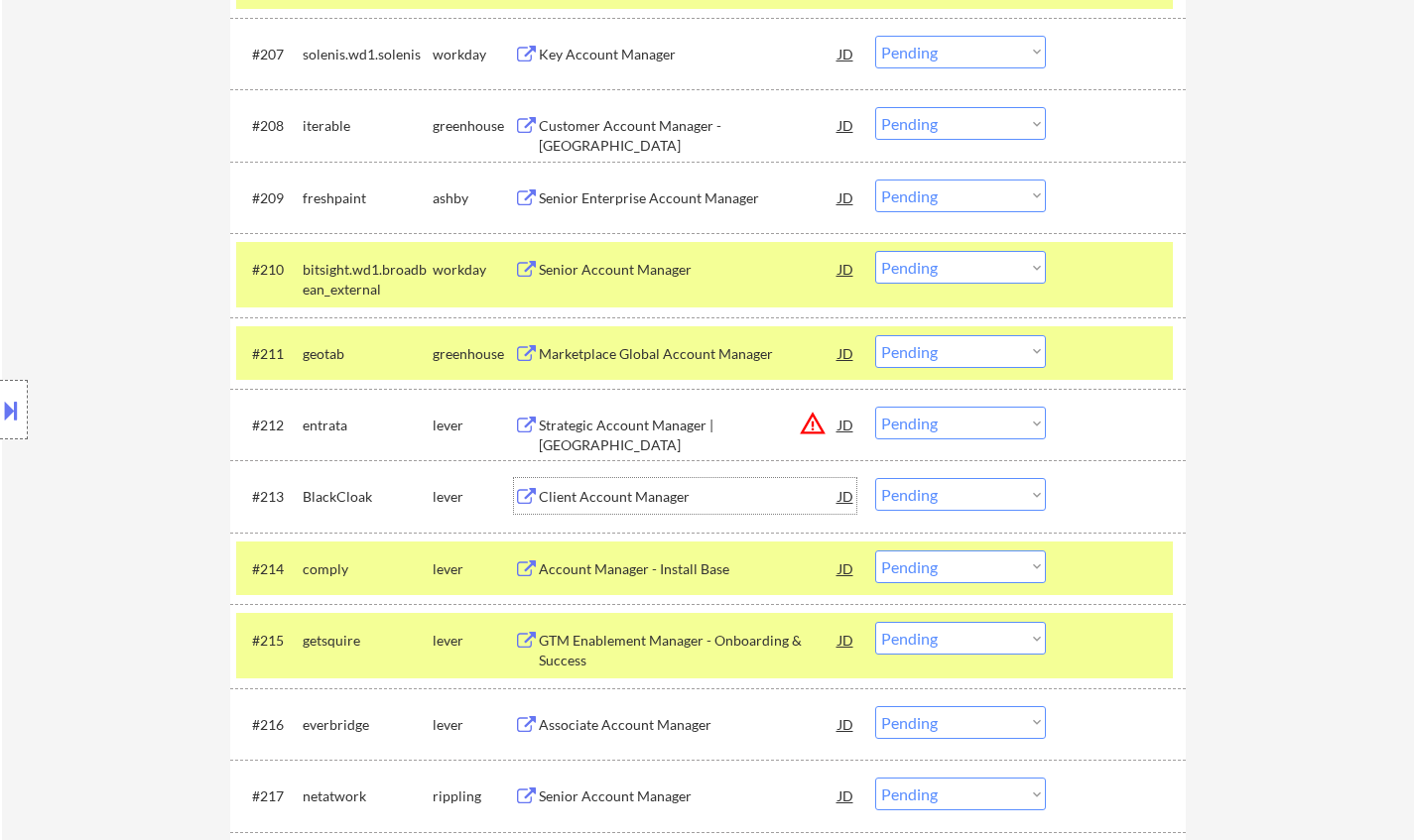 click on "Choose an option... Pending Applied Excluded (Questions) Excluded (Expired) Excluded (Location) Excluded (Bad Match) Excluded (Blocklist) Excluded (Salary) Excluded (Other)" at bounding box center (961, 494) 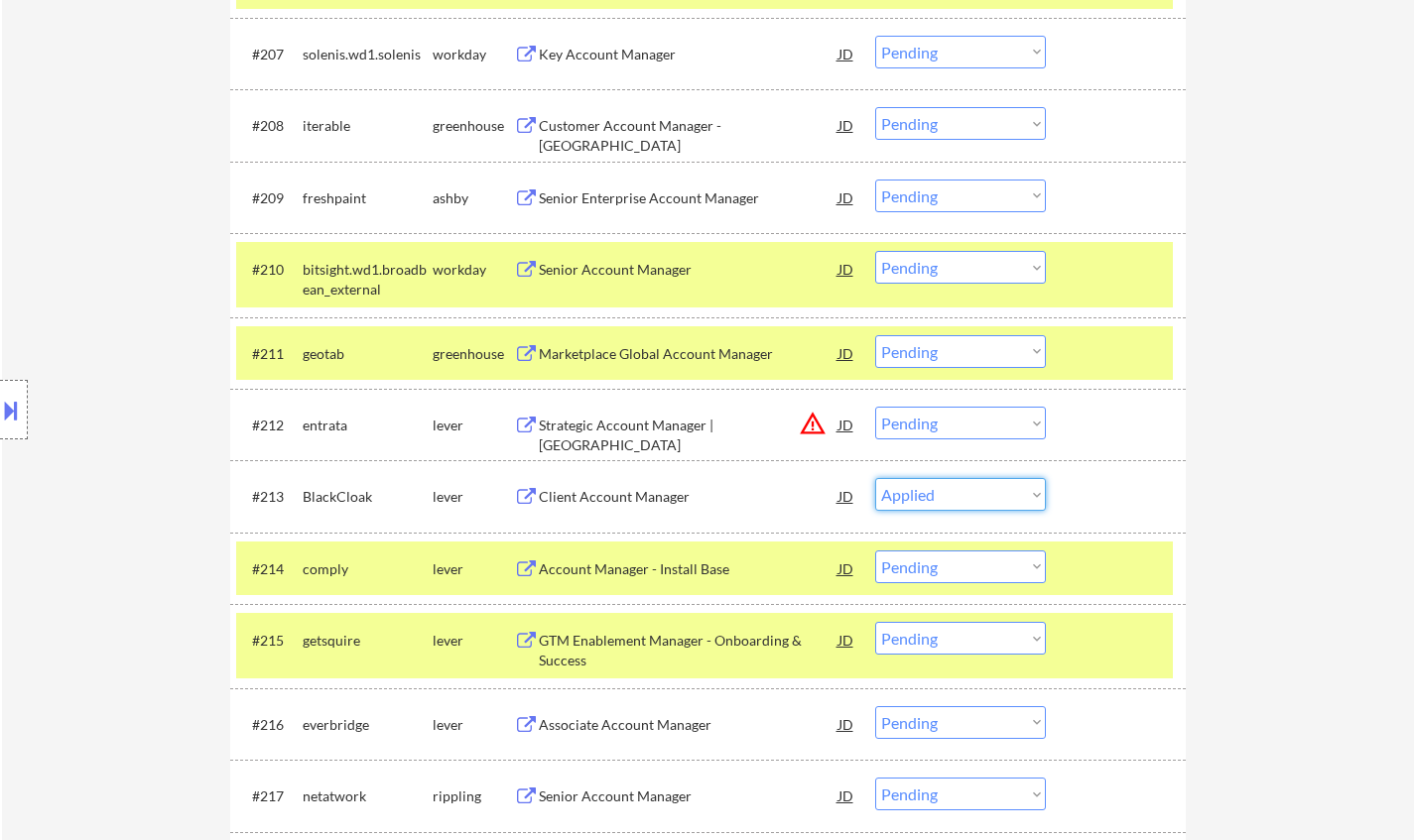 click on "Choose an option... Pending Applied Excluded (Questions) Excluded (Expired) Excluded (Location) Excluded (Bad Match) Excluded (Blocklist) Excluded (Salary) Excluded (Other)" at bounding box center (961, 494) 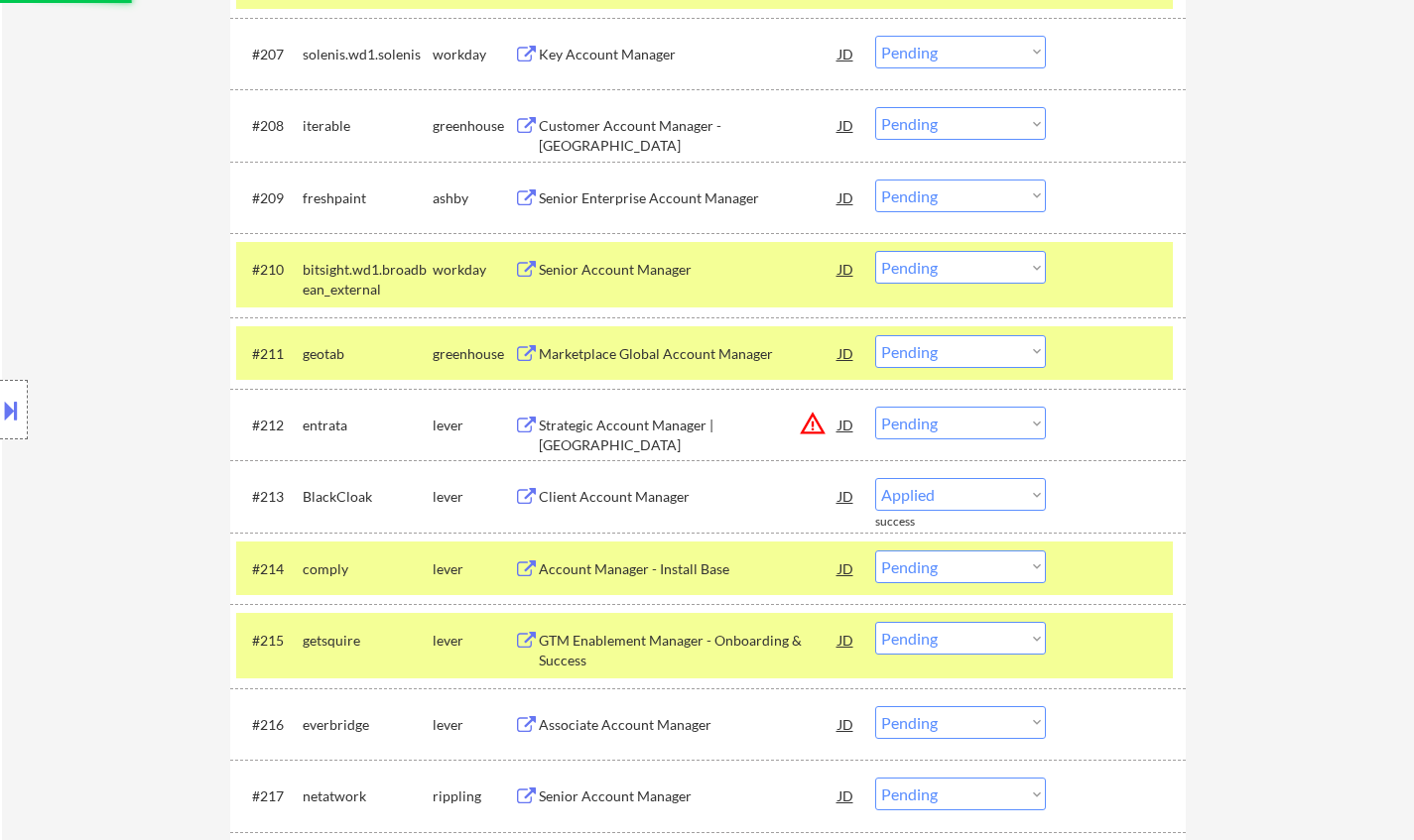 select on ""pending"" 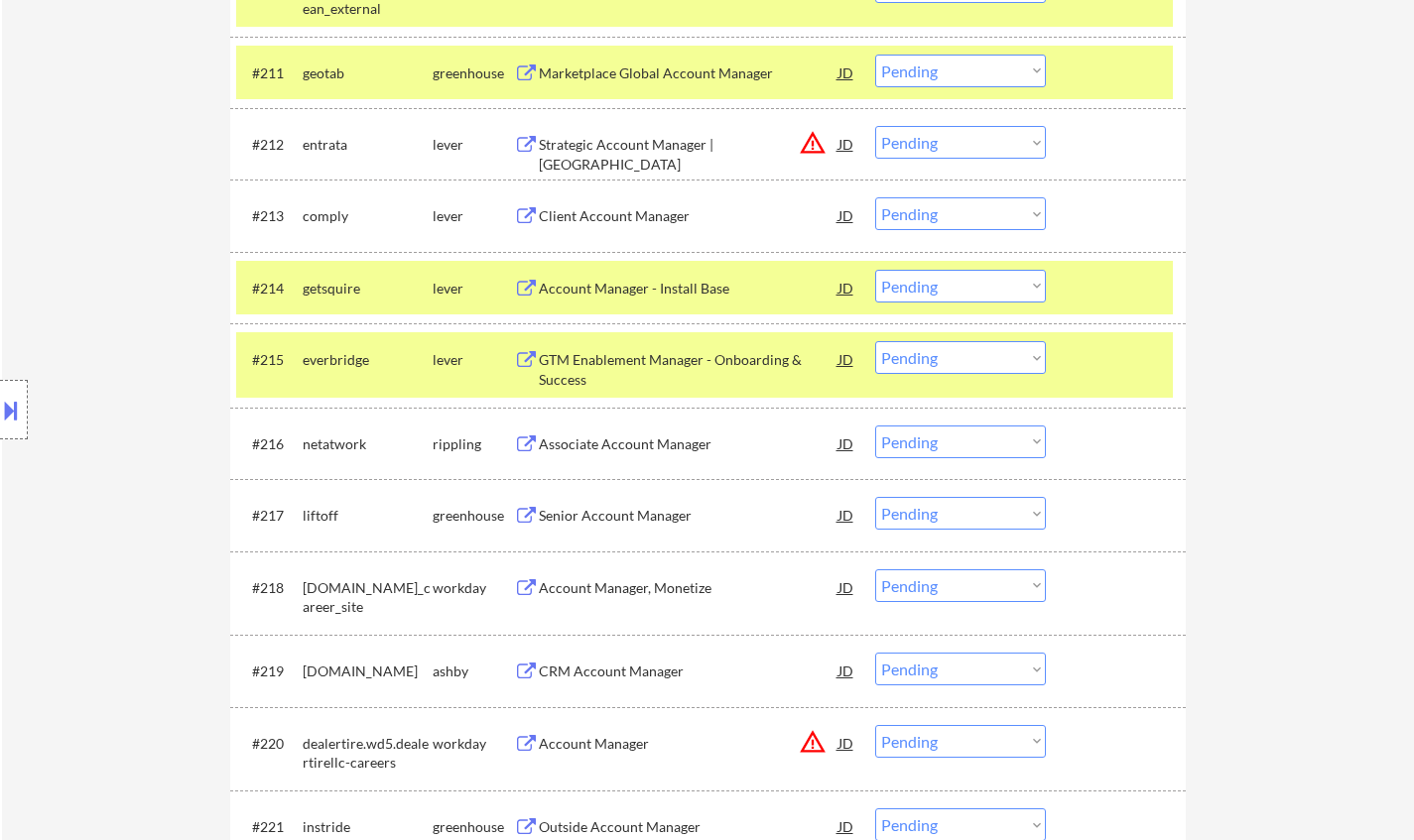 scroll, scrollTop: 1488, scrollLeft: 0, axis: vertical 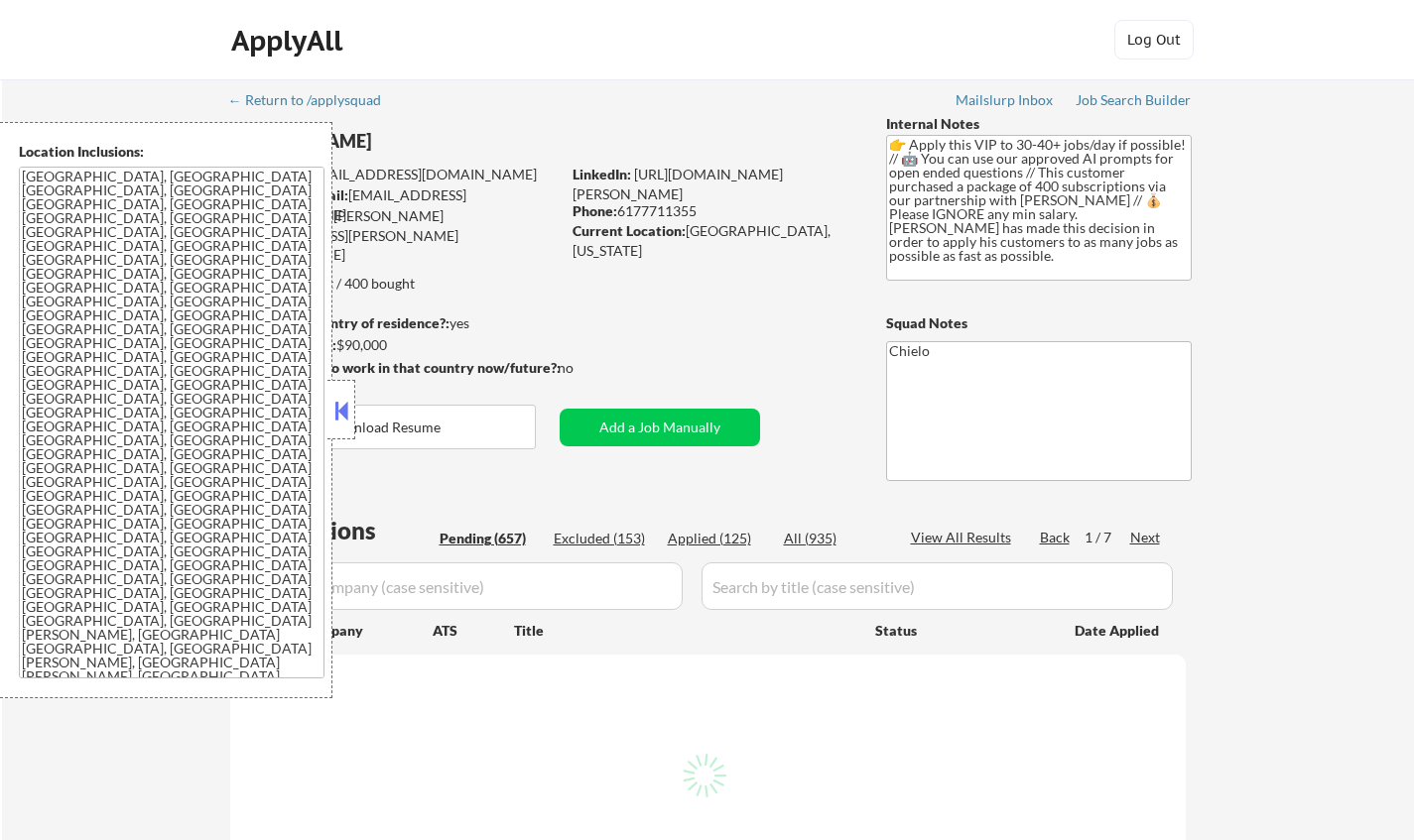 click at bounding box center (341, 410) 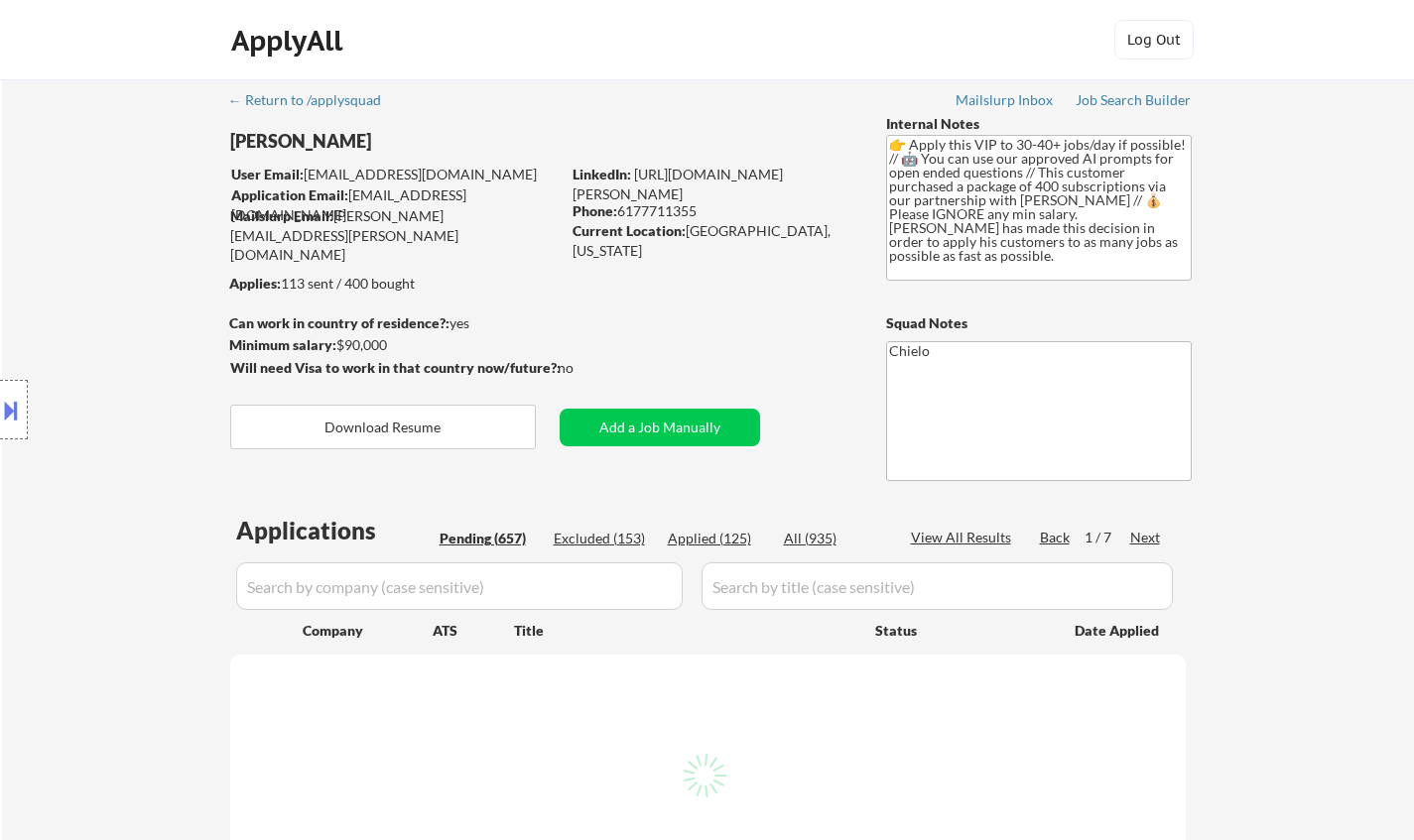 select on ""pending"" 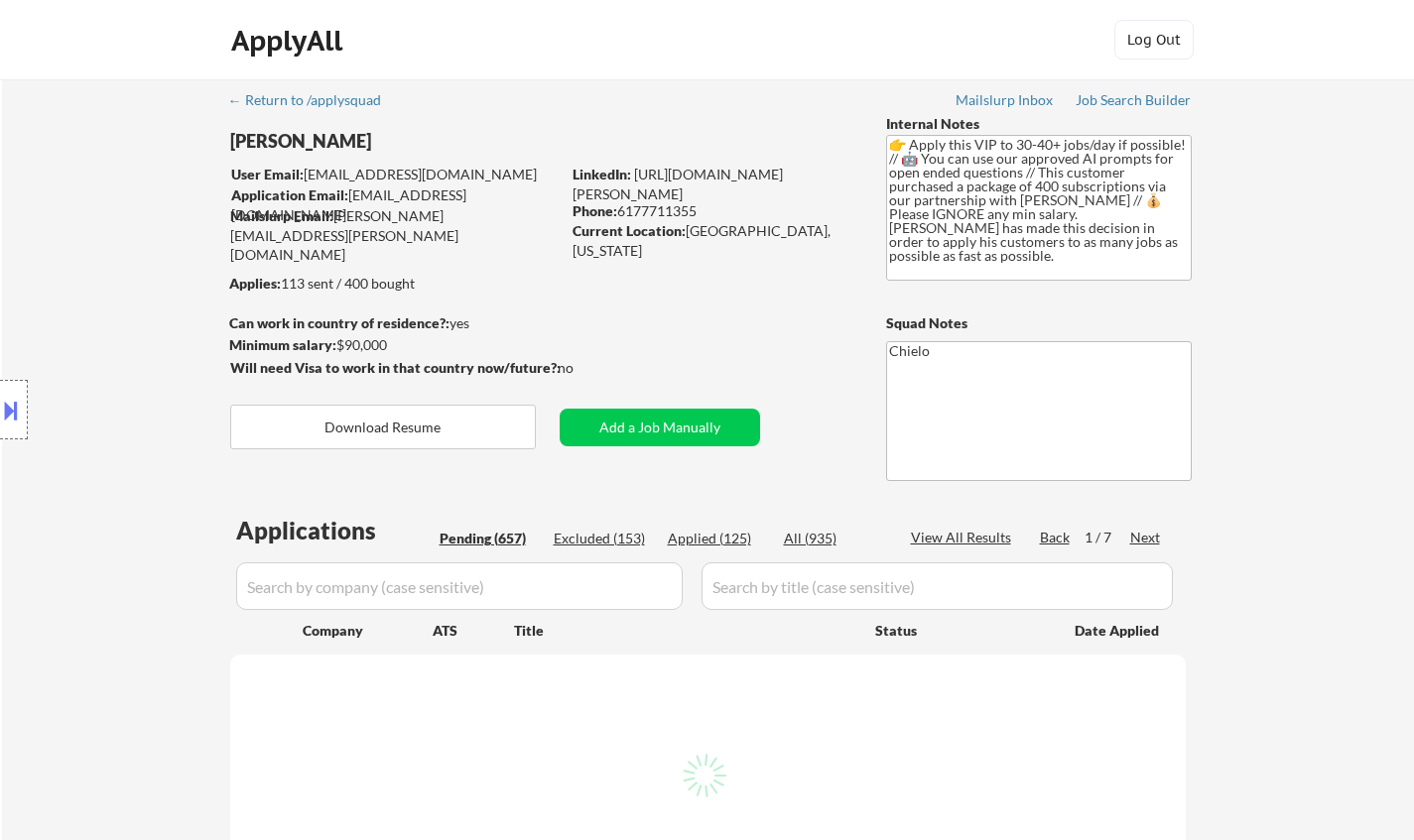 select on ""pending"" 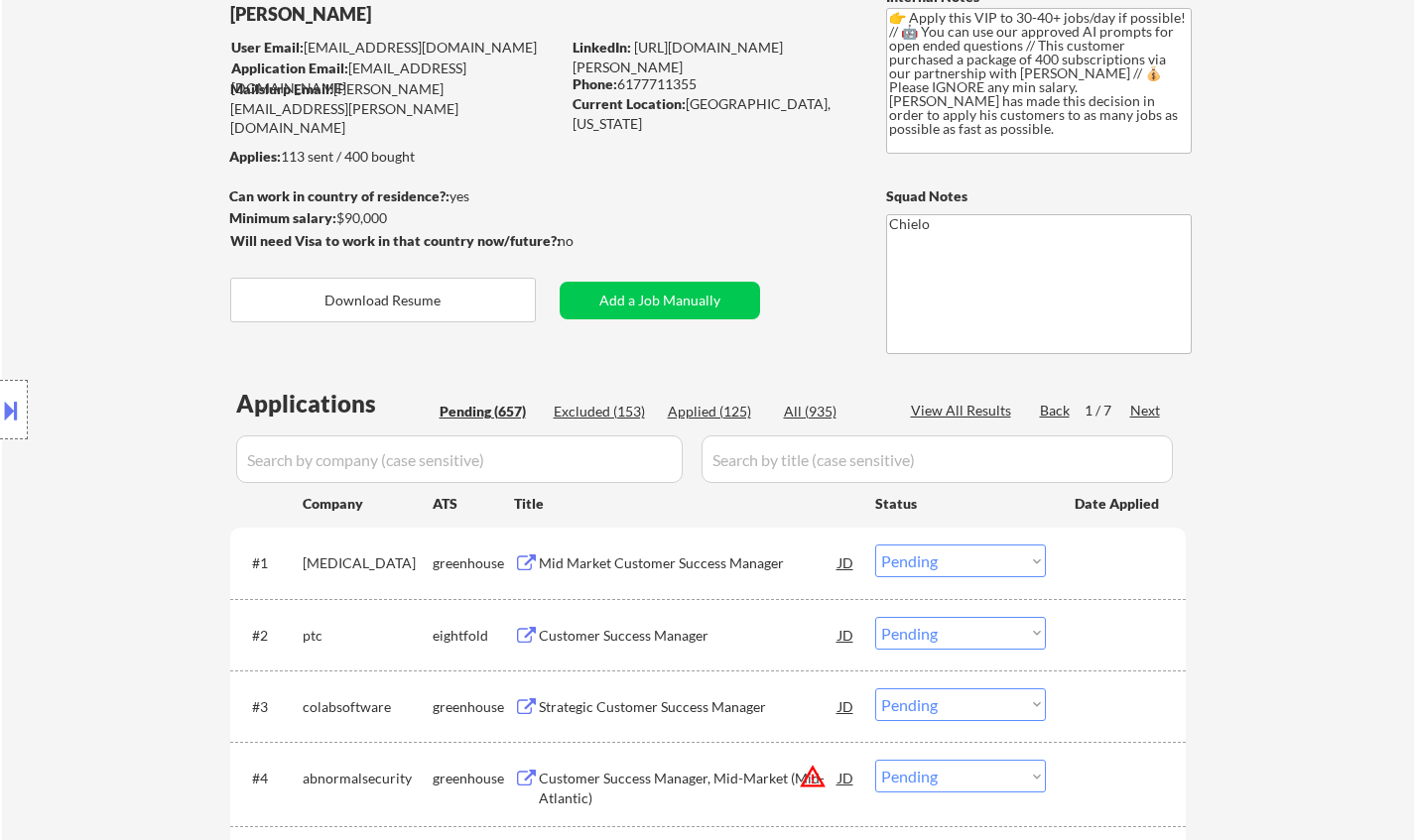 scroll, scrollTop: 198, scrollLeft: 0, axis: vertical 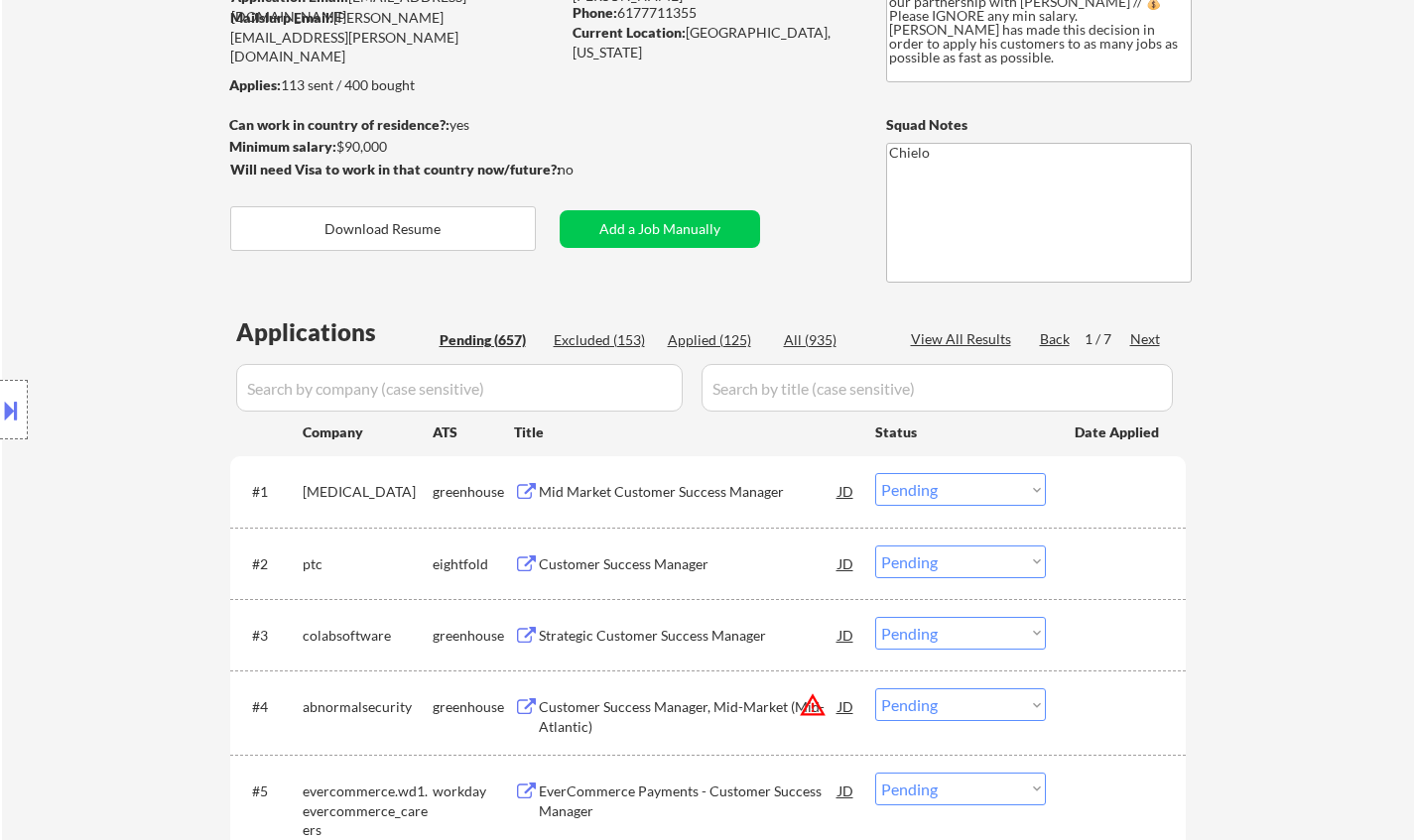 click on "Next" at bounding box center (1146, 339) 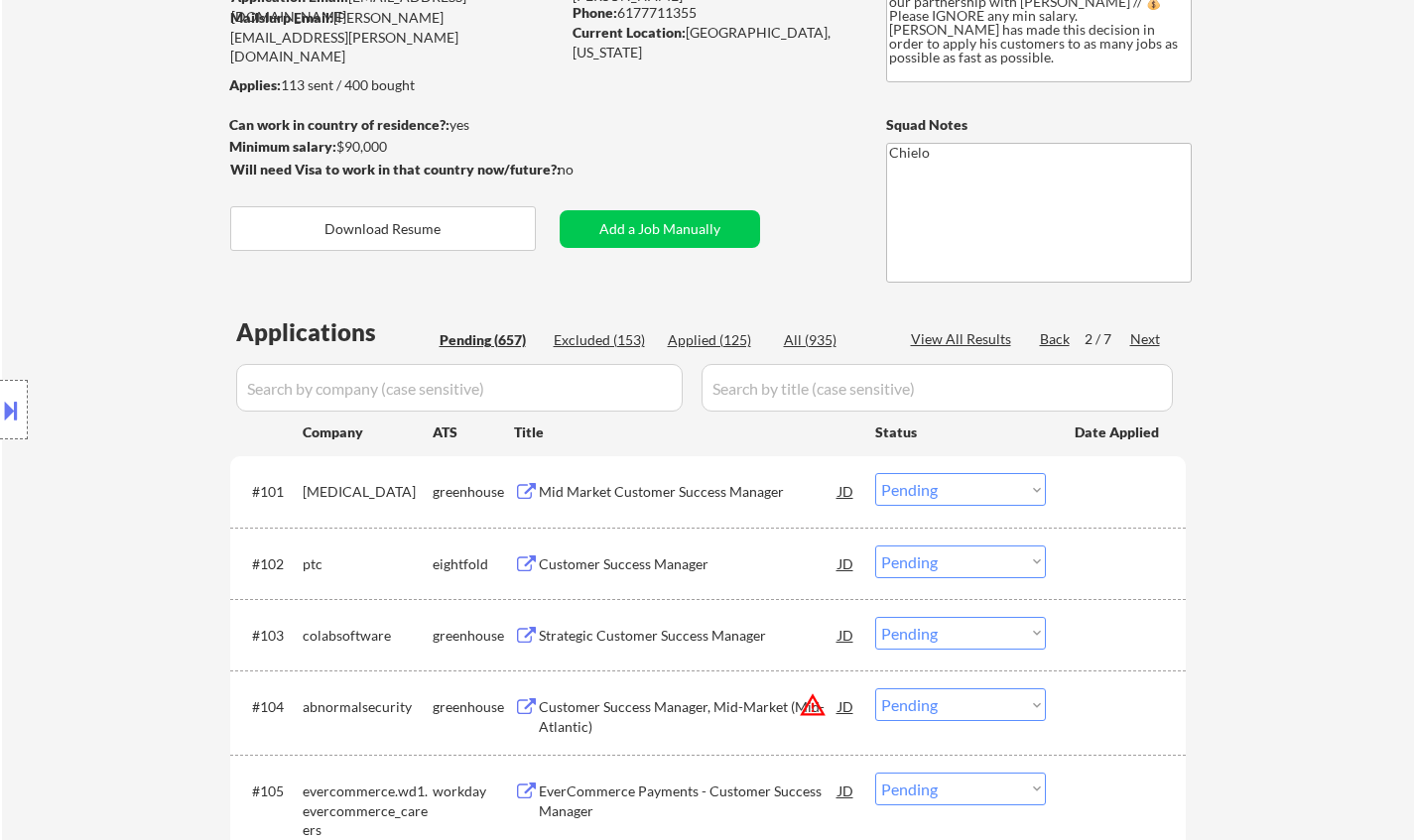 click on "Next" at bounding box center (1146, 339) 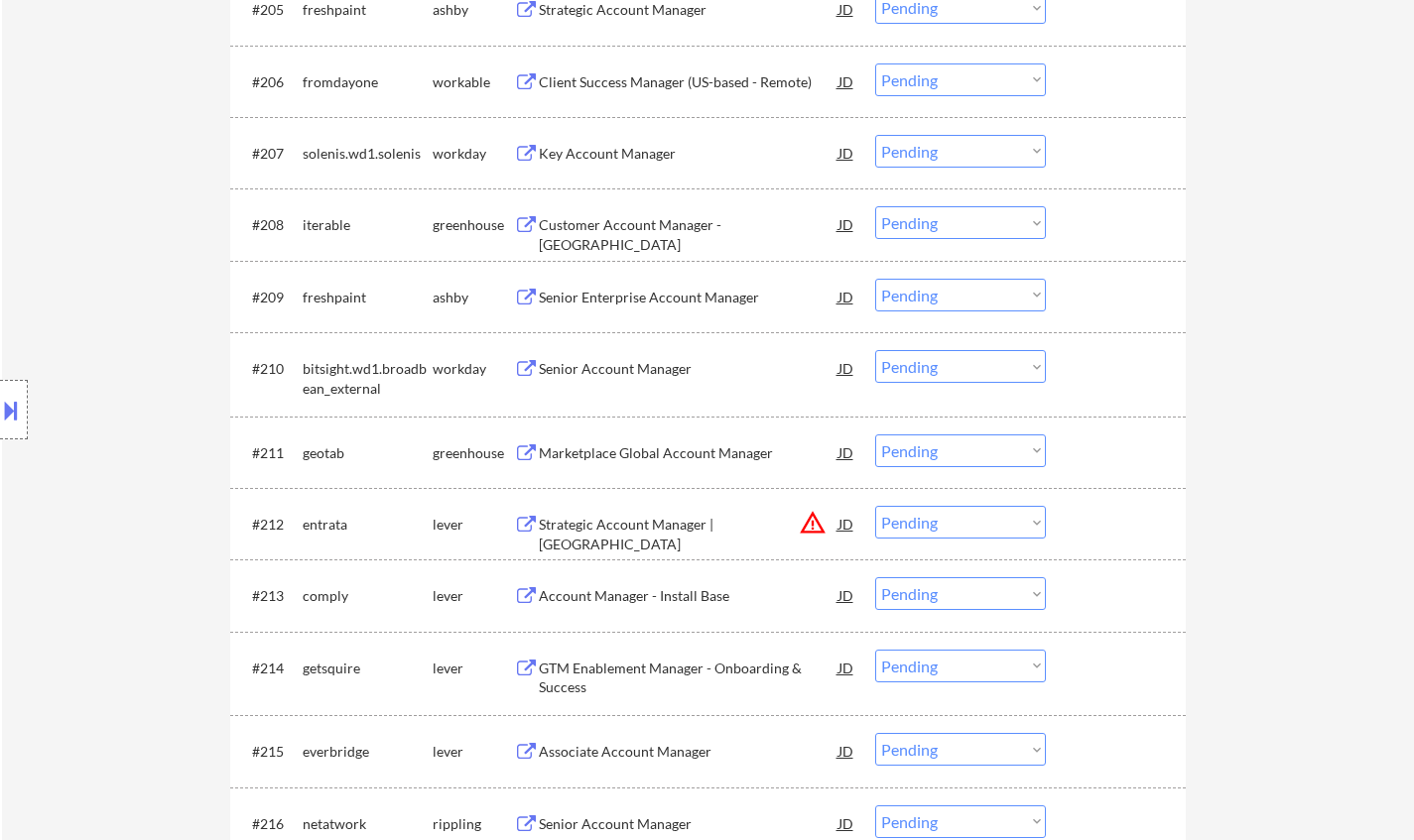 scroll, scrollTop: 1091, scrollLeft: 0, axis: vertical 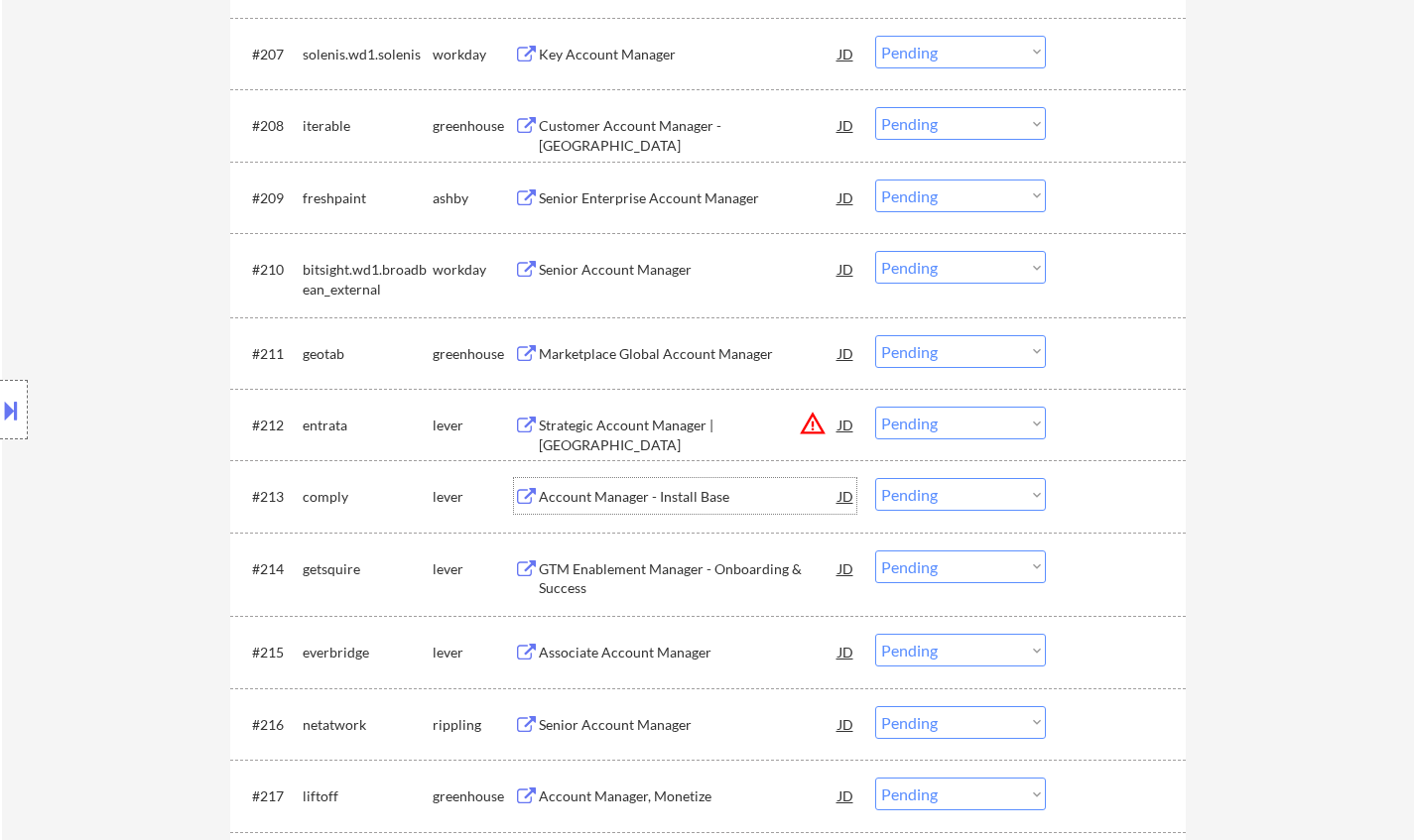click on "Account Manager - Install Base" at bounding box center (689, 497) 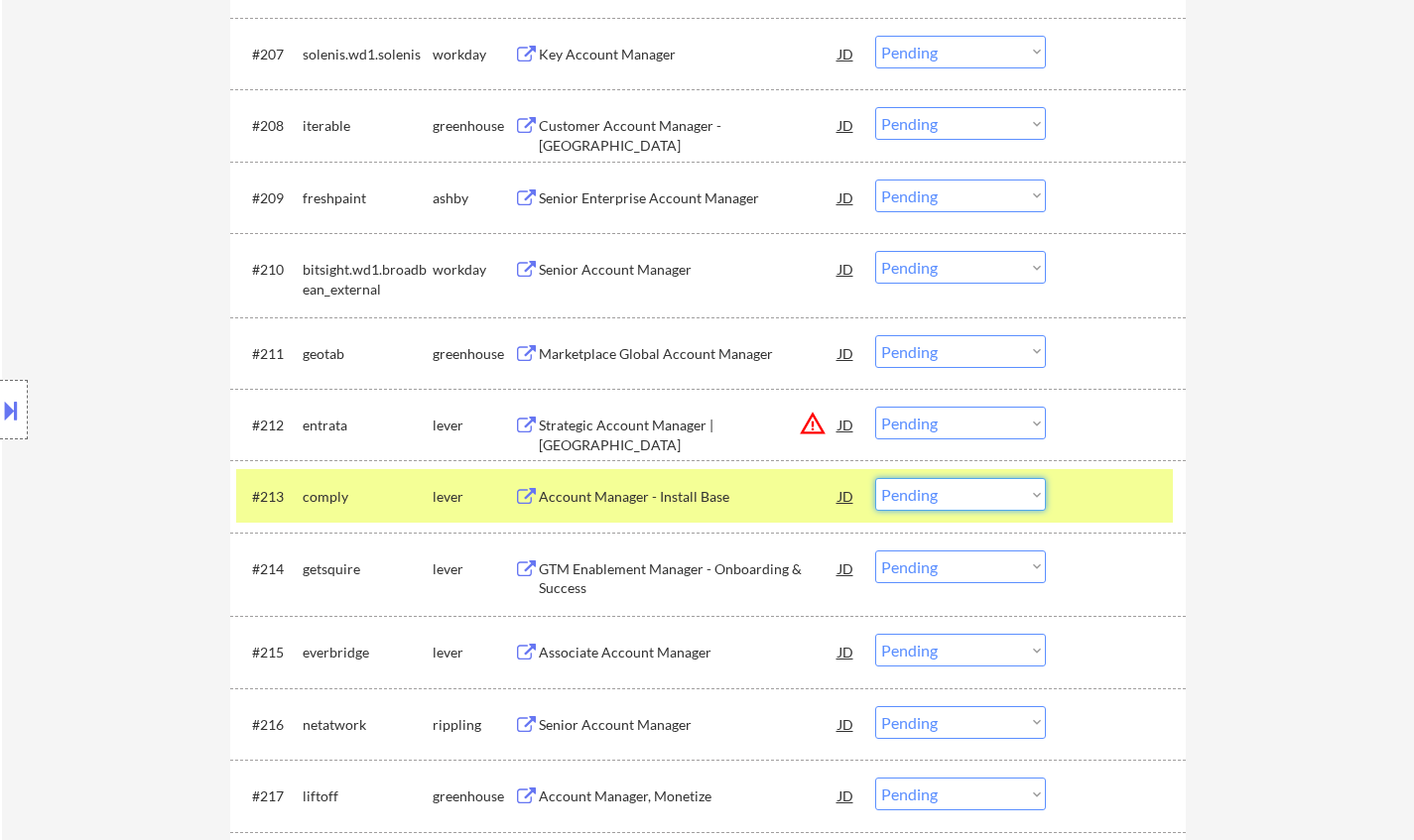 drag, startPoint x: 912, startPoint y: 492, endPoint x: 930, endPoint y: 510, distance: 25.455844 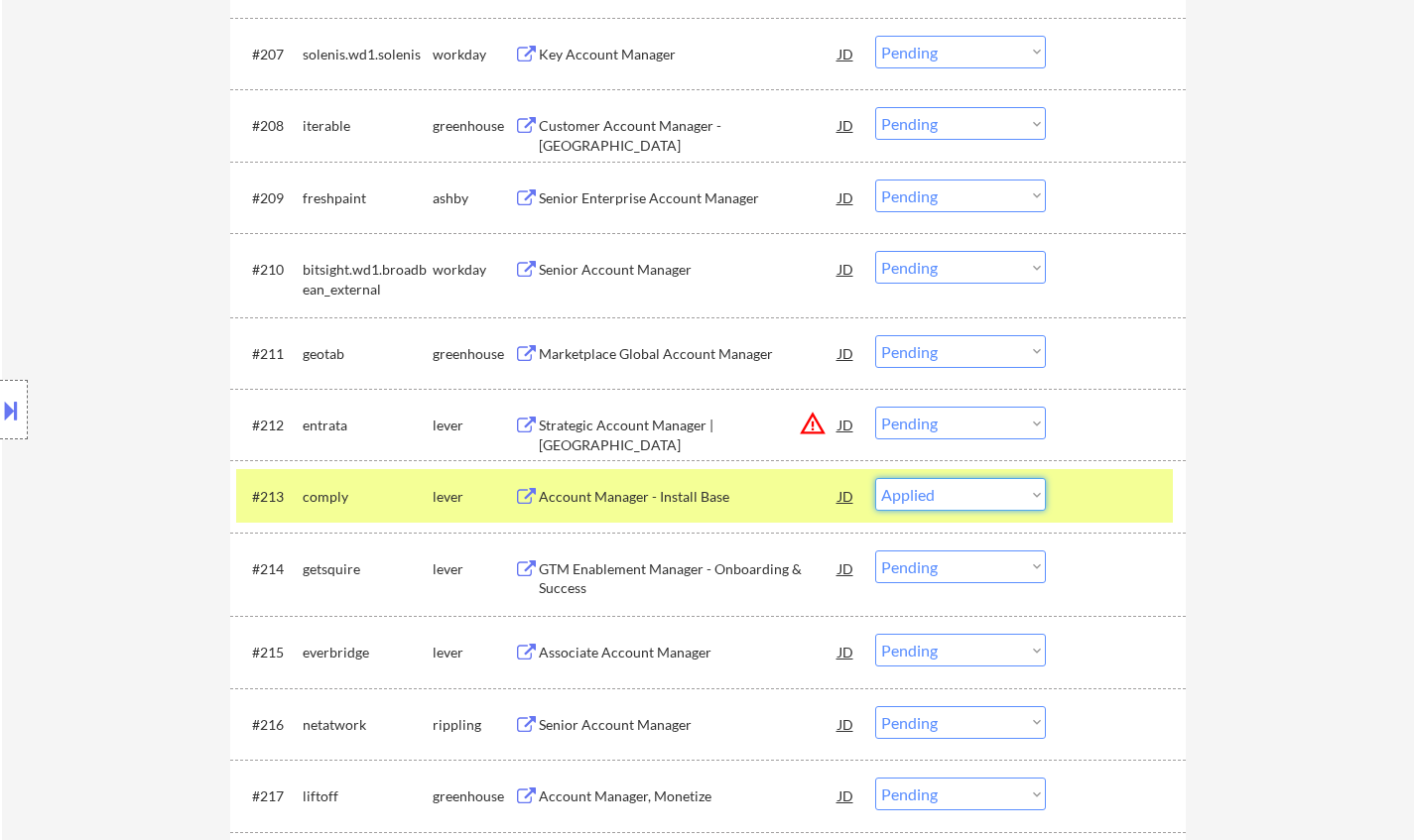 click on "Choose an option... Pending Applied Excluded (Questions) Excluded (Expired) Excluded (Location) Excluded (Bad Match) Excluded (Blocklist) Excluded (Salary) Excluded (Other)" at bounding box center (961, 494) 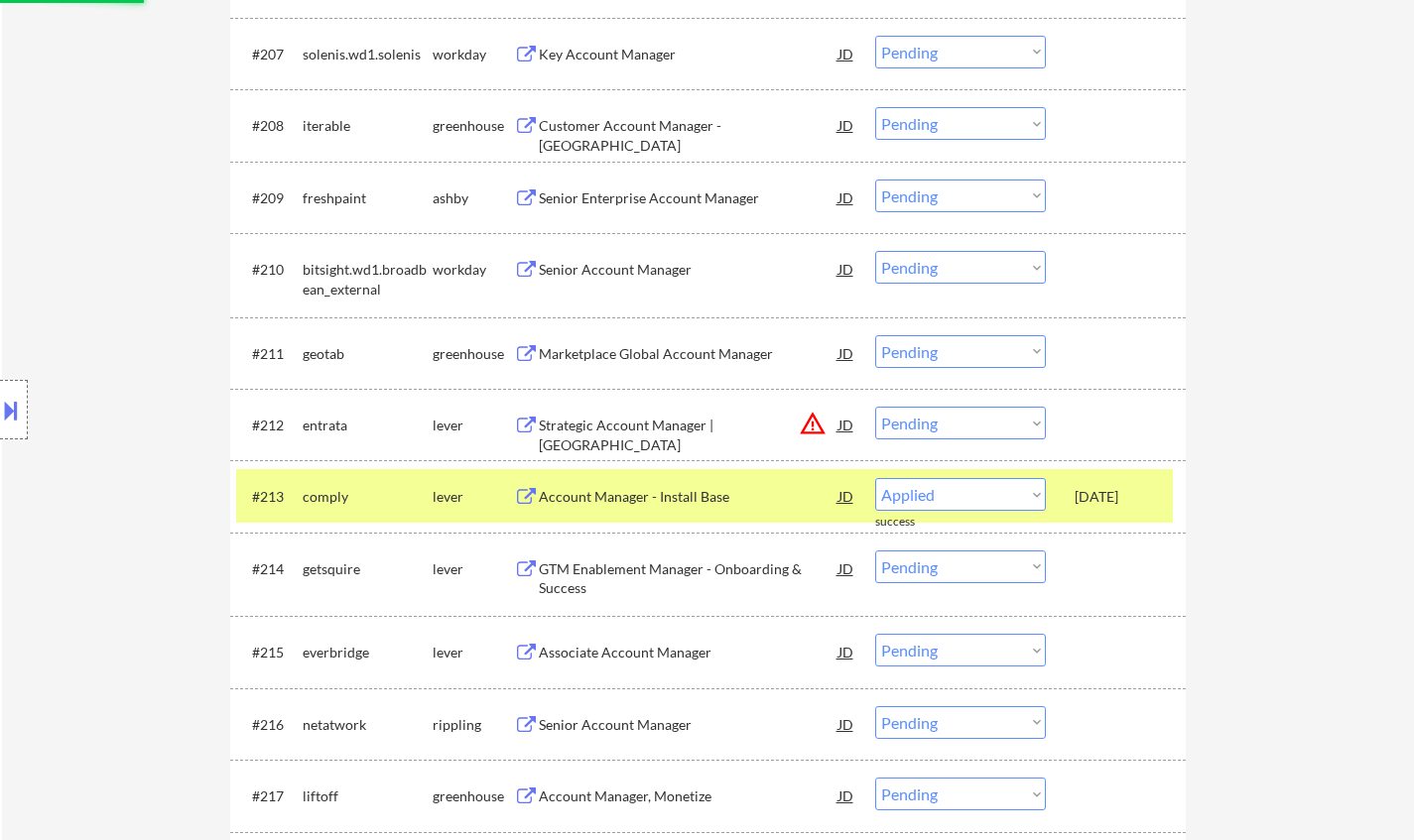 select on ""pending"" 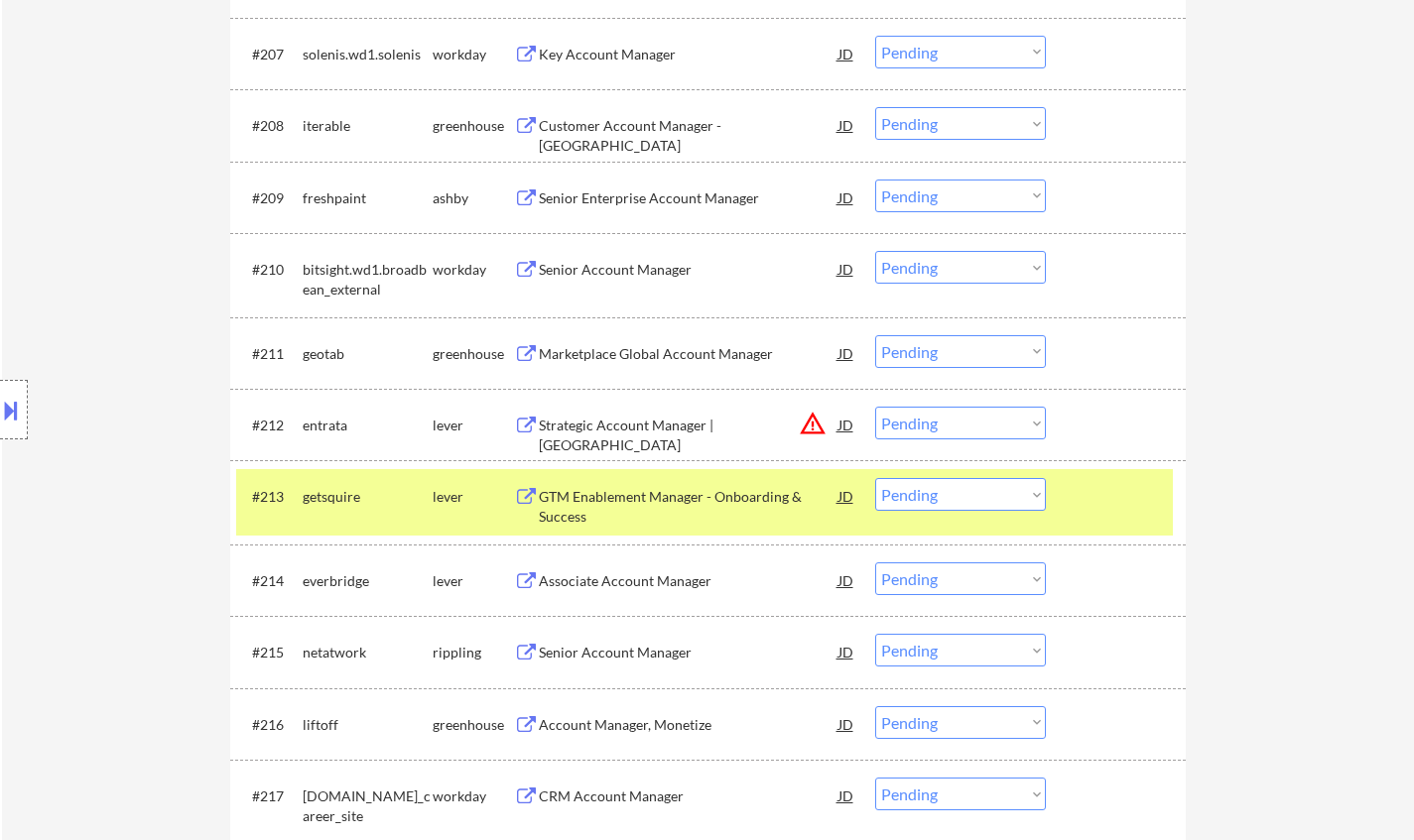 click on "Associate Account Manager" at bounding box center [689, 580] 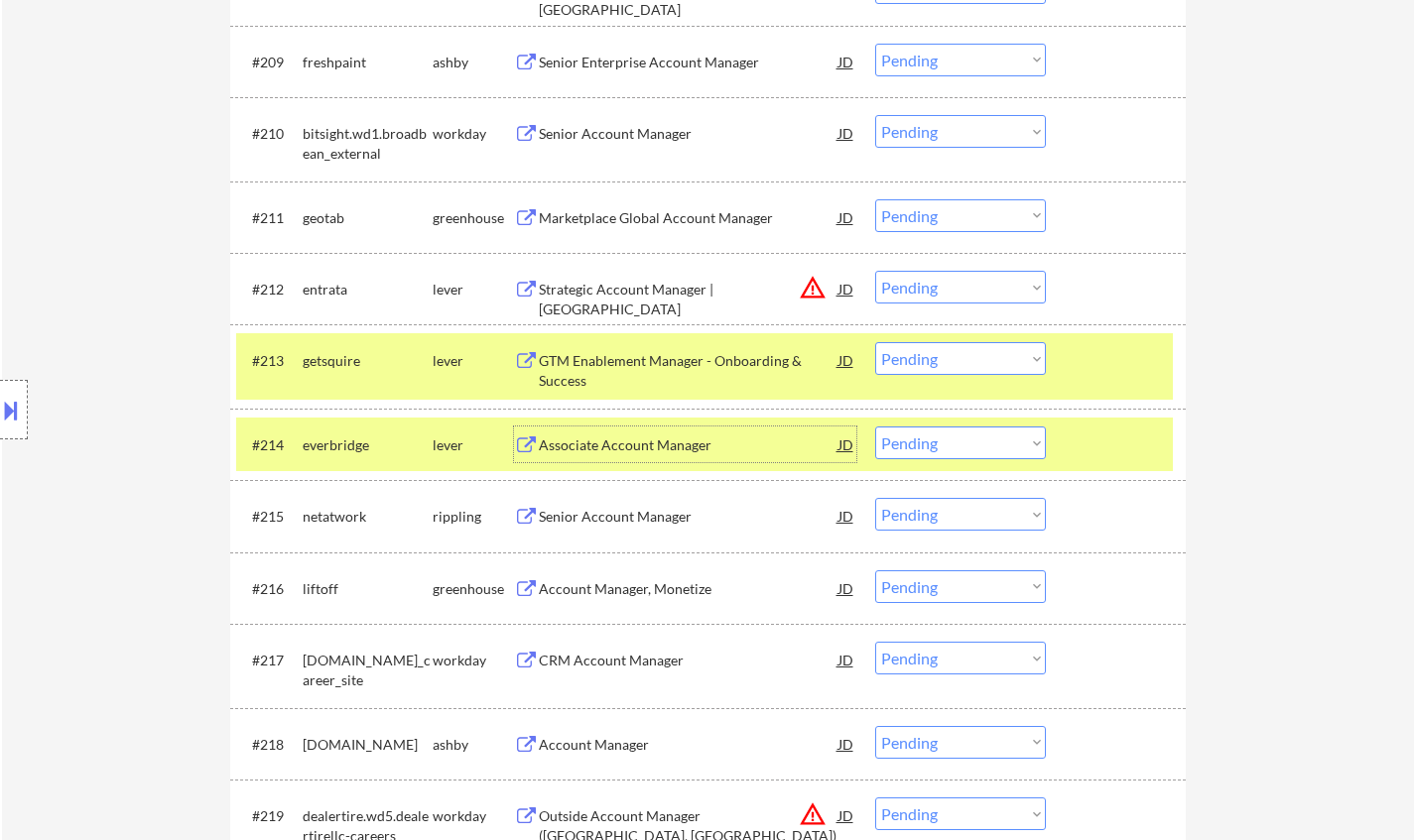 scroll, scrollTop: 1289, scrollLeft: 0, axis: vertical 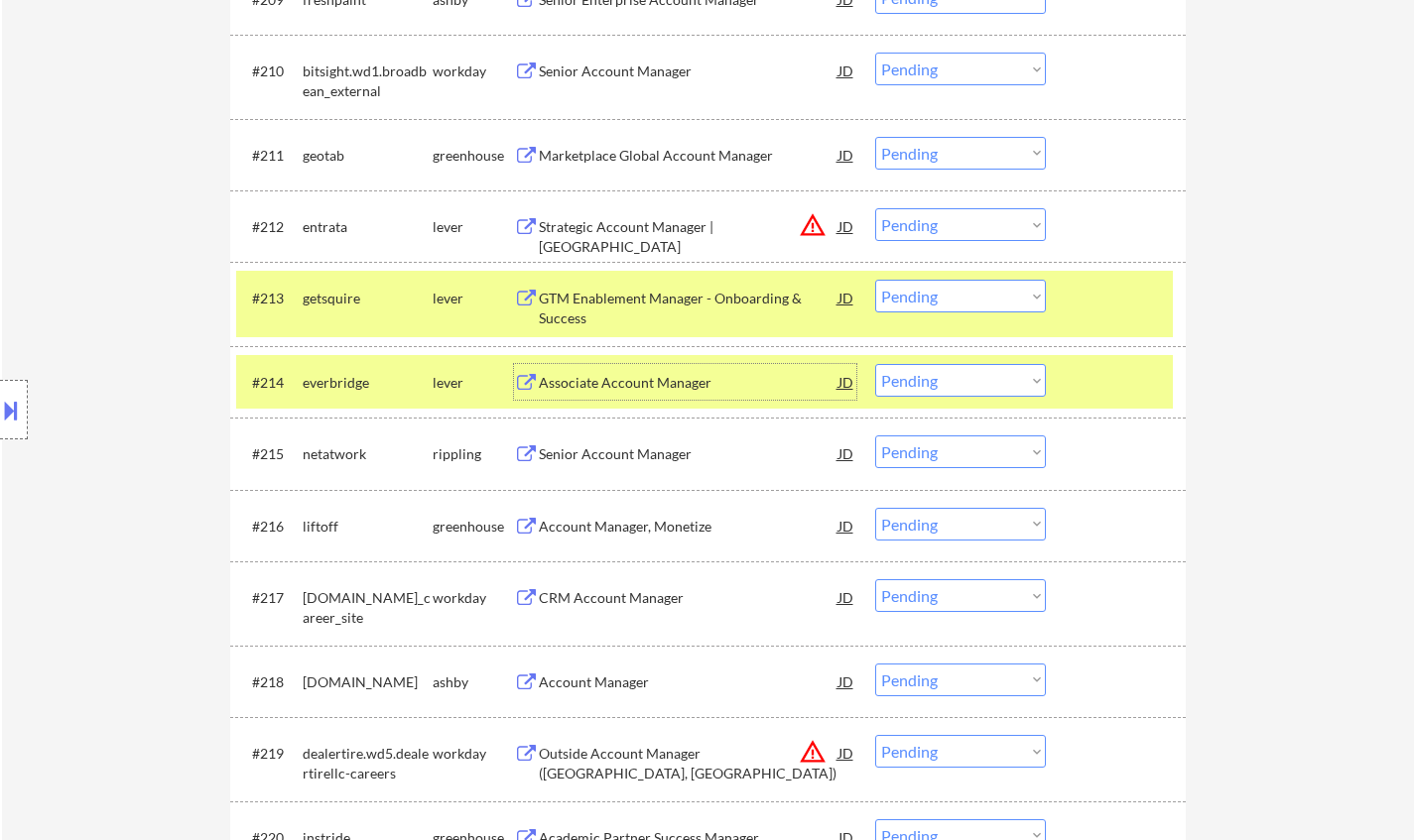 click on "Senior Account Manager" at bounding box center [689, 454] 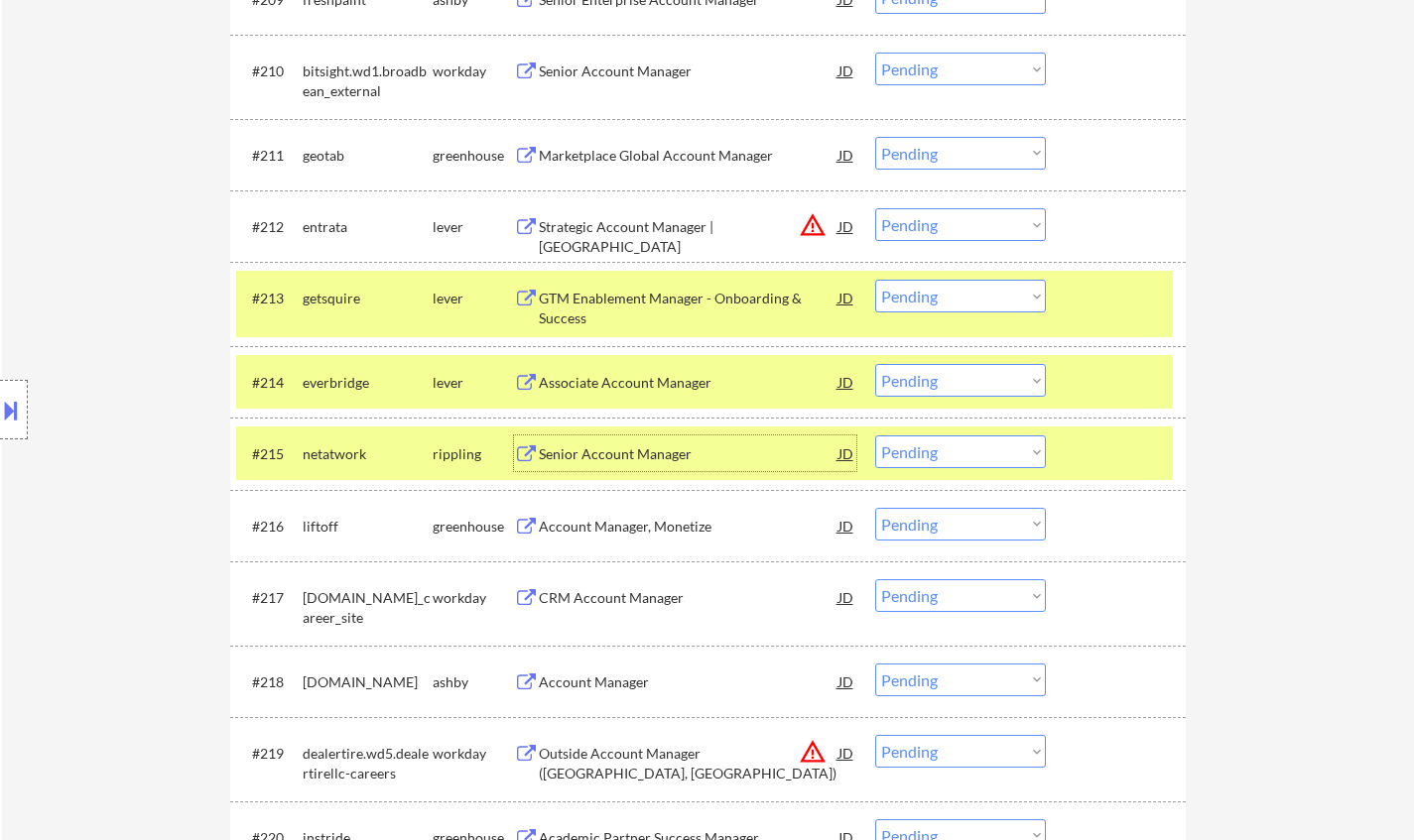 click on "Choose an option... Pending Applied Excluded (Questions) Excluded (Expired) Excluded (Location) Excluded (Bad Match) Excluded (Blocklist) Excluded (Salary) Excluded (Other)" at bounding box center (961, 451) 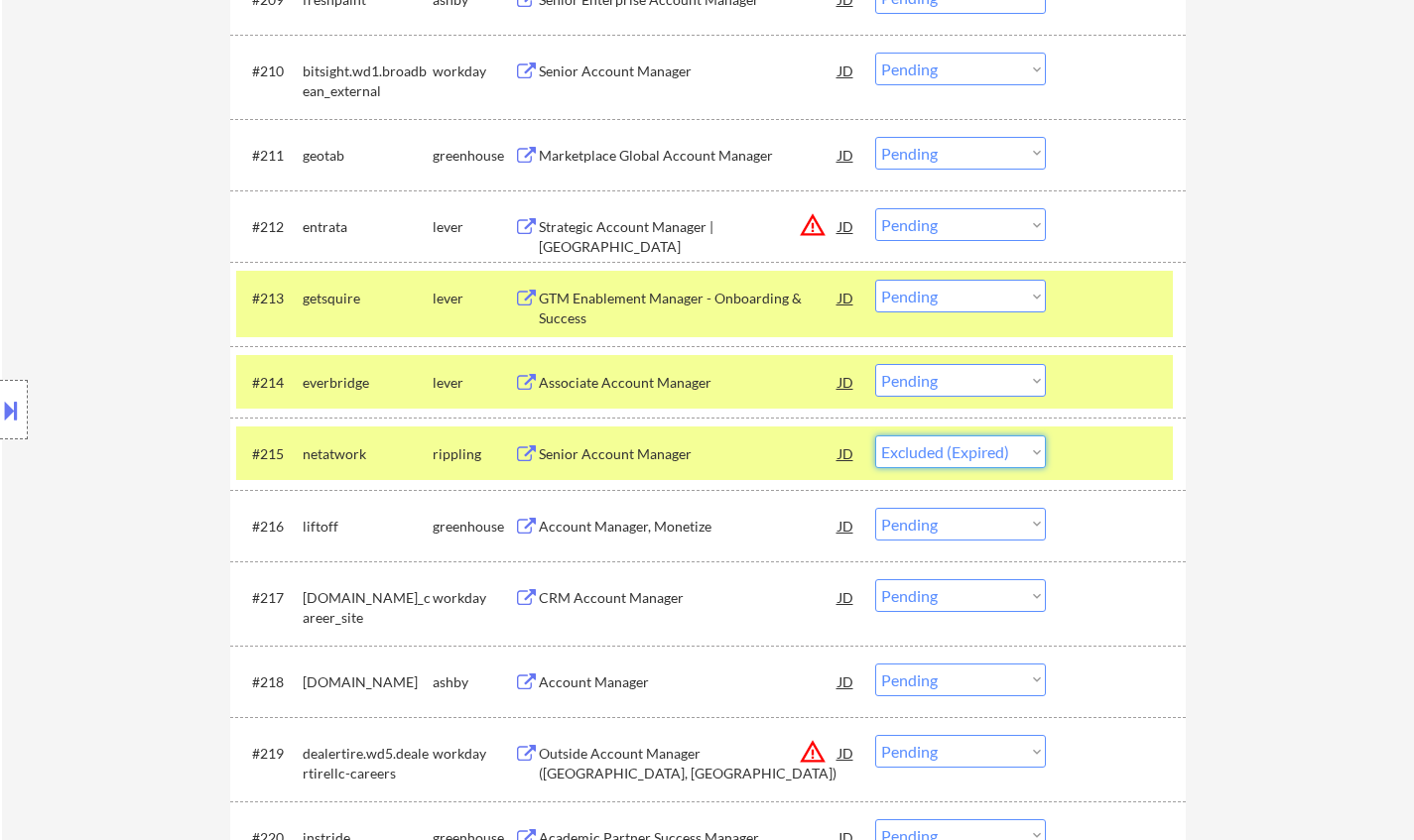 click on "Choose an option... Pending Applied Excluded (Questions) Excluded (Expired) Excluded (Location) Excluded (Bad Match) Excluded (Blocklist) Excluded (Salary) Excluded (Other)" at bounding box center [961, 451] 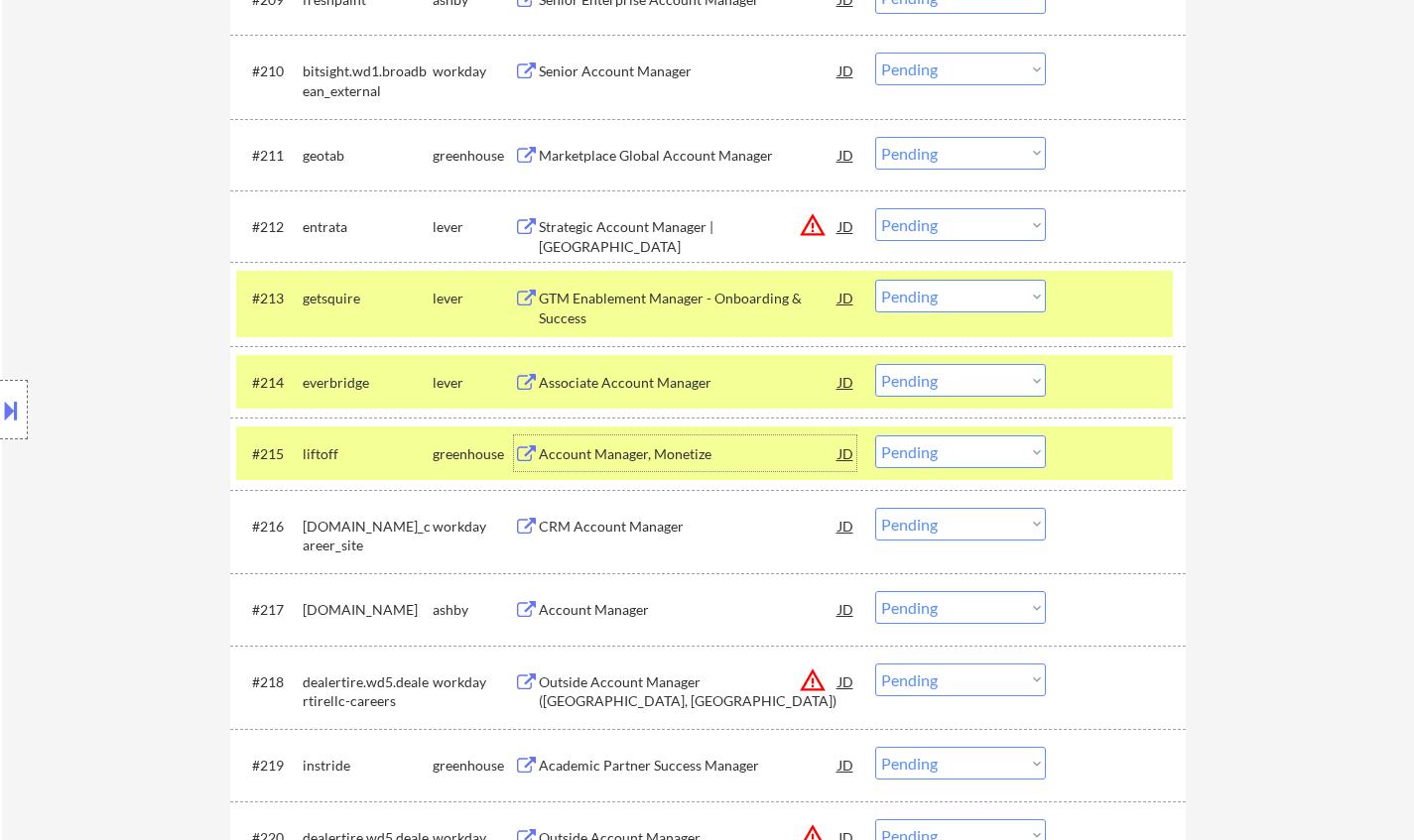 click on "Account Manager, Monetize" at bounding box center [689, 454] 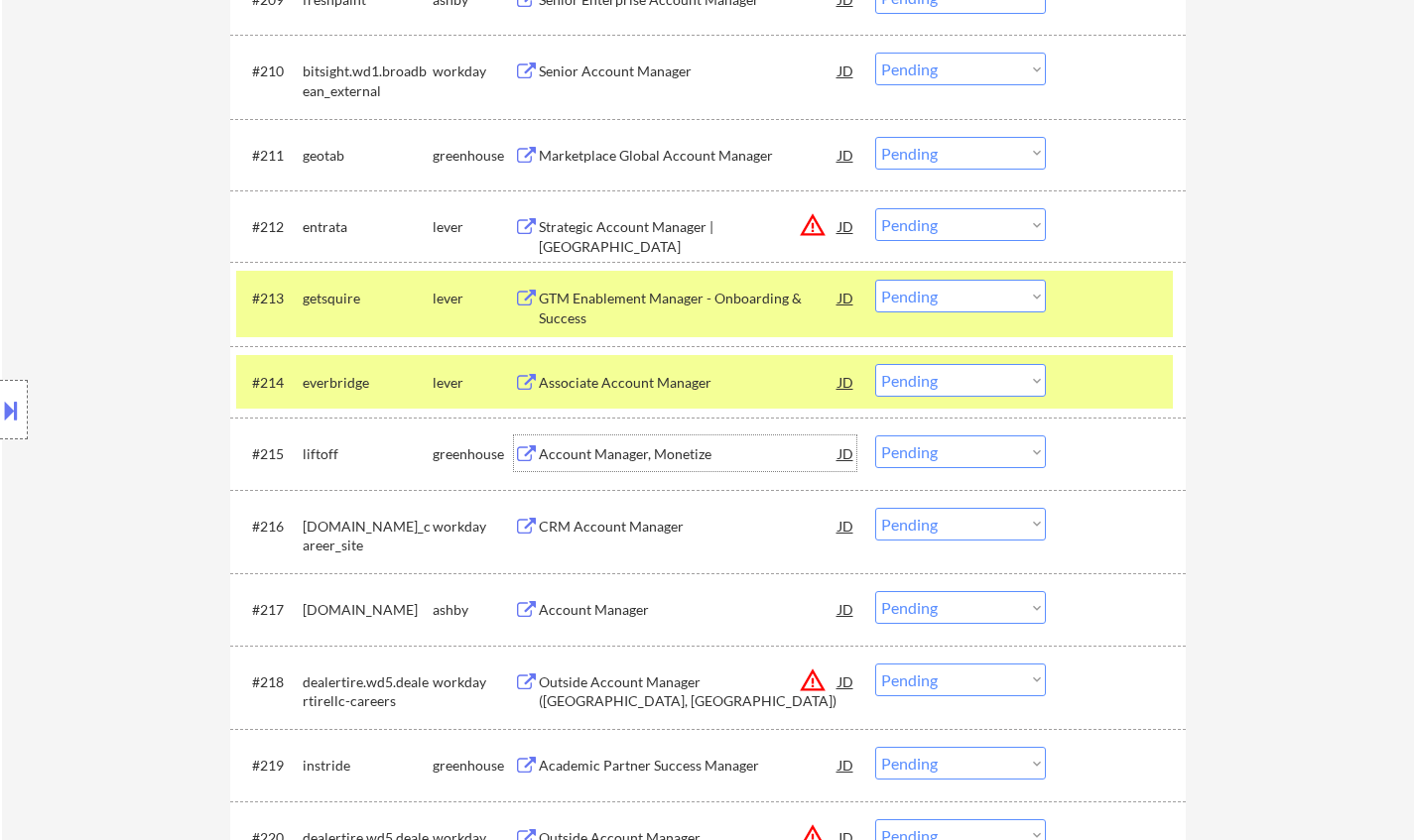 click on "Choose an option... Pending Applied Excluded (Questions) Excluded (Expired) Excluded (Location) Excluded (Bad Match) Excluded (Blocklist) Excluded (Salary) Excluded (Other)" at bounding box center [961, 451] 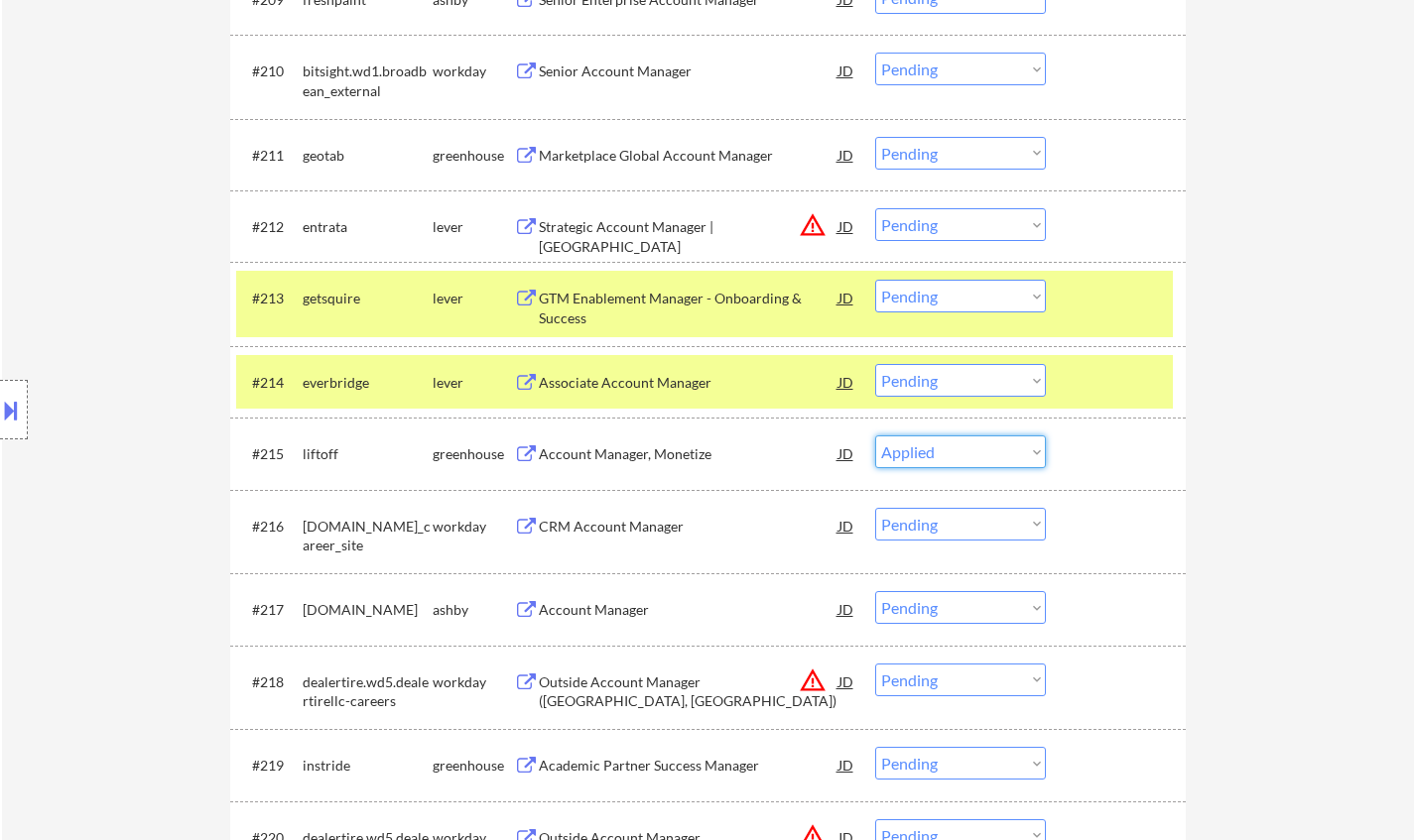 click on "Choose an option... Pending Applied Excluded (Questions) Excluded (Expired) Excluded (Location) Excluded (Bad Match) Excluded (Blocklist) Excluded (Salary) Excluded (Other)" at bounding box center (961, 451) 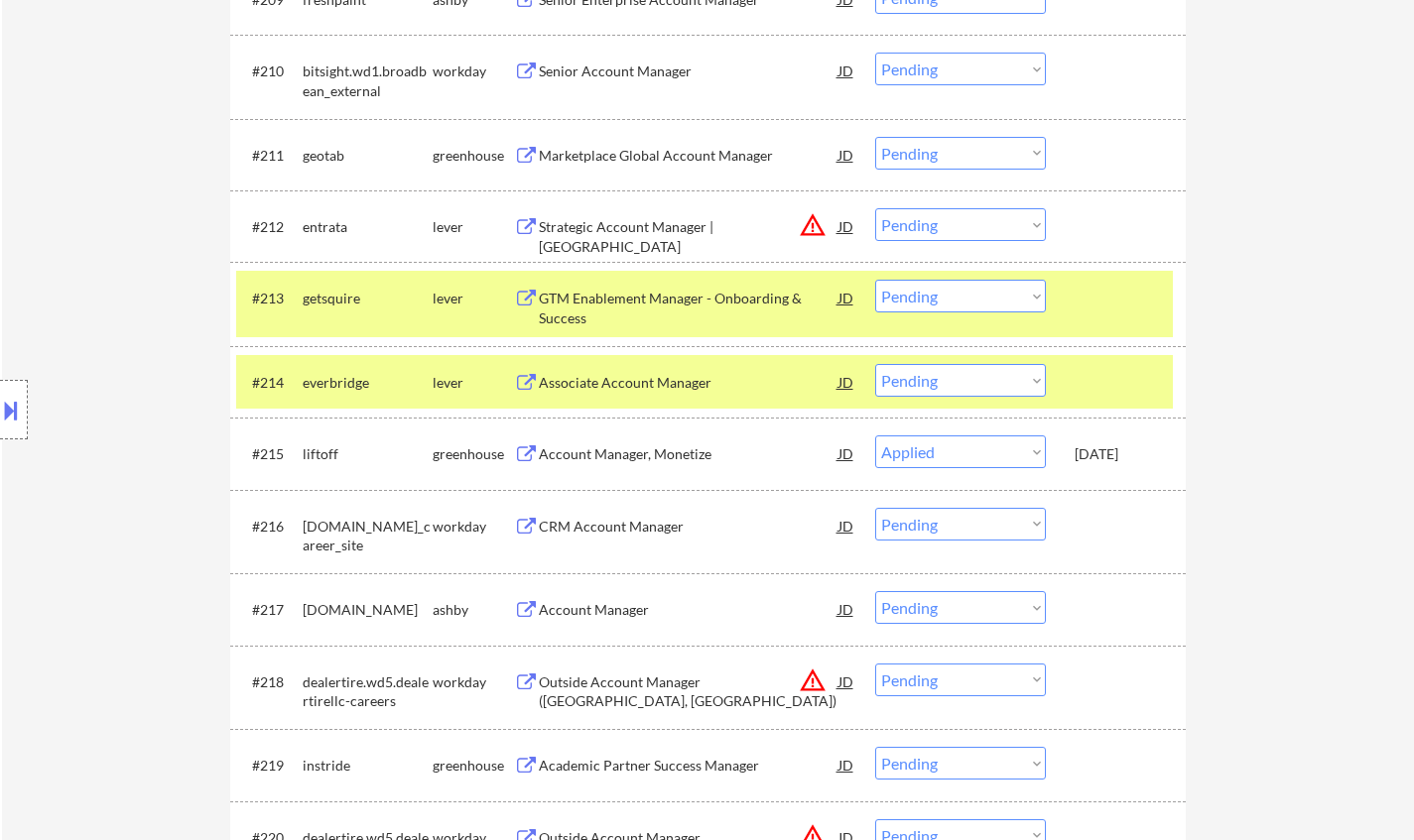 select on ""pending"" 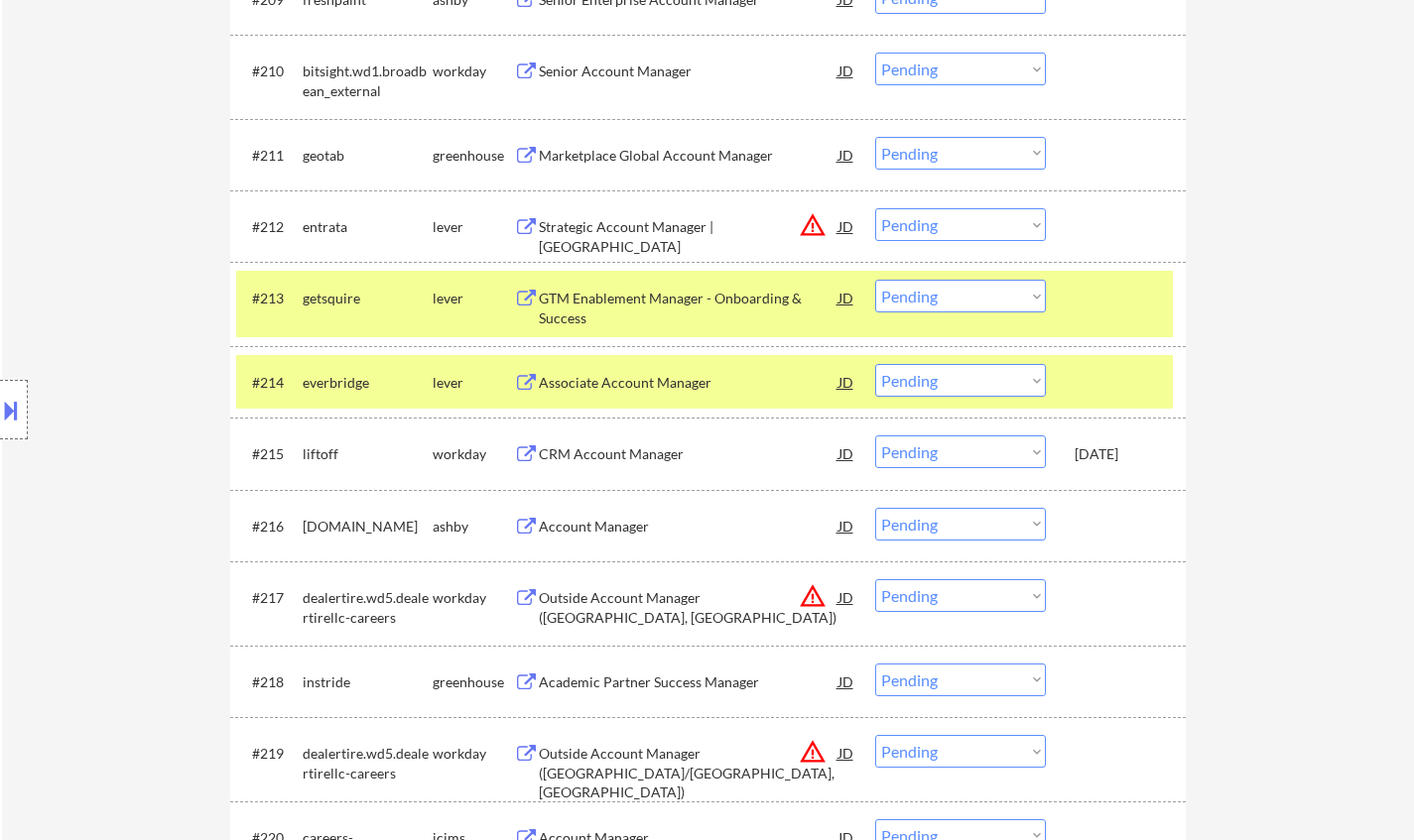 scroll, scrollTop: 1587, scrollLeft: 0, axis: vertical 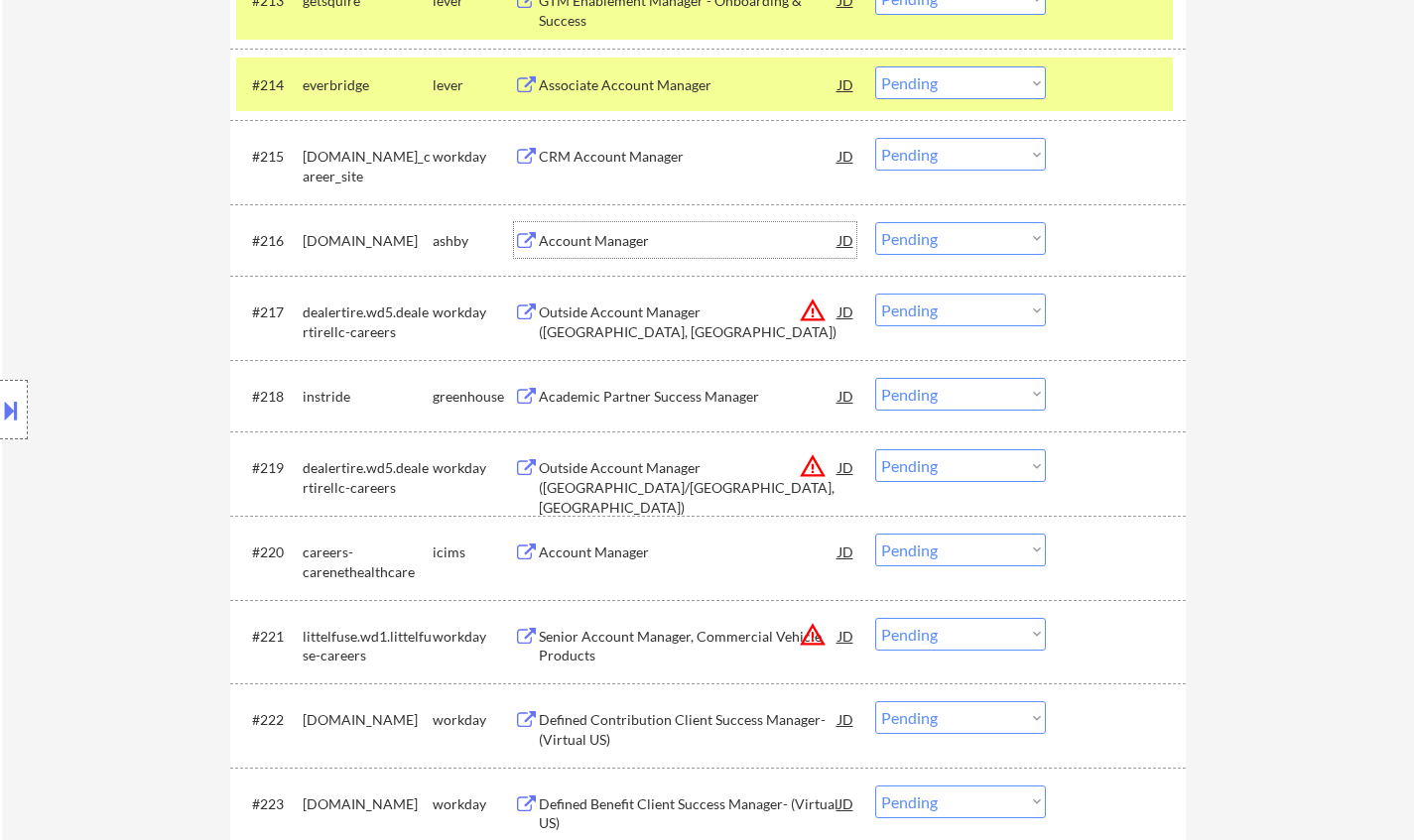 click on "Account Manager" at bounding box center [689, 241] 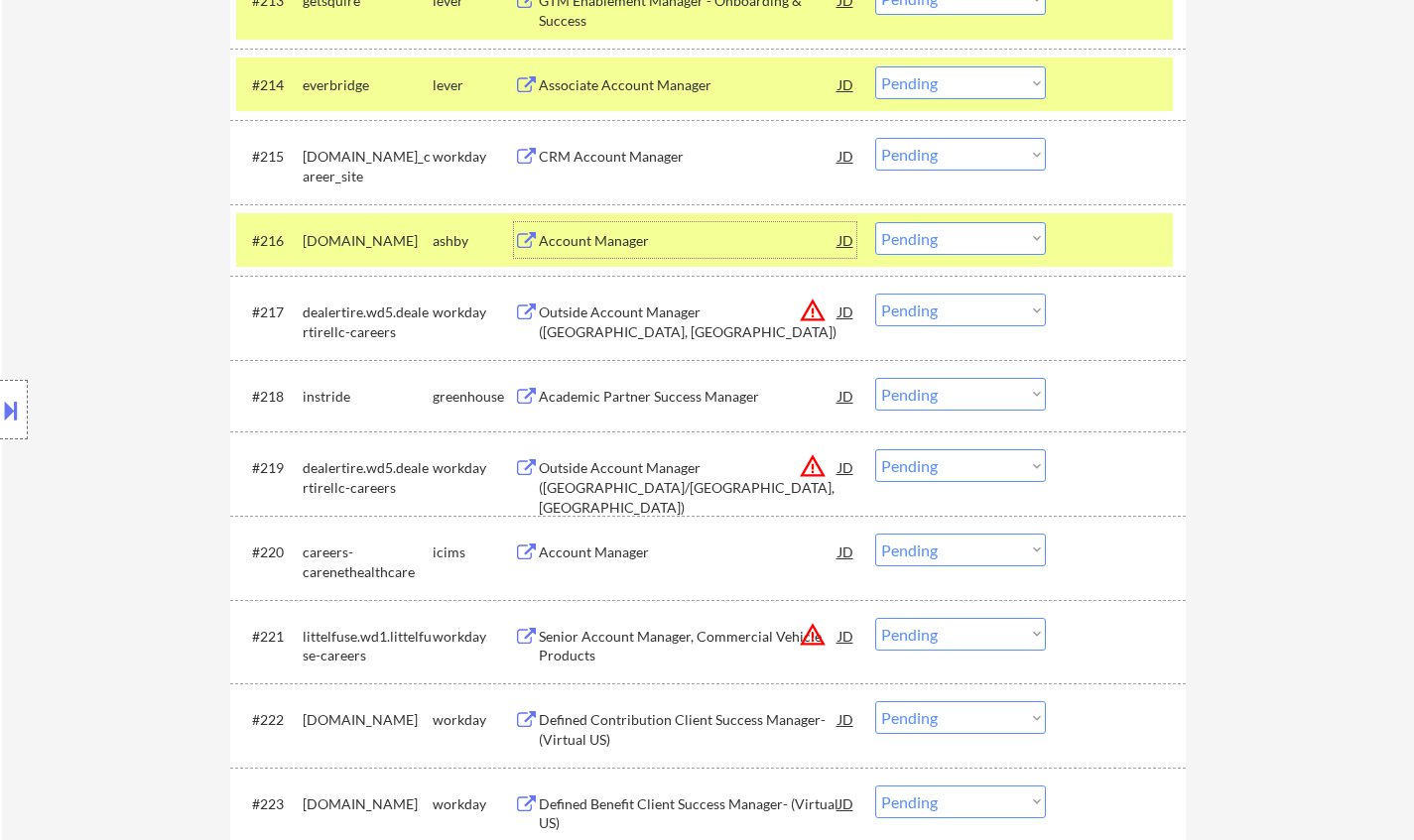 click on "Choose an option... Pending Applied Excluded (Questions) Excluded (Expired) Excluded (Location) Excluded (Bad Match) Excluded (Blocklist) Excluded (Salary) Excluded (Other)" at bounding box center [961, 238] 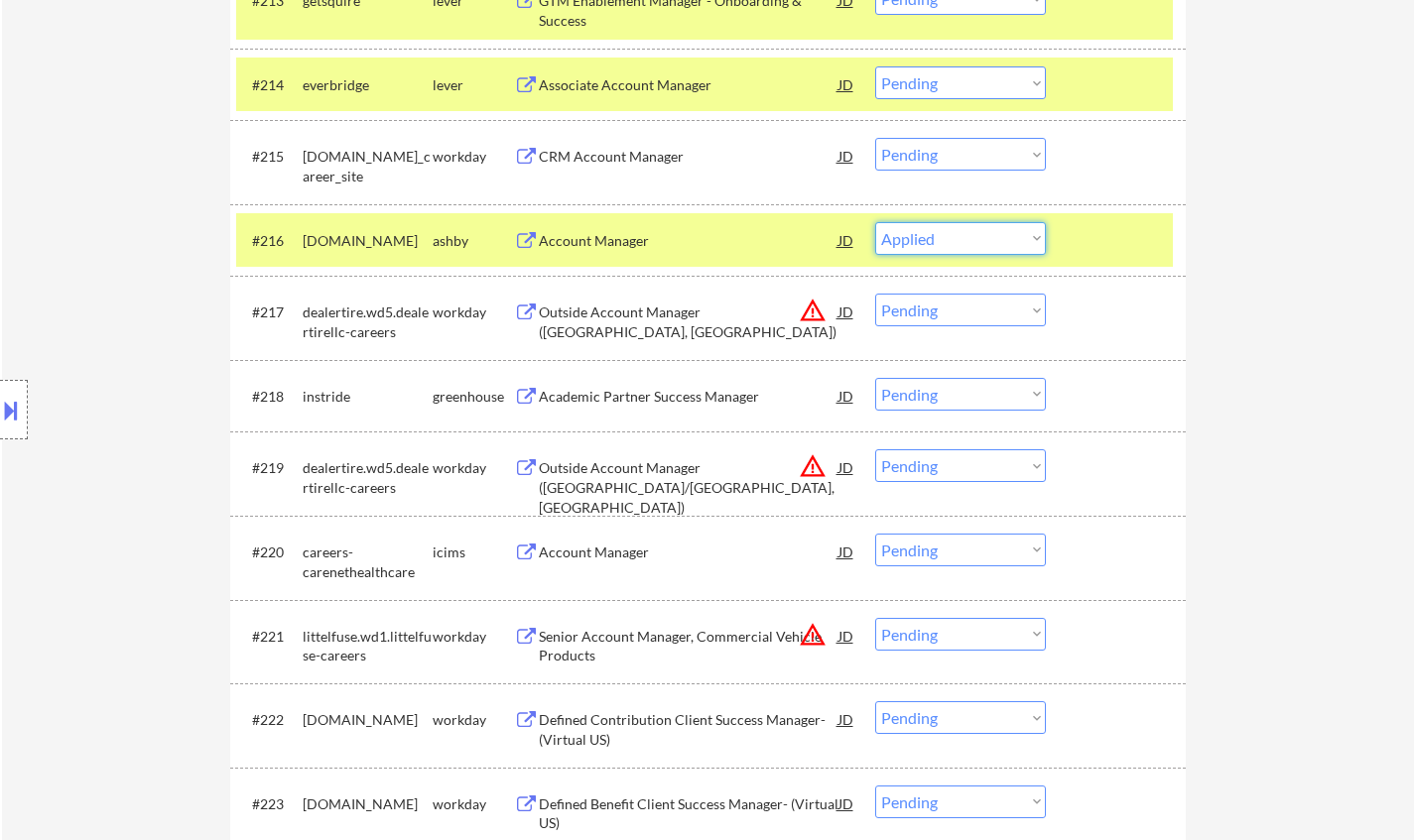 click on "Choose an option... Pending Applied Excluded (Questions) Excluded (Expired) Excluded (Location) Excluded (Bad Match) Excluded (Blocklist) Excluded (Salary) Excluded (Other)" at bounding box center [961, 238] 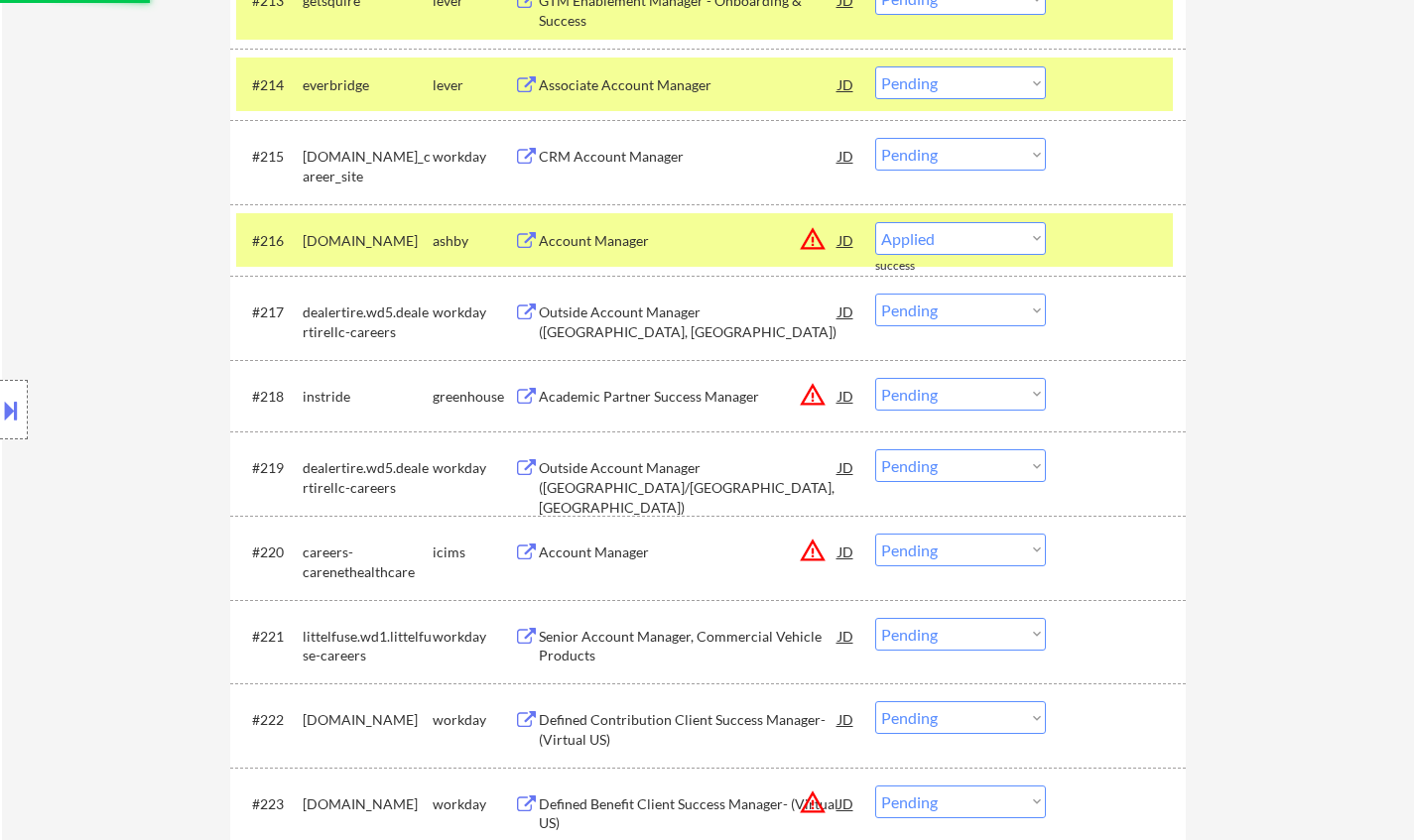 select on ""pending"" 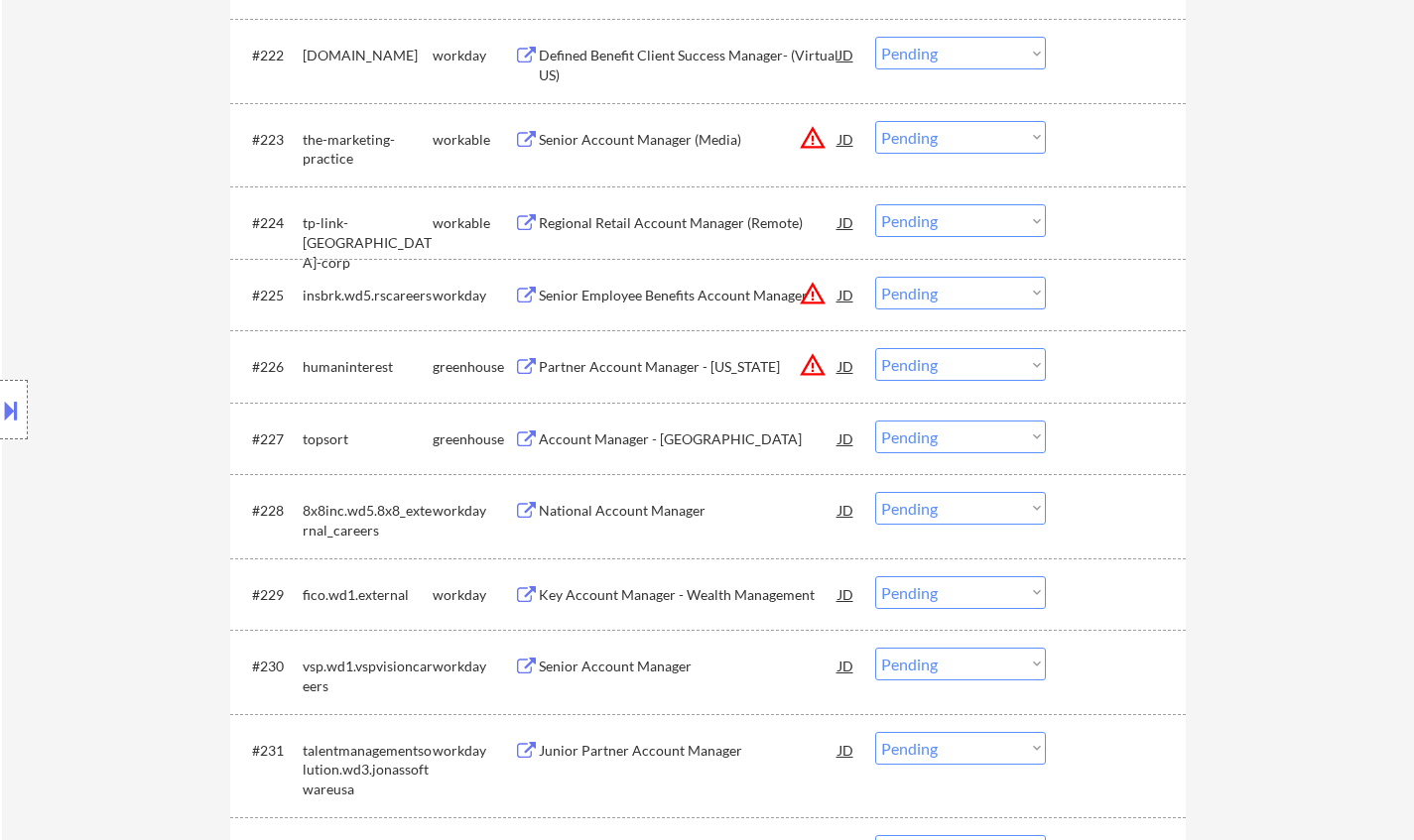 scroll, scrollTop: 2281, scrollLeft: 0, axis: vertical 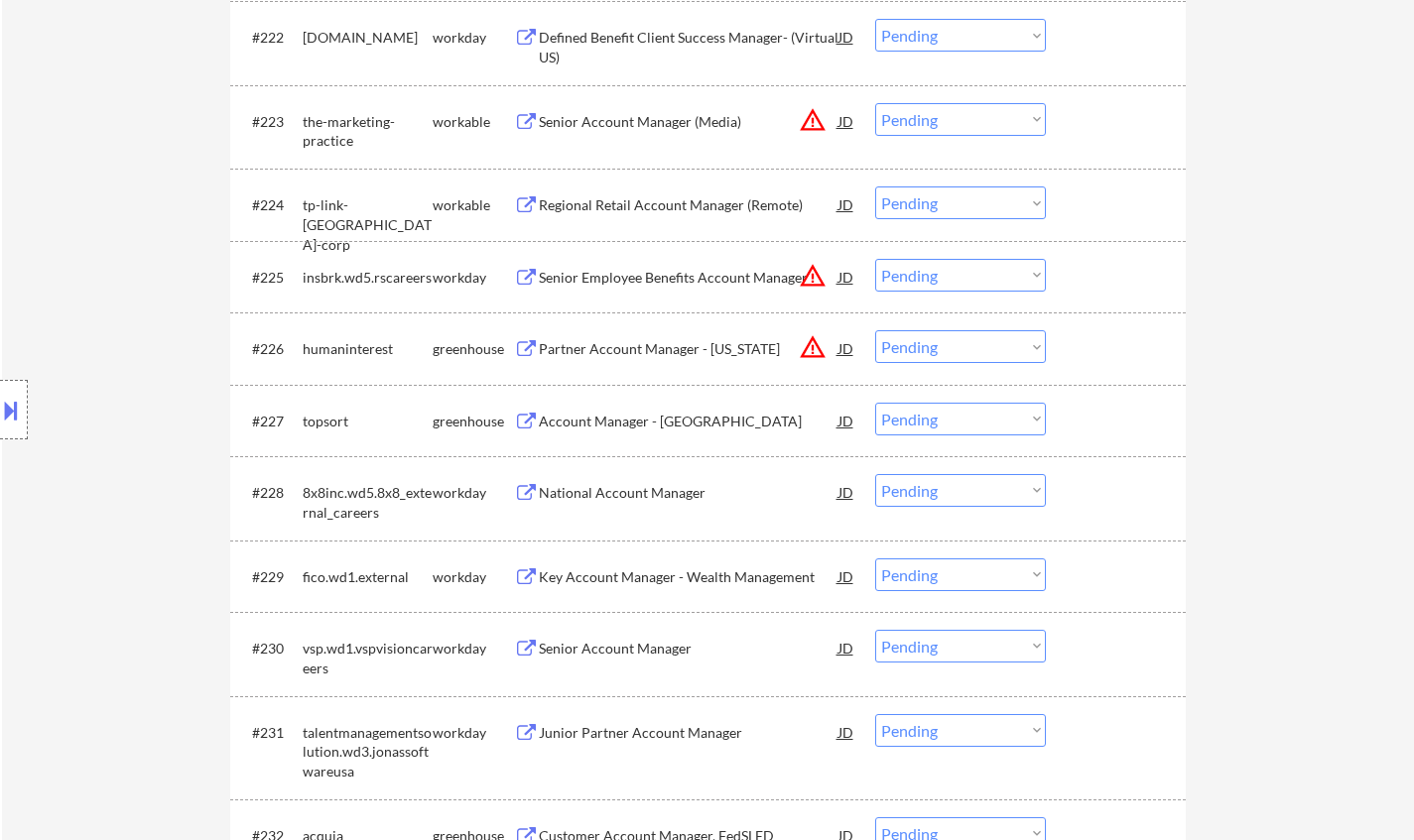 click on "Account Manager - [GEOGRAPHIC_DATA]" at bounding box center (689, 421) 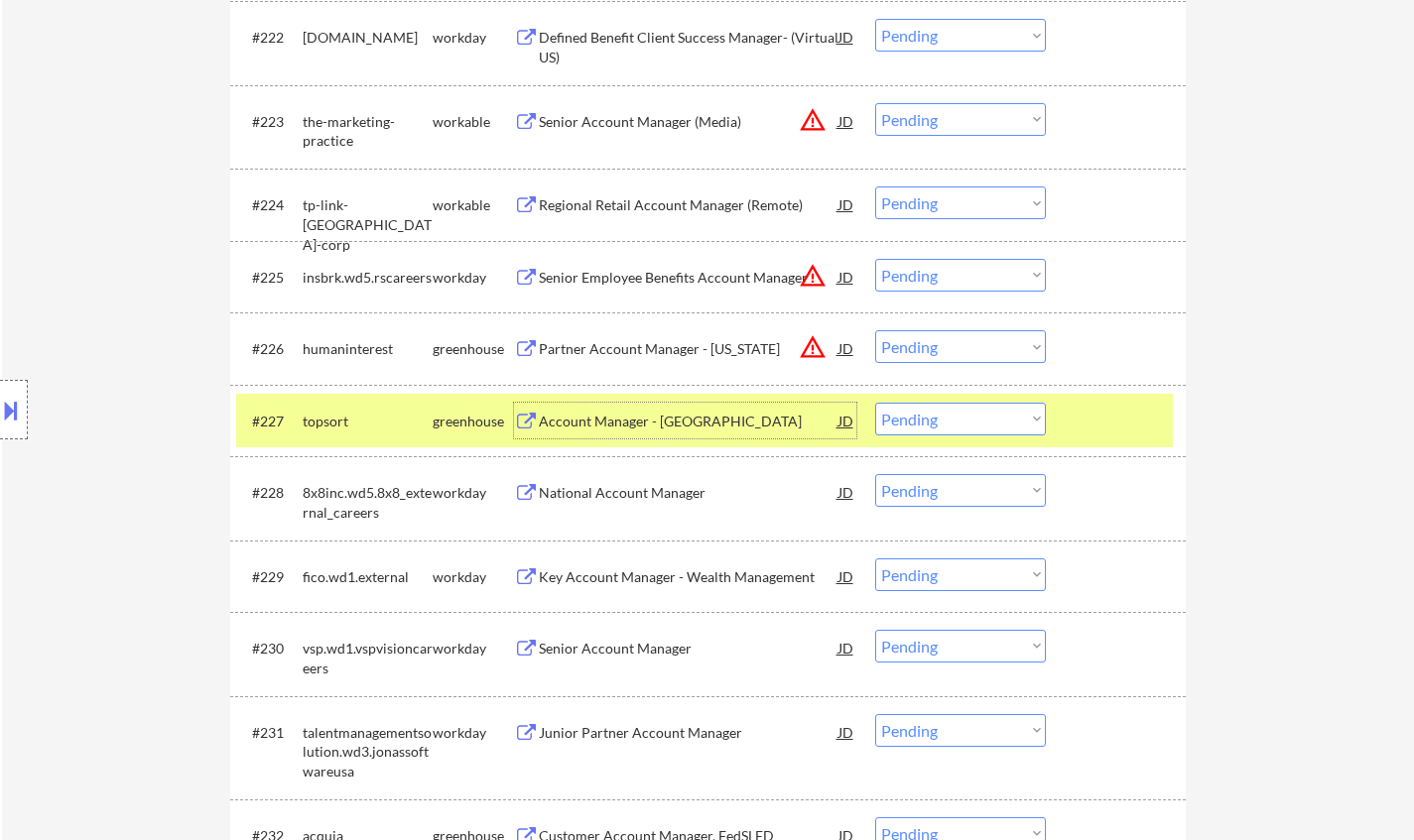 click at bounding box center (11, 410) 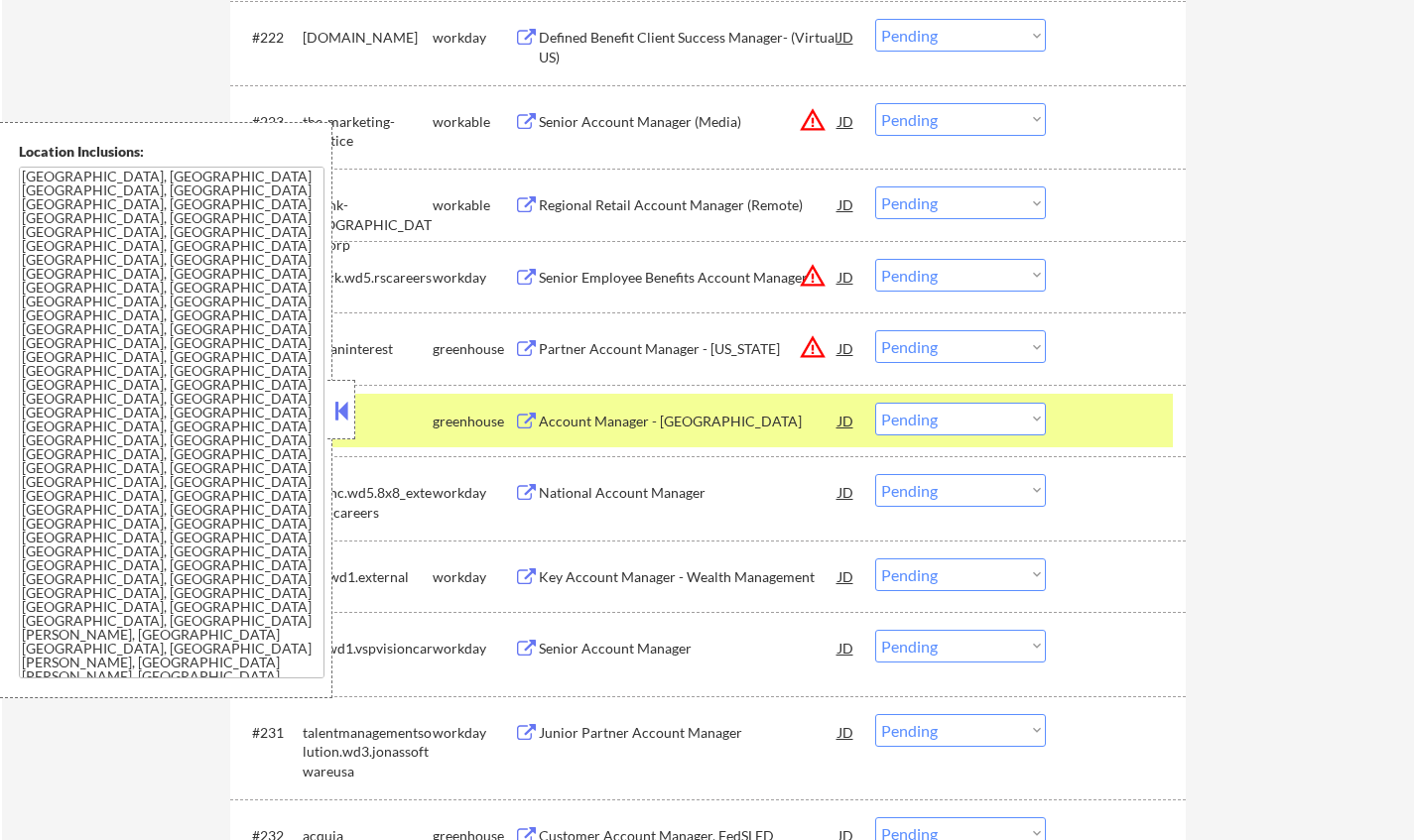 click at bounding box center [341, 411] 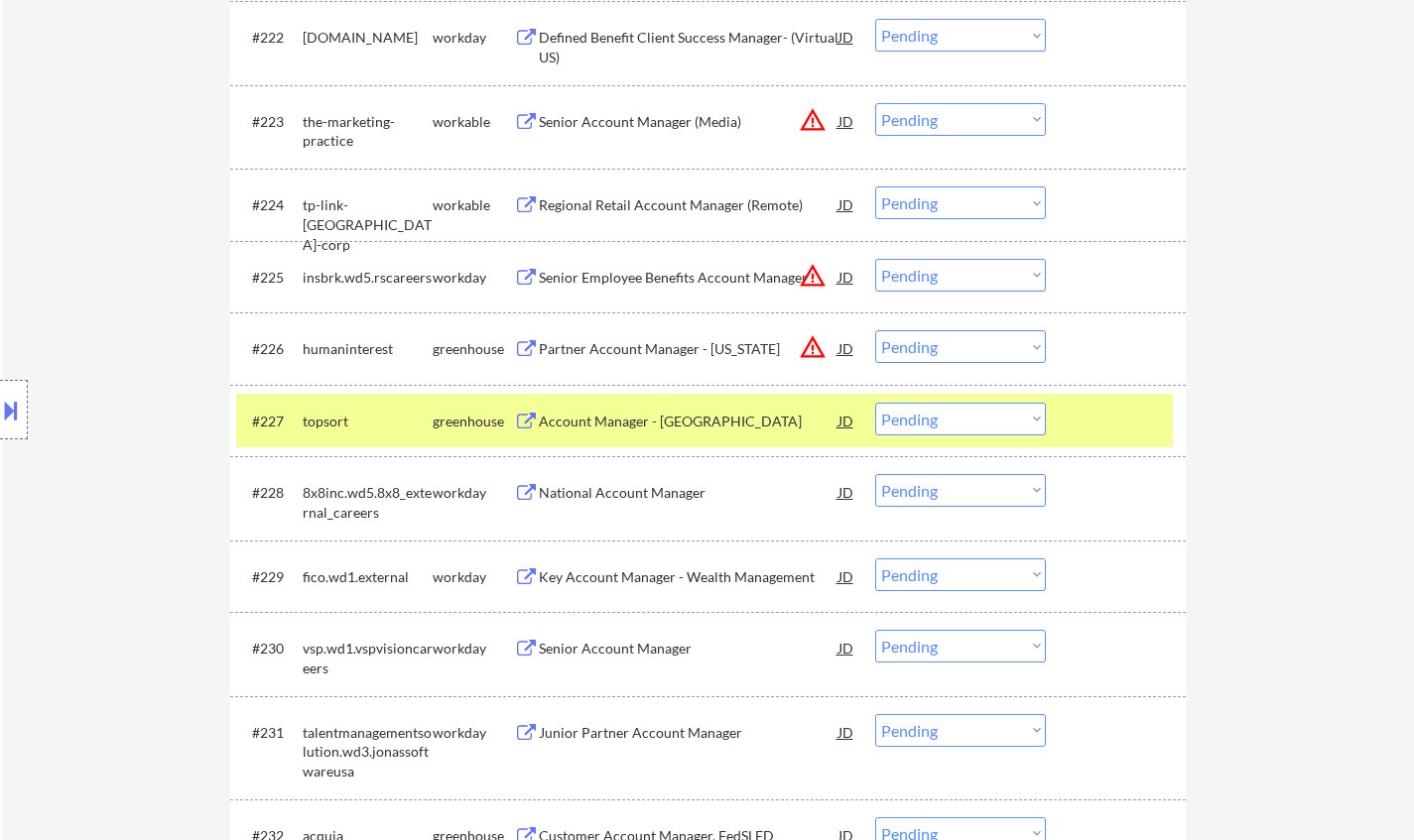 drag, startPoint x: 979, startPoint y: 423, endPoint x: 979, endPoint y: 434, distance: 11 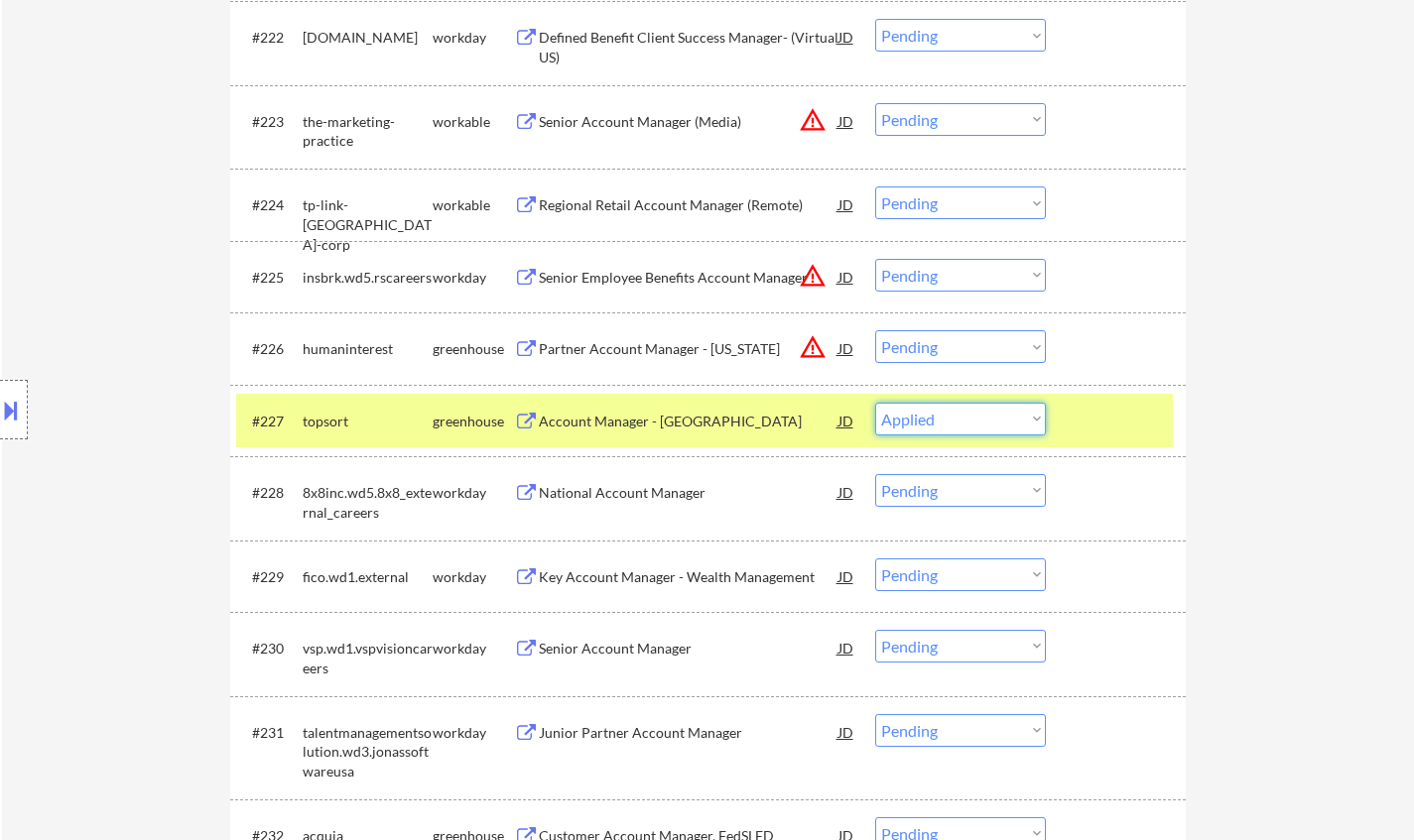 click on "Choose an option... Pending Applied Excluded (Questions) Excluded (Expired) Excluded (Location) Excluded (Bad Match) Excluded (Blocklist) Excluded (Salary) Excluded (Other)" at bounding box center (961, 419) 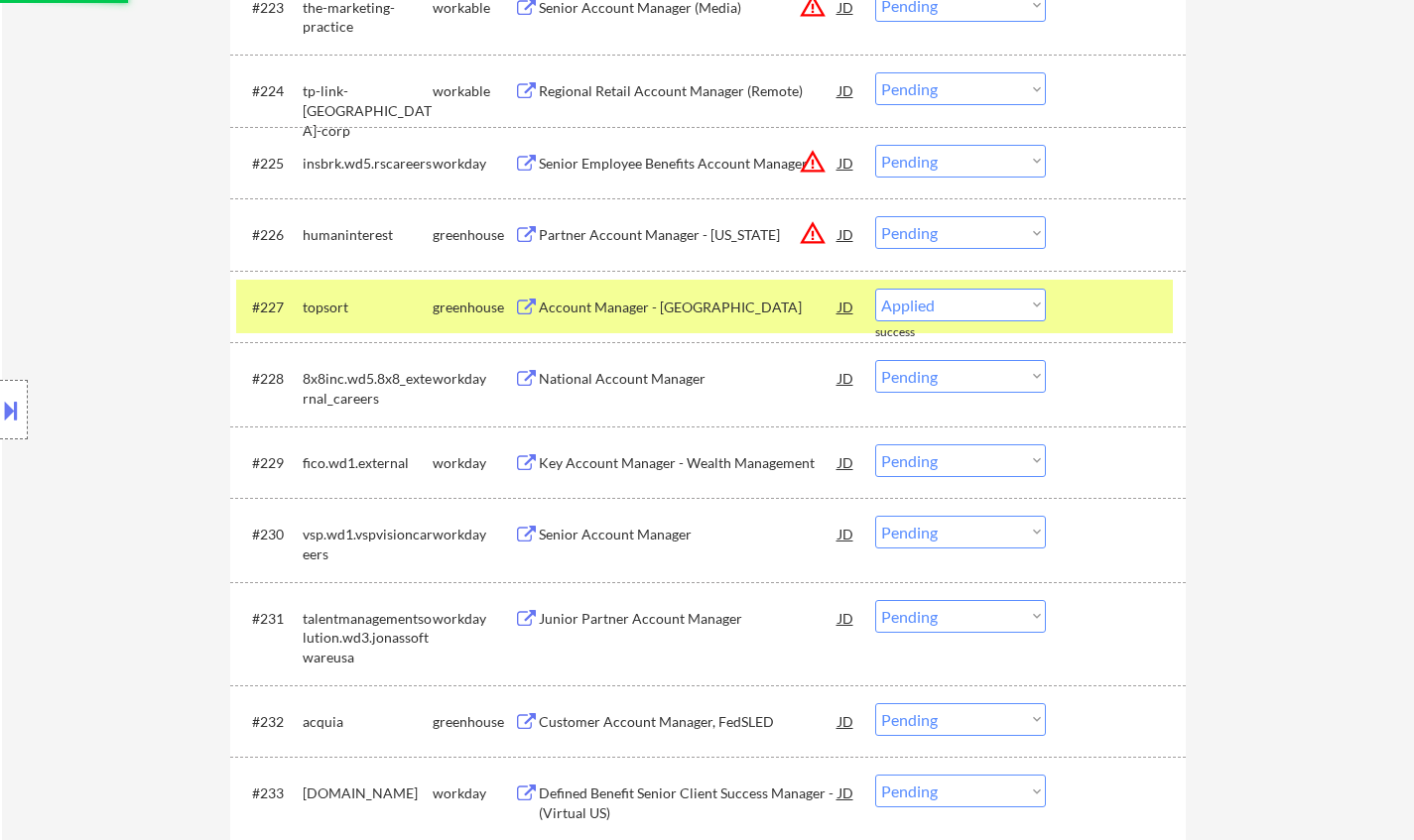 scroll, scrollTop: 2678, scrollLeft: 0, axis: vertical 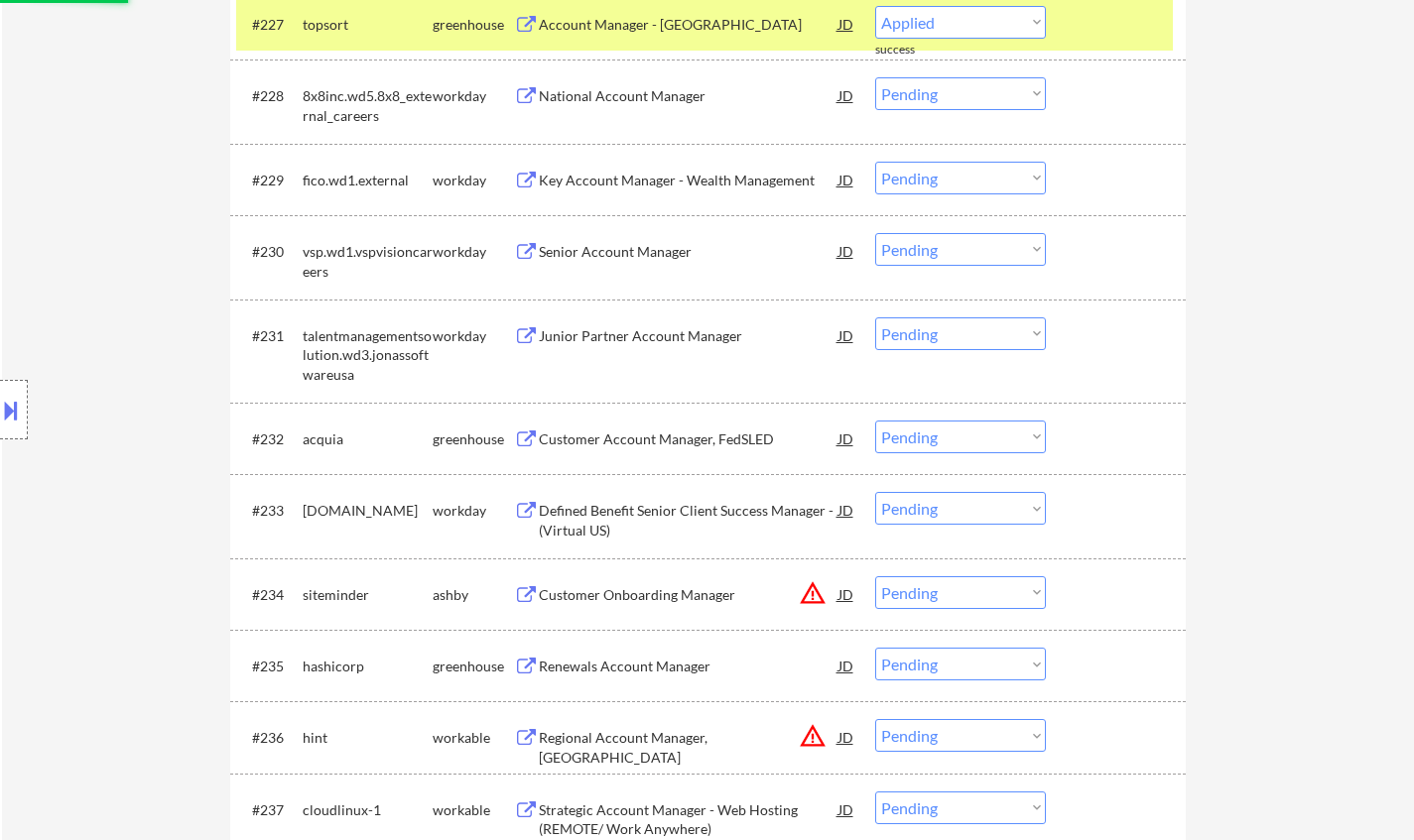 select on ""pending"" 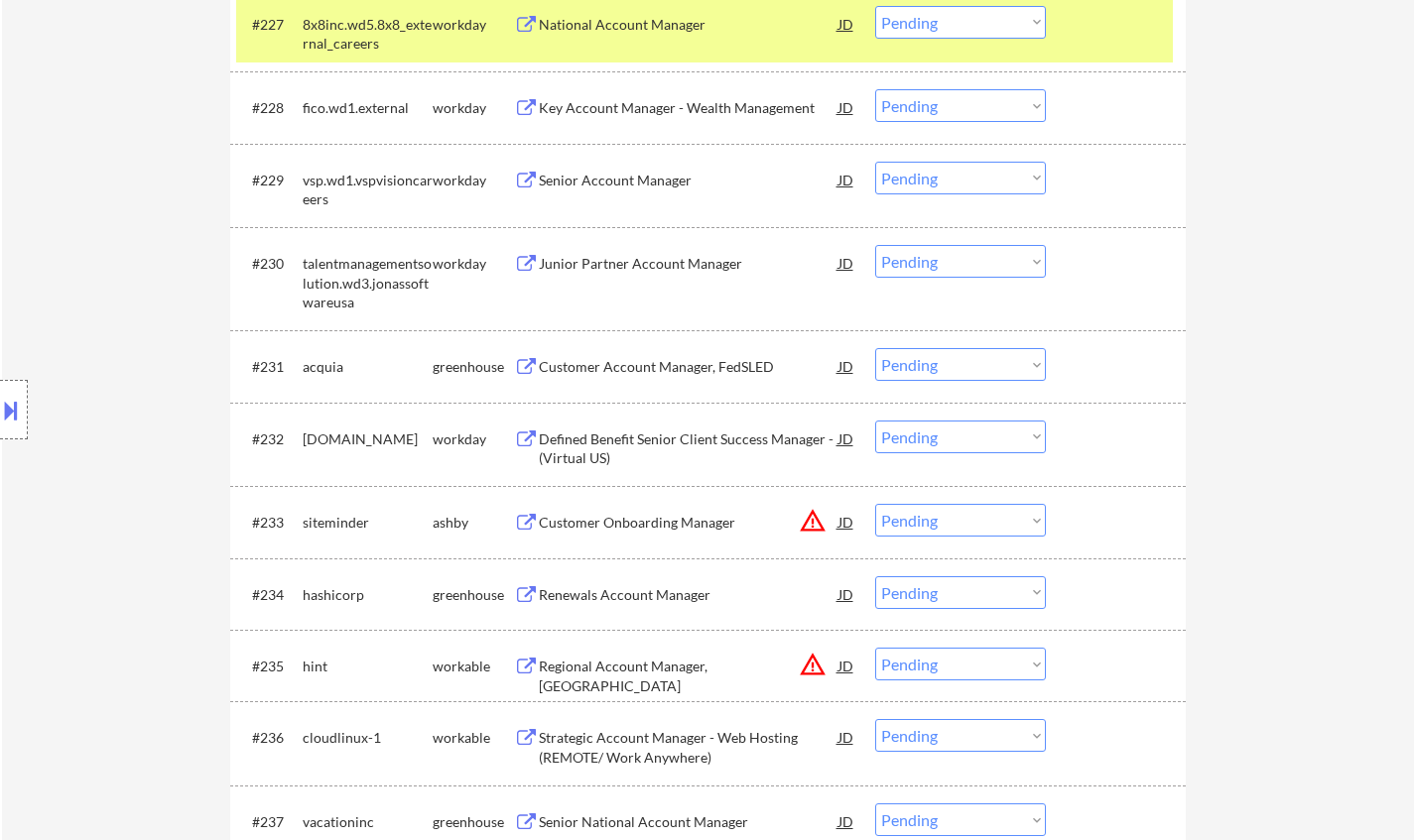 click on "Customer Account Manager, FedSLED" at bounding box center (689, 367) 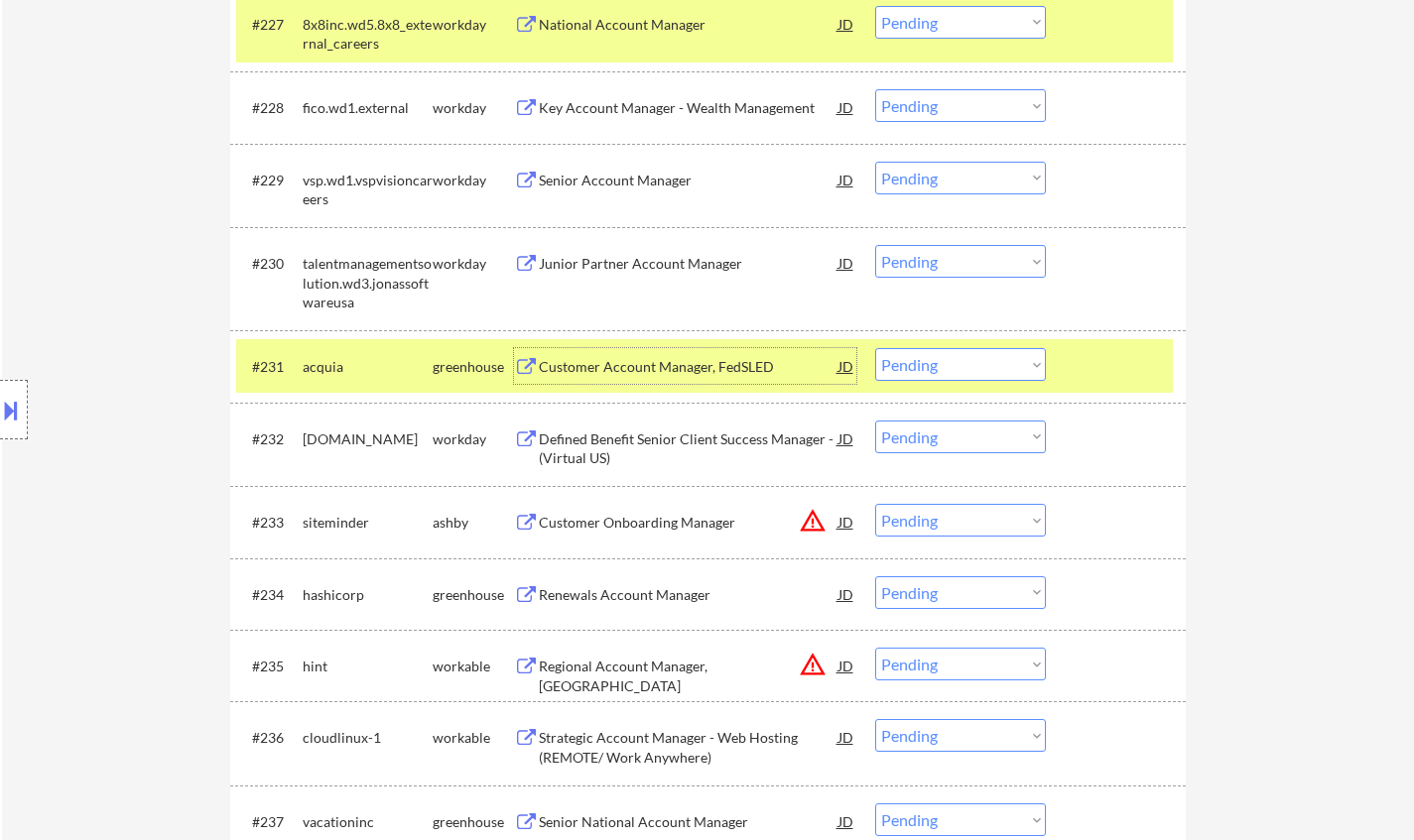 click on "Choose an option... Pending Applied Excluded (Questions) Excluded (Expired) Excluded (Location) Excluded (Bad Match) Excluded (Blocklist) Excluded (Salary) Excluded (Other)" at bounding box center [961, 364] 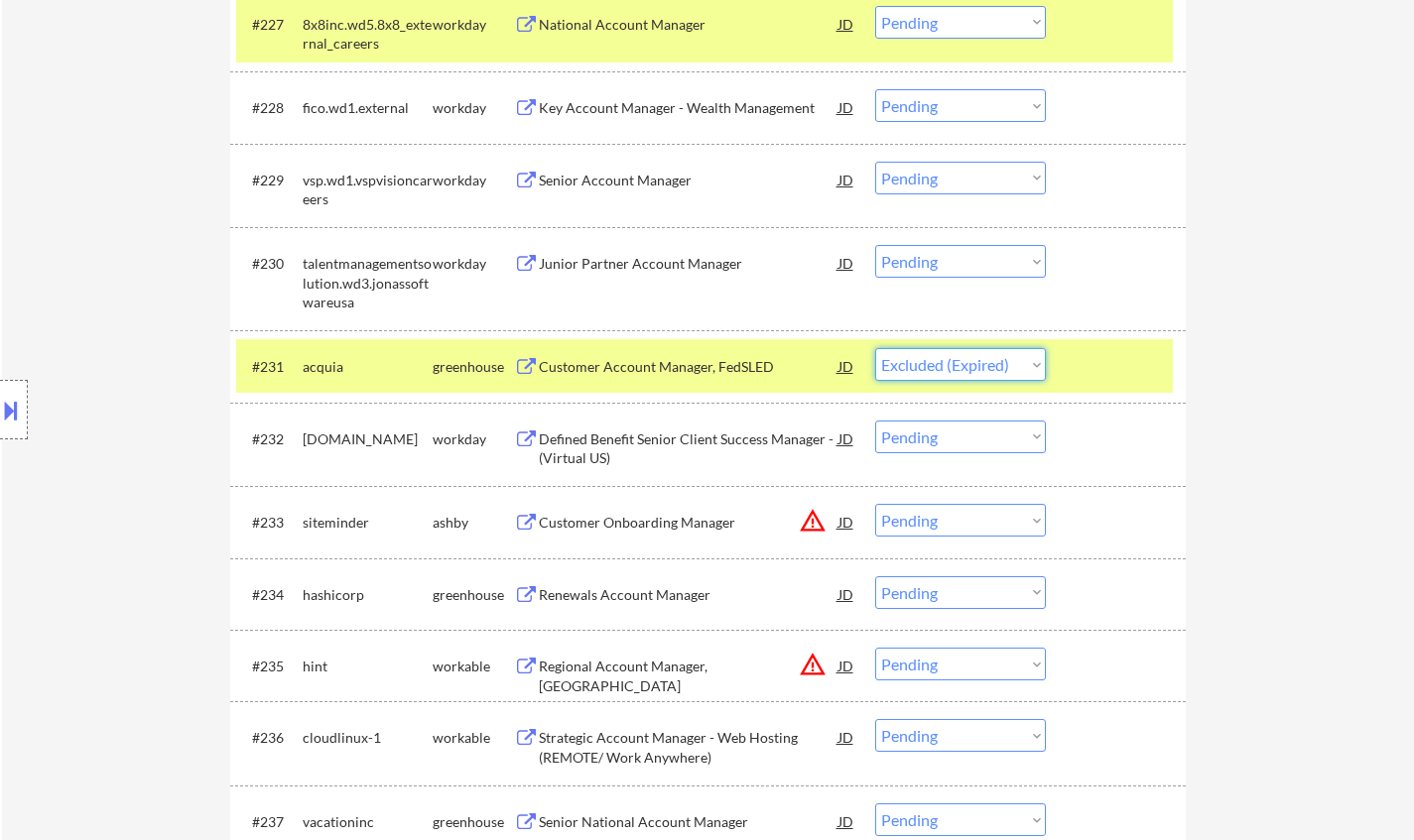 click on "Choose an option... Pending Applied Excluded (Questions) Excluded (Expired) Excluded (Location) Excluded (Bad Match) Excluded (Blocklist) Excluded (Salary) Excluded (Other)" at bounding box center (961, 364) 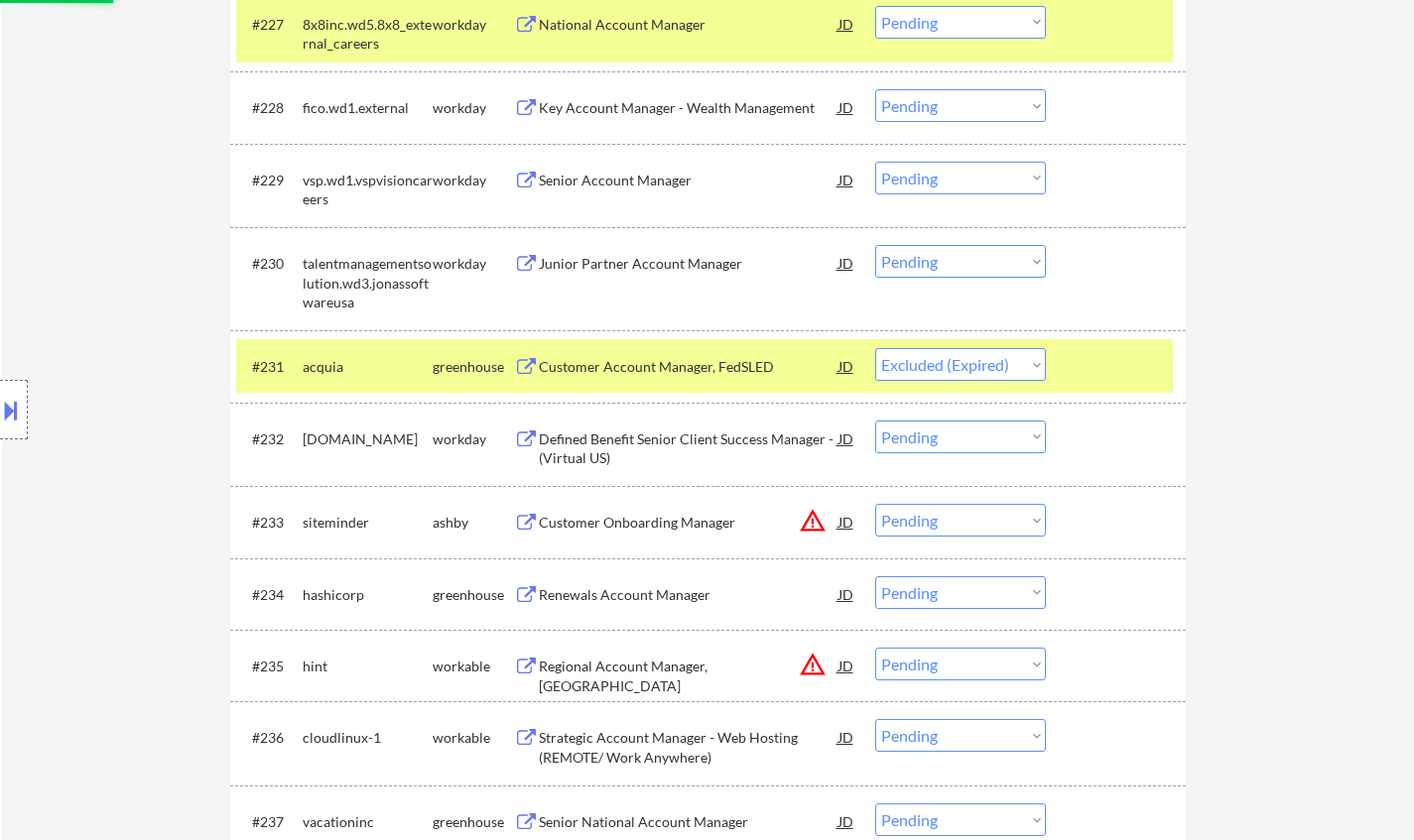 scroll, scrollTop: 2777, scrollLeft: 0, axis: vertical 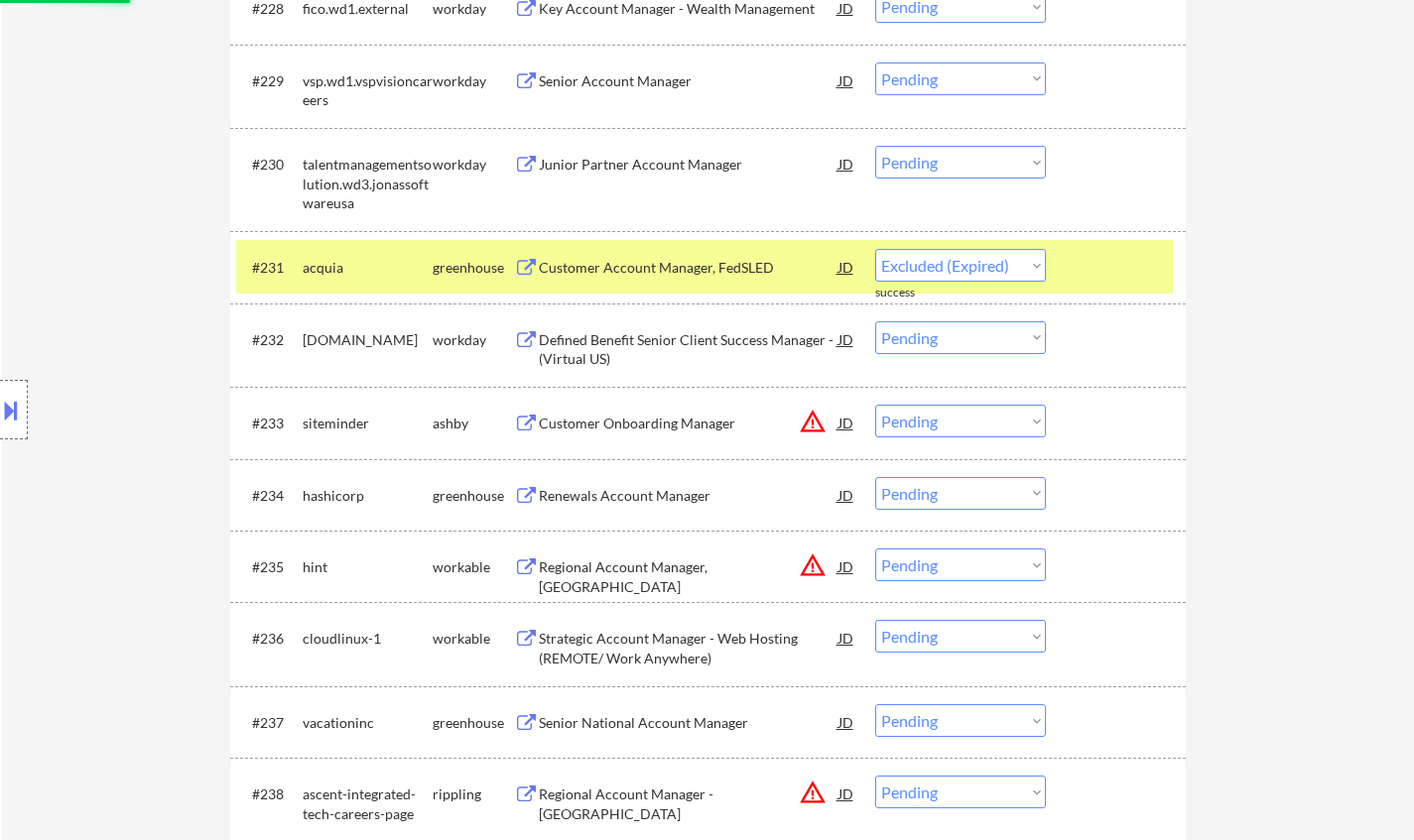 select on ""pending"" 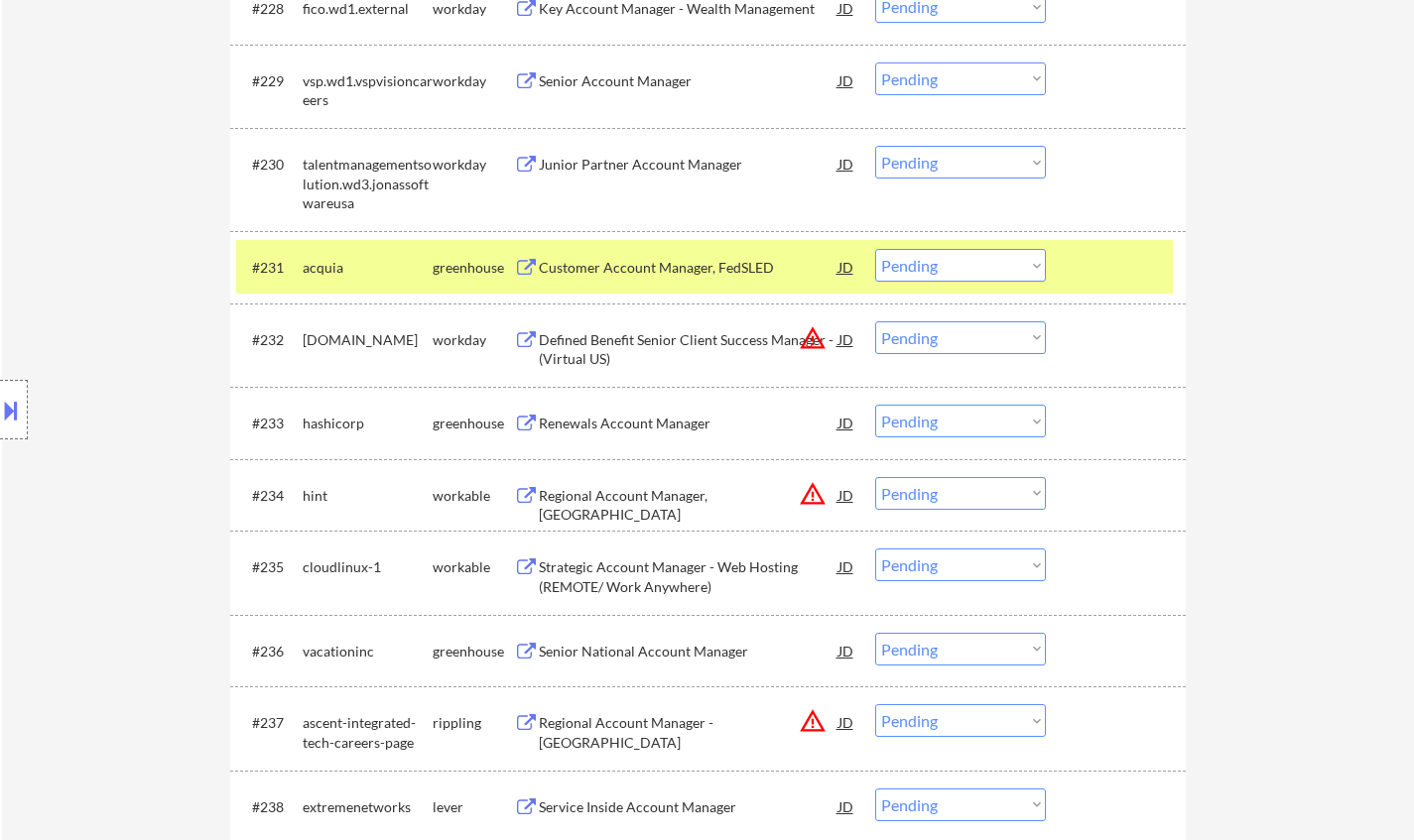 click on "JD" at bounding box center [846, 339] 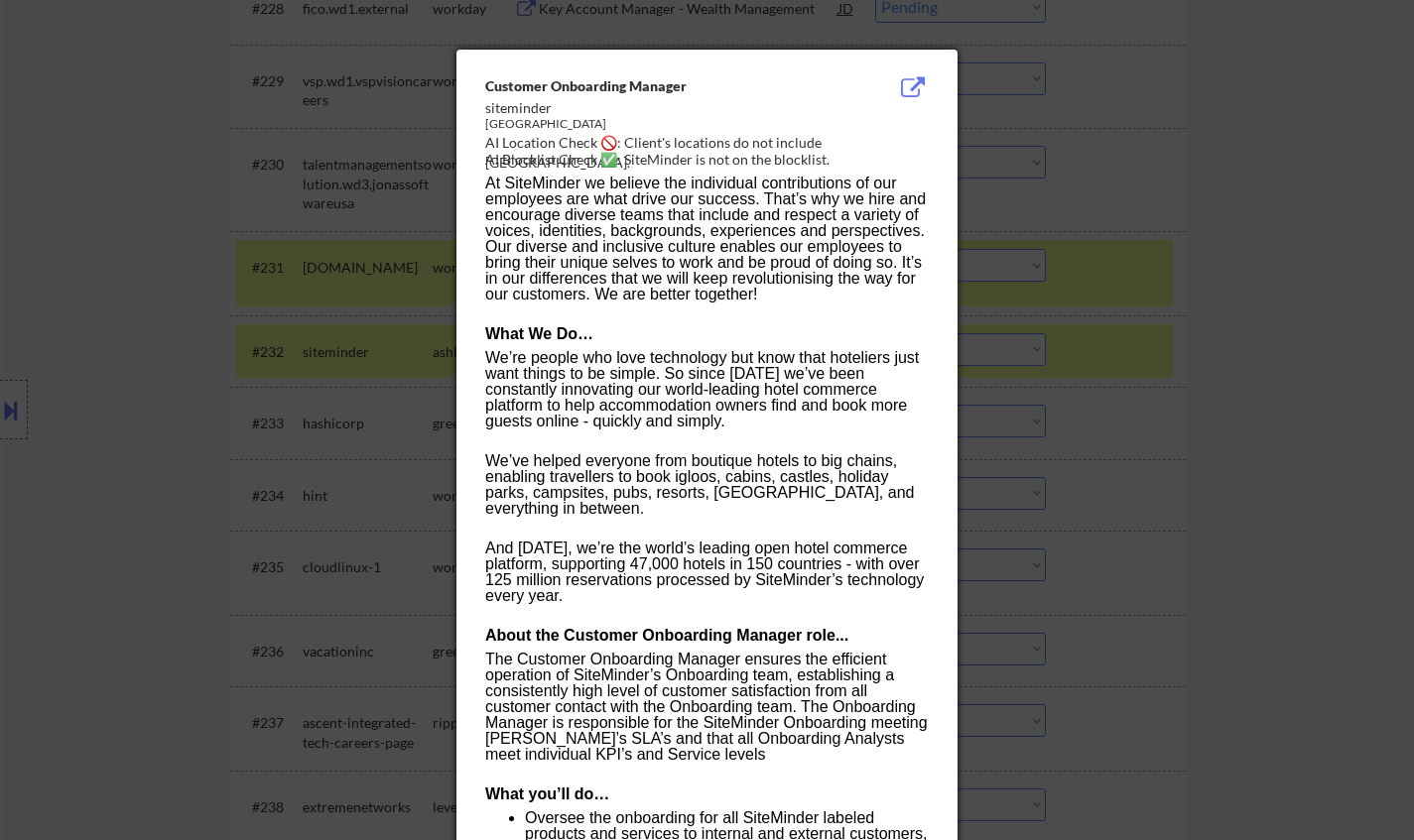 click at bounding box center [707, 420] 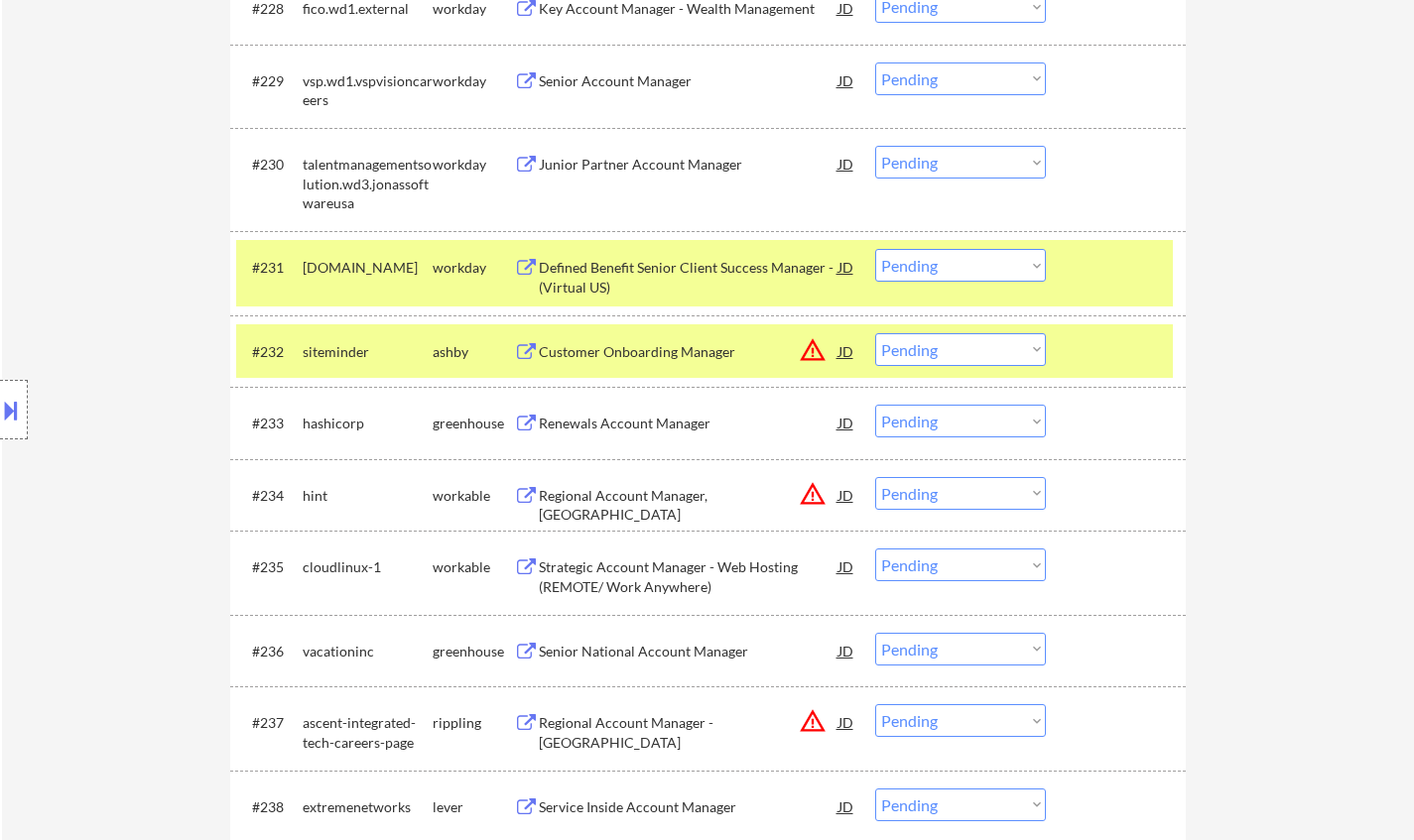 click on "Choose an option... Pending Applied Excluded (Questions) Excluded (Expired) Excluded (Location) Excluded (Bad Match) Excluded (Blocklist) Excluded (Salary) Excluded (Other)" at bounding box center (961, 349) 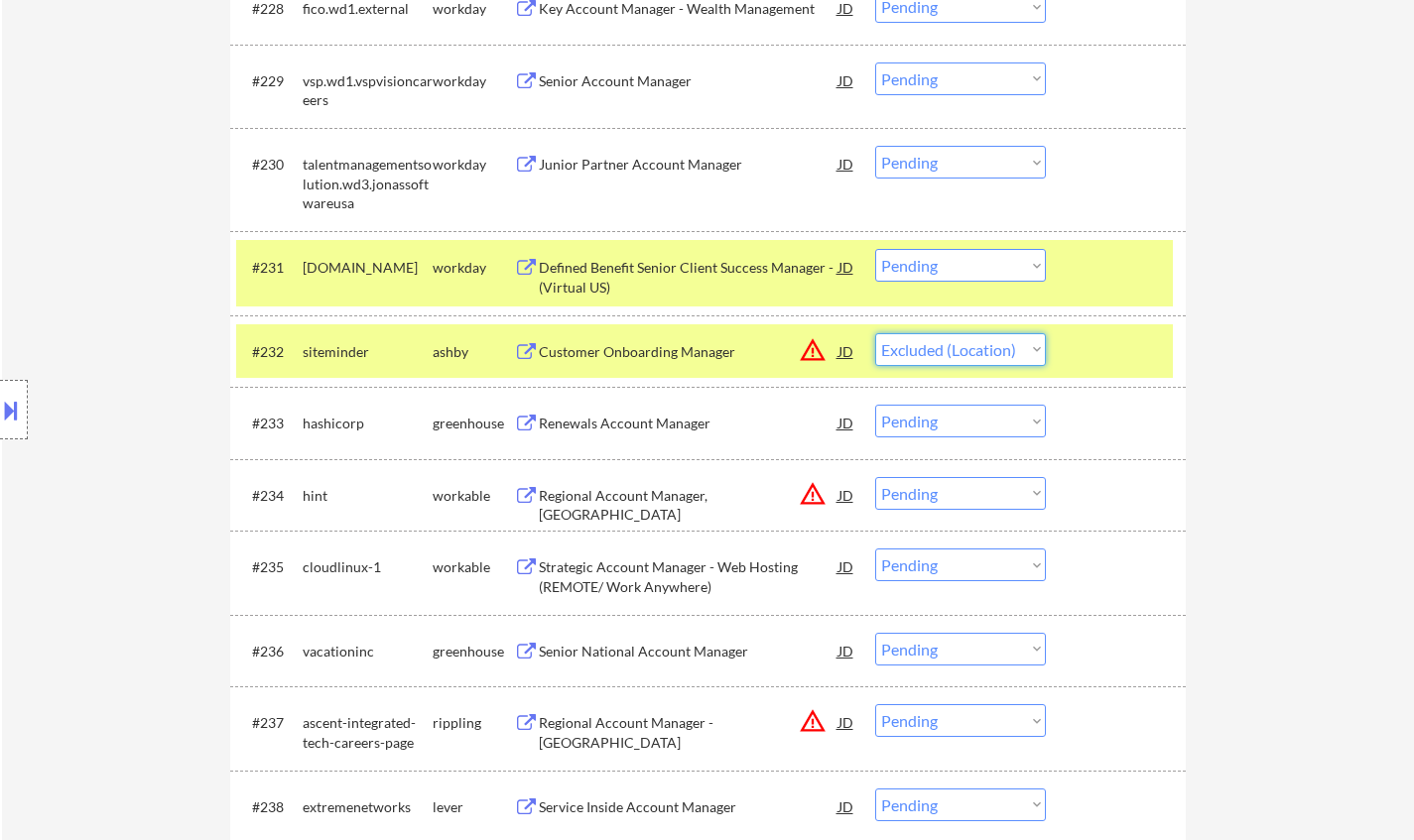 click on "Choose an option... Pending Applied Excluded (Questions) Excluded (Expired) Excluded (Location) Excluded (Bad Match) Excluded (Blocklist) Excluded (Salary) Excluded (Other)" at bounding box center (961, 349) 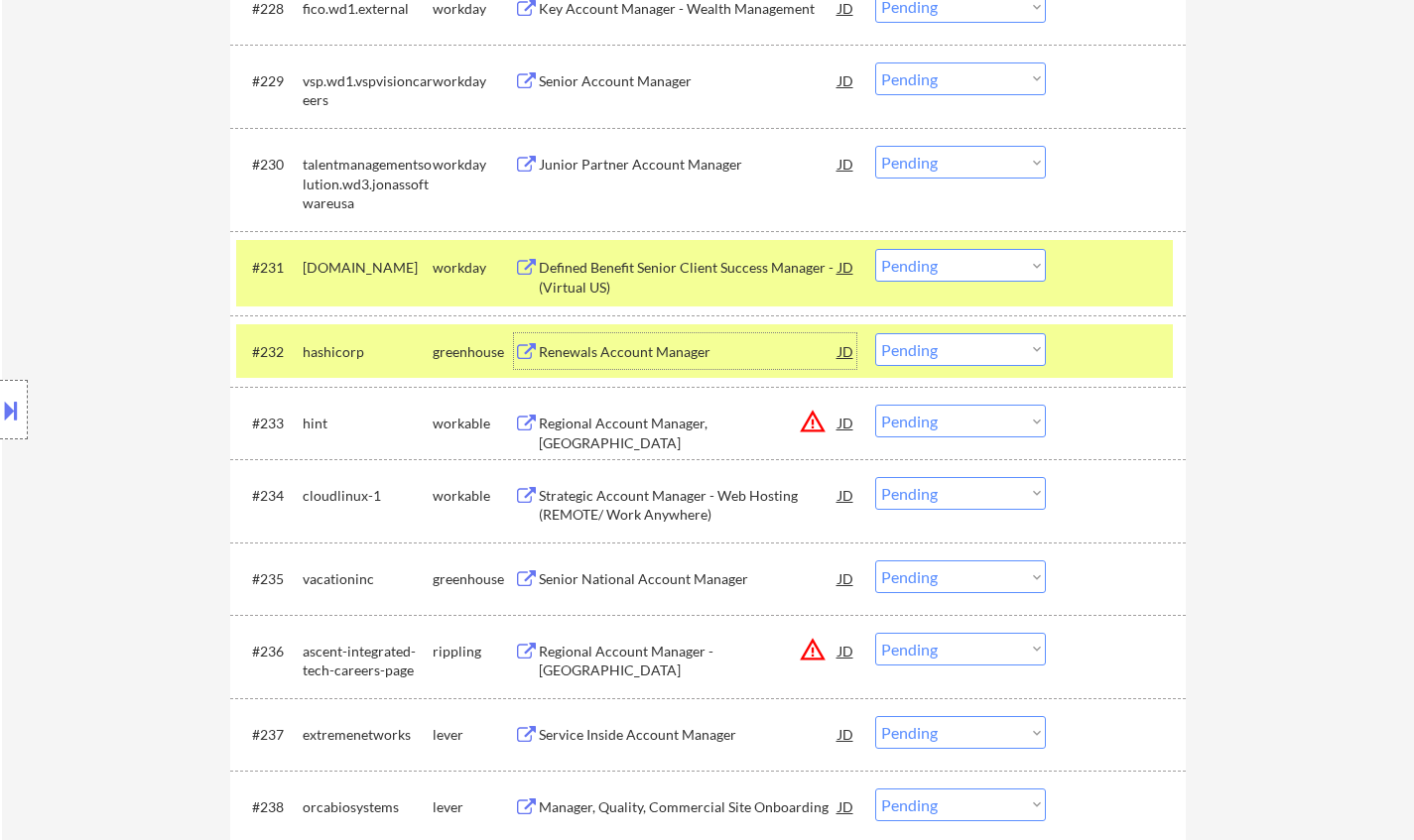click on "Renewals Account Manager" at bounding box center [689, 352] 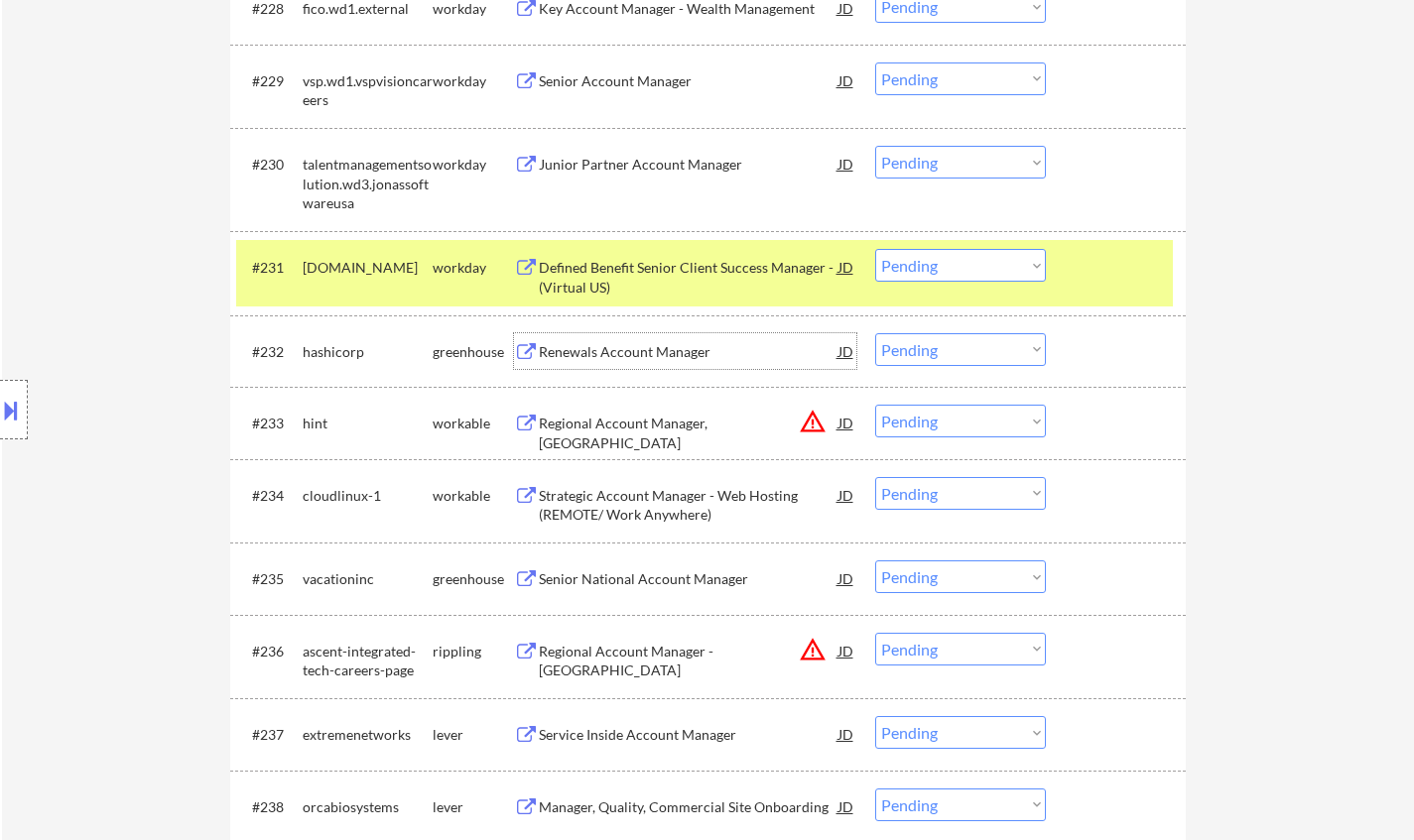 drag, startPoint x: 938, startPoint y: 356, endPoint x: 945, endPoint y: 364, distance: 10.630146 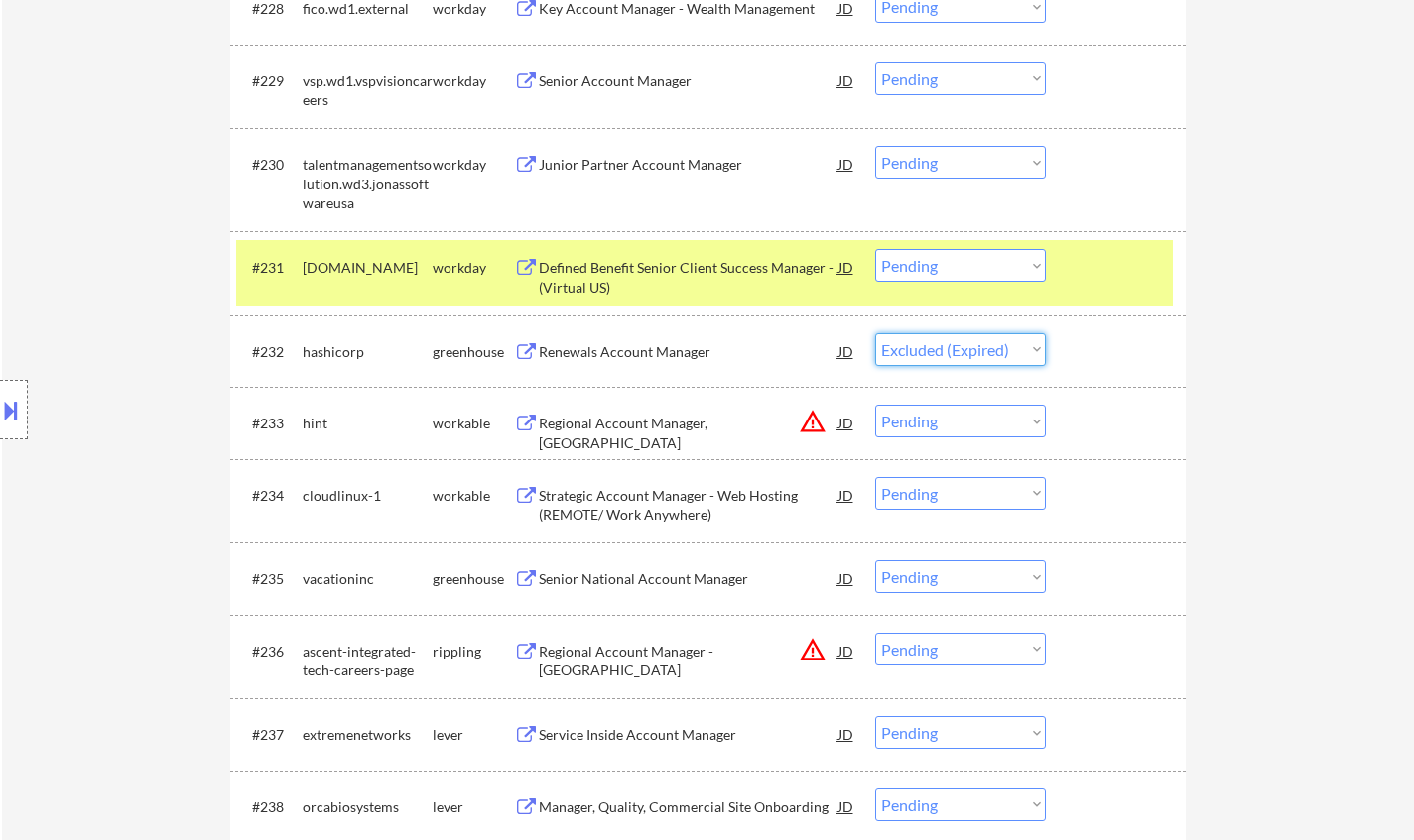 click on "Choose an option... Pending Applied Excluded (Questions) Excluded (Expired) Excluded (Location) Excluded (Bad Match) Excluded (Blocklist) Excluded (Salary) Excluded (Other)" at bounding box center [961, 349] 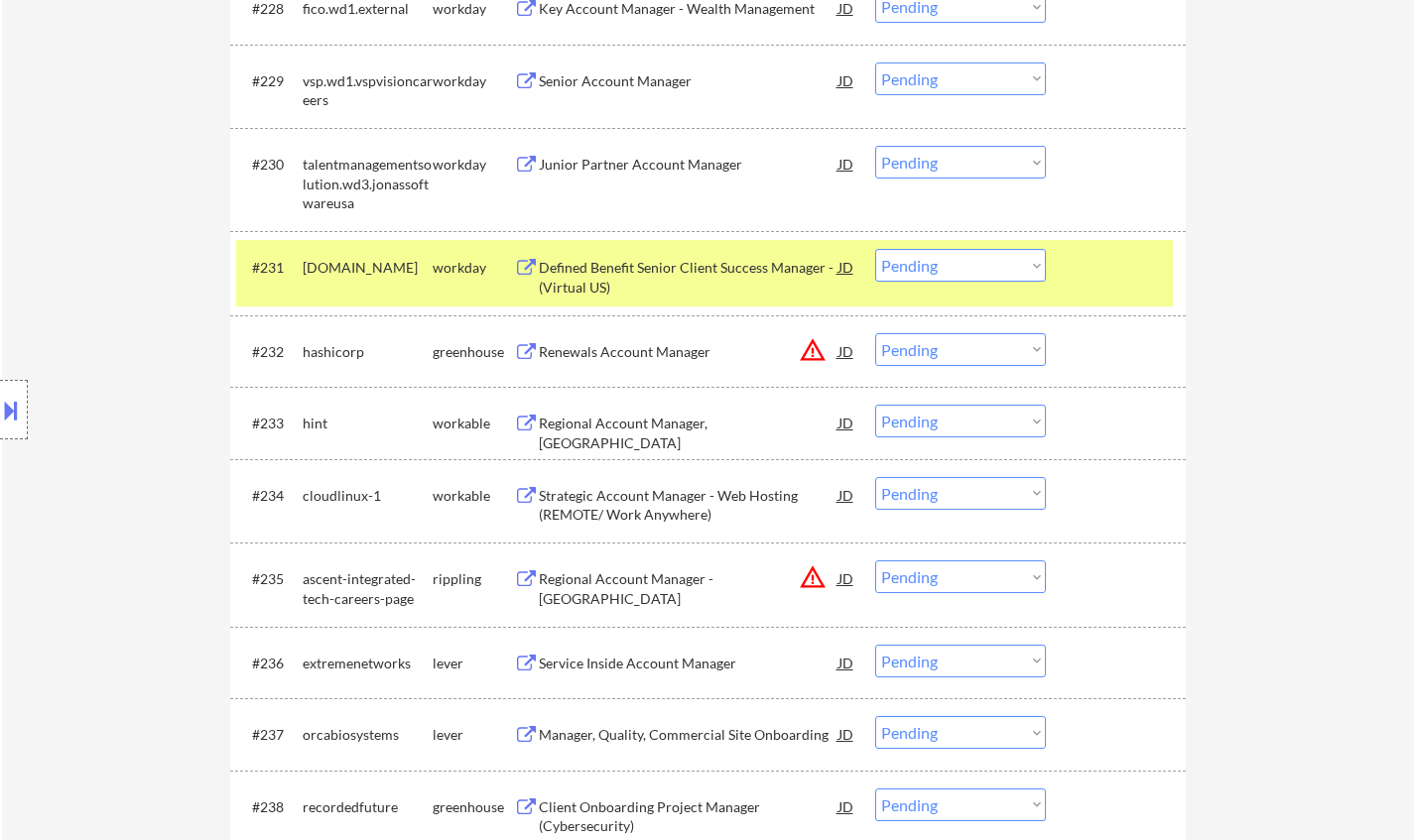 scroll, scrollTop: 2876, scrollLeft: 0, axis: vertical 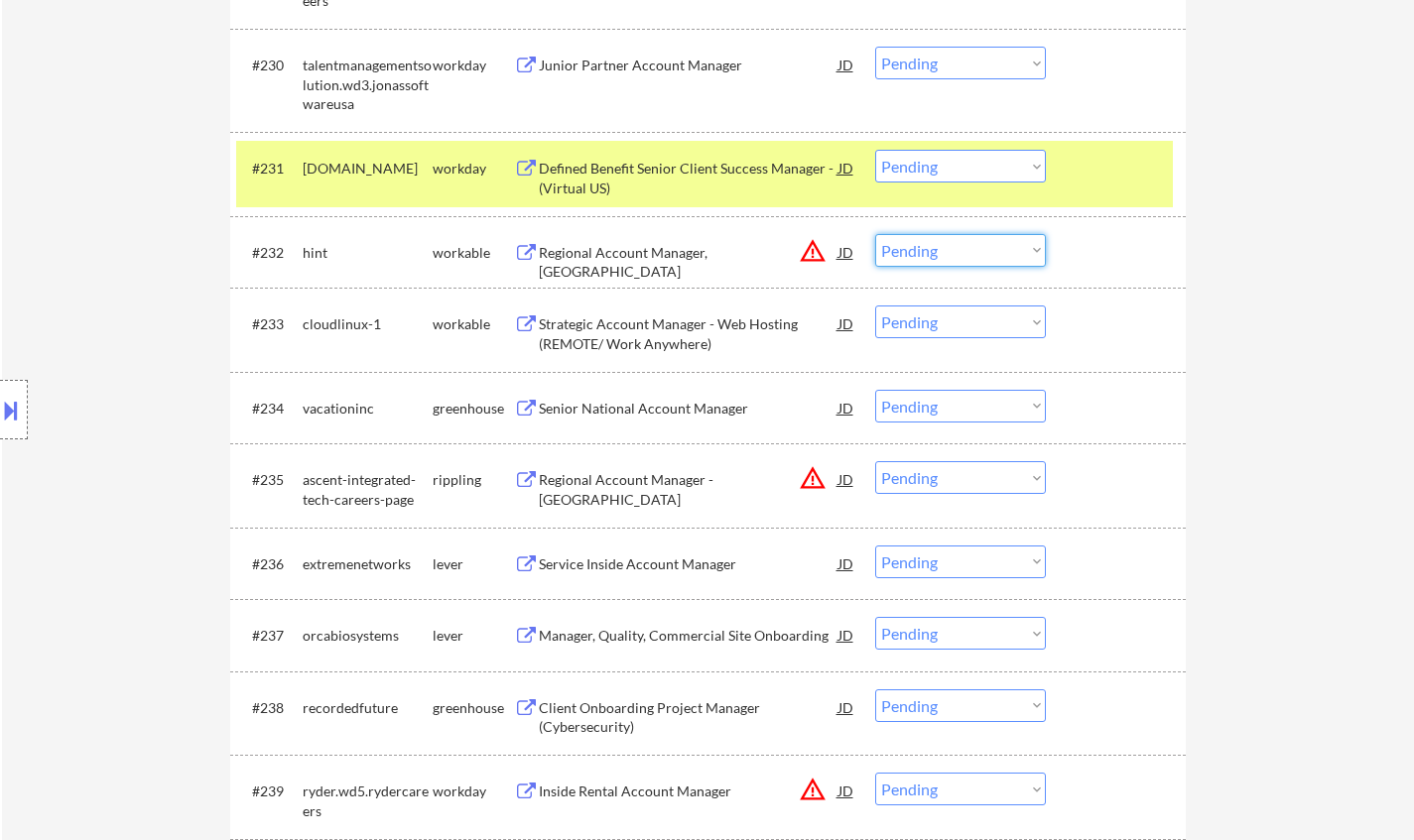 drag, startPoint x: 977, startPoint y: 258, endPoint x: 984, endPoint y: 266, distance: 10.630146 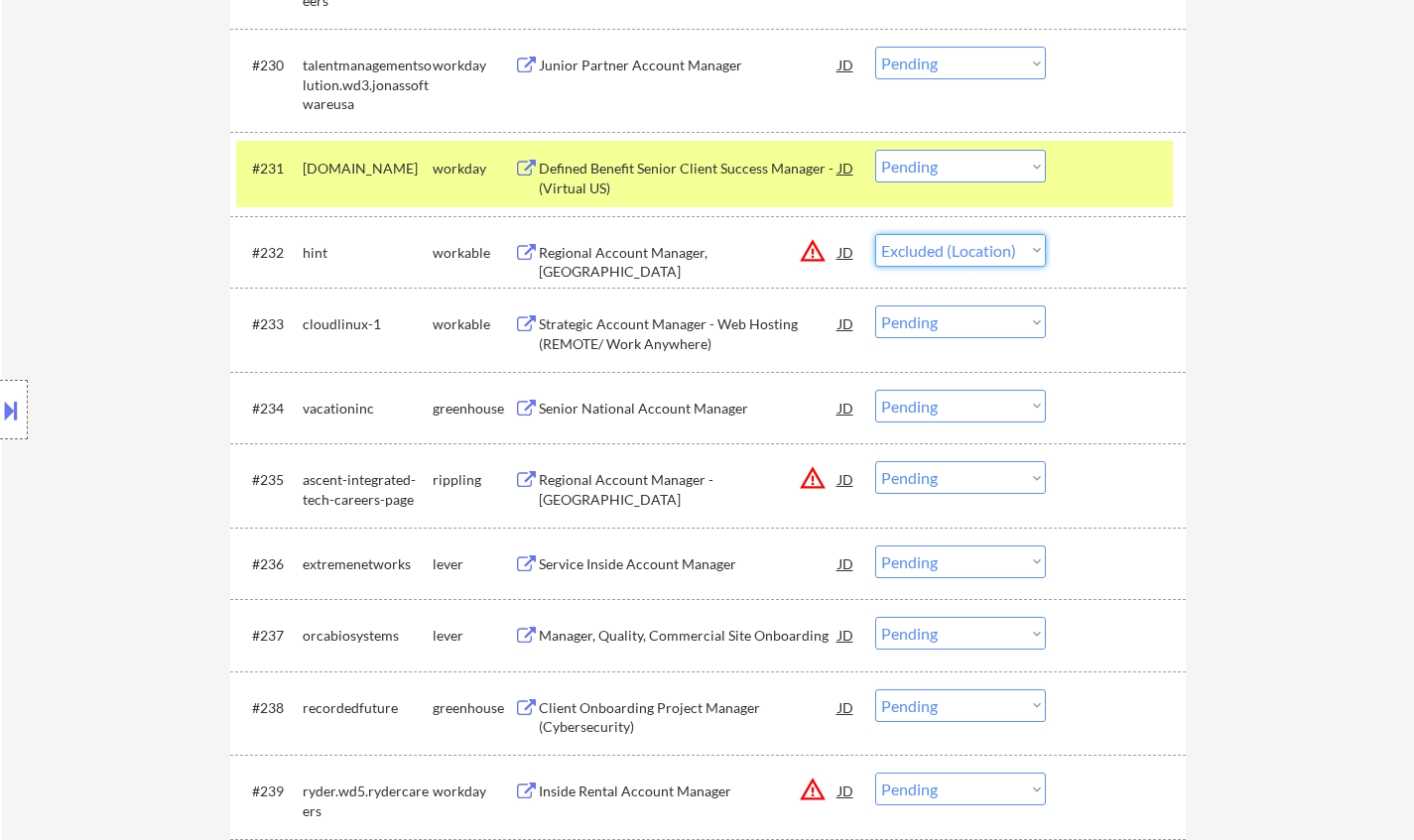 click on "Choose an option... Pending Applied Excluded (Questions) Excluded (Expired) Excluded (Location) Excluded (Bad Match) Excluded (Blocklist) Excluded (Salary) Excluded (Other)" at bounding box center [961, 250] 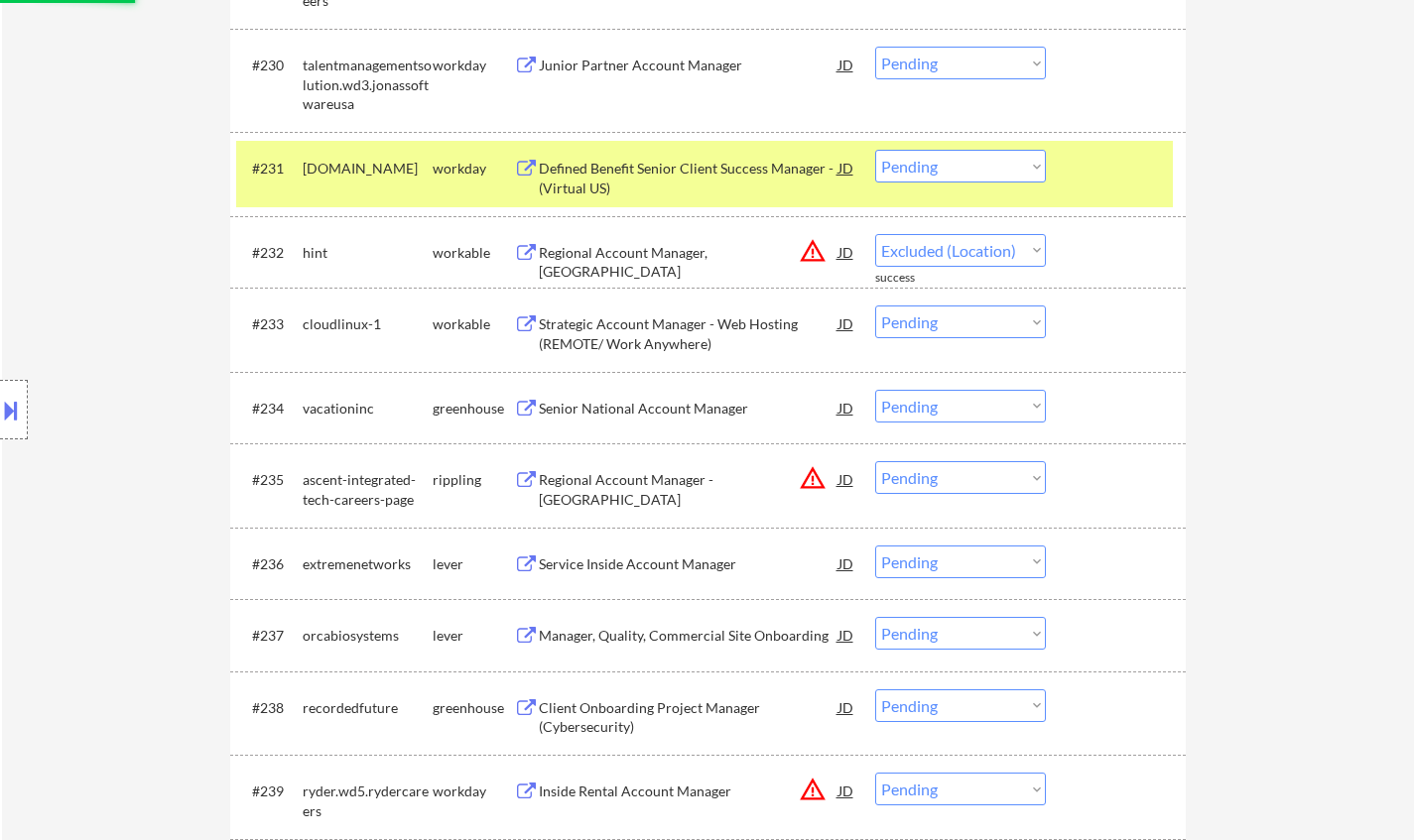 select on ""pending"" 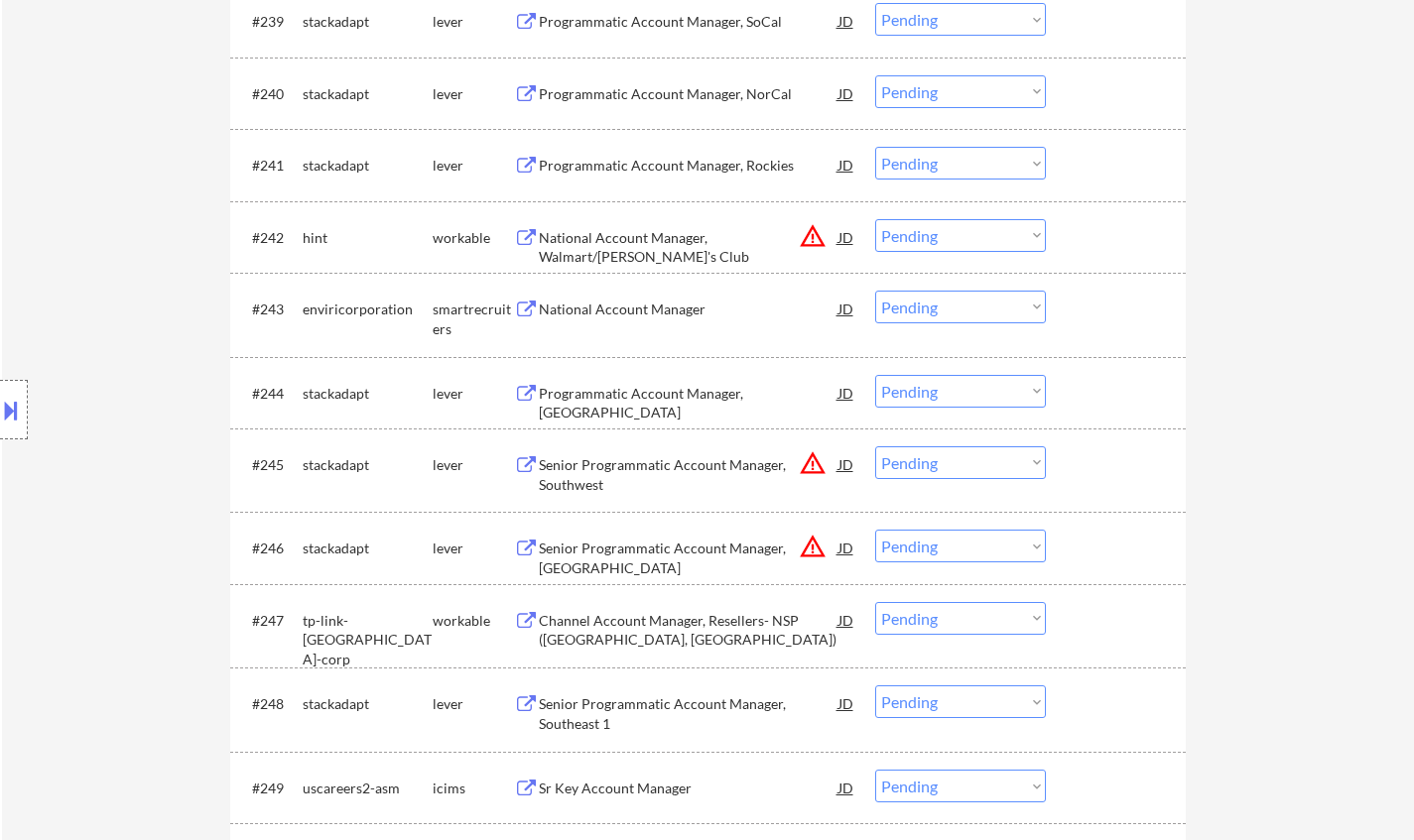 scroll, scrollTop: 3669, scrollLeft: 0, axis: vertical 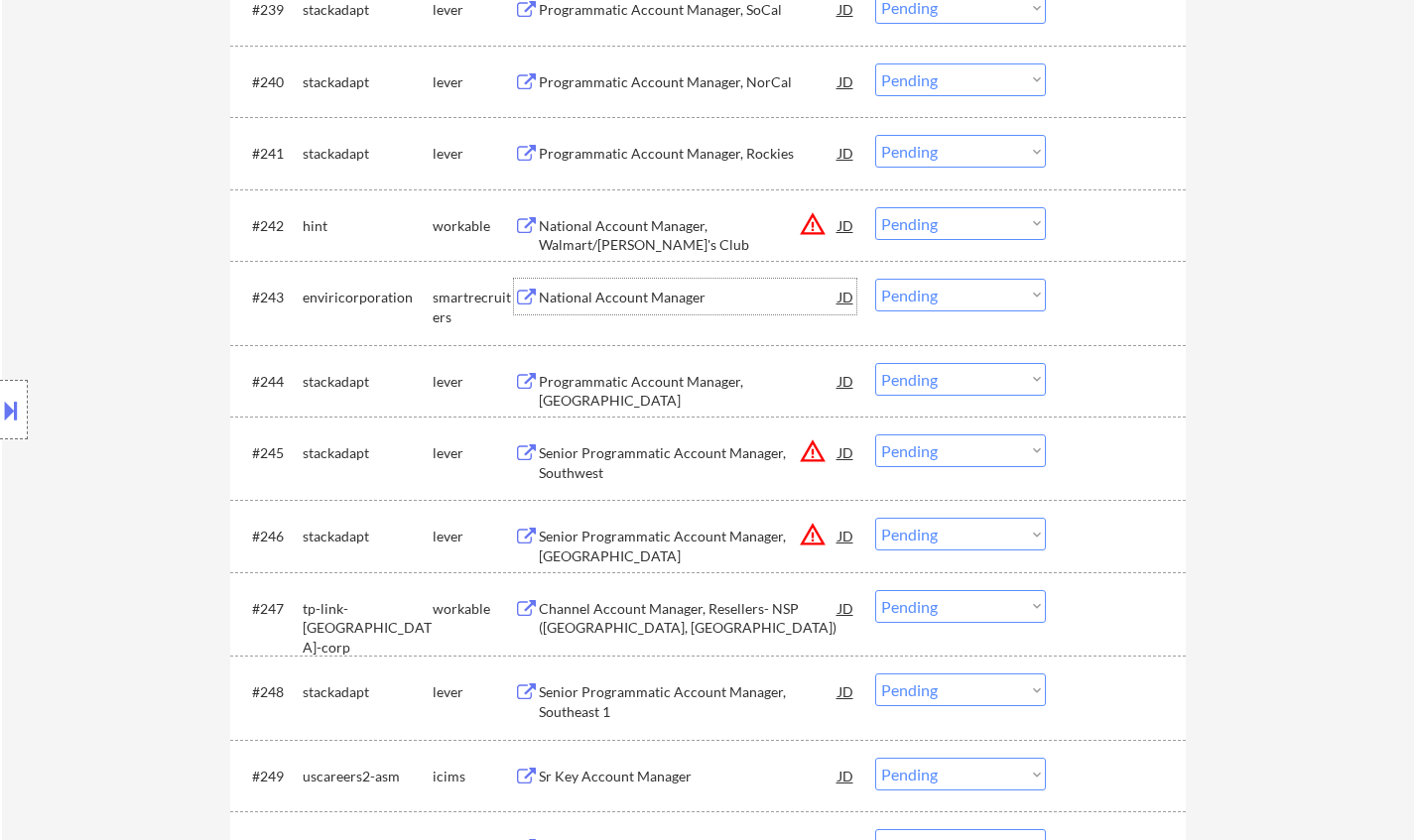 click on "National Account Manager" at bounding box center [689, 298] 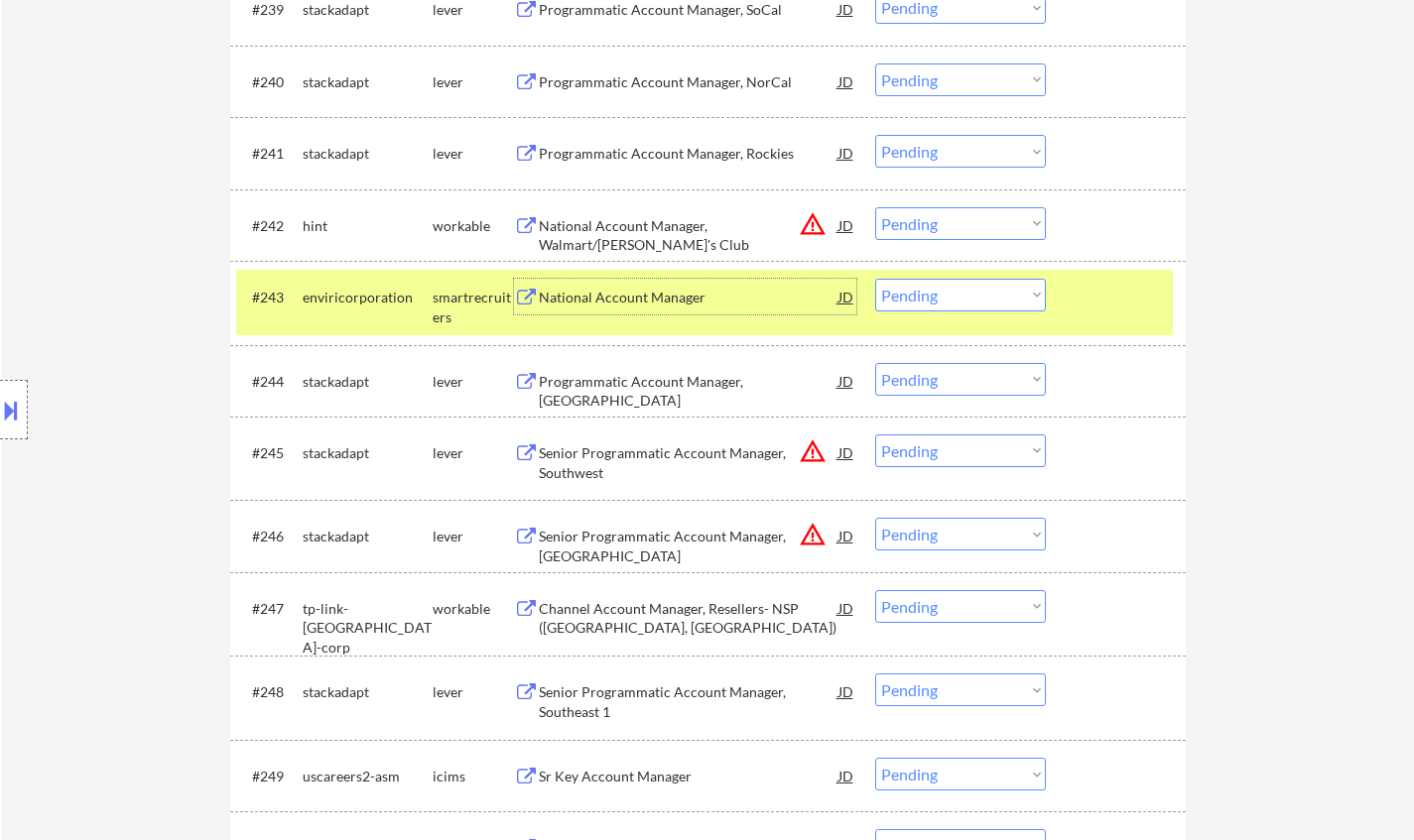 click on "National Account Manager" at bounding box center [689, 298] 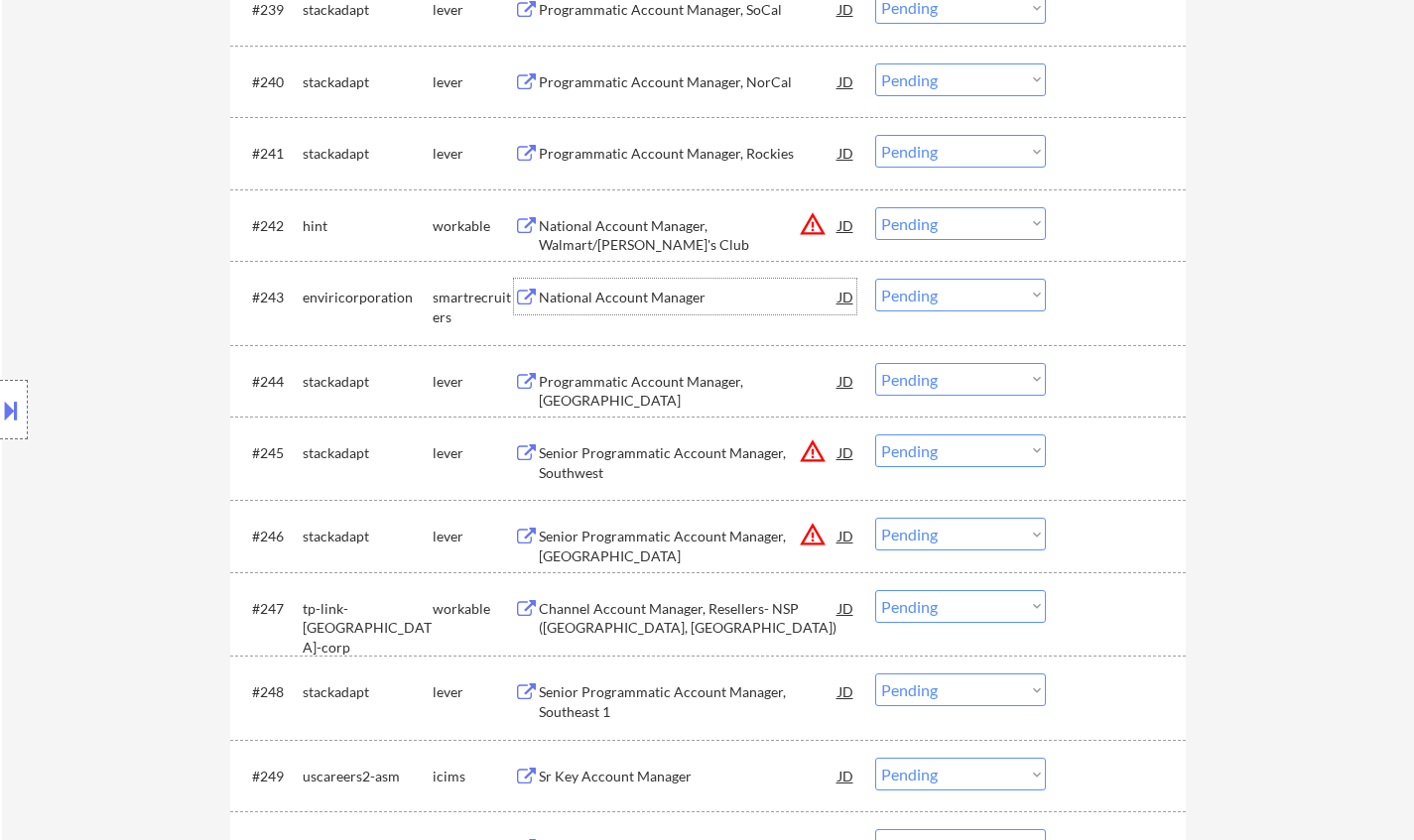 click on "National Account Manager" at bounding box center (689, 298) 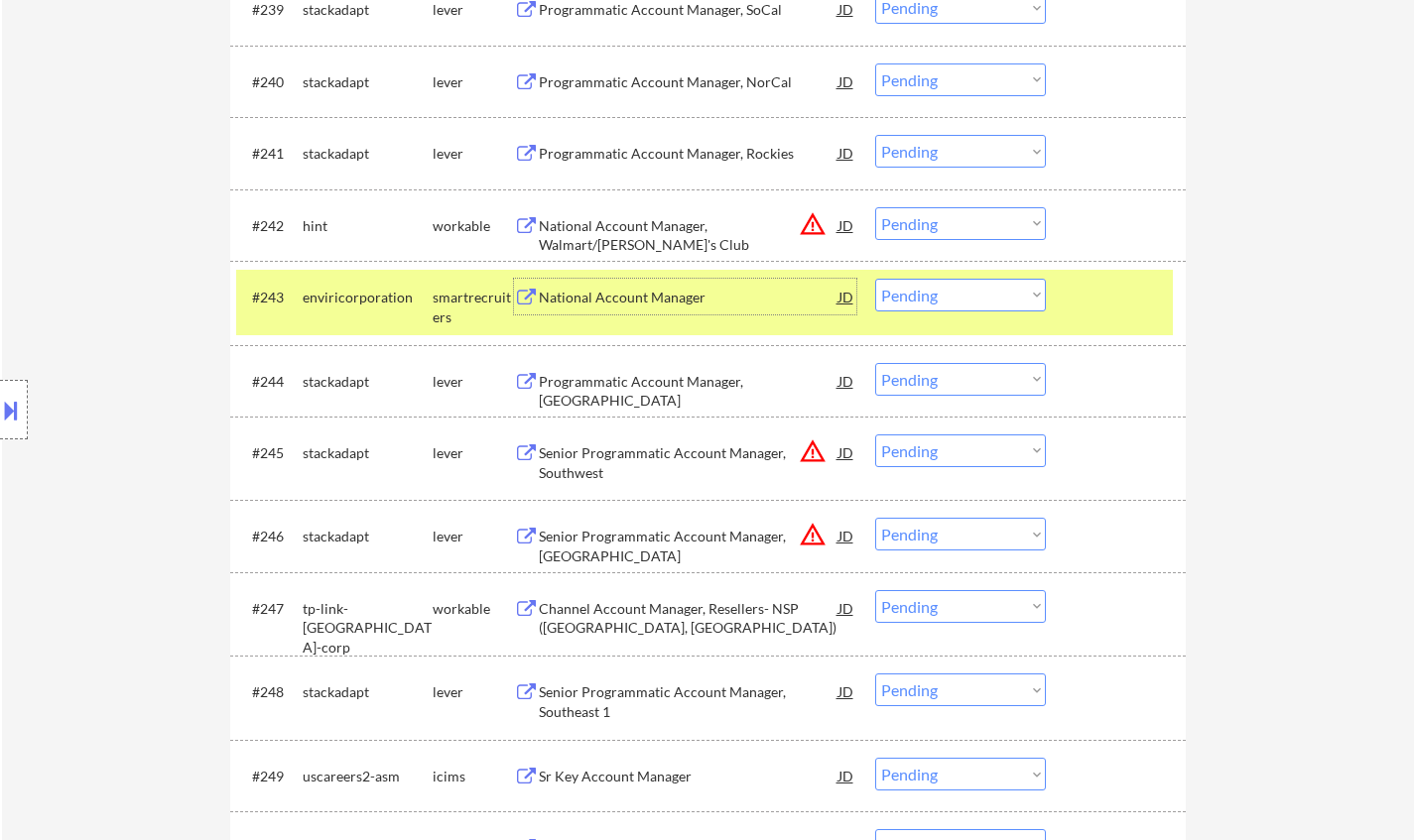 click on "Choose an option... Pending Applied Excluded (Questions) Excluded (Expired) Excluded (Location) Excluded (Bad Match) Excluded (Blocklist) Excluded (Salary) Excluded (Other)" at bounding box center (961, 295) 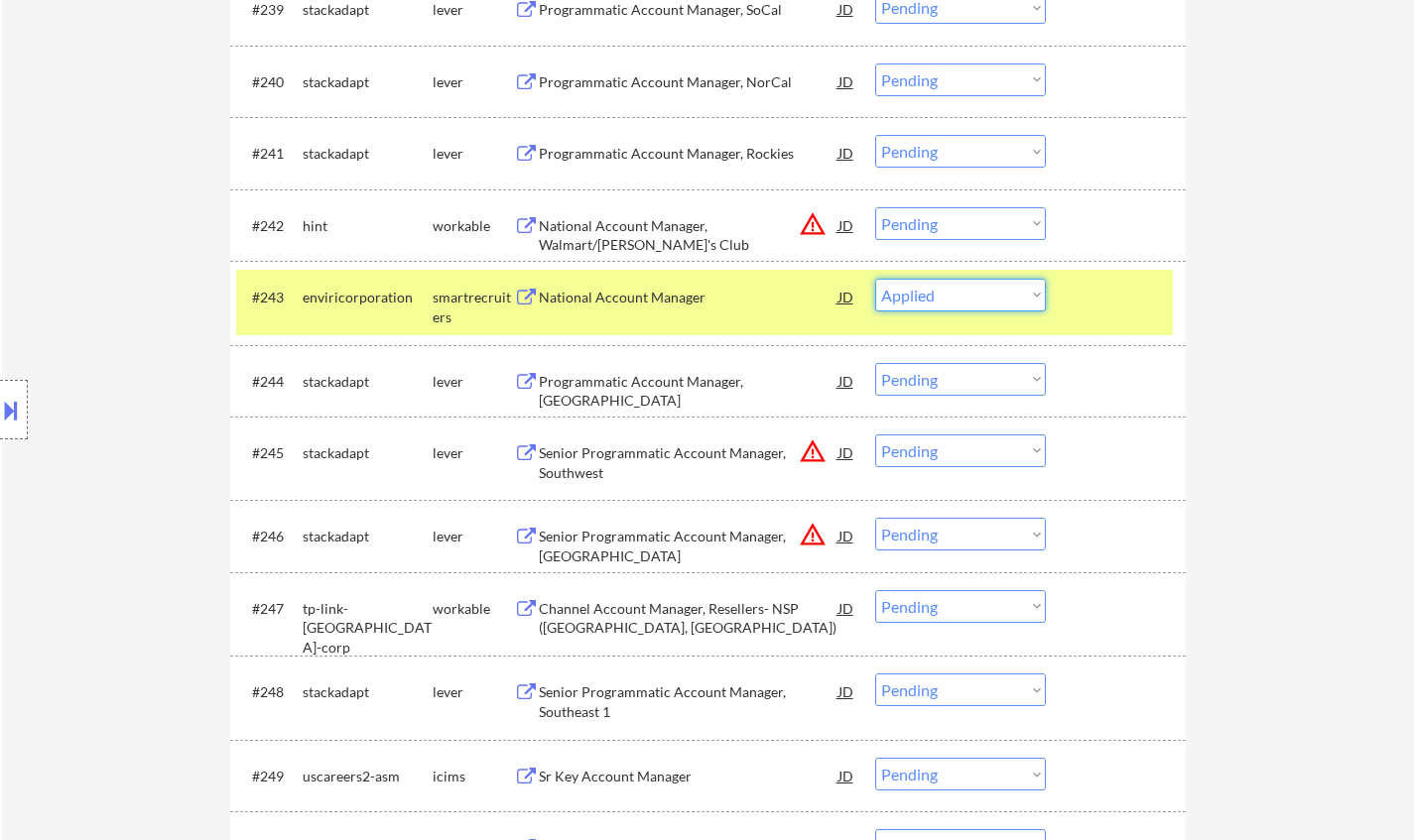 click on "Choose an option... Pending Applied Excluded (Questions) Excluded (Expired) Excluded (Location) Excluded (Bad Match) Excluded (Blocklist) Excluded (Salary) Excluded (Other)" at bounding box center (961, 295) 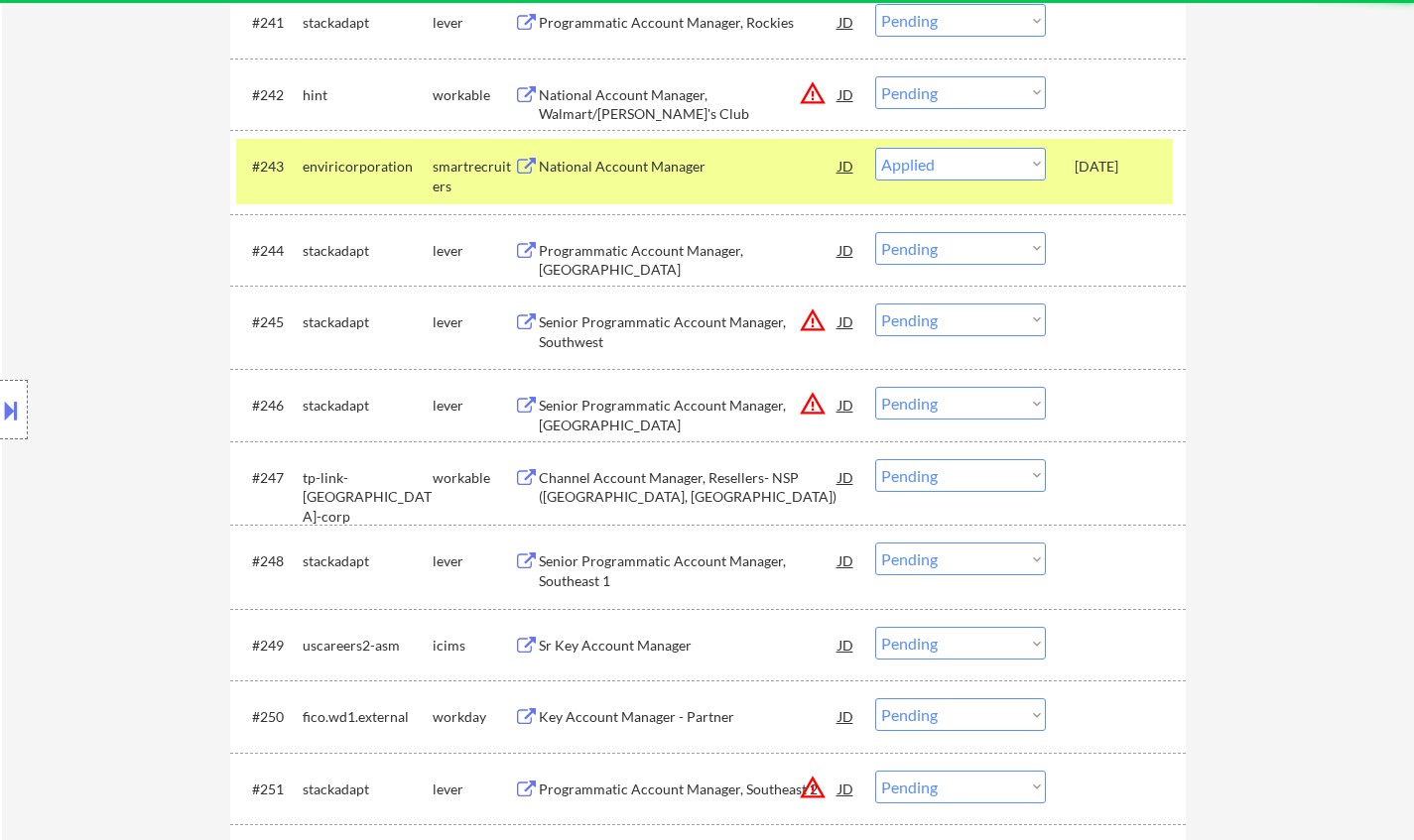 select on ""pending"" 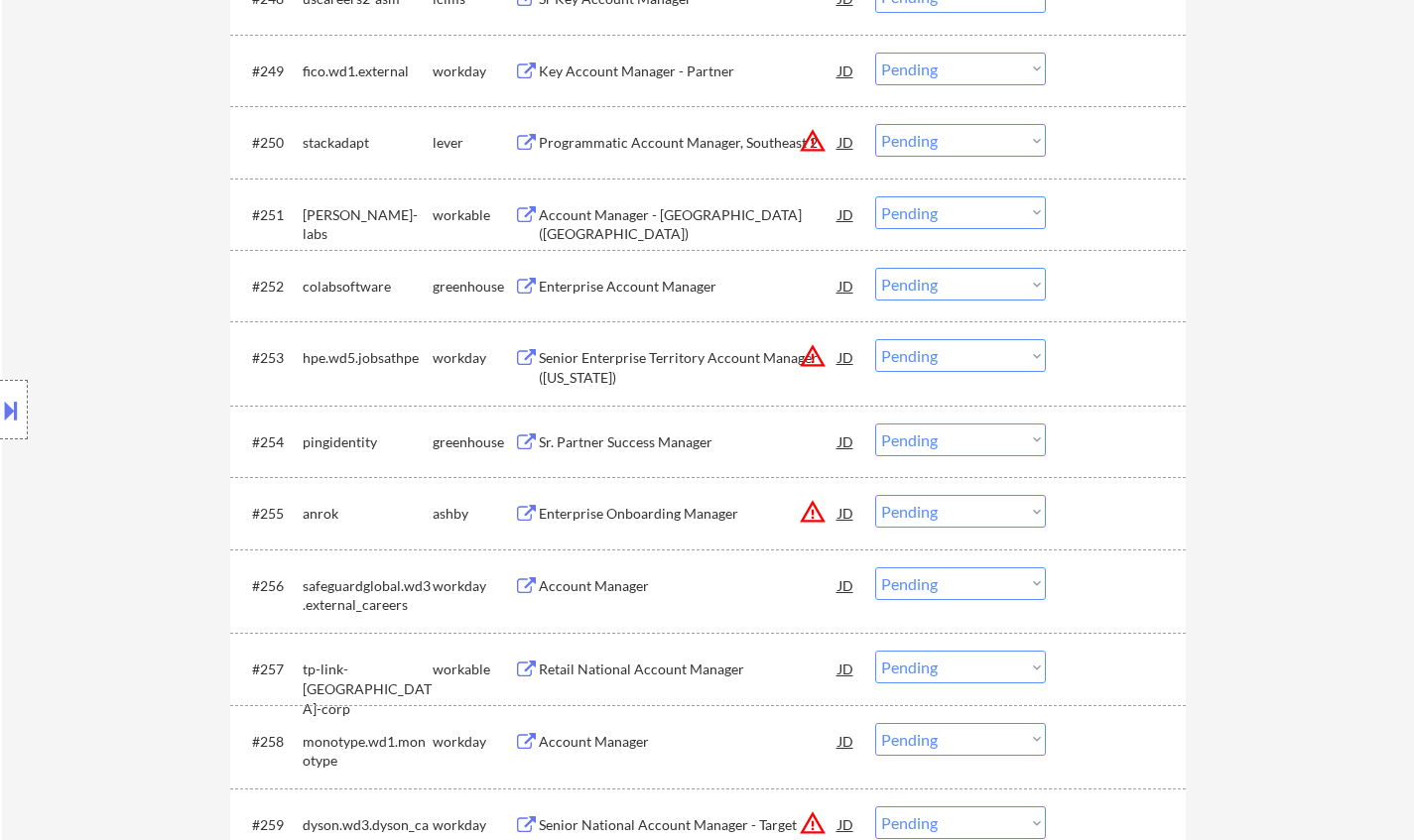 scroll, scrollTop: 4364, scrollLeft: 0, axis: vertical 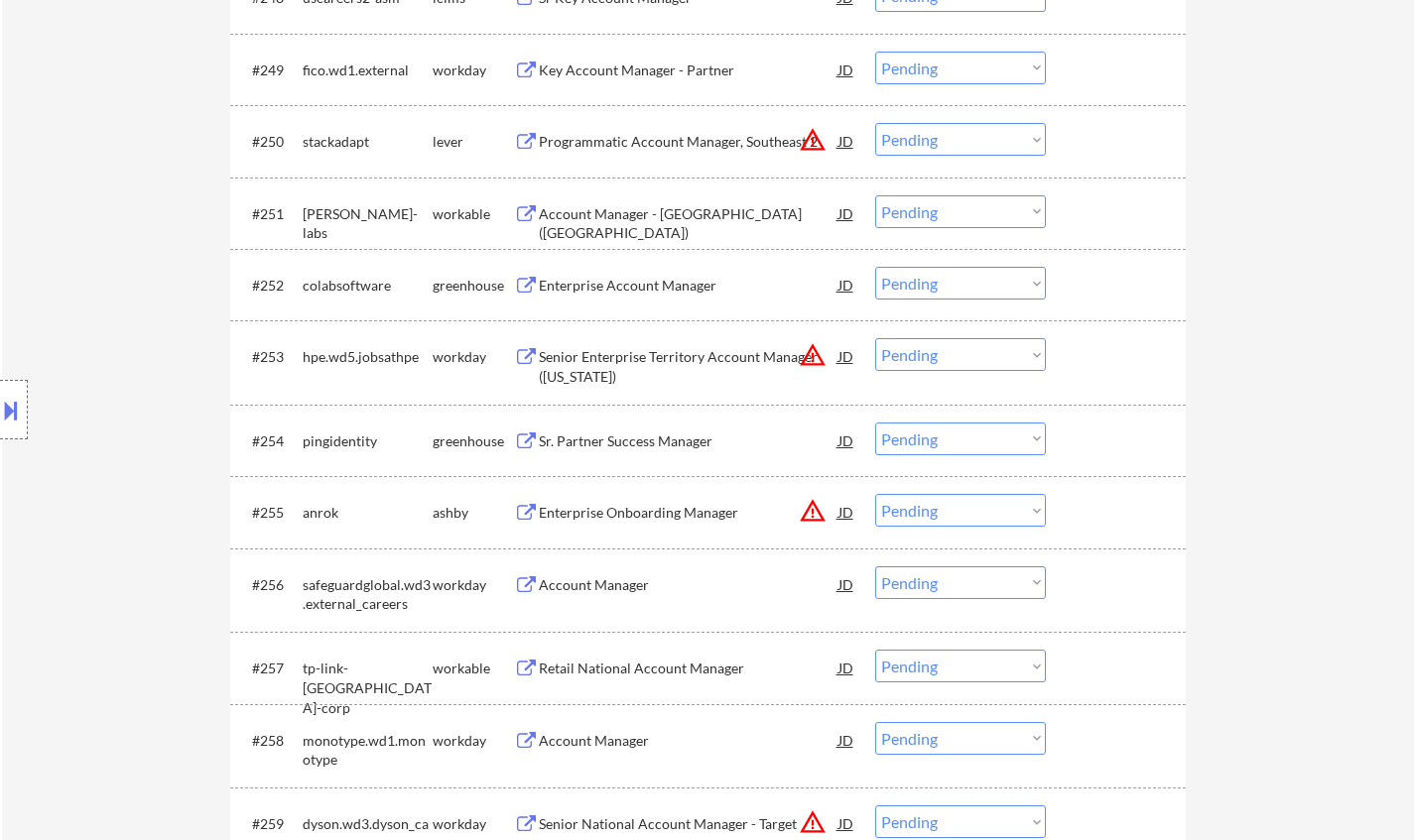 click on "Enterprise Account Manager" at bounding box center (689, 286) 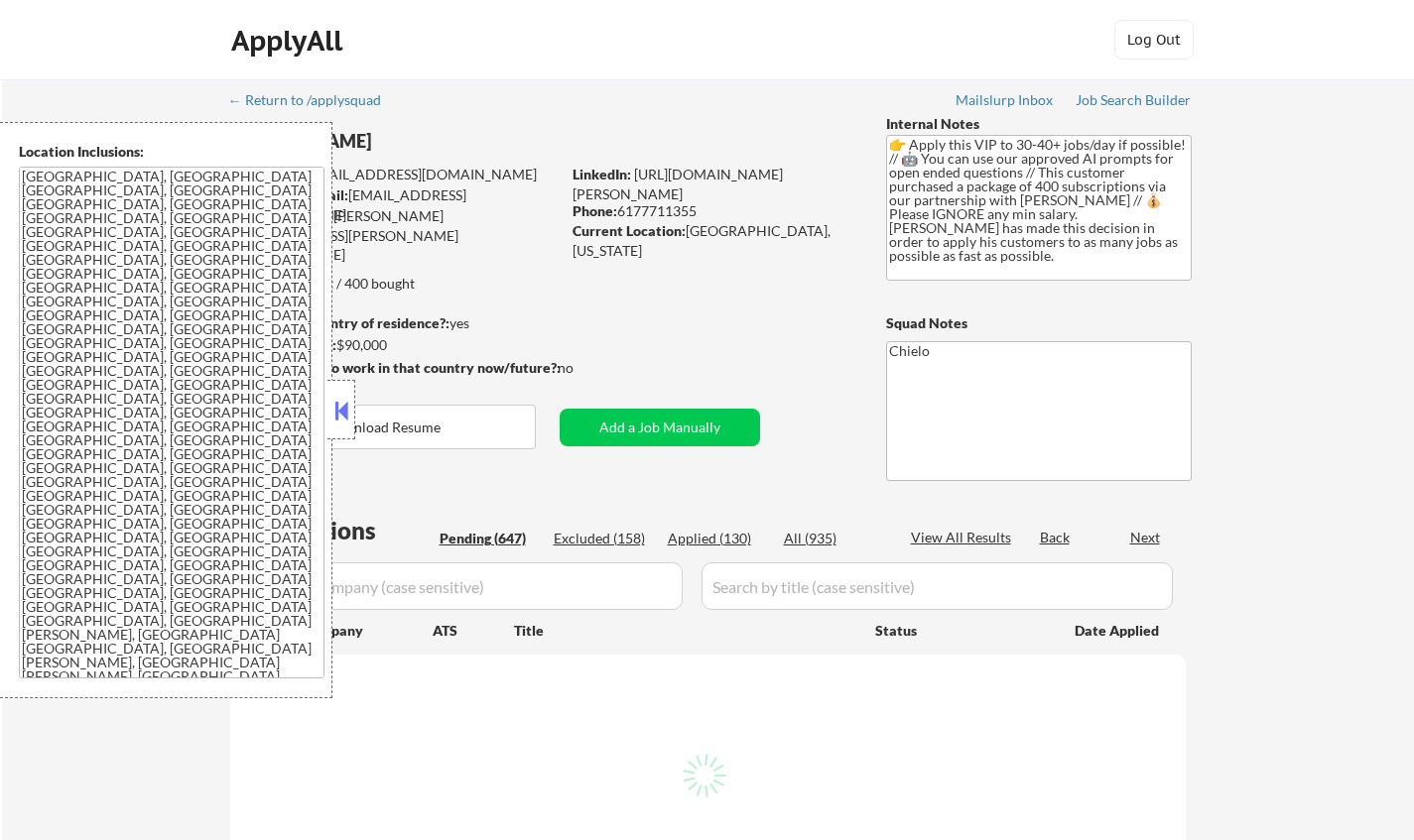 scroll, scrollTop: 0, scrollLeft: 0, axis: both 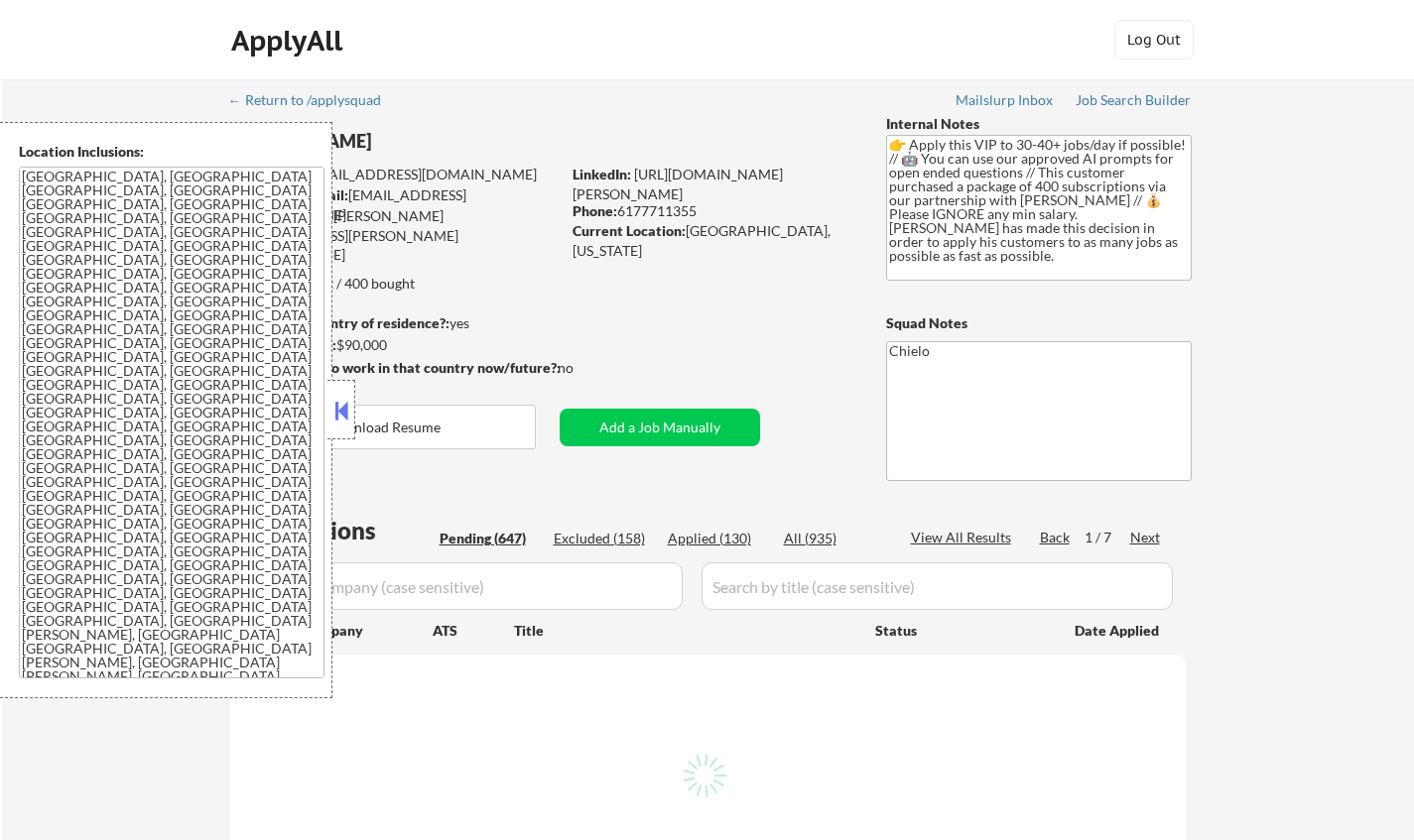 click on "Location Inclusions: Cambridge, MA   Somerville, MA   Brookline, MA   Newton, MA   Quincy, MA   Medford, MA   Malden, MA   Waltham, MA   Everett, MA   Chelsea, MA   Watertown, MA   Revere, MA   Arlington, MA   Belmont, MA   Winthrop, MA   Milton, MA   Needham, MA   Dedham, MA   Norwood, MA   Woburn, MA   Braintree, MA   Lexington, MA   Weymouth, MA   Stoneham, MA   Melrose, MA   Wakefield, MA   Burlington, MA   Randolph, MA   Canton, MA   Saugus, MA Winchester, MA   Boston, MA   Lynn, MA   Saugus, MA   Lynn, MA Weston, MA   Lincoln, MA   Wellesley, MA   Bedford, MA   Reading, MA   Framingham, MA   Billerica, MA   Peabody, MA   Wilmington, MA" at bounding box center [166, 410] 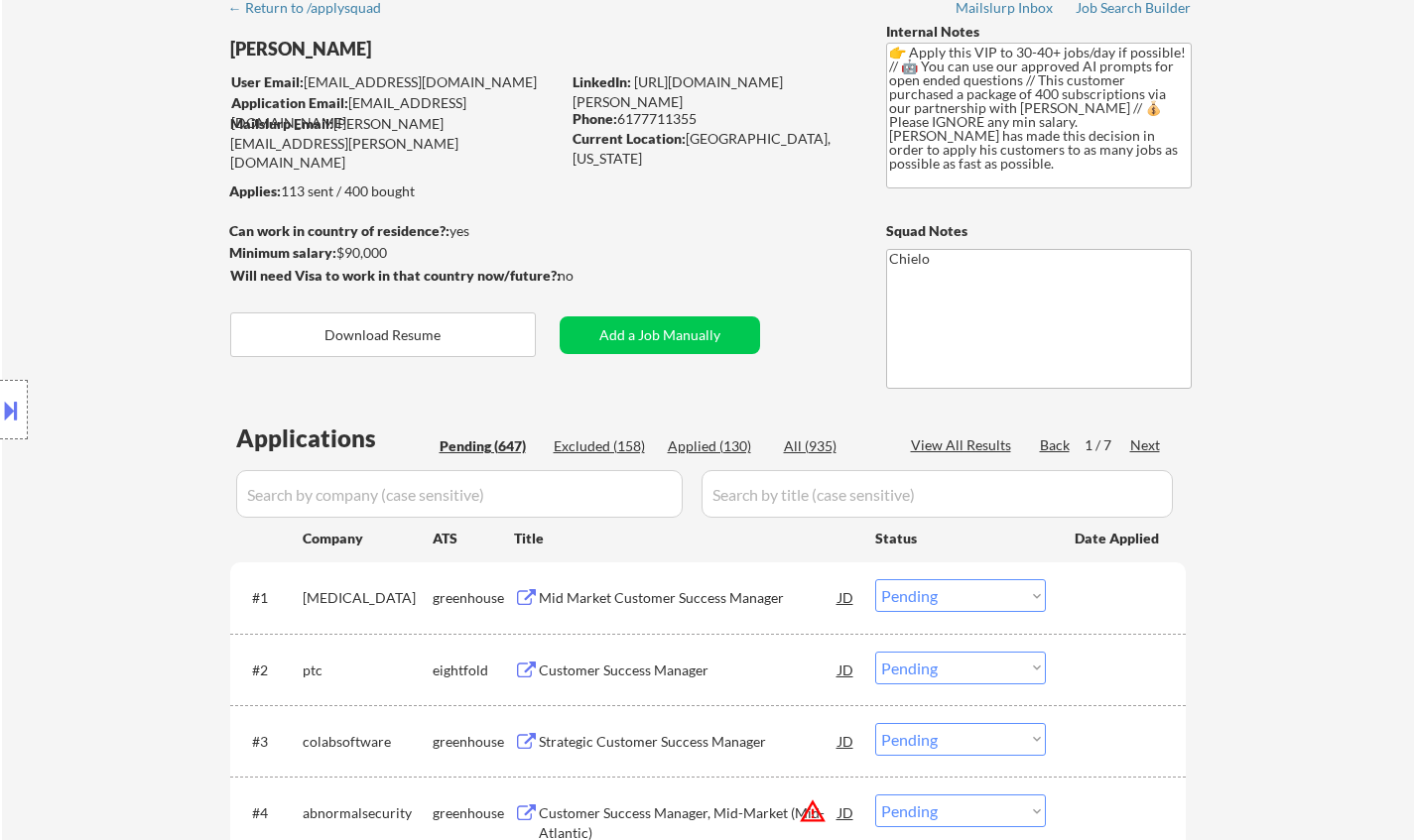 scroll, scrollTop: 198, scrollLeft: 0, axis: vertical 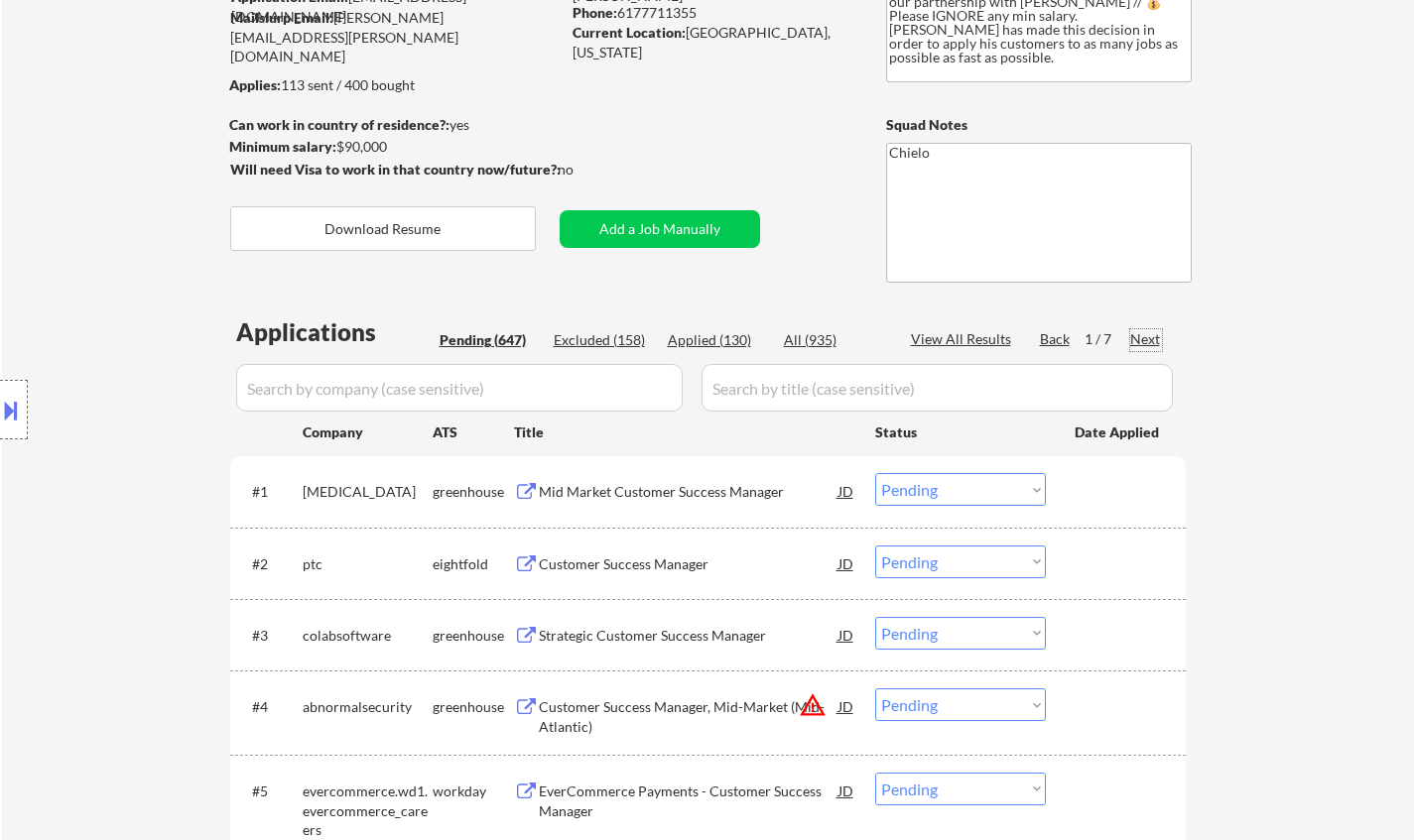 click on "Next" at bounding box center (1146, 339) 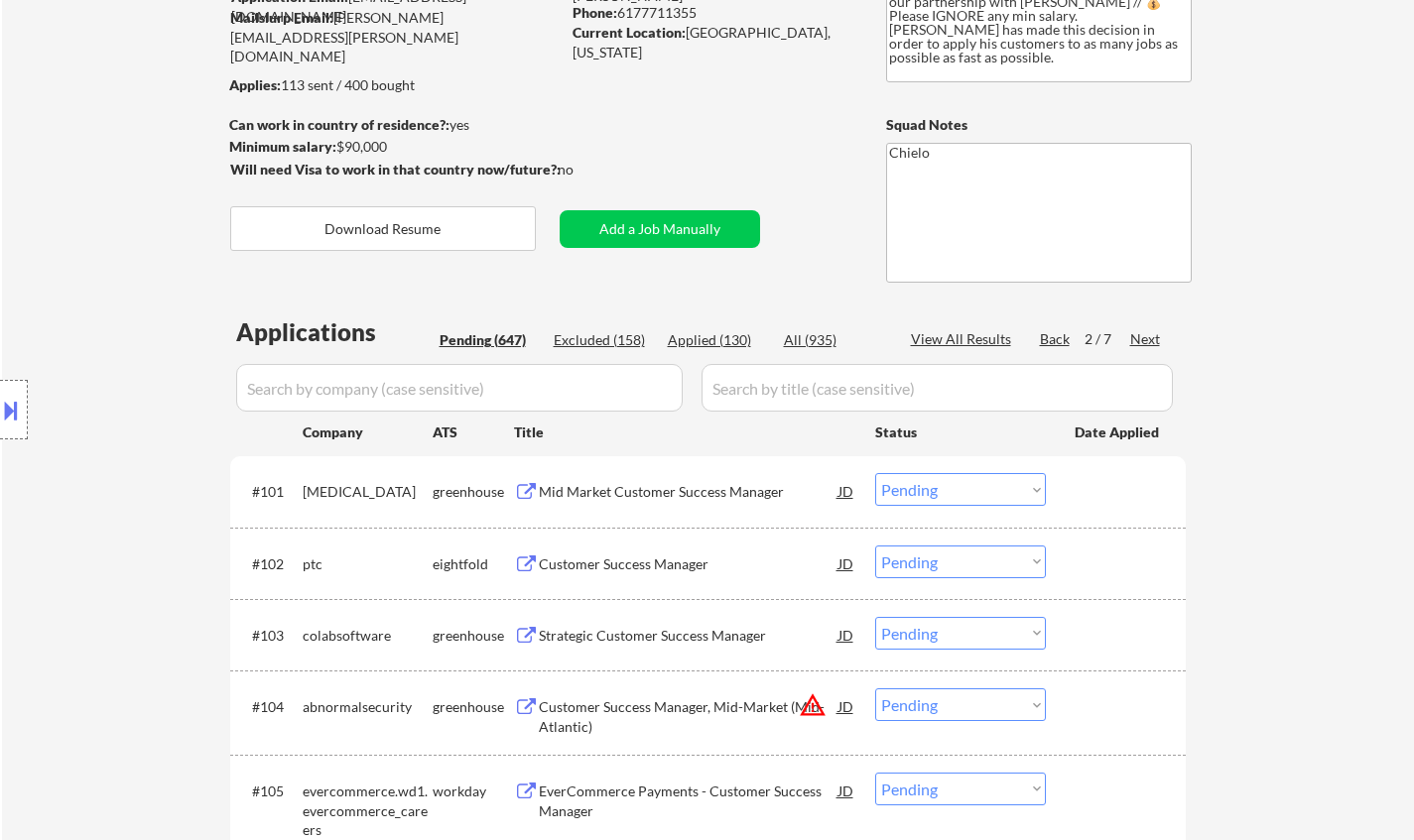 click on "Next" at bounding box center [1146, 339] 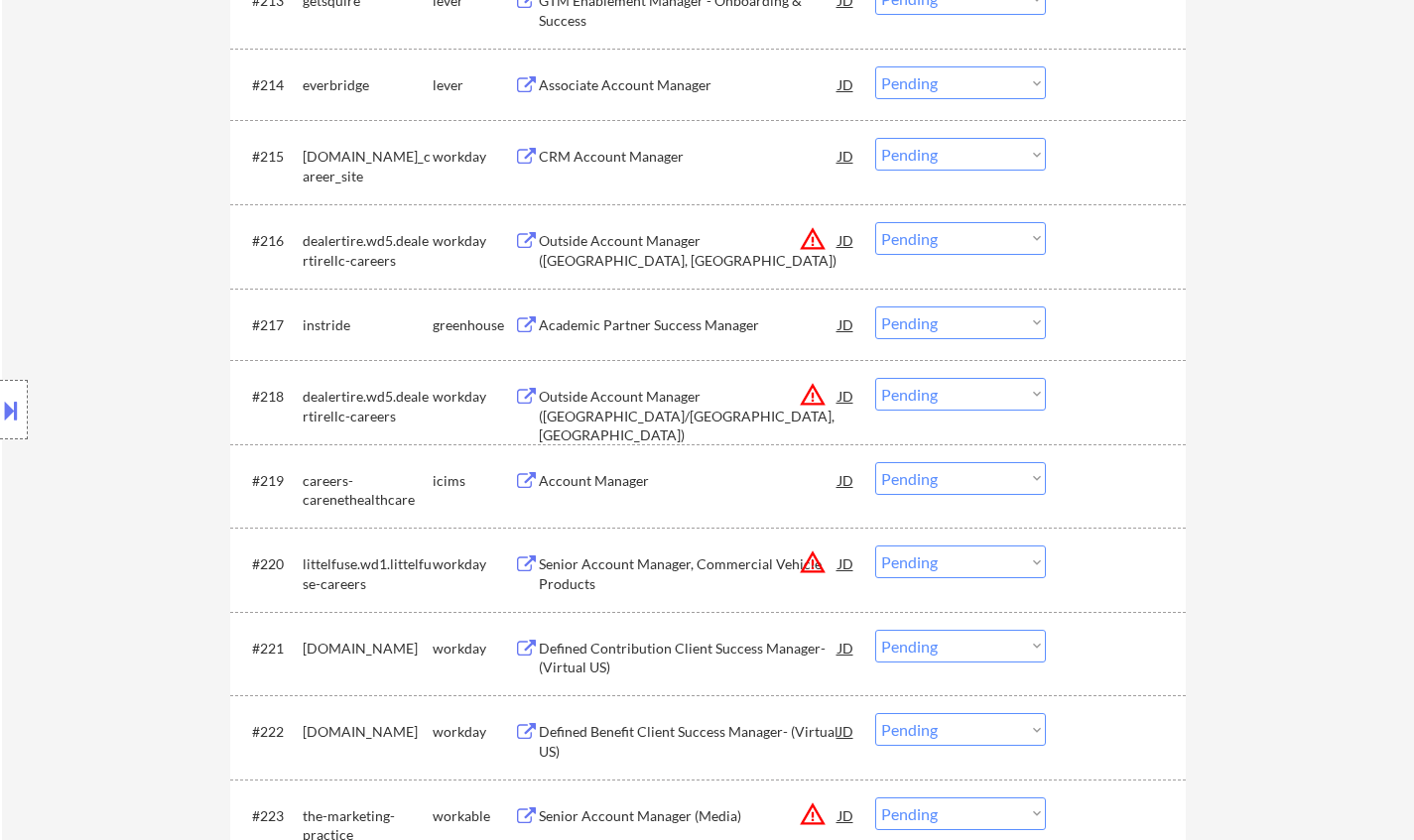 scroll, scrollTop: 1096, scrollLeft: 0, axis: vertical 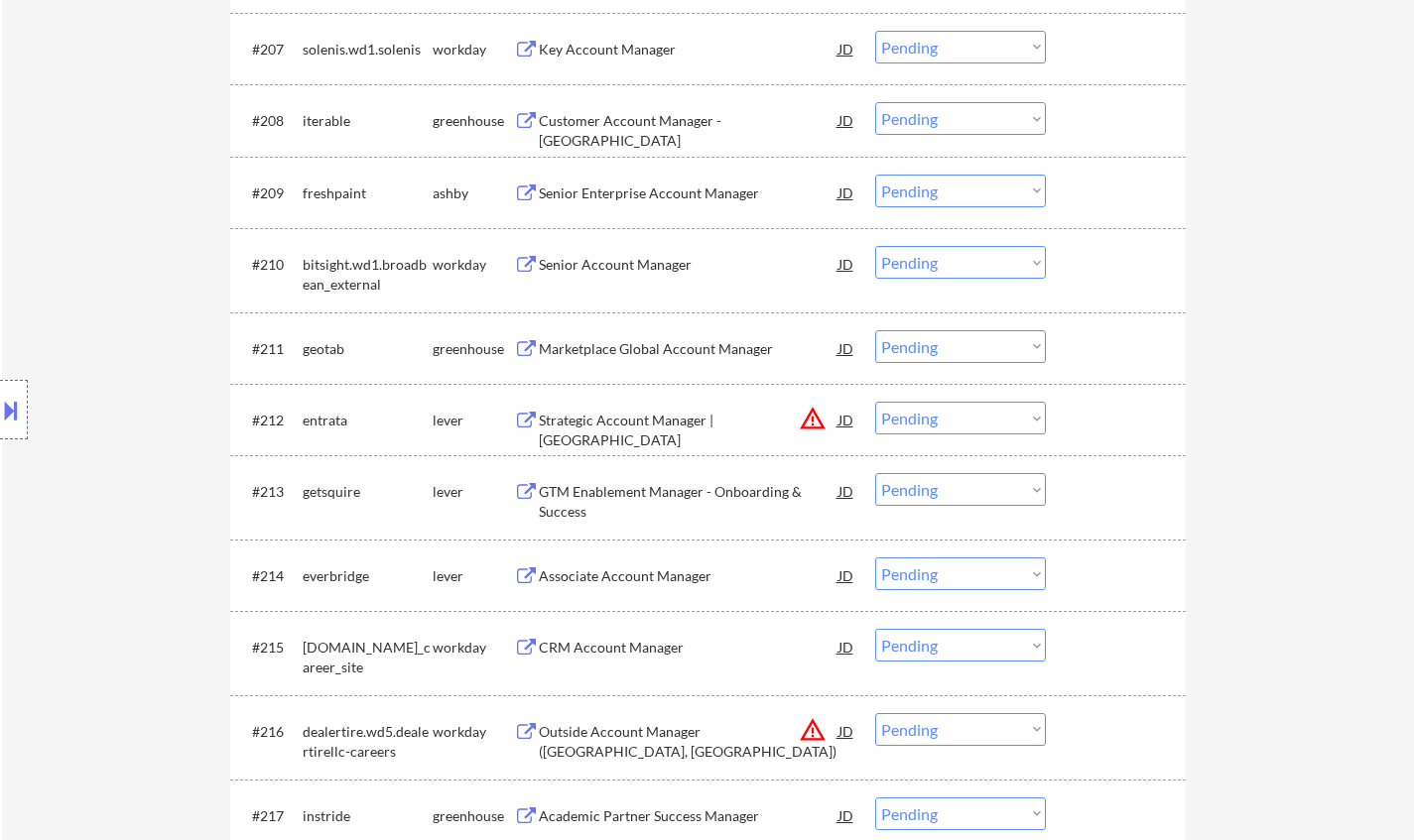 click on "Choose an option... Pending Applied Excluded (Questions) Excluded (Expired) Excluded (Location) Excluded (Bad Match) Excluded (Blocklist) Excluded (Salary) Excluded (Other)" at bounding box center (961, 418) 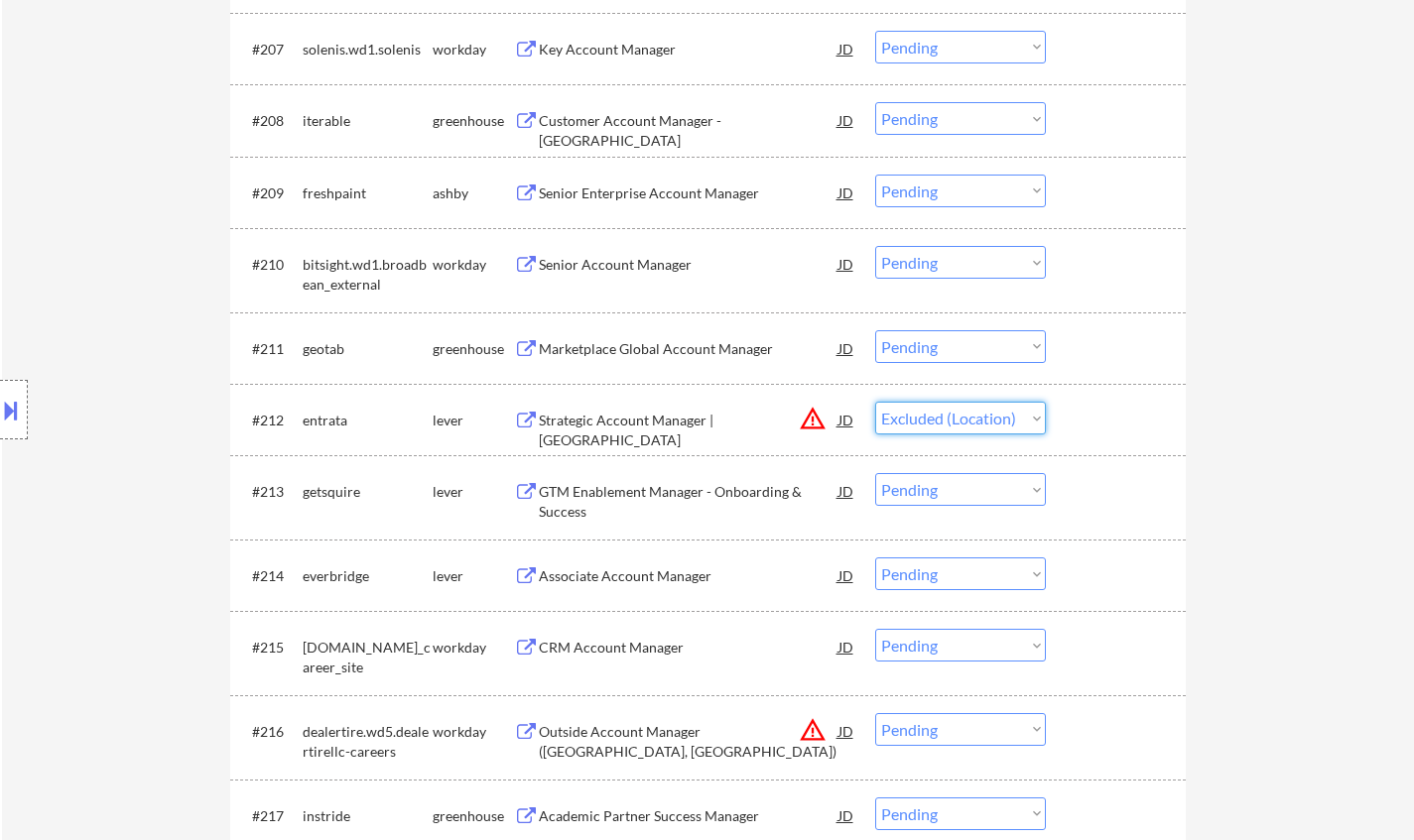 click on "Choose an option... Pending Applied Excluded (Questions) Excluded (Expired) Excluded (Location) Excluded (Bad Match) Excluded (Blocklist) Excluded (Salary) Excluded (Other)" at bounding box center (961, 418) 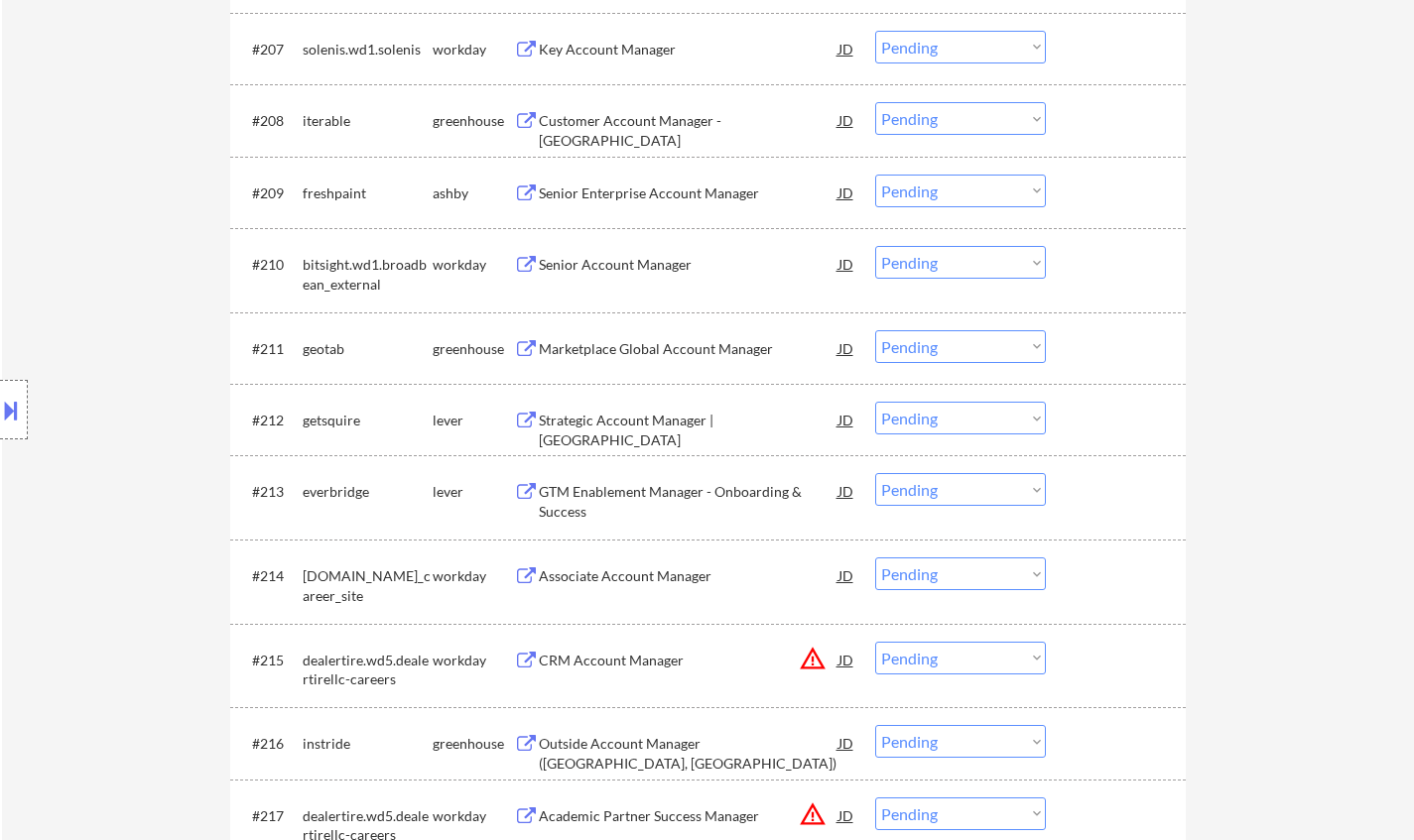 click on "Strategic Account Manager | [GEOGRAPHIC_DATA]" at bounding box center [689, 429] 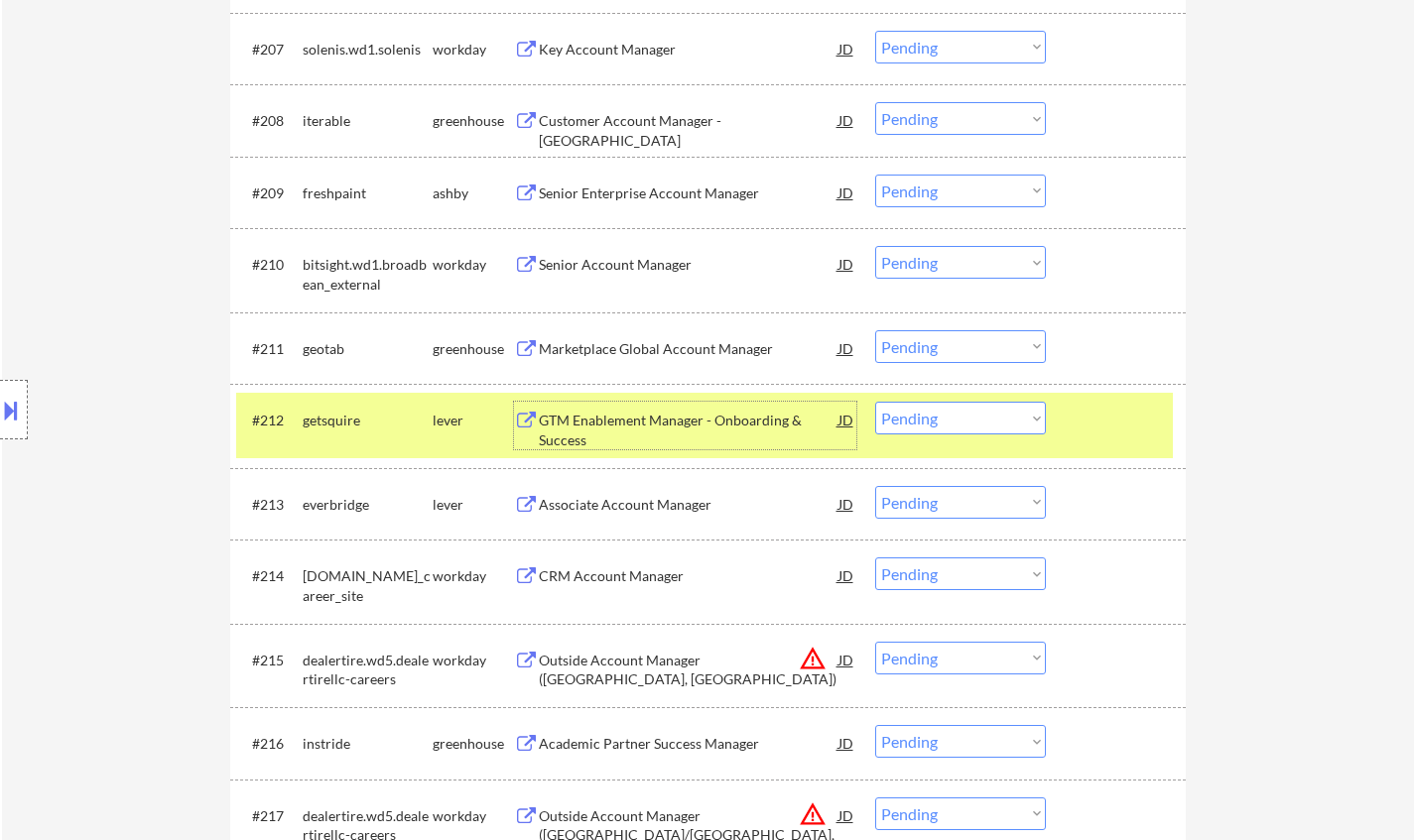 click on "Choose an option... Pending Applied Excluded (Questions) Excluded (Expired) Excluded (Location) Excluded (Bad Match) Excluded (Blocklist) Excluded (Salary) Excluded (Other)" at bounding box center (961, 418) 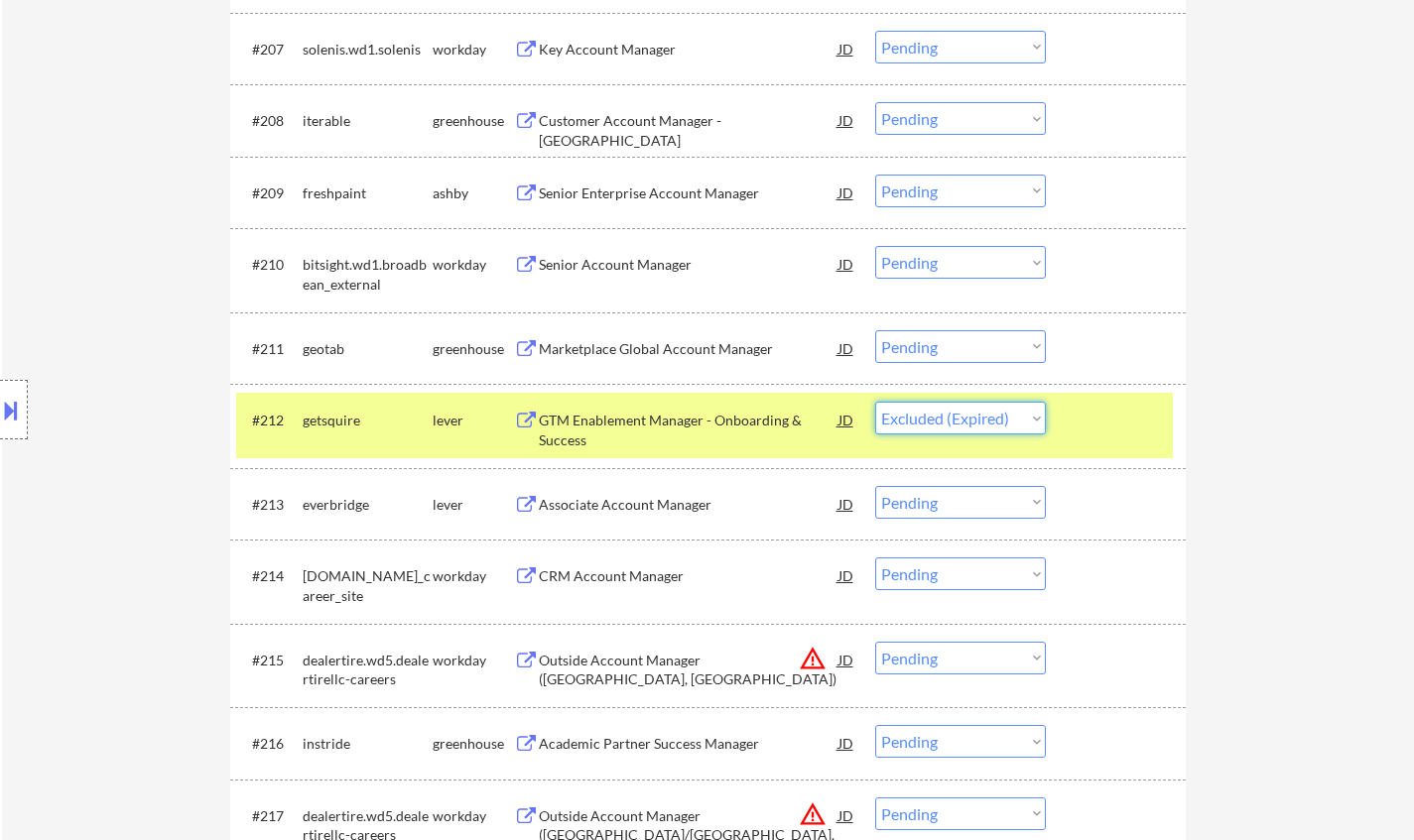 click on "Choose an option... Pending Applied Excluded (Questions) Excluded (Expired) Excluded (Location) Excluded (Bad Match) Excluded (Blocklist) Excluded (Salary) Excluded (Other)" at bounding box center (961, 418) 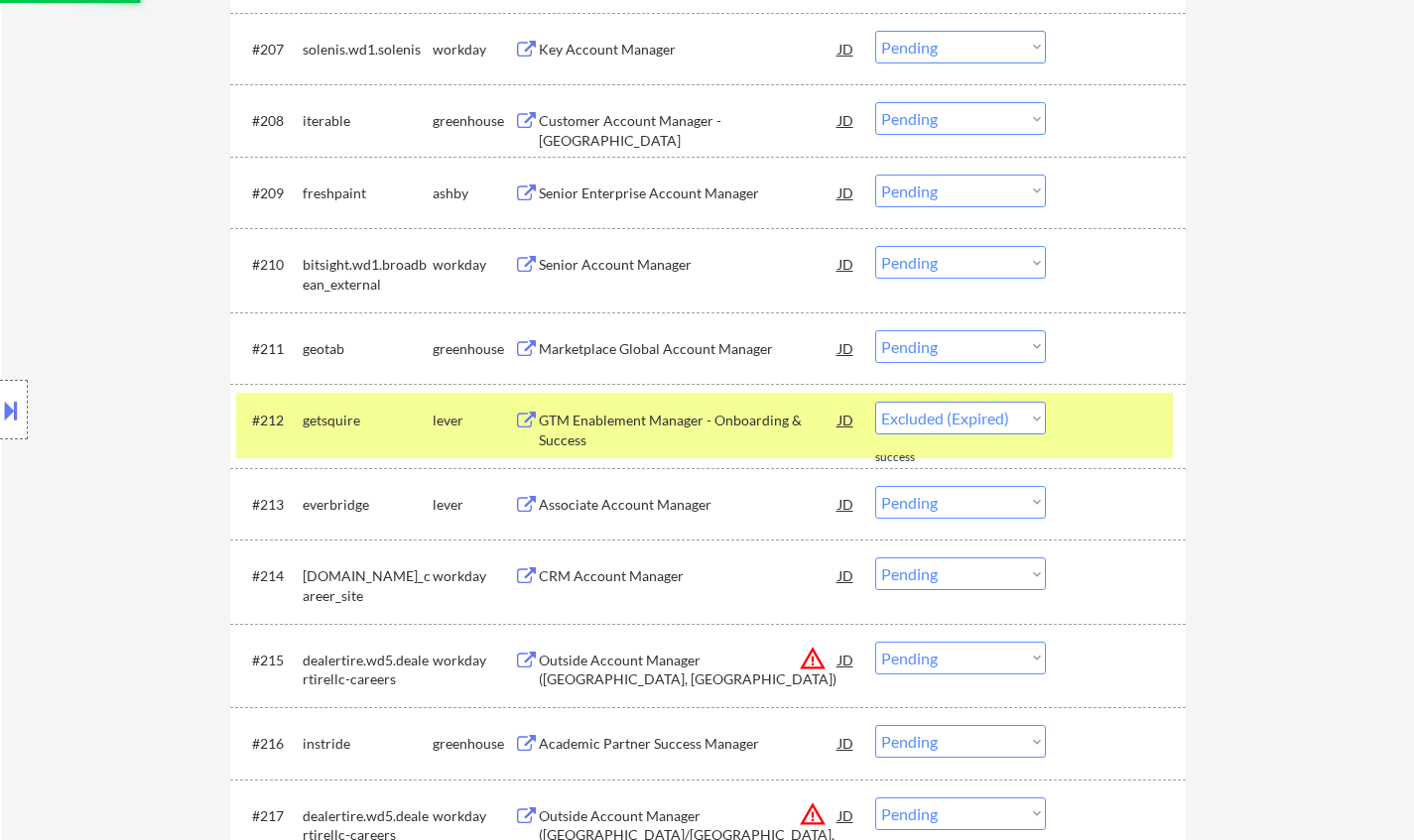 select on ""pending"" 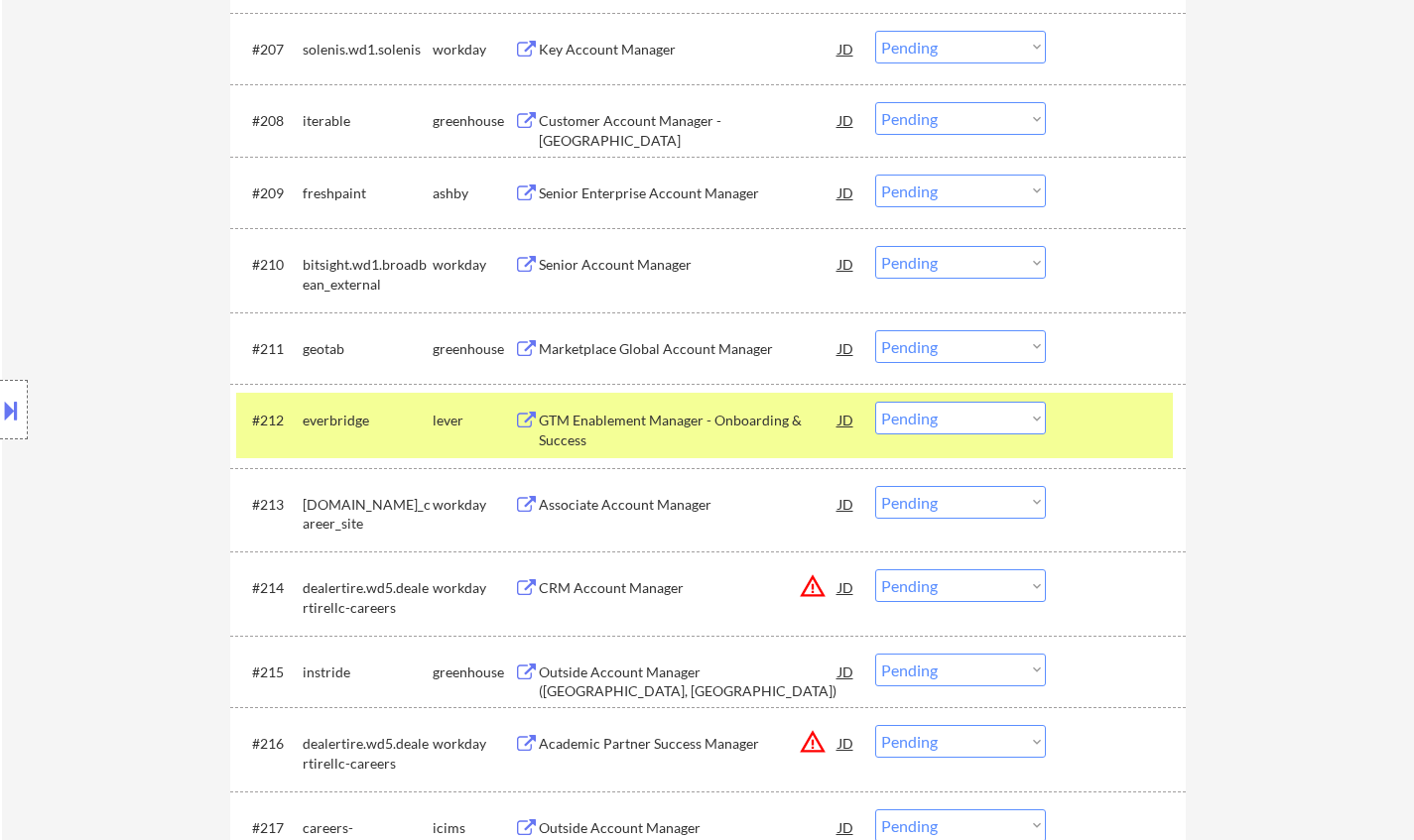 scroll, scrollTop: 2805, scrollLeft: 0, axis: vertical 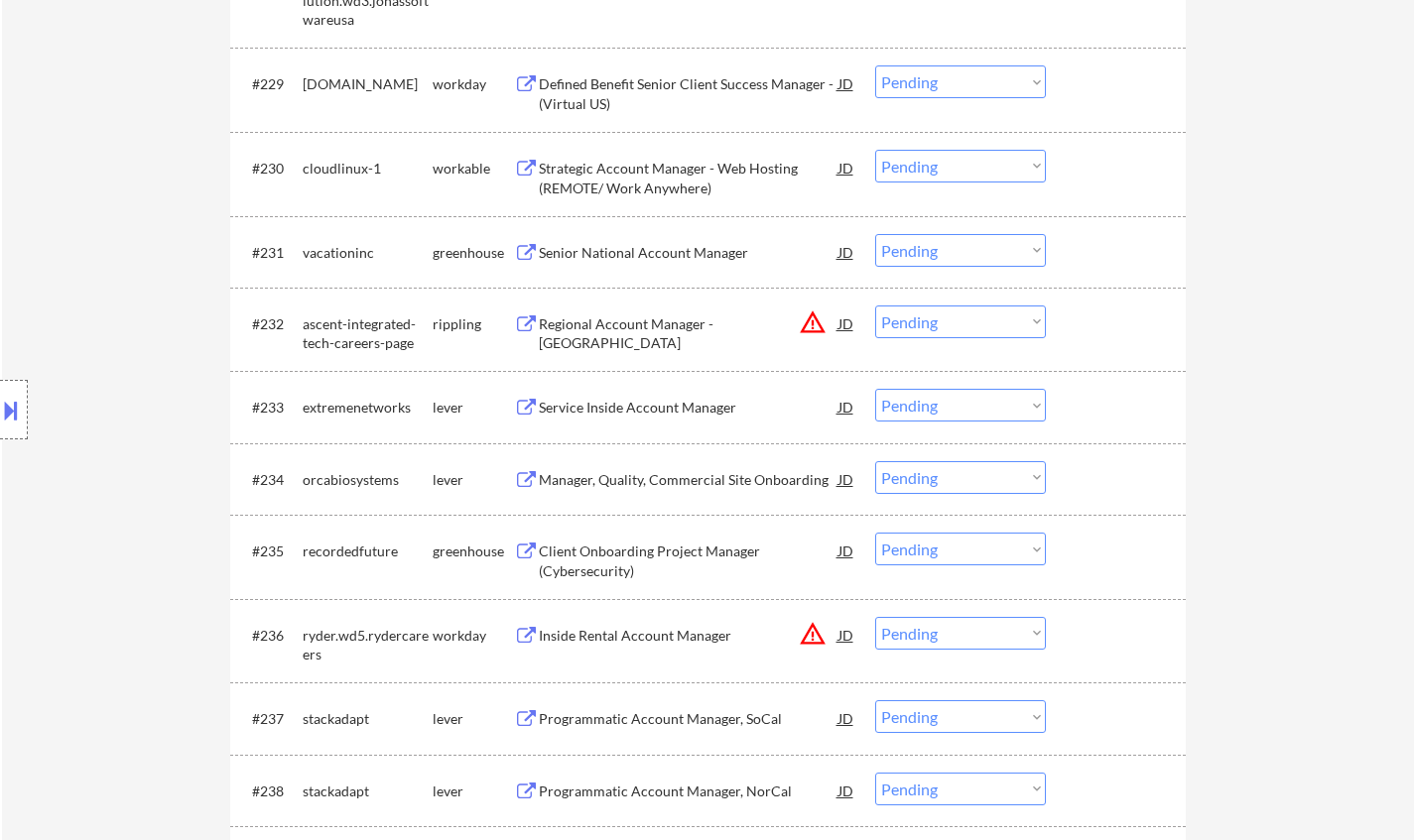 click on "Choose an option... Pending Applied Excluded (Questions) Excluded (Expired) Excluded (Location) Excluded (Bad Match) Excluded (Blocklist) Excluded (Salary) Excluded (Other)" at bounding box center (961, 321) 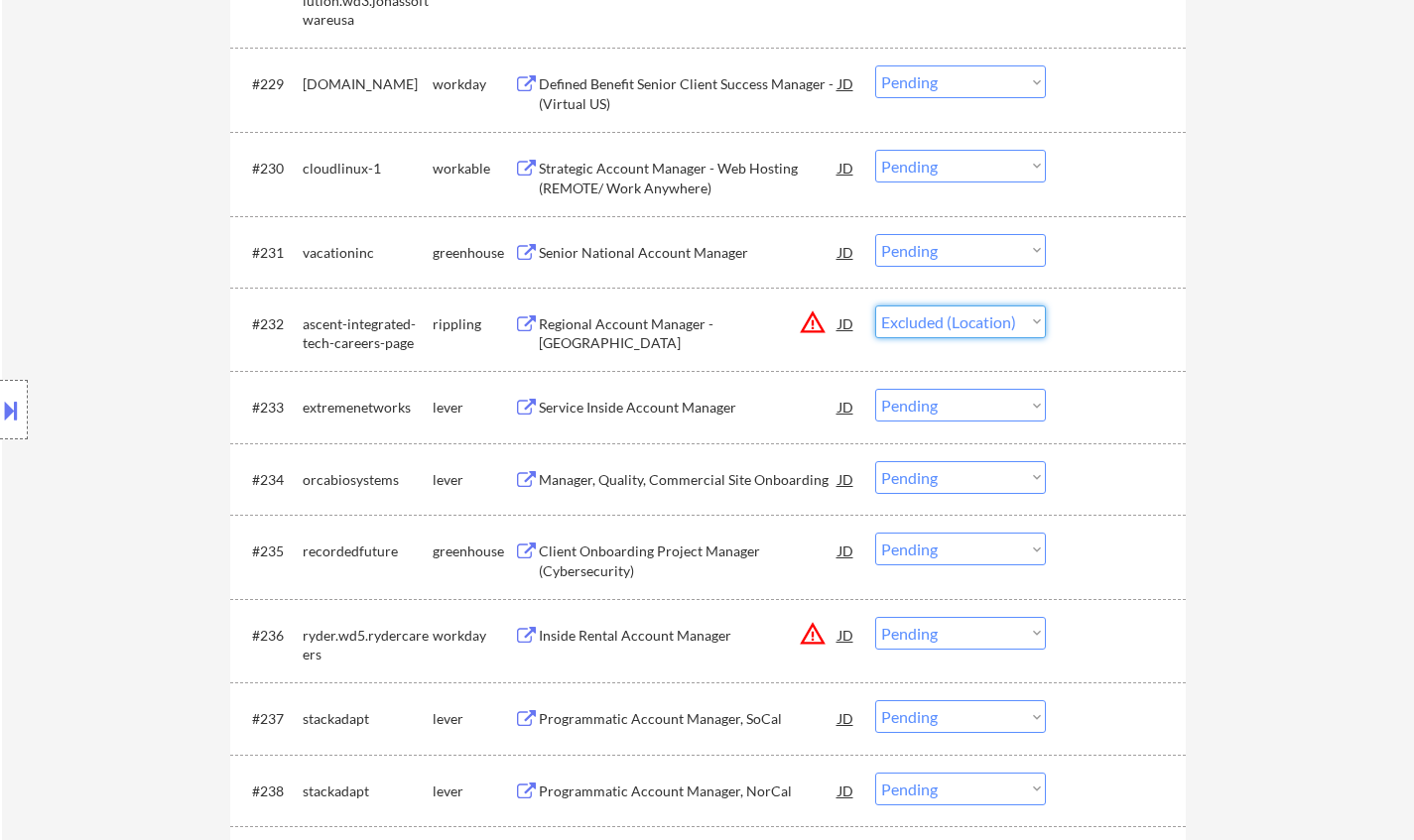 click on "Choose an option... Pending Applied Excluded (Questions) Excluded (Expired) Excluded (Location) Excluded (Bad Match) Excluded (Blocklist) Excluded (Salary) Excluded (Other)" at bounding box center [961, 321] 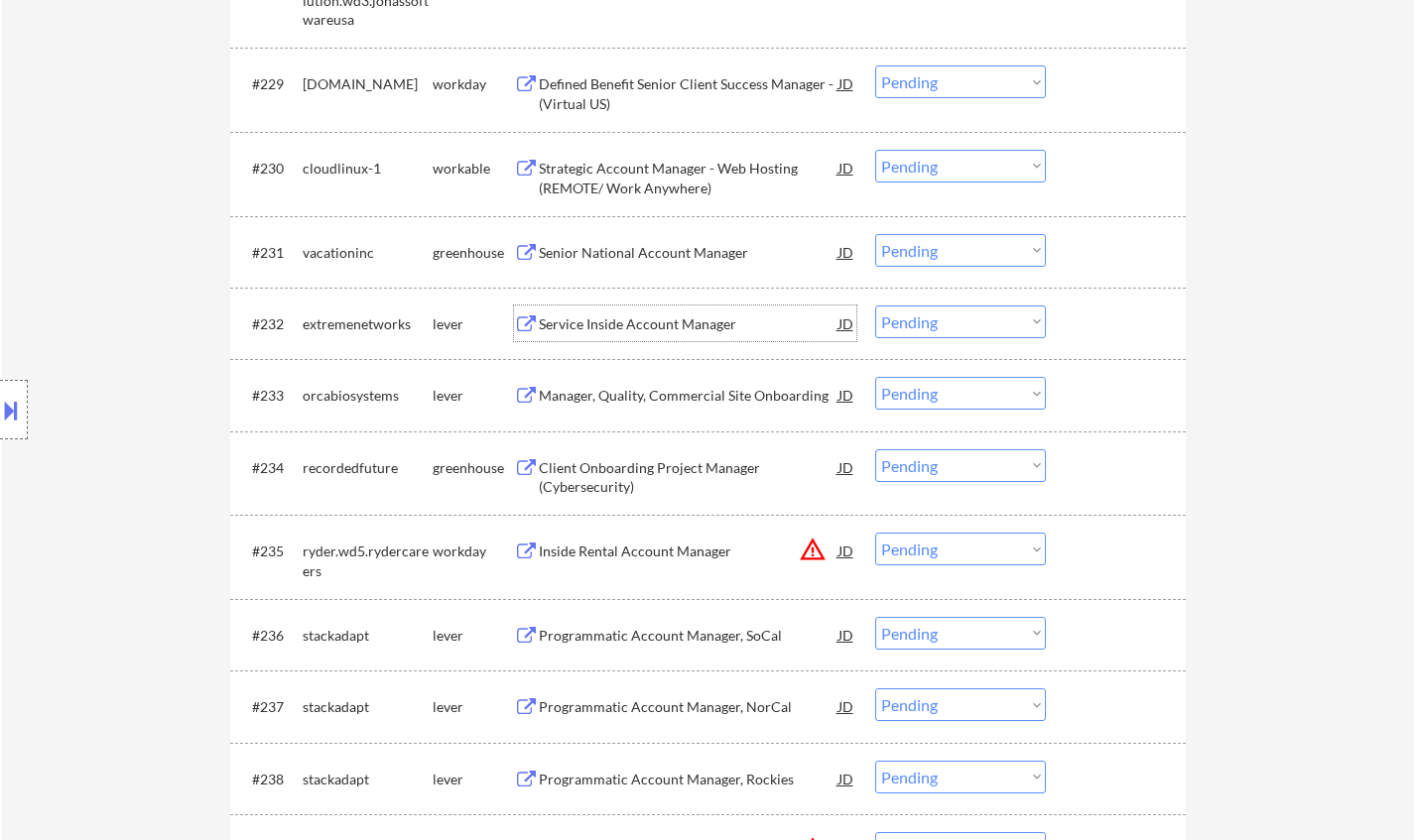 click on "Service Inside Account Manager" at bounding box center (689, 324) 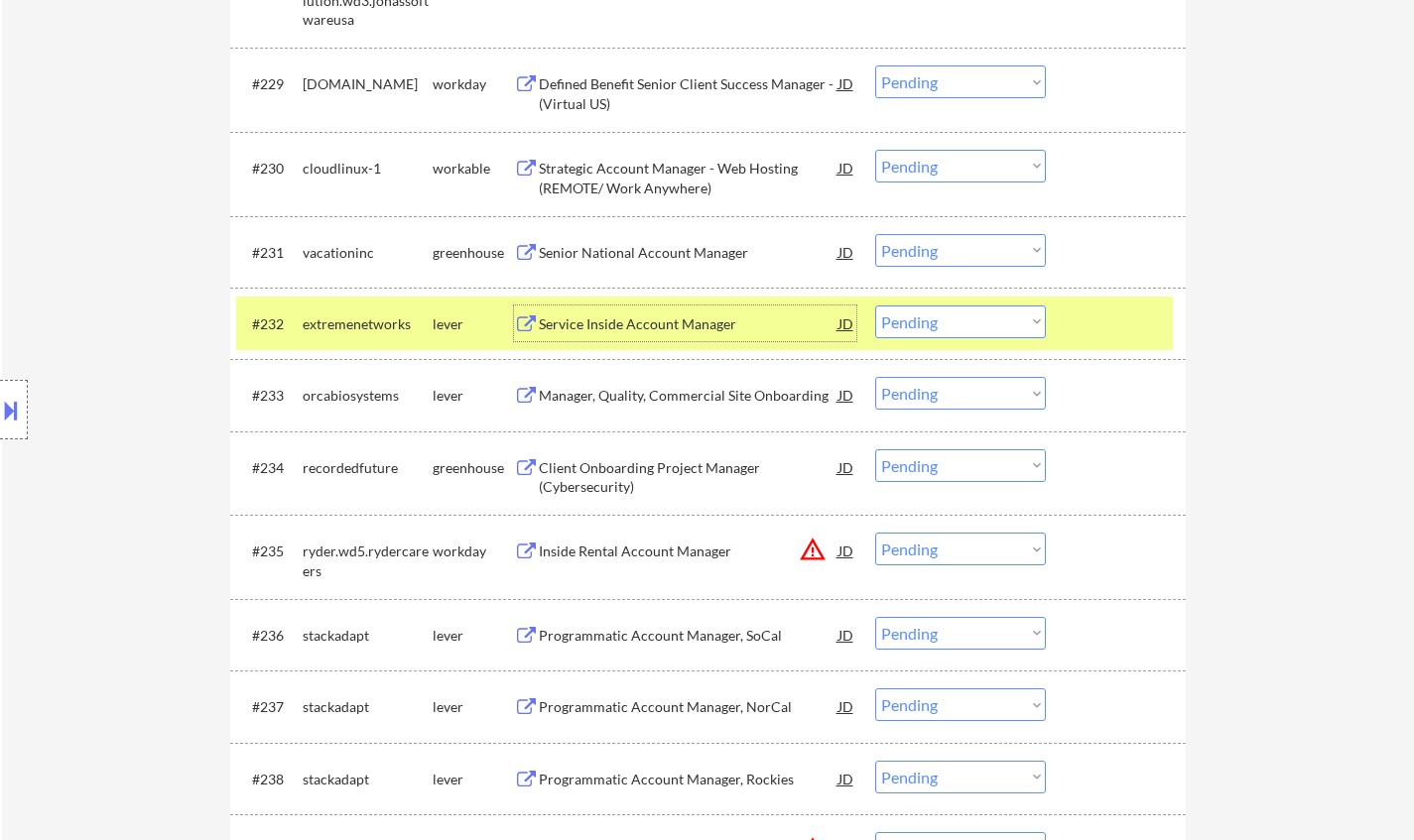 click on "Choose an option... Pending Applied Excluded (Questions) Excluded (Expired) Excluded (Location) Excluded (Bad Match) Excluded (Blocklist) Excluded (Salary) Excluded (Other)" at bounding box center [961, 321] 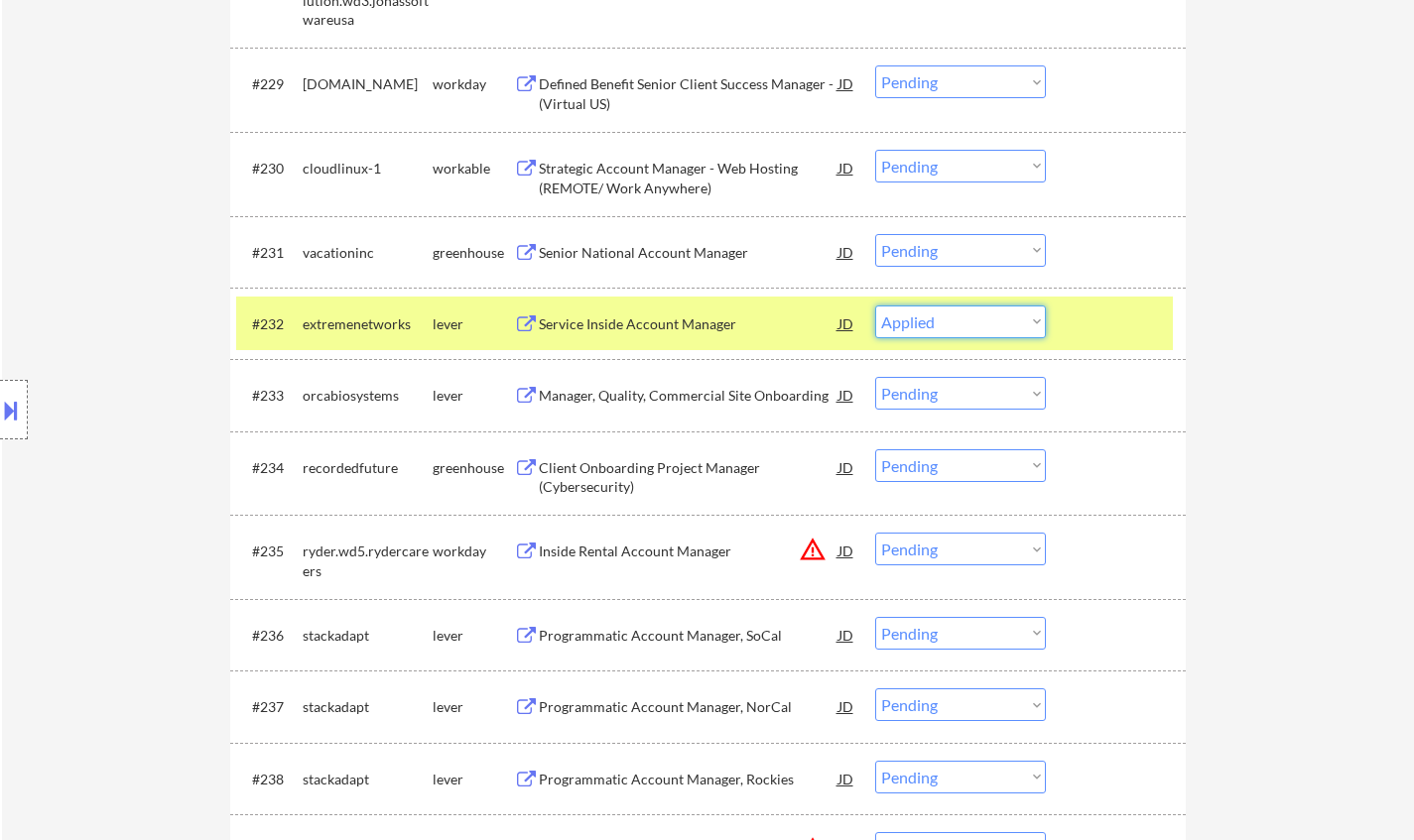 click on "Choose an option... Pending Applied Excluded (Questions) Excluded (Expired) Excluded (Location) Excluded (Bad Match) Excluded (Blocklist) Excluded (Salary) Excluded (Other)" at bounding box center (961, 321) 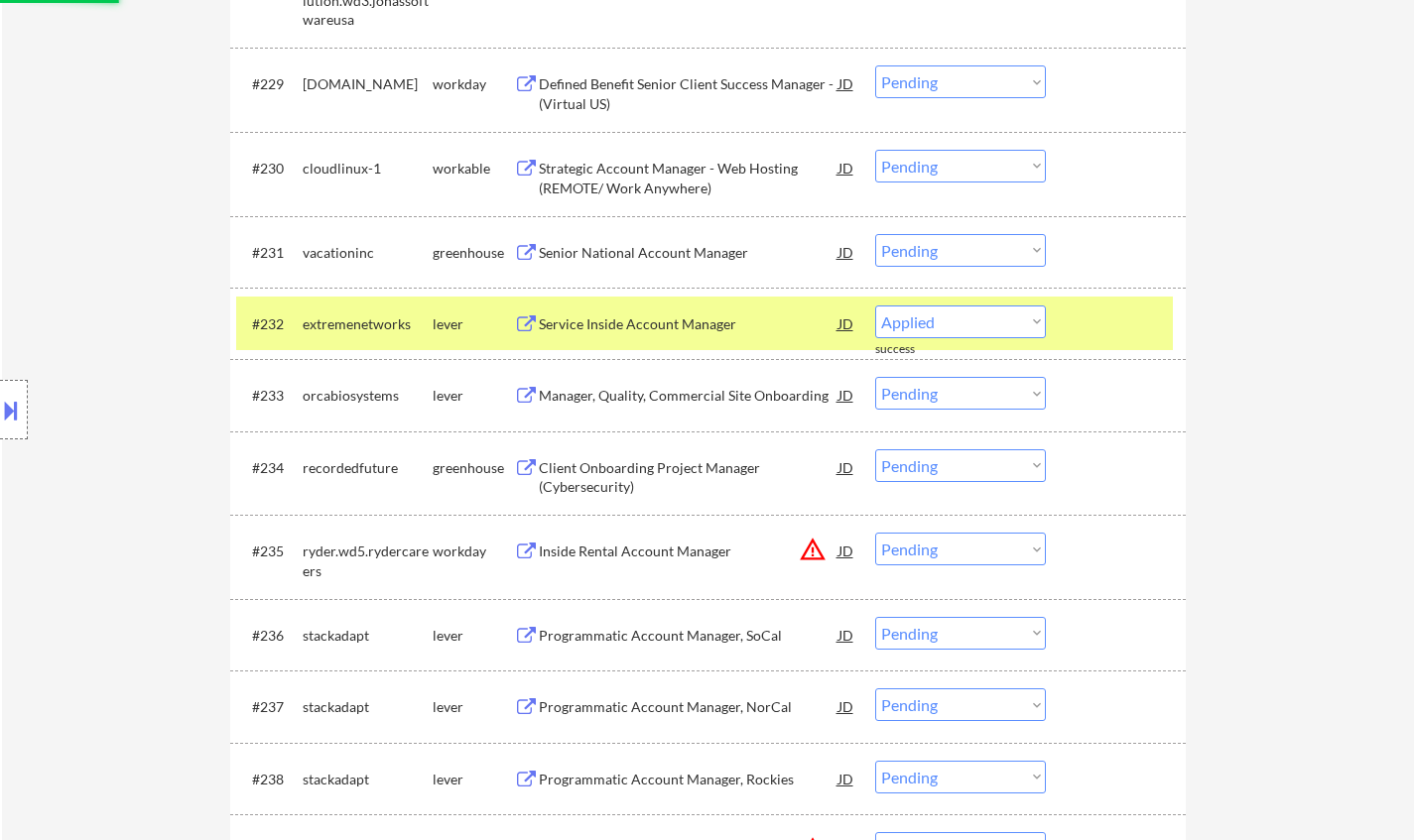 select on ""pending"" 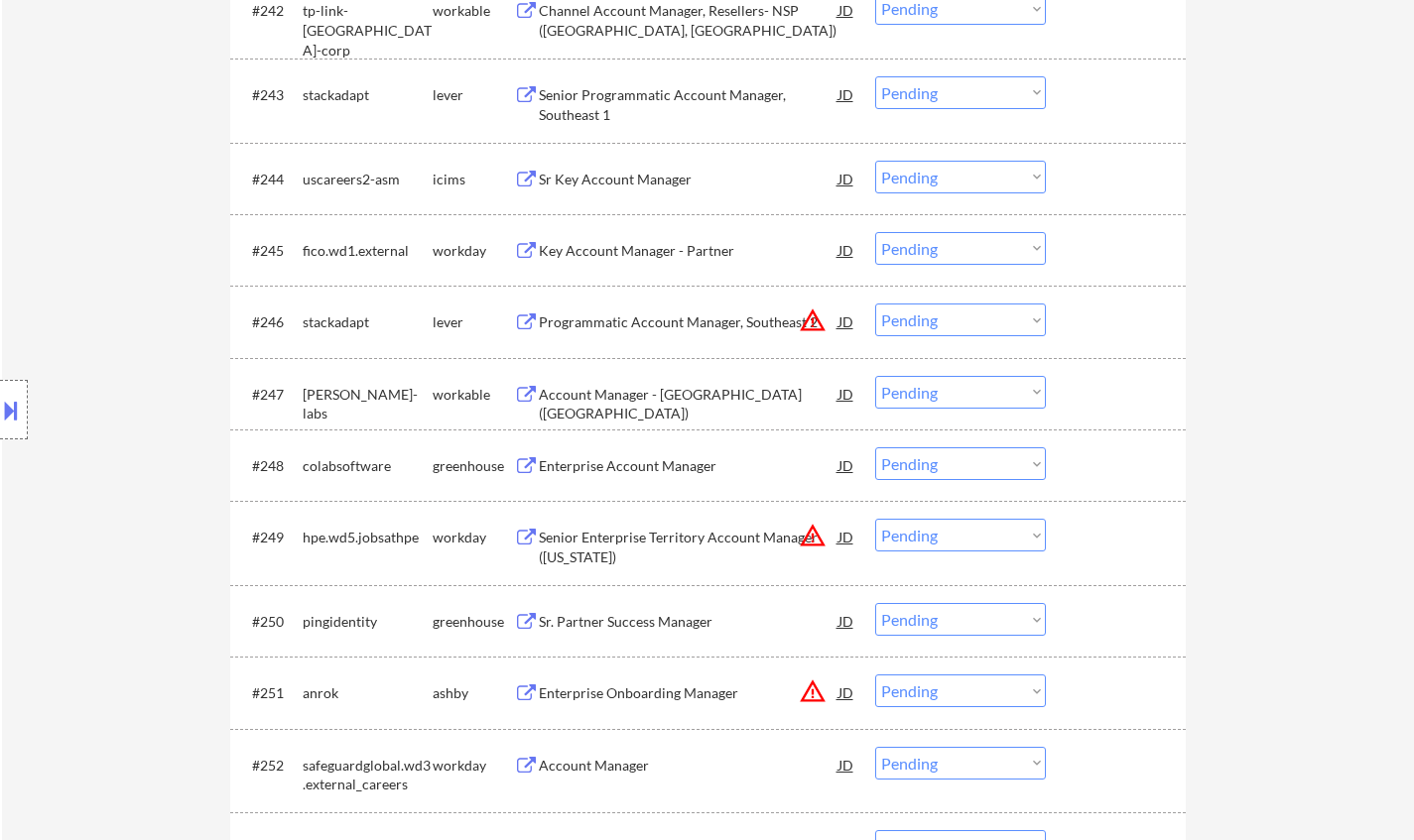 scroll, scrollTop: 3896, scrollLeft: 0, axis: vertical 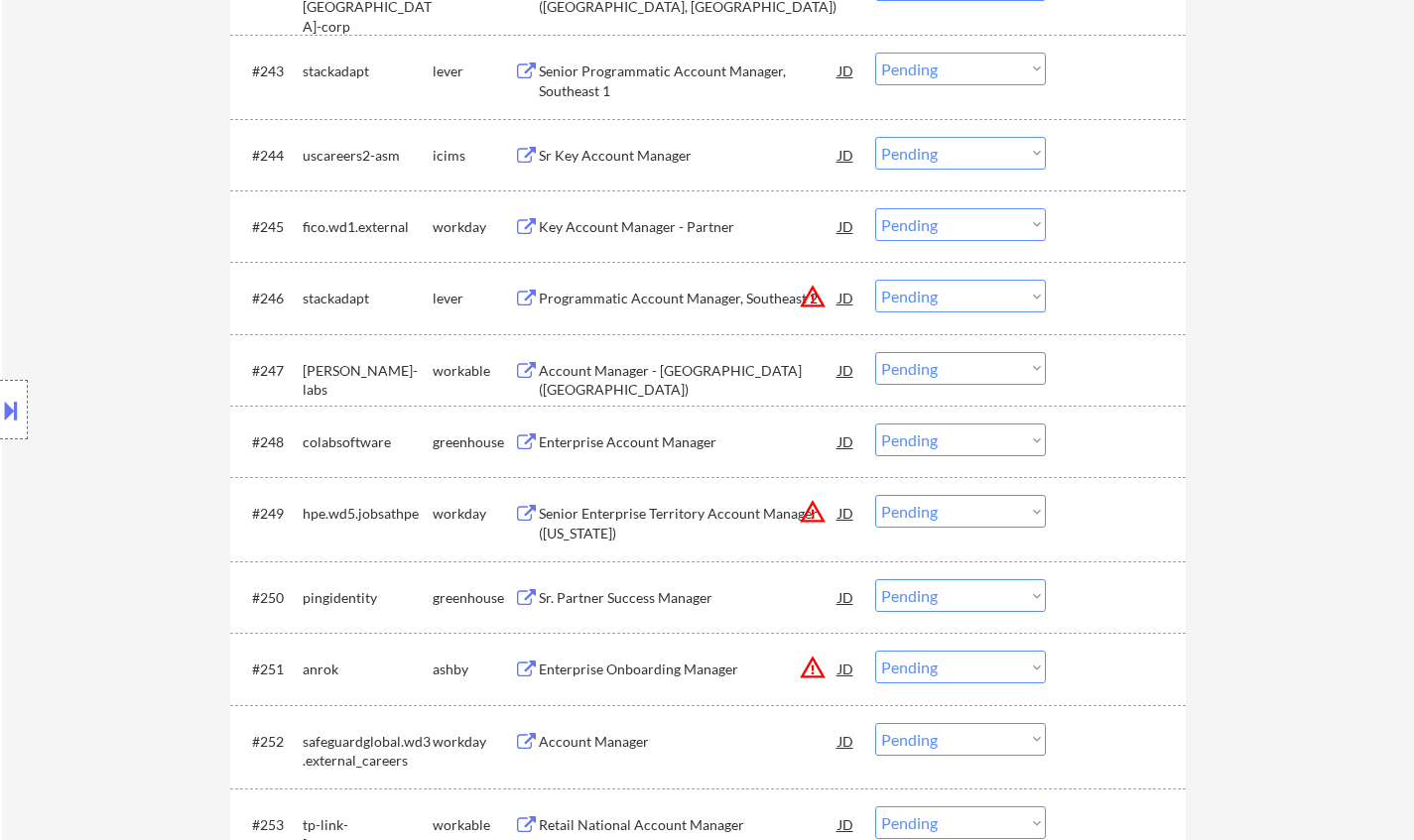 drag, startPoint x: 625, startPoint y: 602, endPoint x: 637, endPoint y: 607, distance: 13 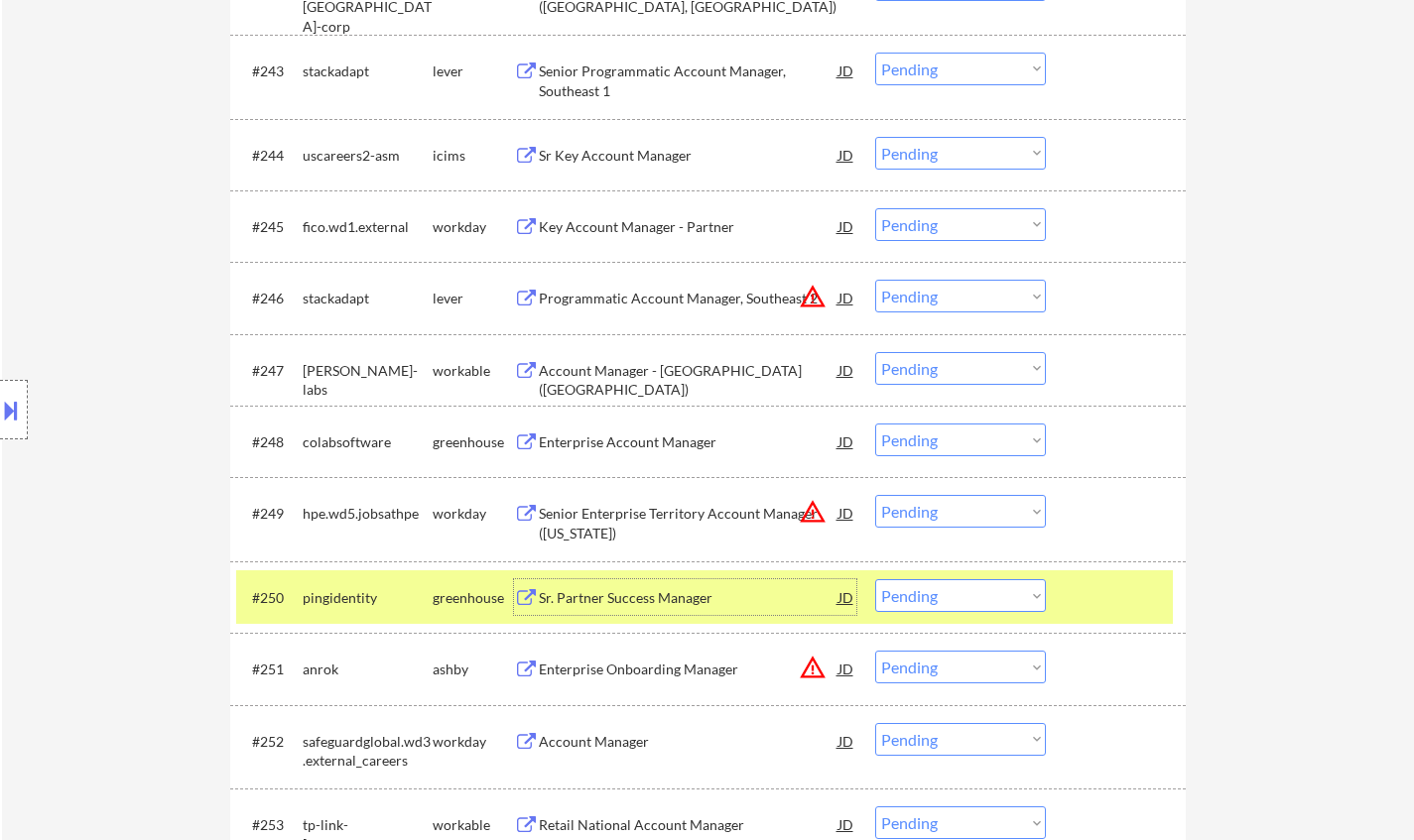 click on "Choose an option... Pending Applied Excluded (Questions) Excluded (Expired) Excluded (Location) Excluded (Bad Match) Excluded (Blocklist) Excluded (Salary) Excluded (Other)" at bounding box center (961, 595) 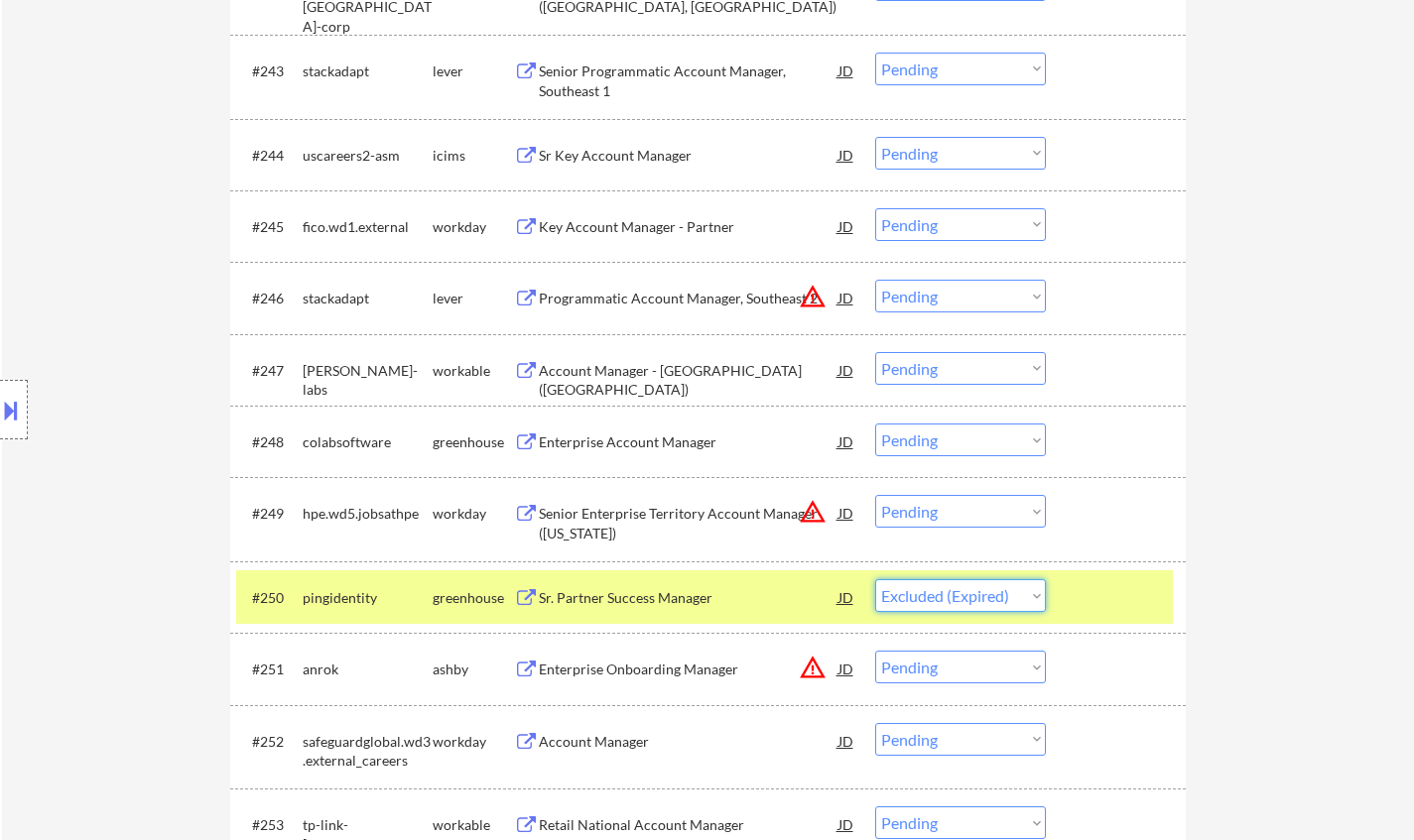 click on "Choose an option... Pending Applied Excluded (Questions) Excluded (Expired) Excluded (Location) Excluded (Bad Match) Excluded (Blocklist) Excluded (Salary) Excluded (Other)" at bounding box center [961, 595] 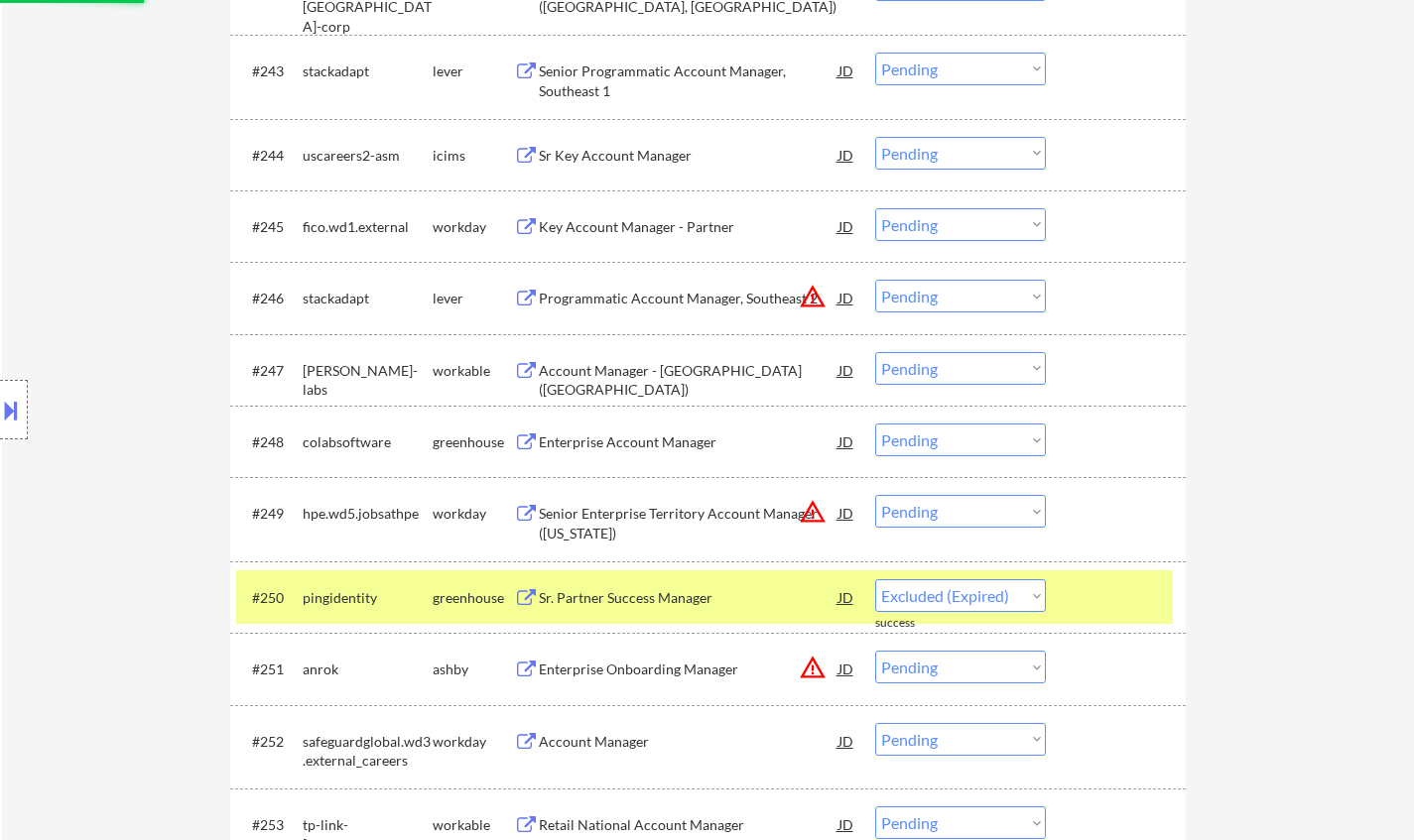 select on ""pending"" 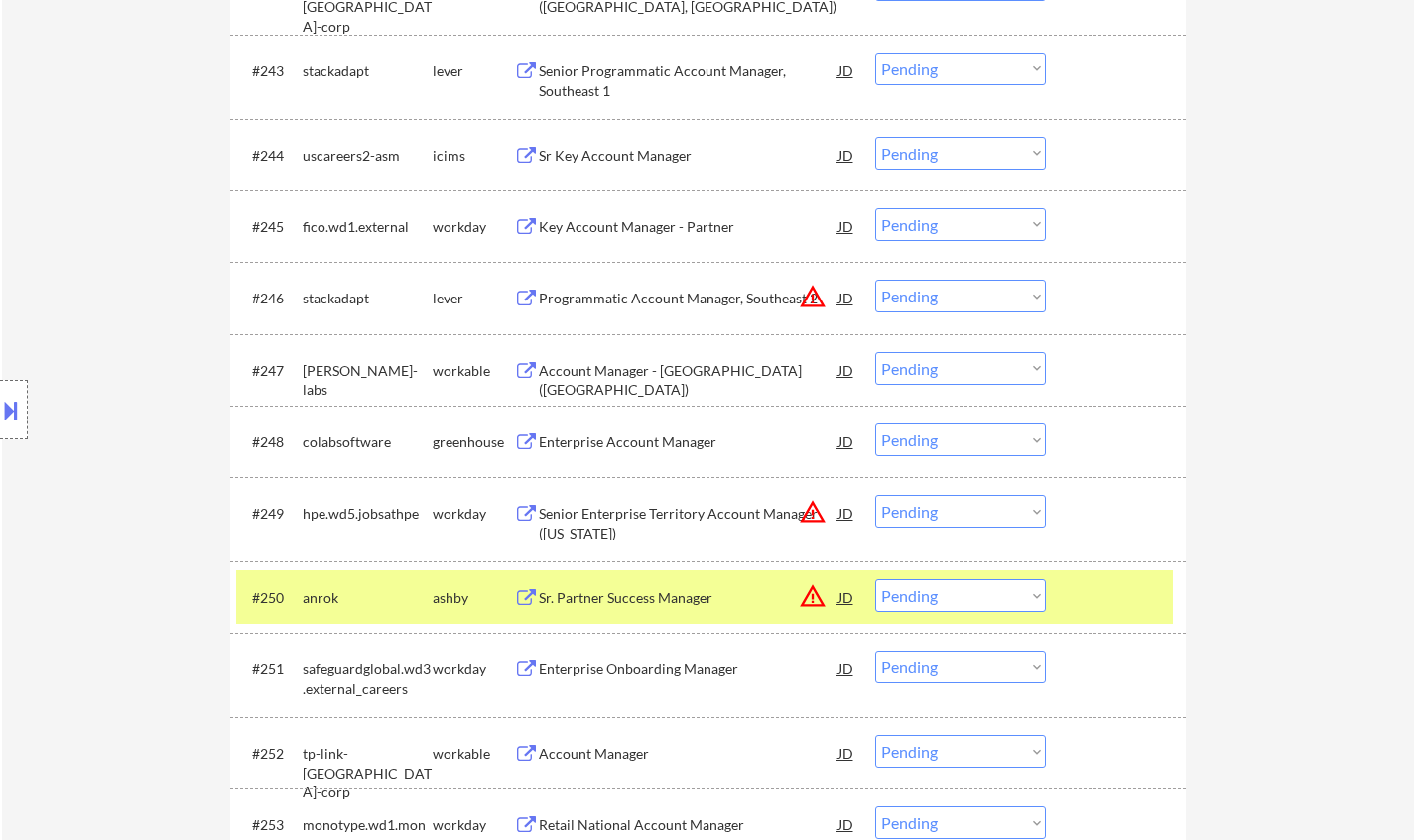 scroll, scrollTop: 5163, scrollLeft: 0, axis: vertical 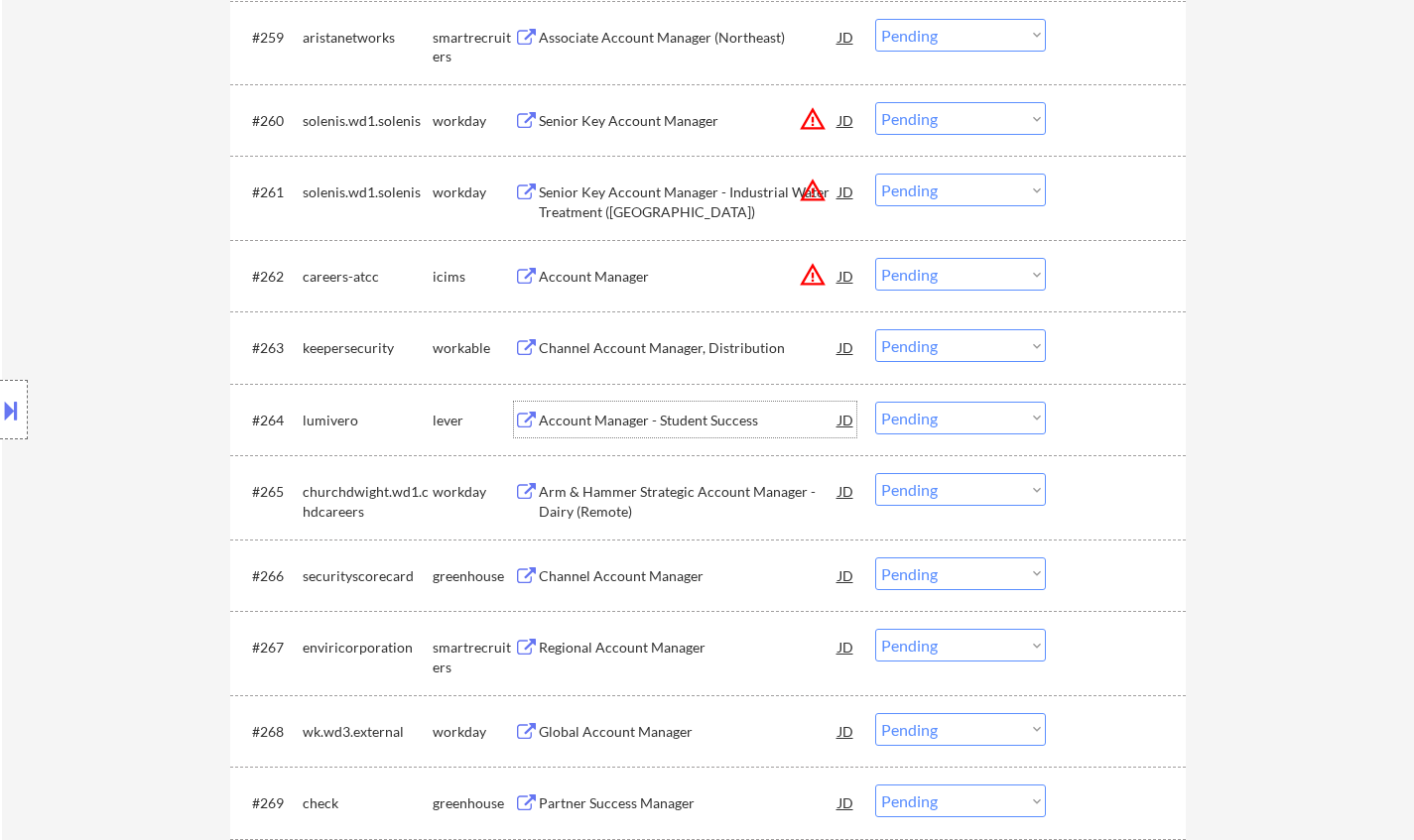 click on "Account Manager - Student Success" at bounding box center [689, 420] 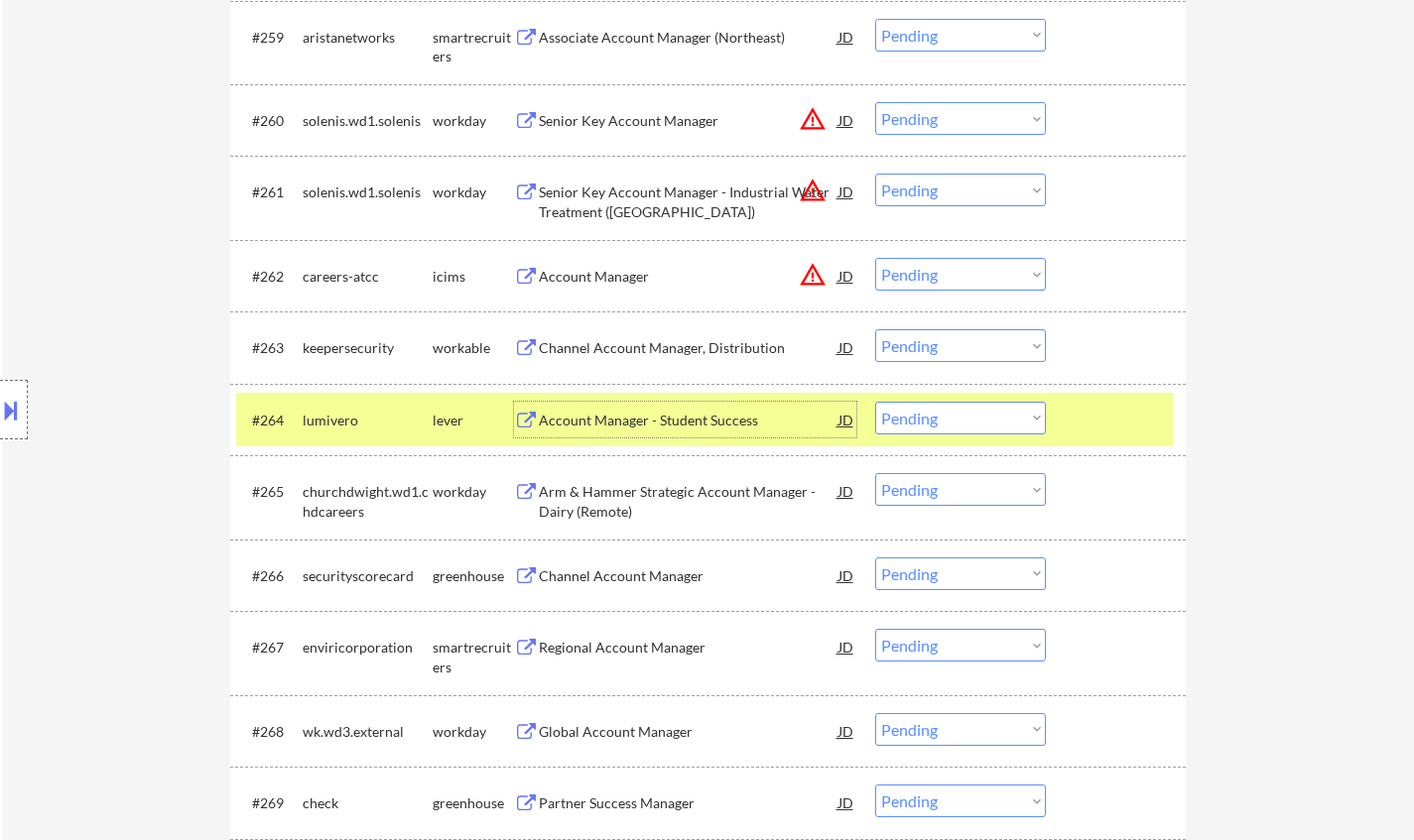 click on "Choose an option... Pending Applied Excluded (Questions) Excluded (Expired) Excluded (Location) Excluded (Bad Match) Excluded (Blocklist) Excluded (Salary) Excluded (Other)" at bounding box center (961, 418) 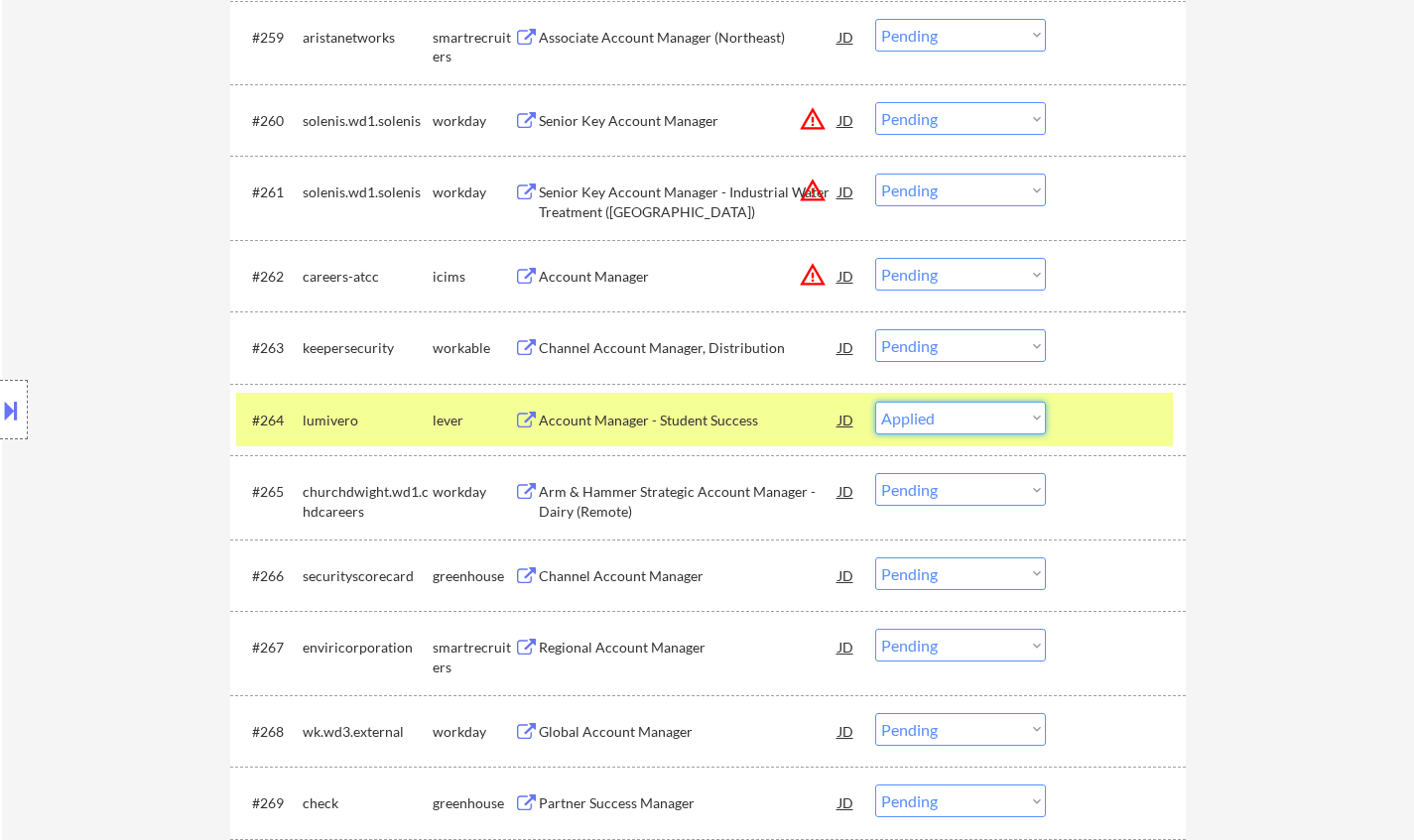 click on "Choose an option... Pending Applied Excluded (Questions) Excluded (Expired) Excluded (Location) Excluded (Bad Match) Excluded (Blocklist) Excluded (Salary) Excluded (Other)" at bounding box center (961, 418) 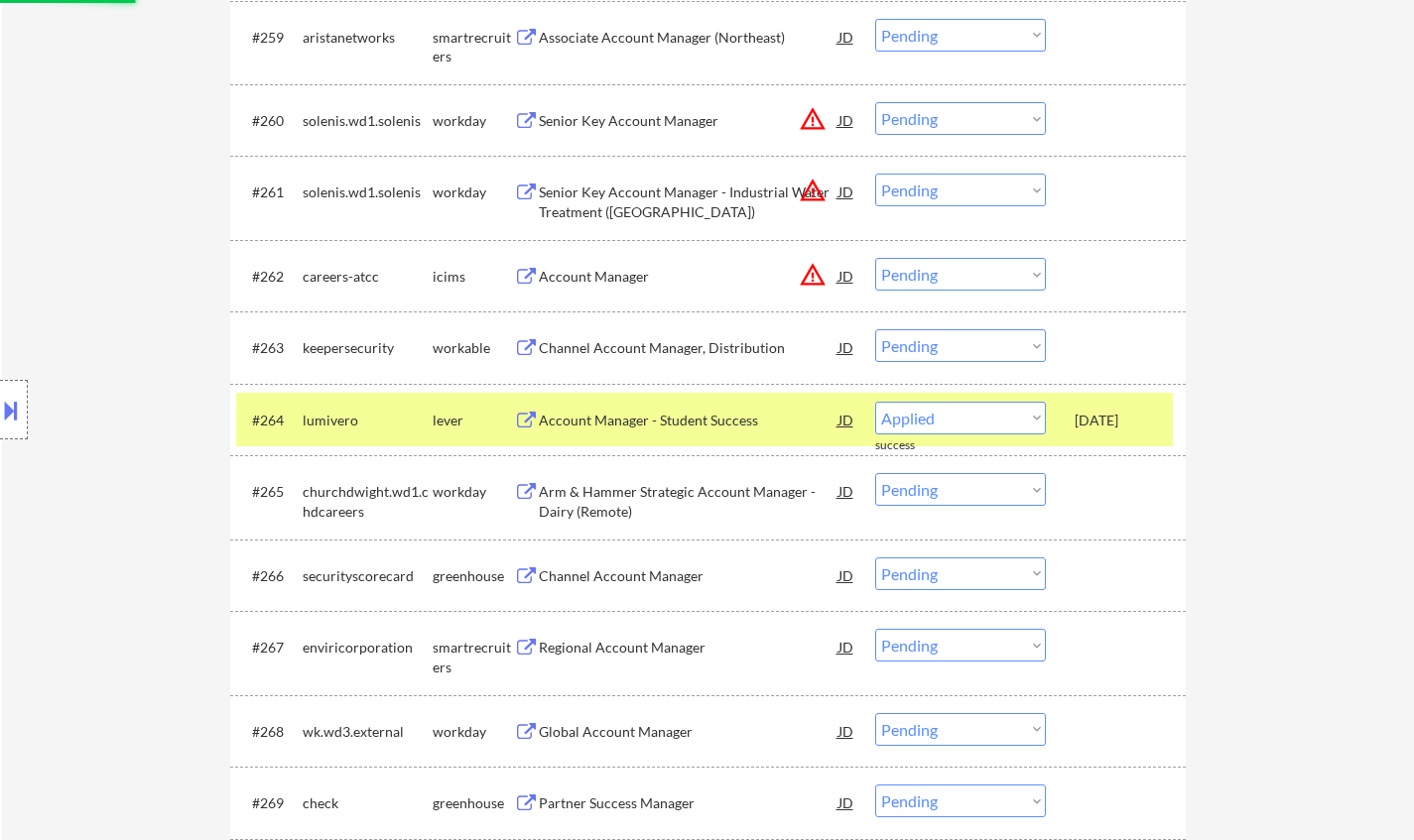 select on ""pending"" 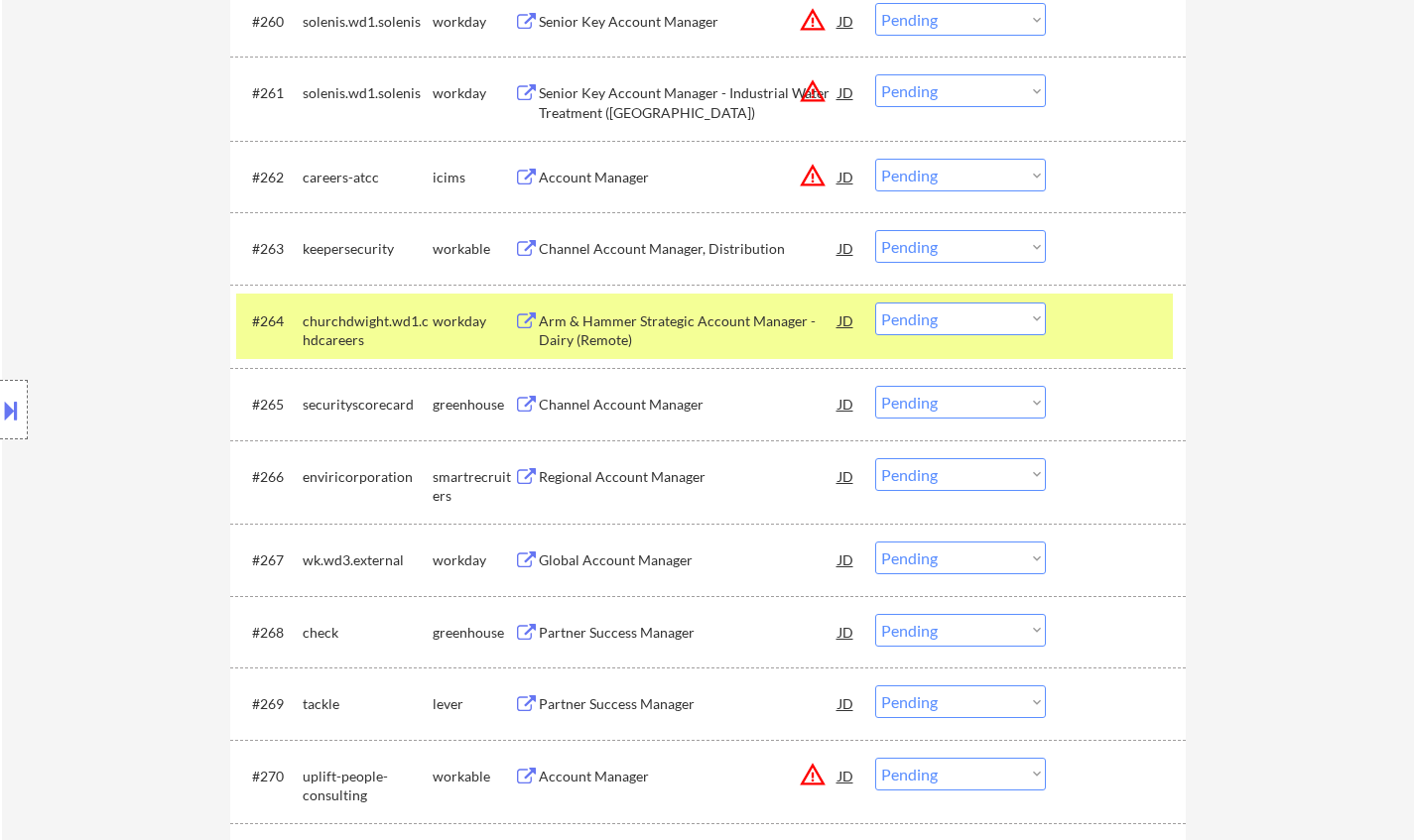 scroll, scrollTop: 5262, scrollLeft: 0, axis: vertical 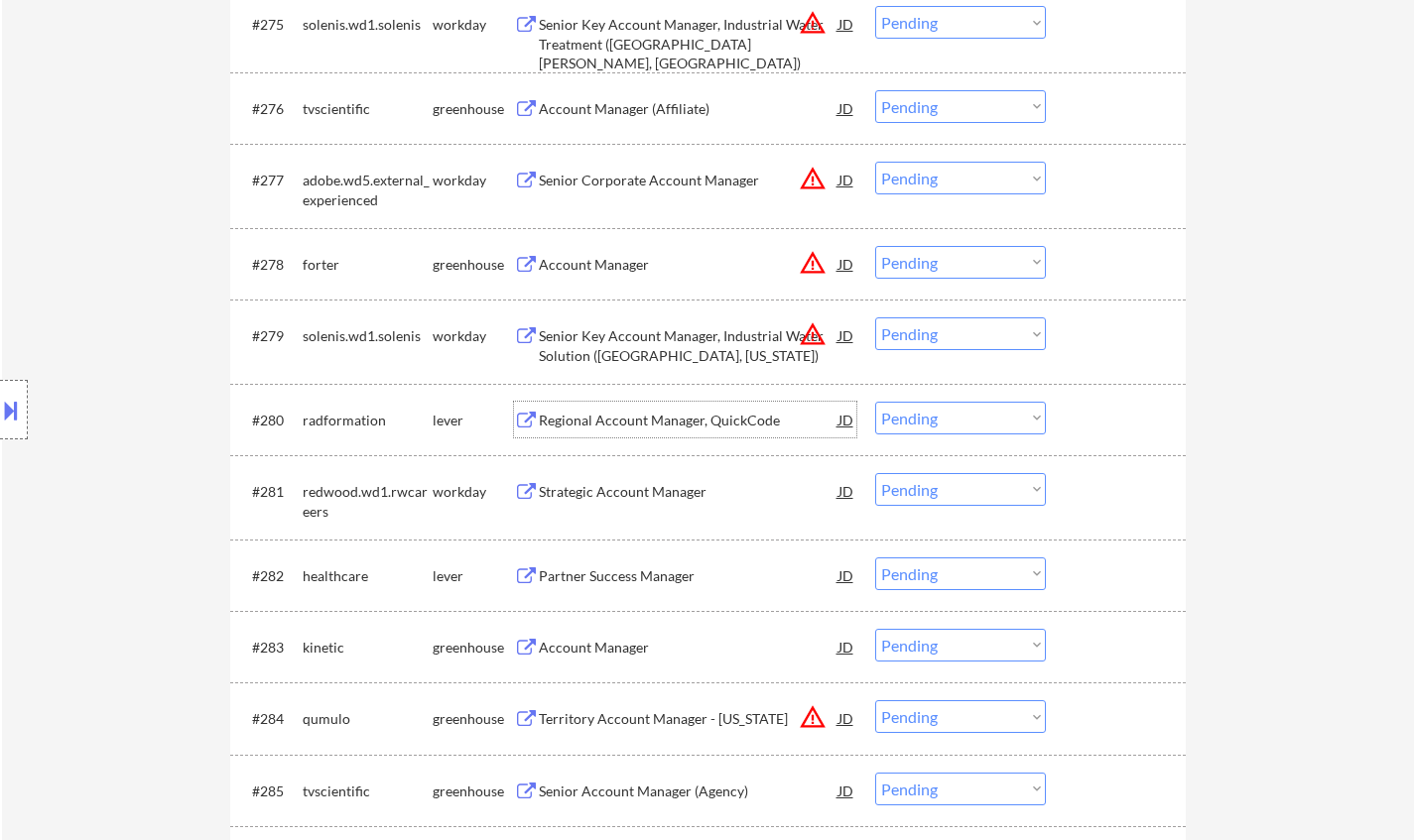click on "Regional Account Manager, QuickCode" at bounding box center (689, 420) 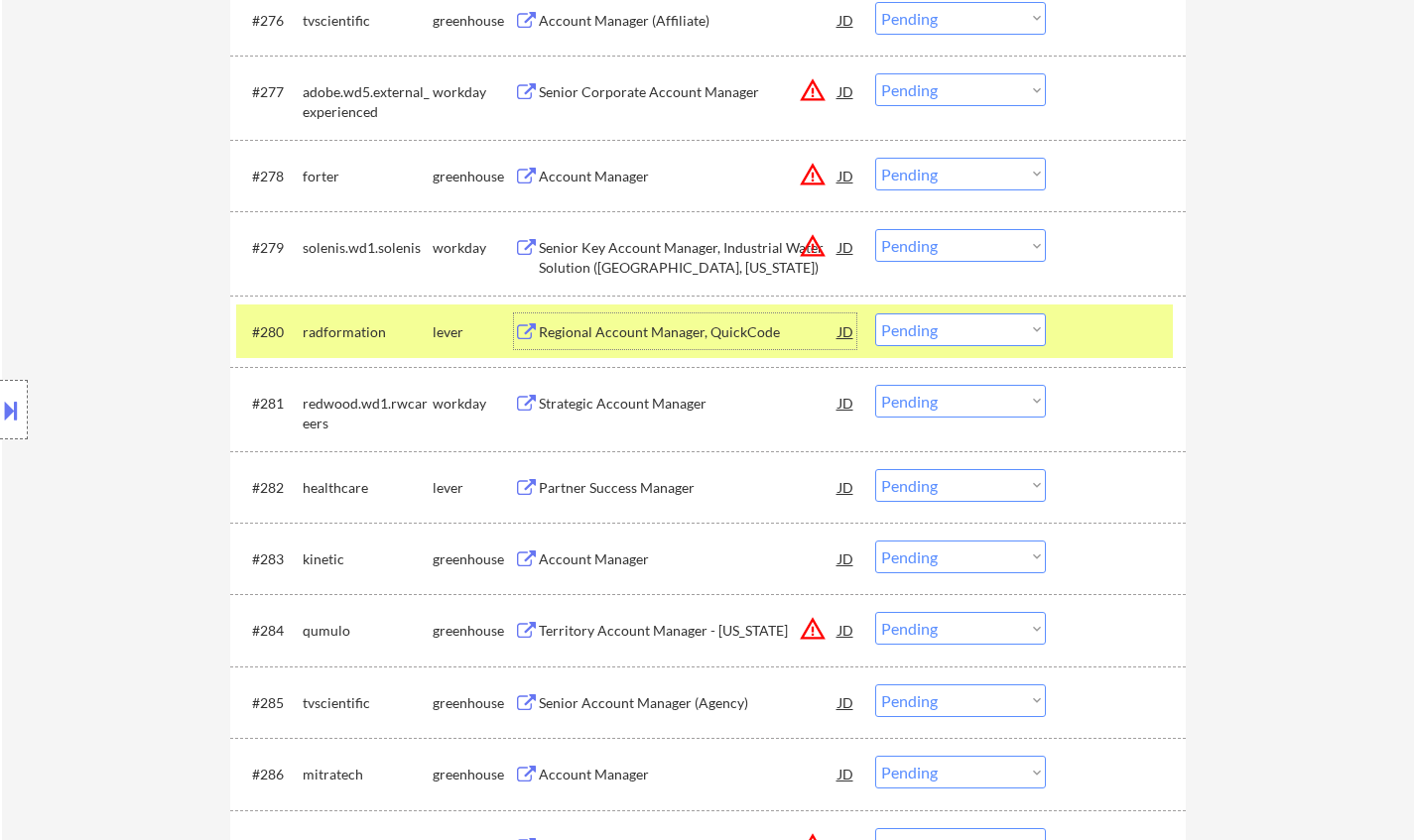 scroll, scrollTop: 6607, scrollLeft: 0, axis: vertical 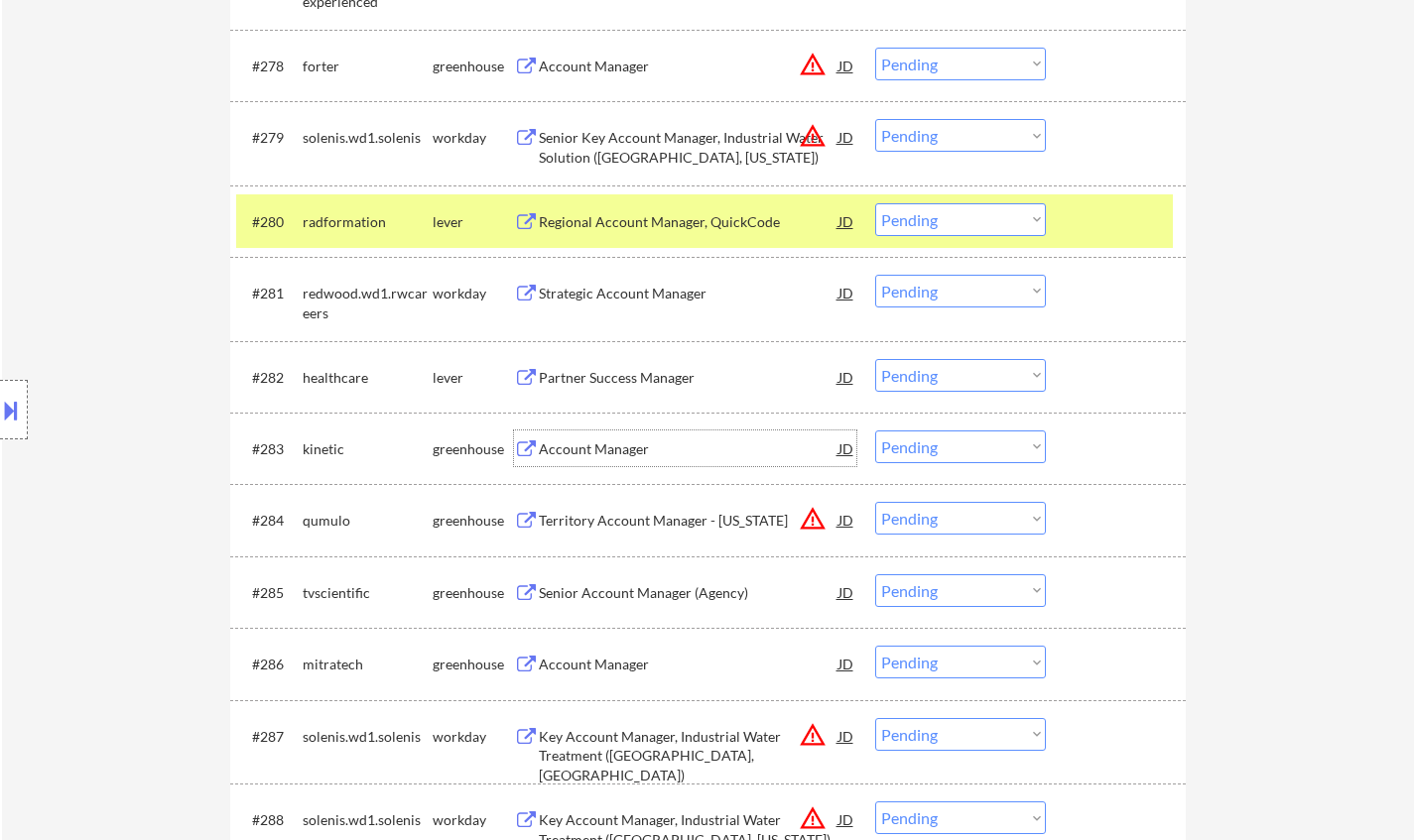click on "Account Manager" at bounding box center (689, 448) 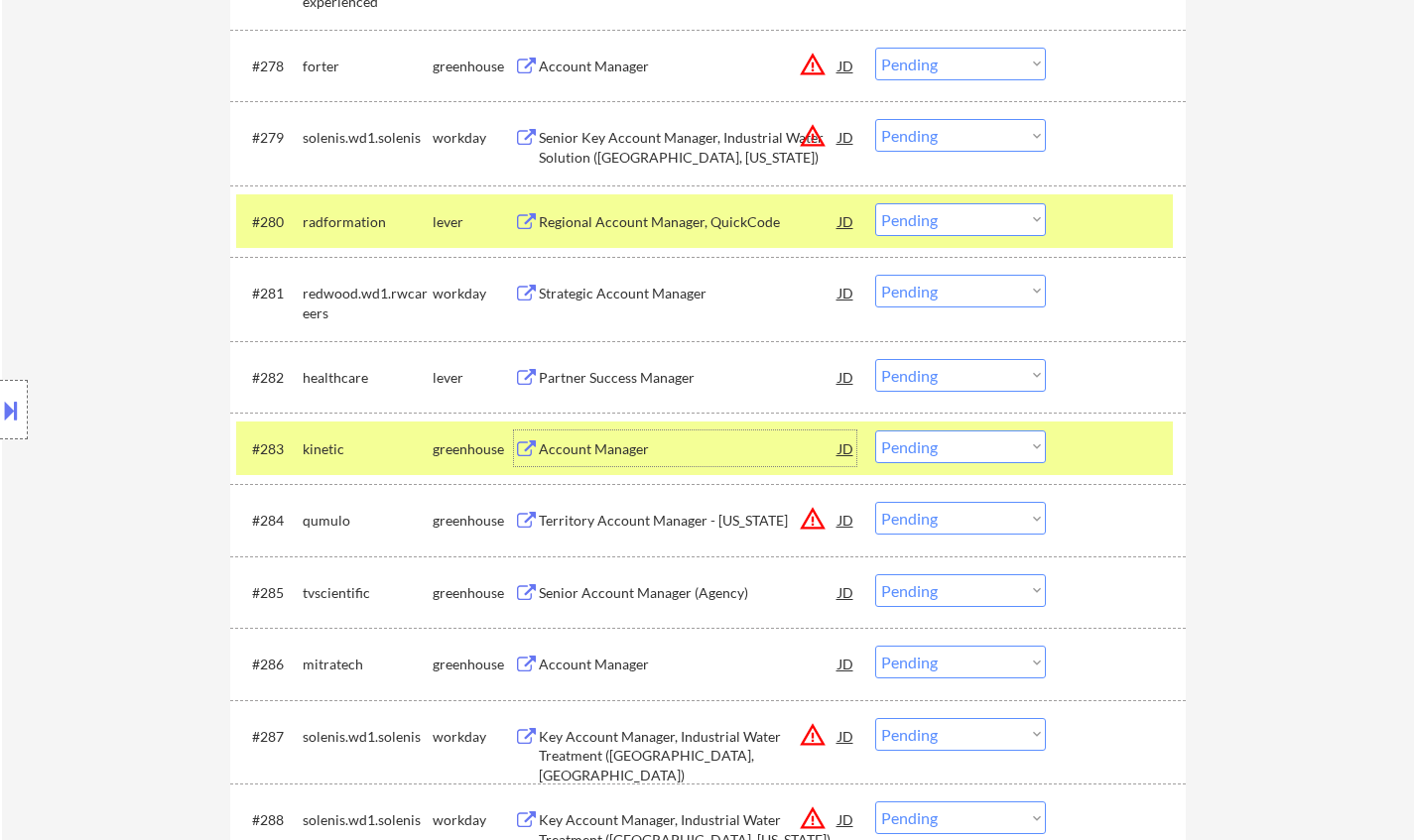 drag, startPoint x: 920, startPoint y: 443, endPoint x: 927, endPoint y: 453, distance: 12.206556 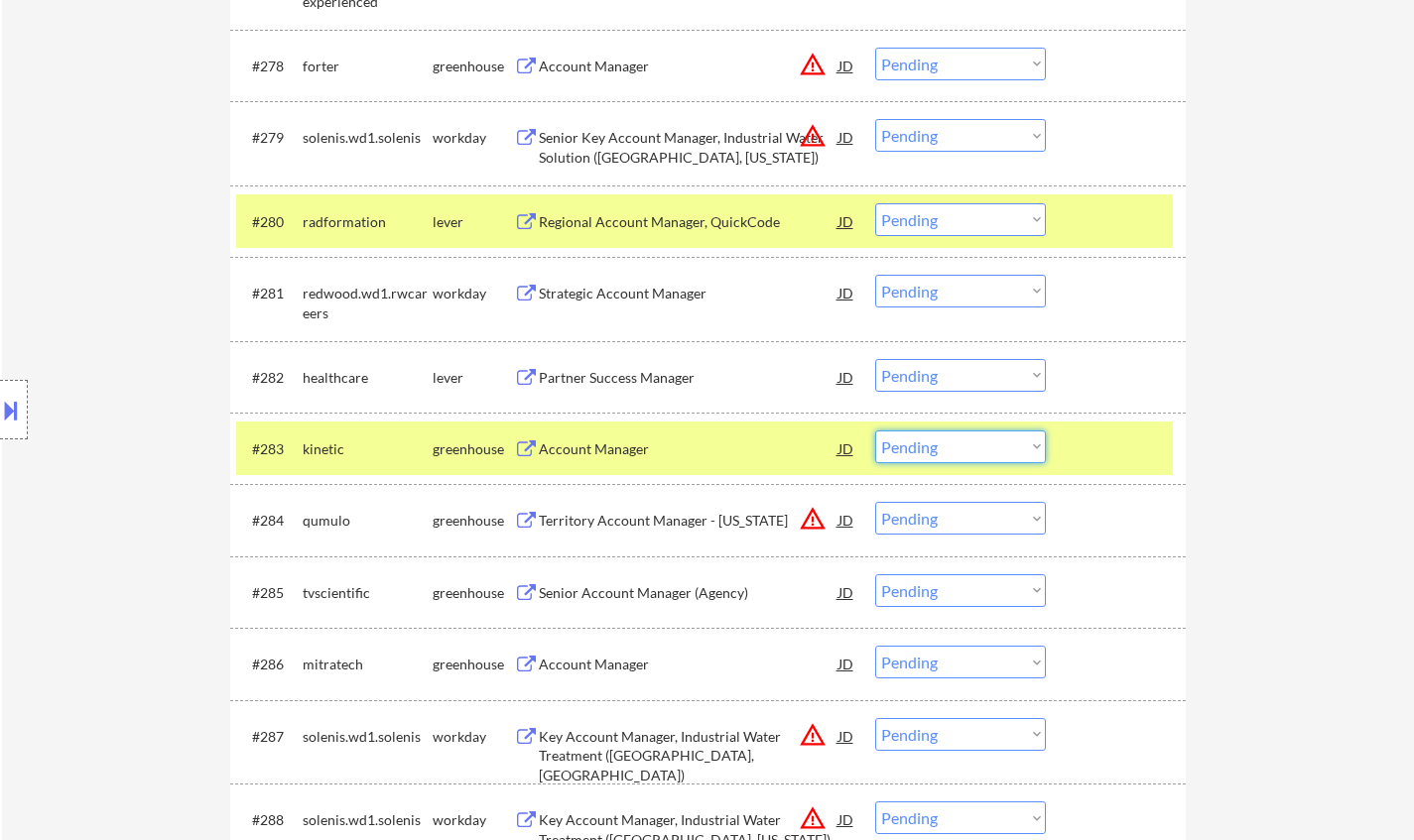 drag, startPoint x: 1249, startPoint y: 437, endPoint x: 1234, endPoint y: 437, distance: 15 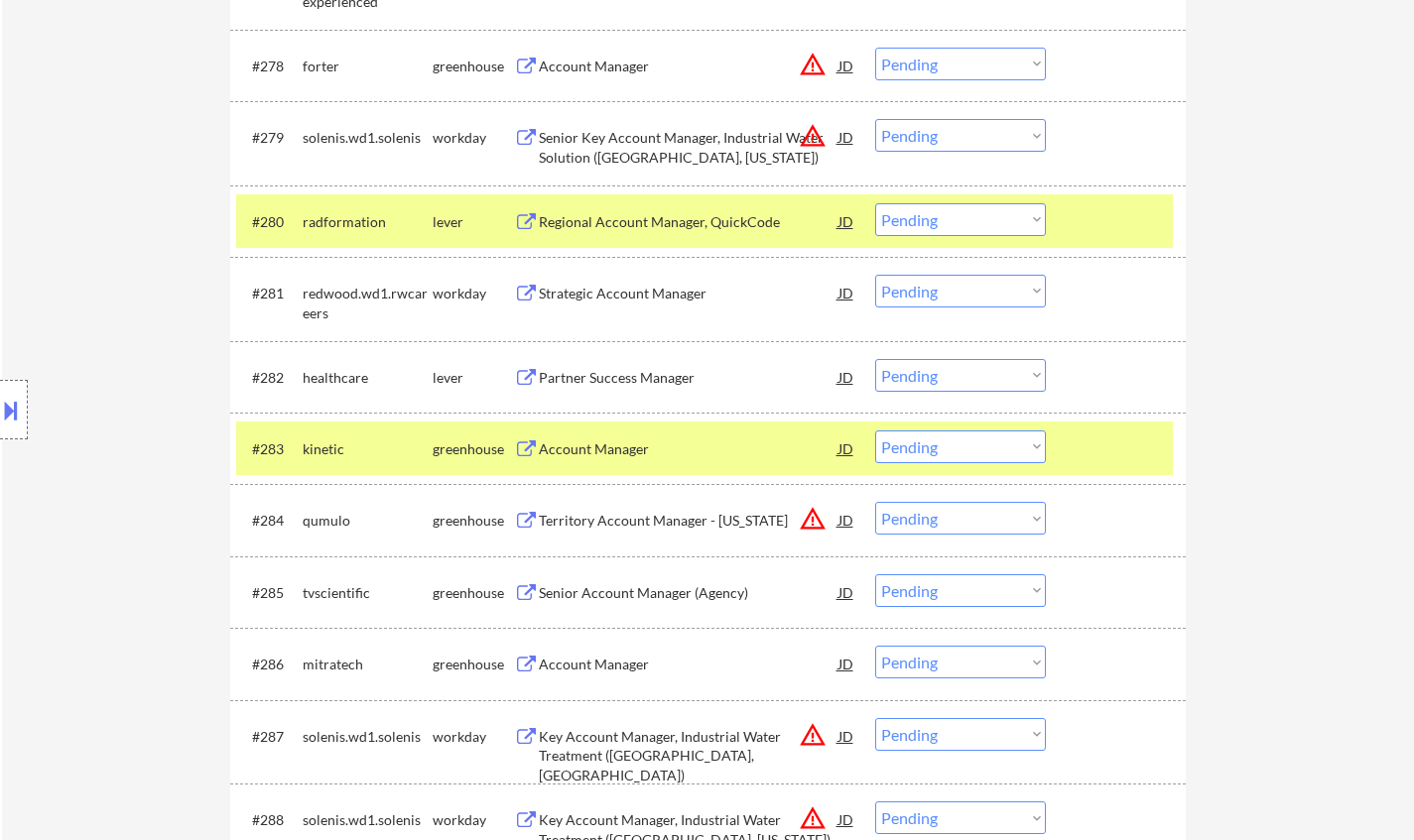 click on "Choose an option... Pending Applied Excluded (Questions) Excluded (Expired) Excluded (Location) Excluded (Bad Match) Excluded (Blocklist) Excluded (Salary) Excluded (Other)" at bounding box center [961, 446] 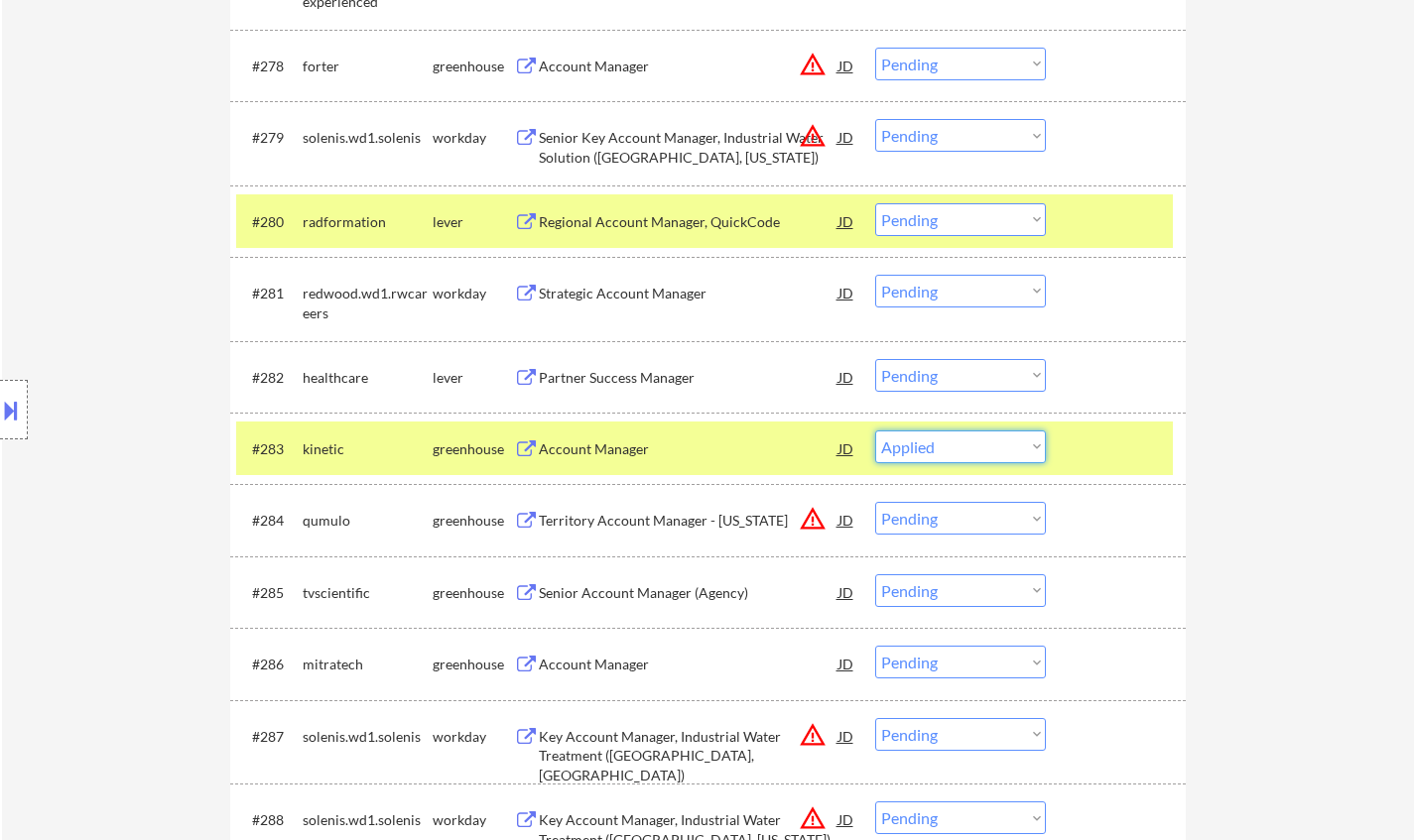 click on "Choose an option... Pending Applied Excluded (Questions) Excluded (Expired) Excluded (Location) Excluded (Bad Match) Excluded (Blocklist) Excluded (Salary) Excluded (Other)" at bounding box center [961, 446] 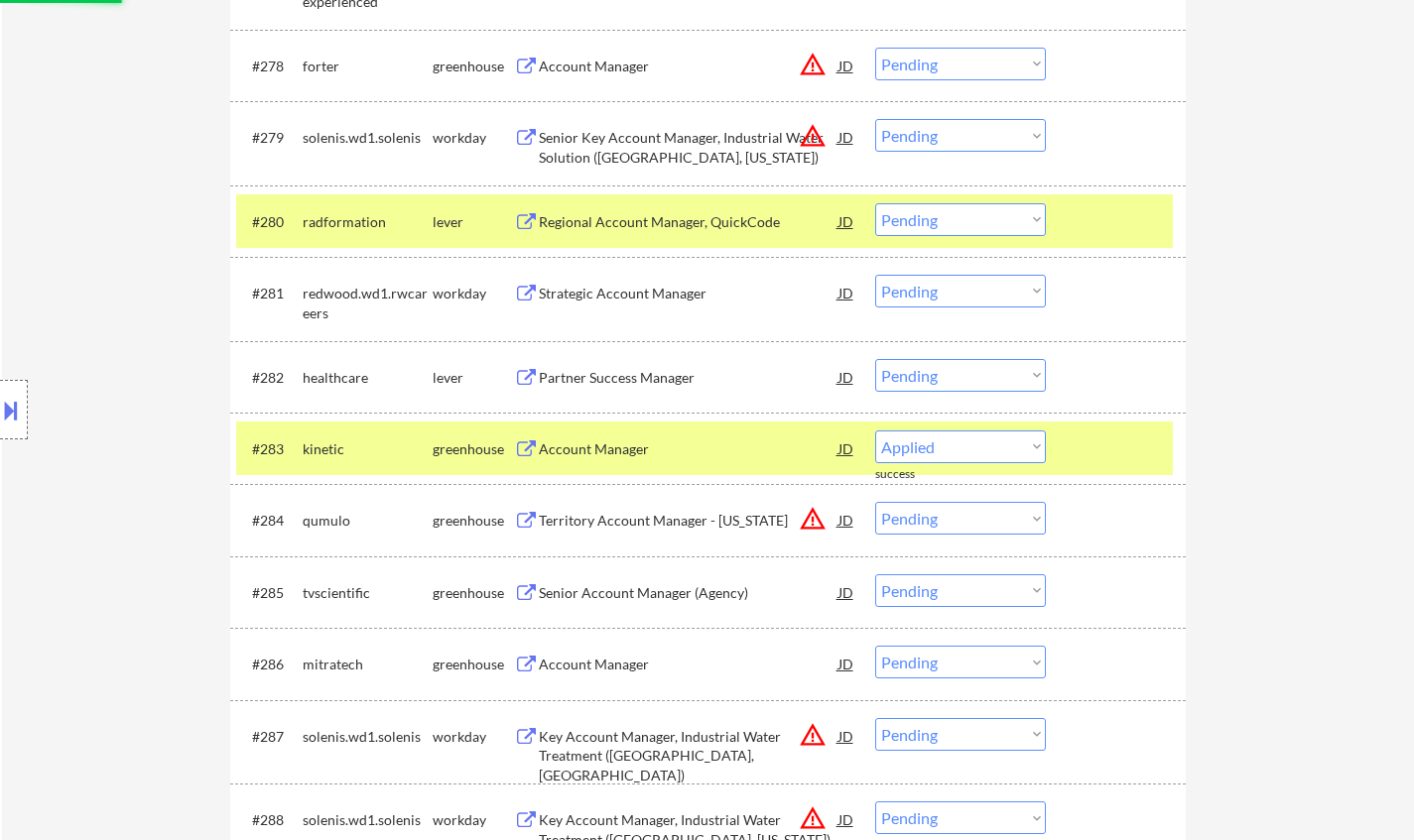 select on ""pending"" 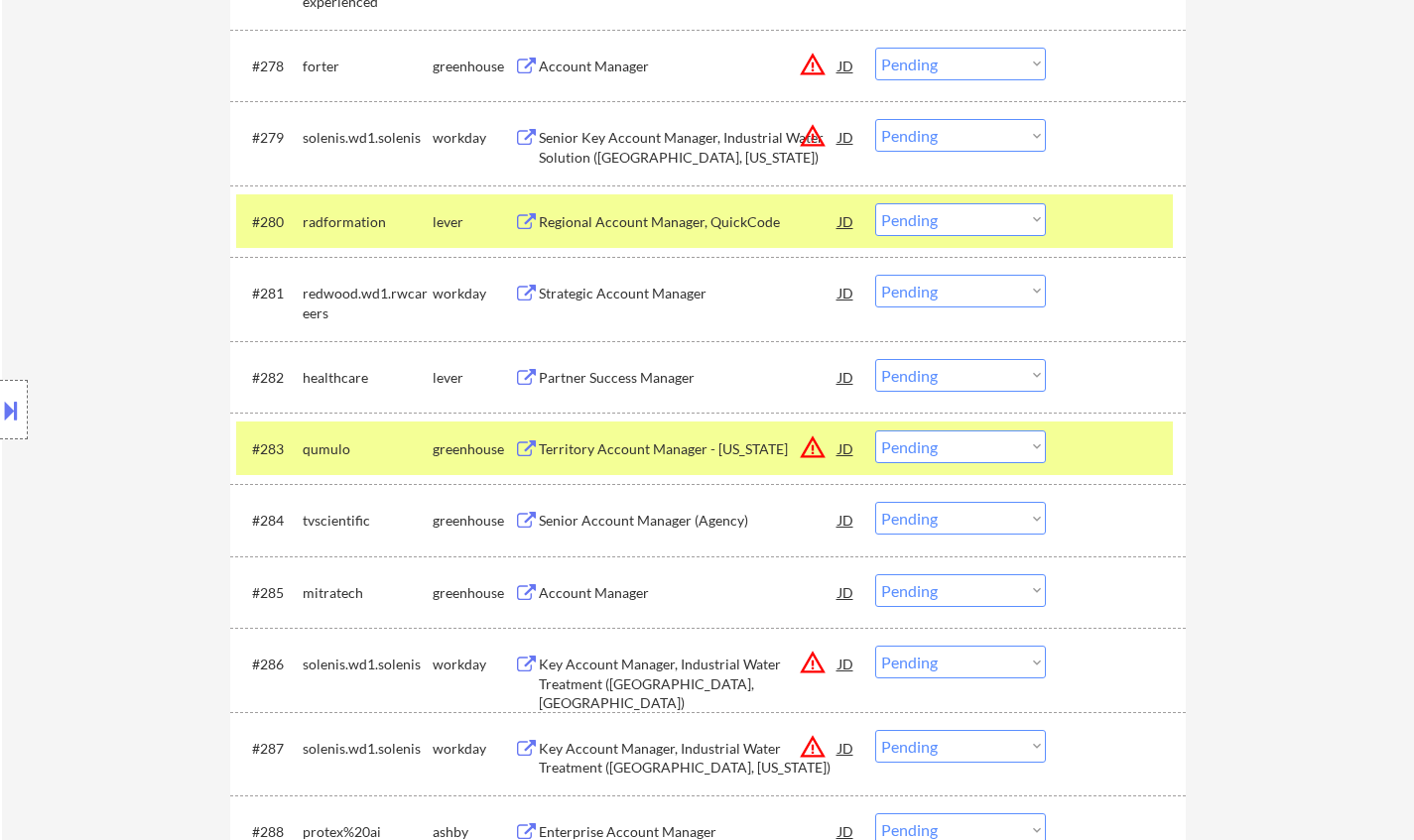 click on "Account Manager" at bounding box center (689, 593) 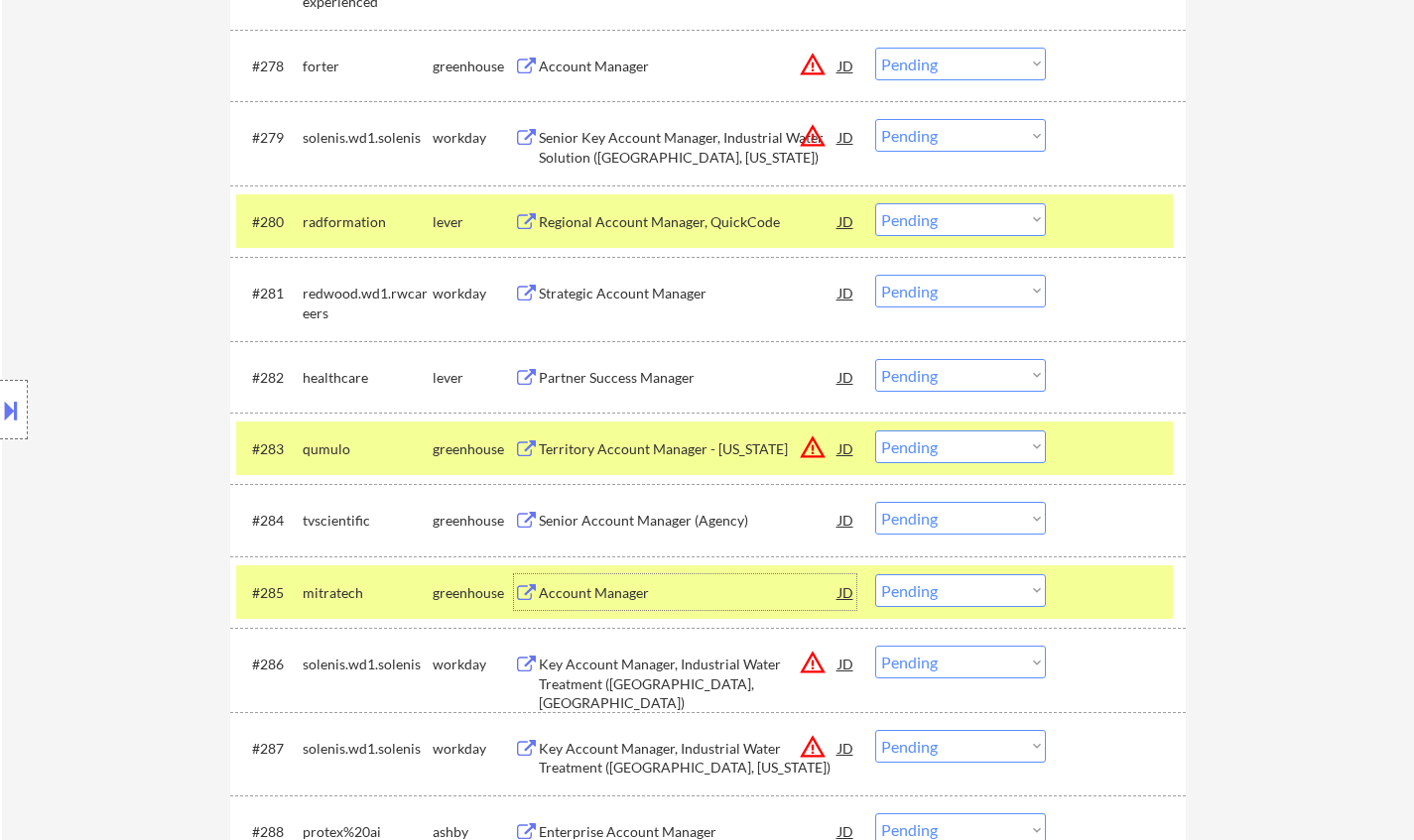 click on "Choose an option... Pending Applied Excluded (Questions) Excluded (Expired) Excluded (Location) Excluded (Bad Match) Excluded (Blocklist) Excluded (Salary) Excluded (Other)" at bounding box center (961, 590) 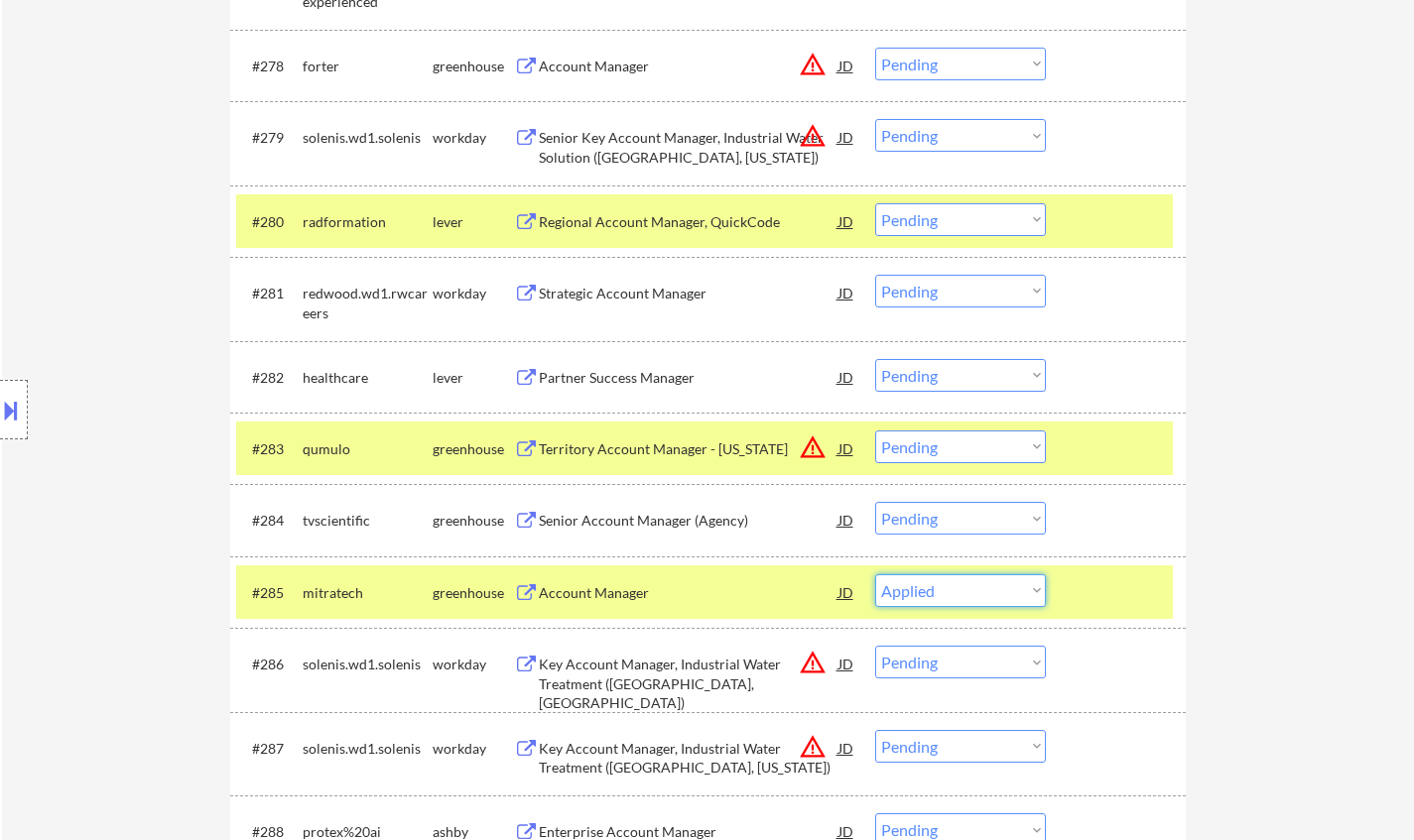 click on "Choose an option... Pending Applied Excluded (Questions) Excluded (Expired) Excluded (Location) Excluded (Bad Match) Excluded (Blocklist) Excluded (Salary) Excluded (Other)" at bounding box center [961, 590] 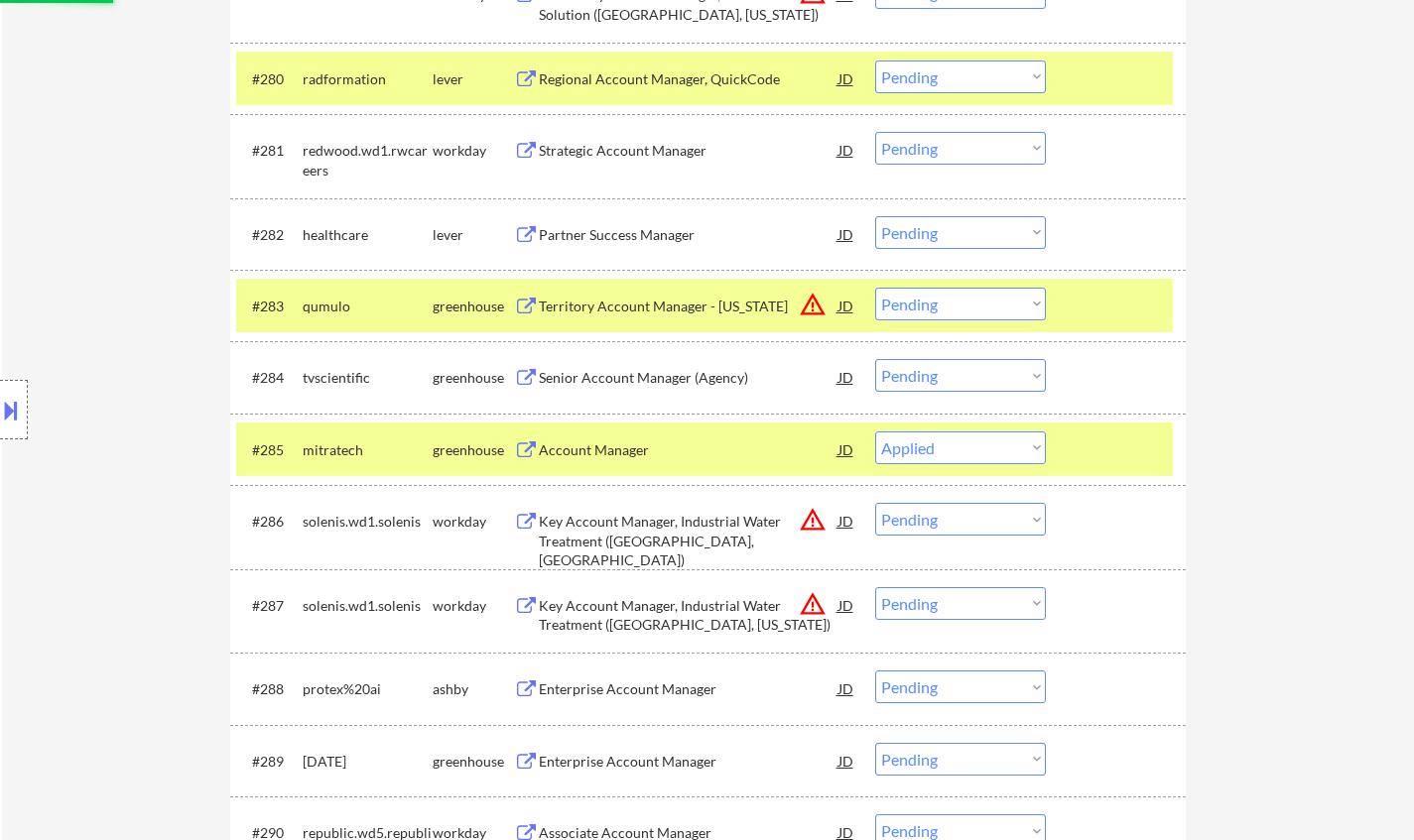 scroll, scrollTop: 6904, scrollLeft: 0, axis: vertical 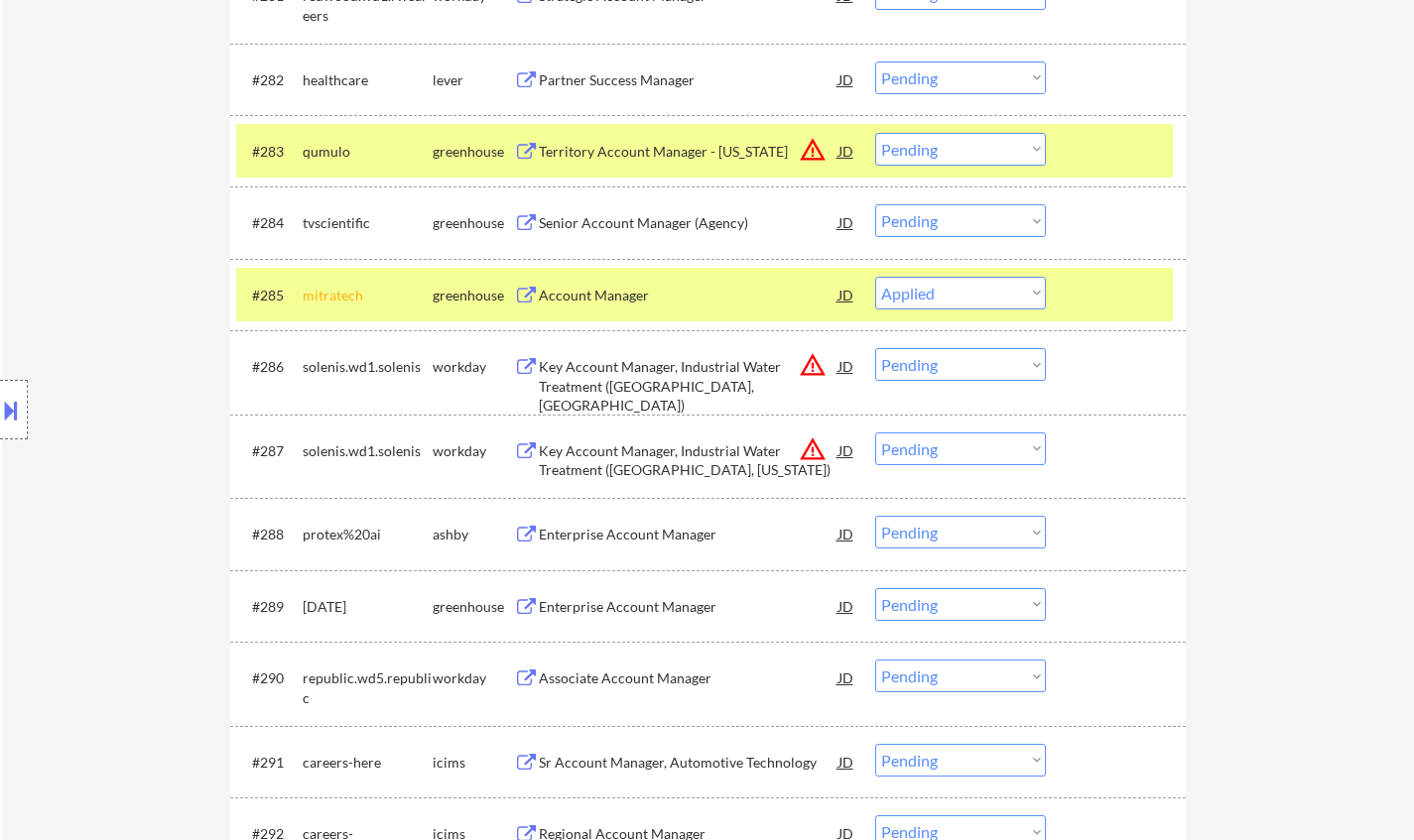 select on ""pending"" 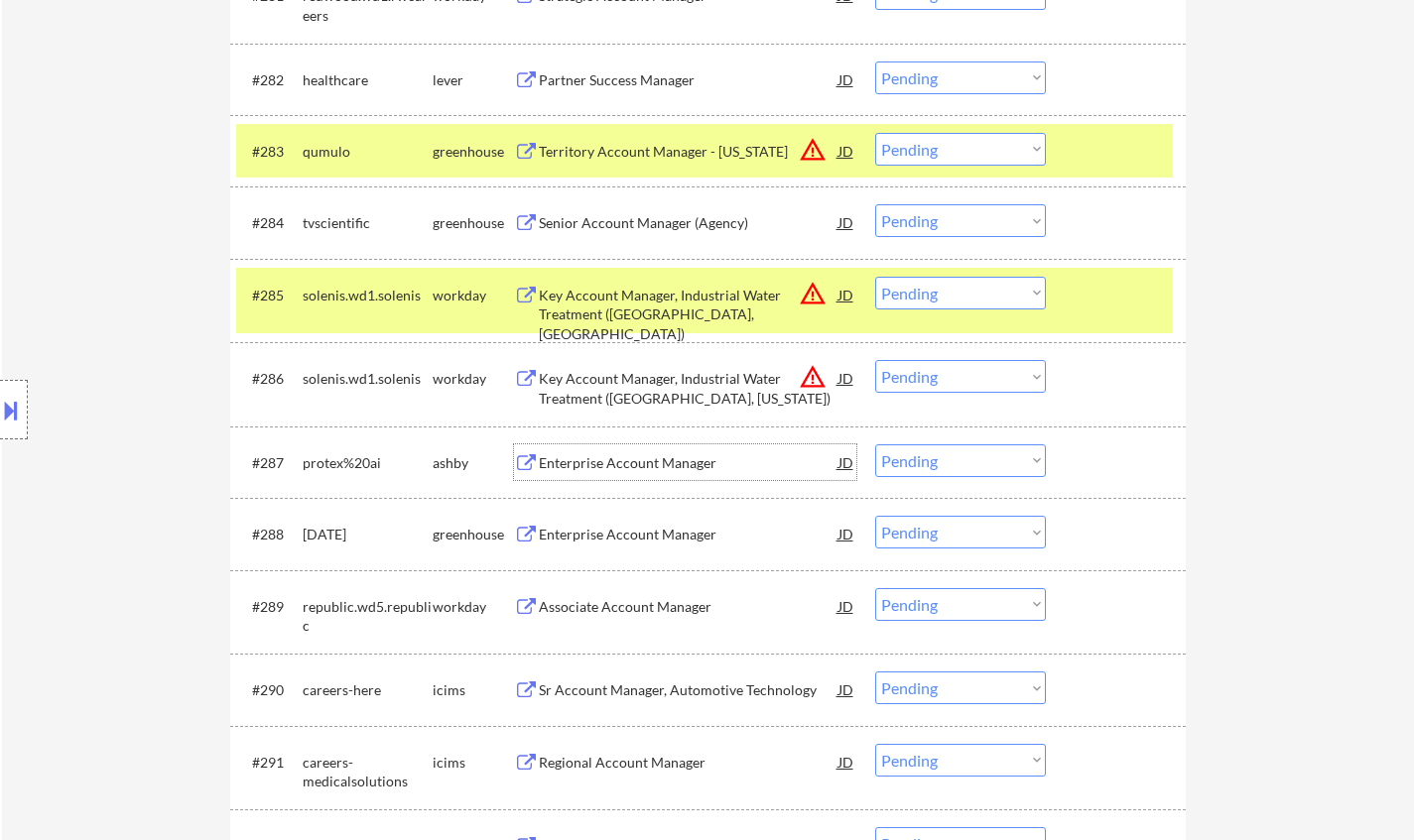 click on "Enterprise Account Manager" at bounding box center (689, 463) 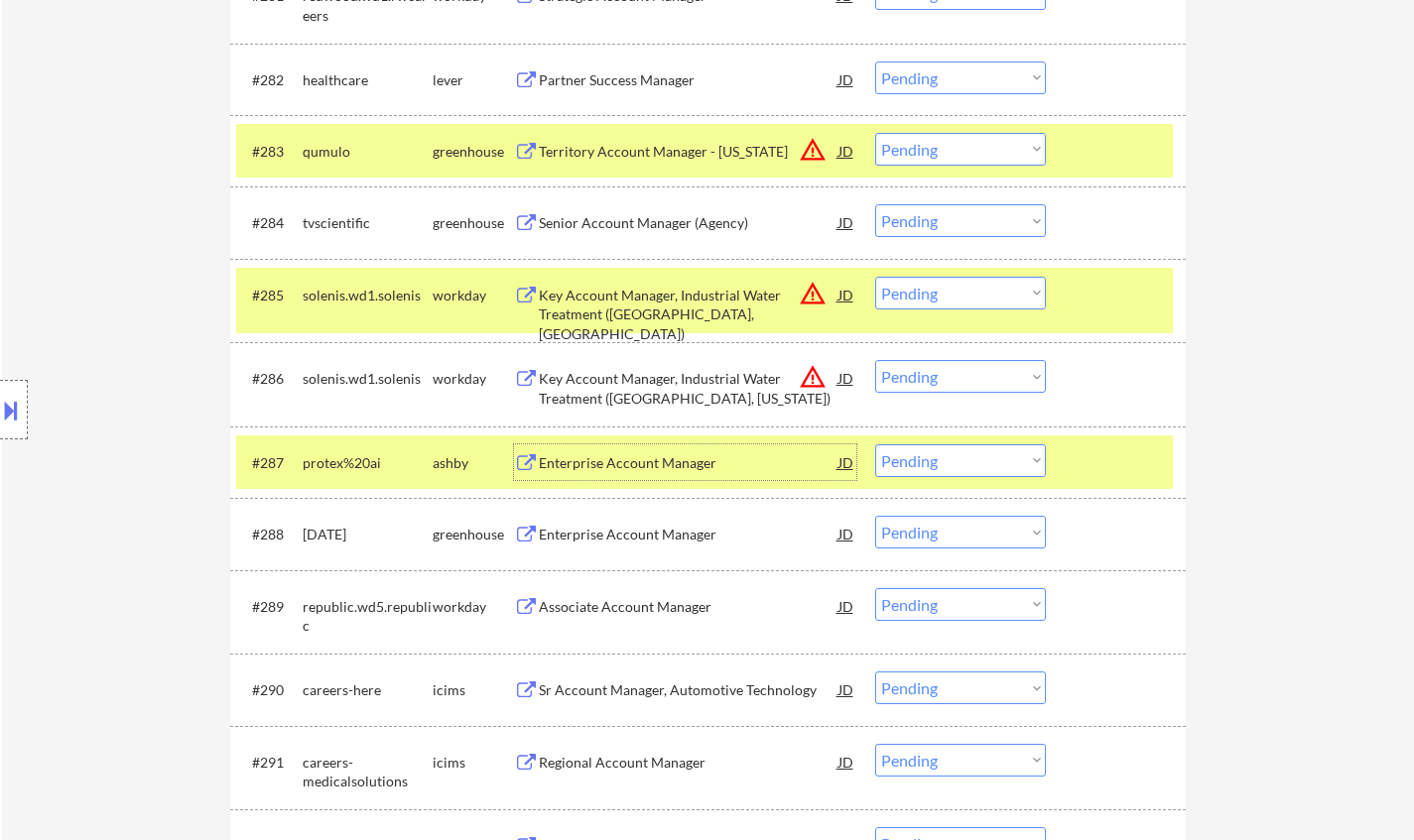 click on "Choose an option... Pending Applied Excluded (Questions) Excluded (Expired) Excluded (Location) Excluded (Bad Match) Excluded (Blocklist) Excluded (Salary) Excluded (Other)" at bounding box center (961, 460) 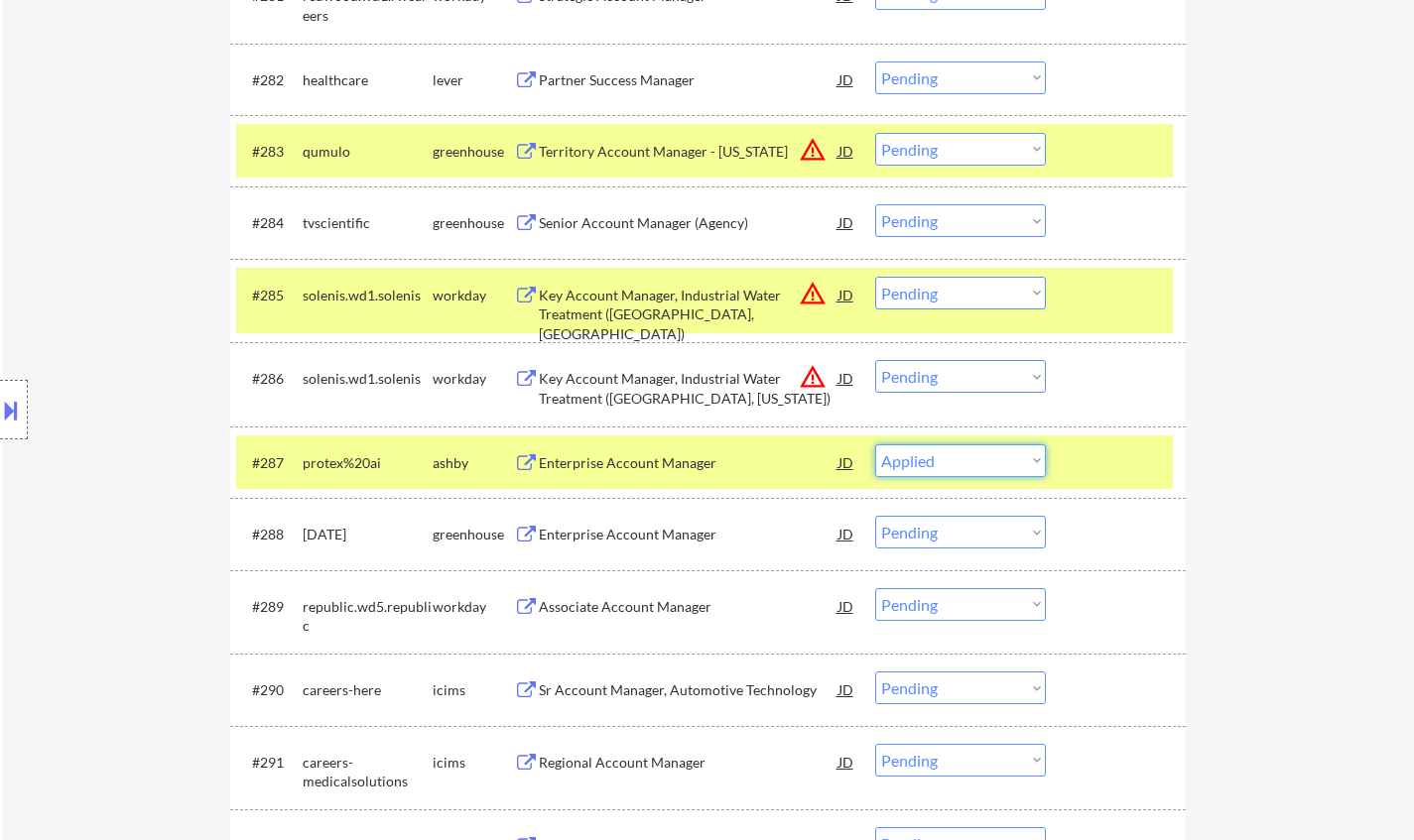 click on "Choose an option... Pending Applied Excluded (Questions) Excluded (Expired) Excluded (Location) Excluded (Bad Match) Excluded (Blocklist) Excluded (Salary) Excluded (Other)" at bounding box center (961, 460) 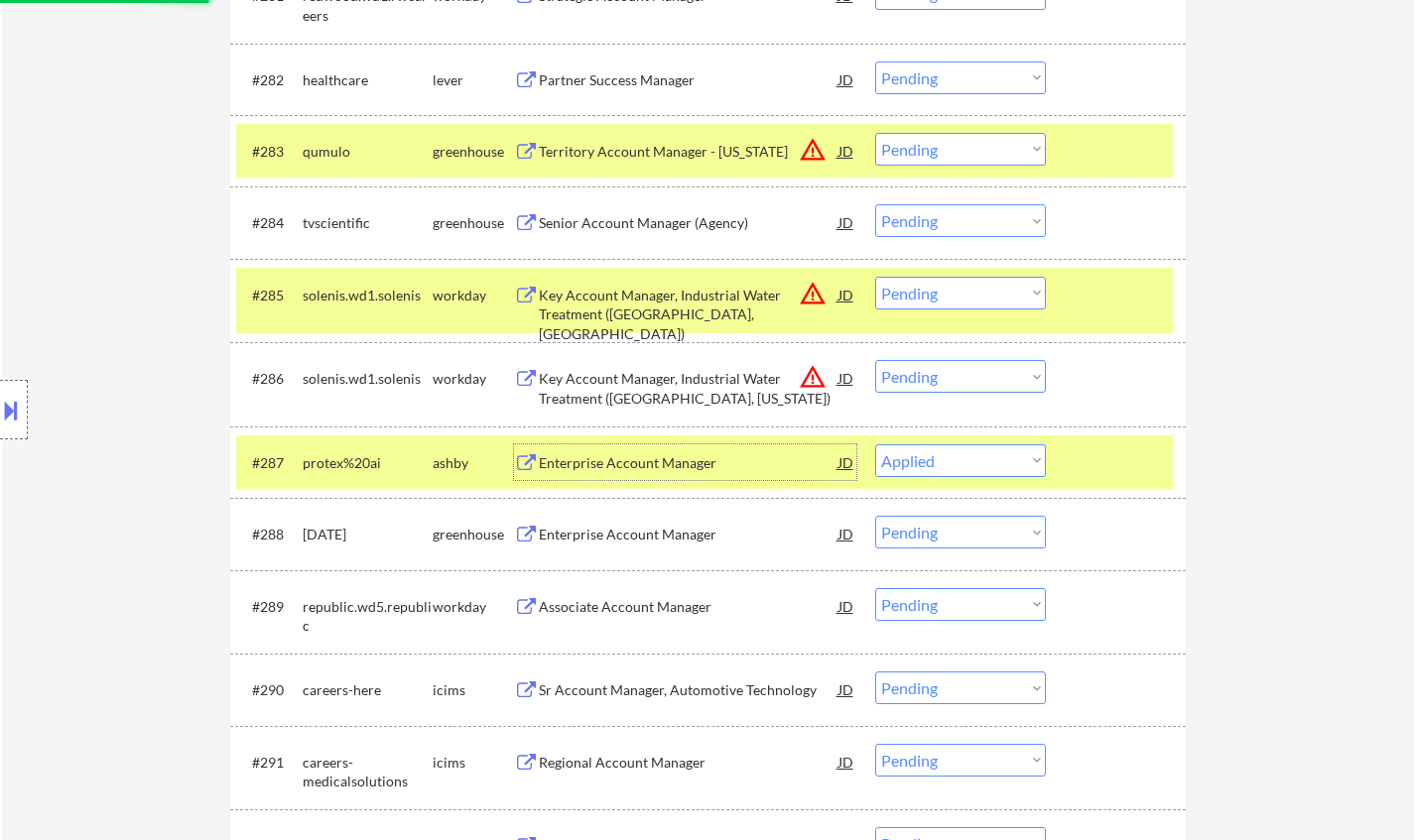 click on "Enterprise Account Manager" at bounding box center (689, 463) 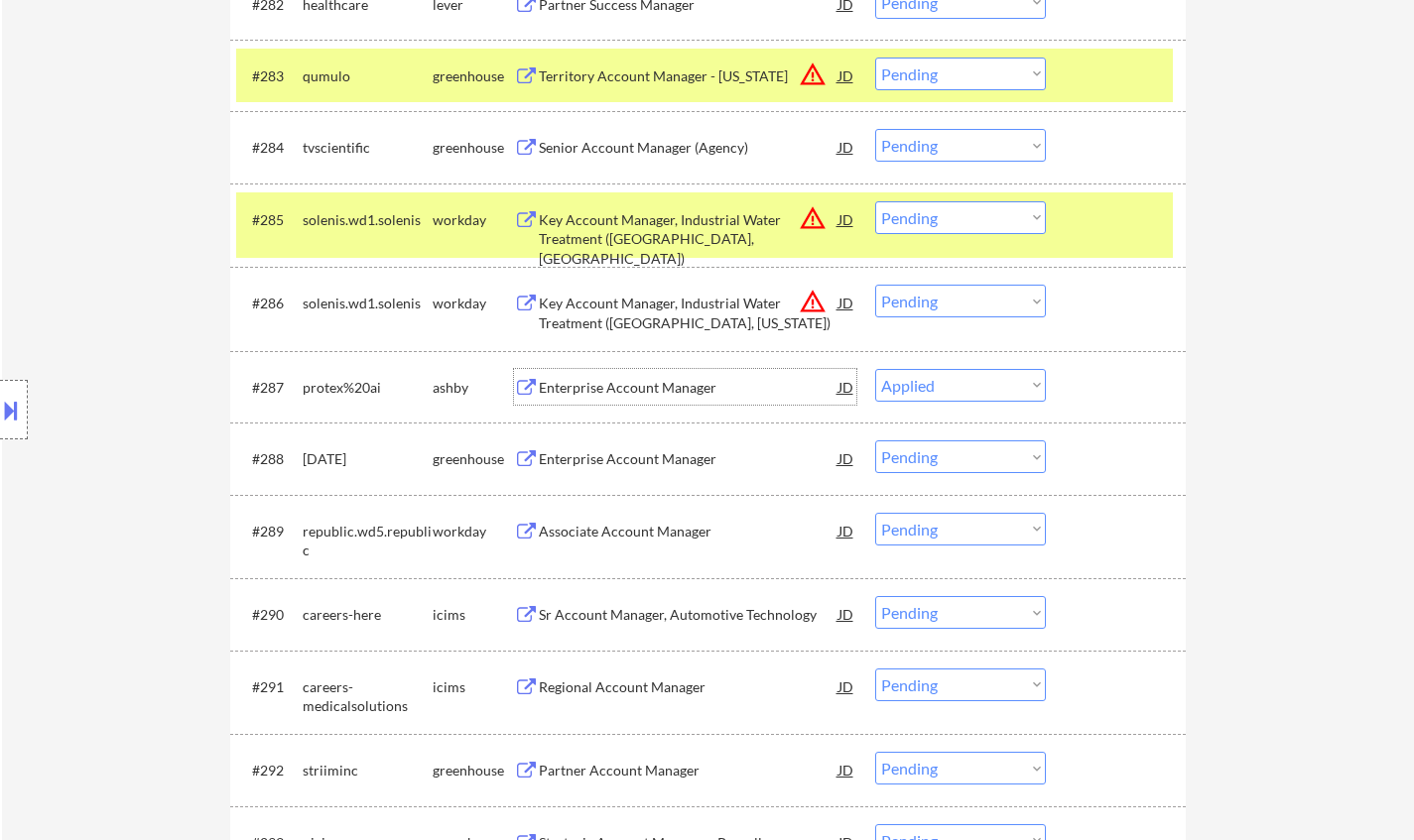 scroll, scrollTop: 7004, scrollLeft: 0, axis: vertical 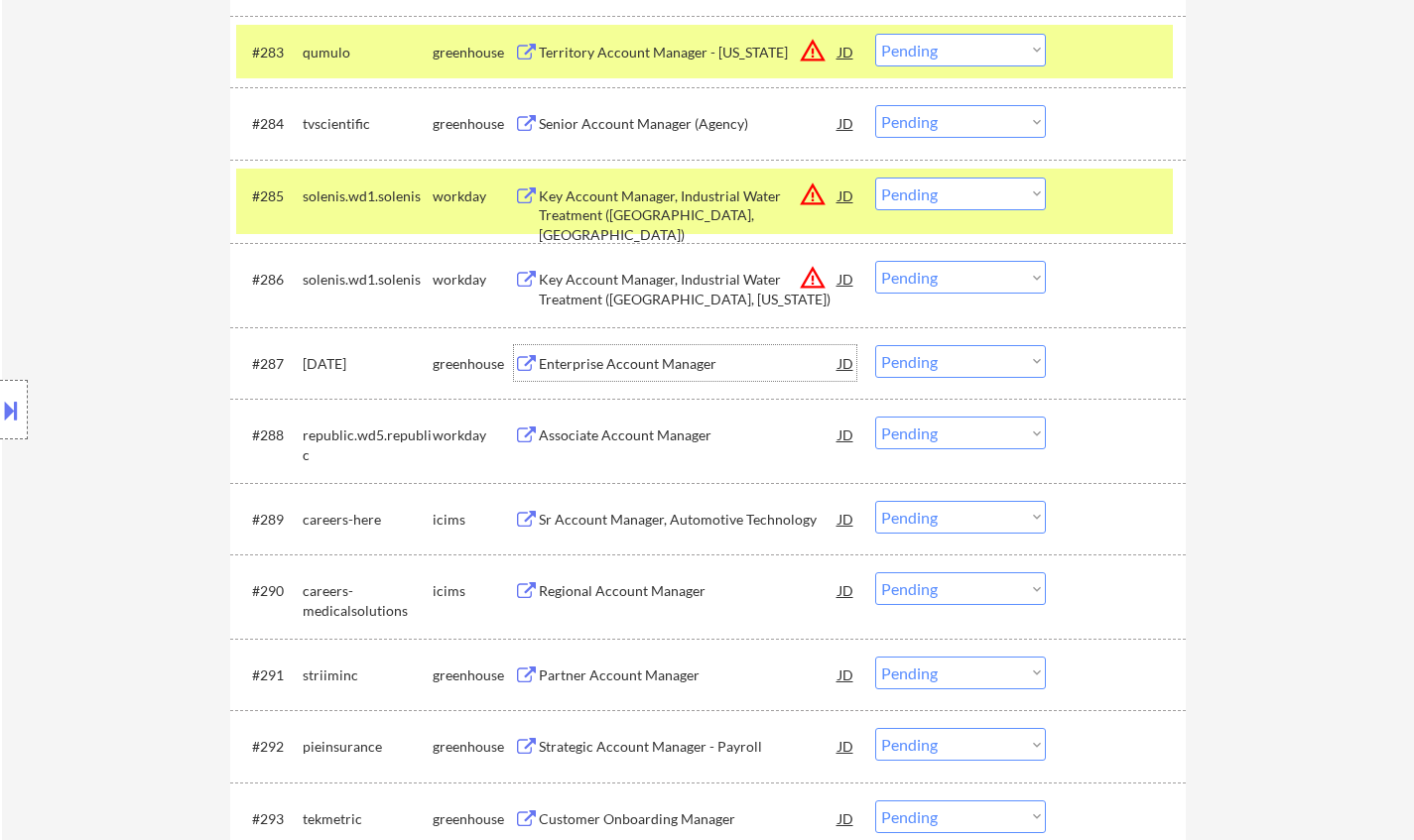 click on "Enterprise Account Manager" at bounding box center (689, 364) 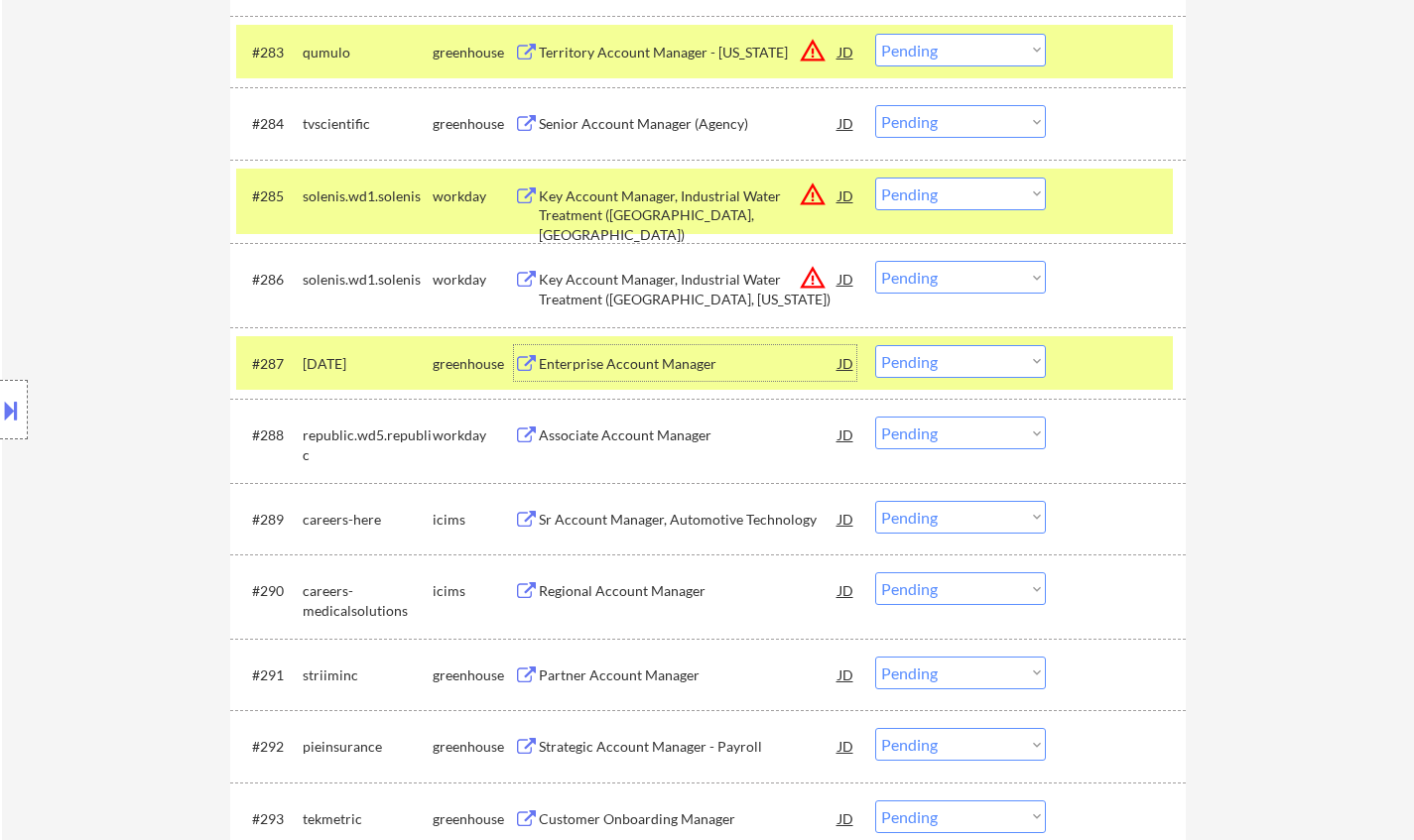 click on "Choose an option... Pending Applied Excluded (Questions) Excluded (Expired) Excluded (Location) Excluded (Bad Match) Excluded (Blocklist) Excluded (Salary) Excluded (Other)" at bounding box center (961, 361) 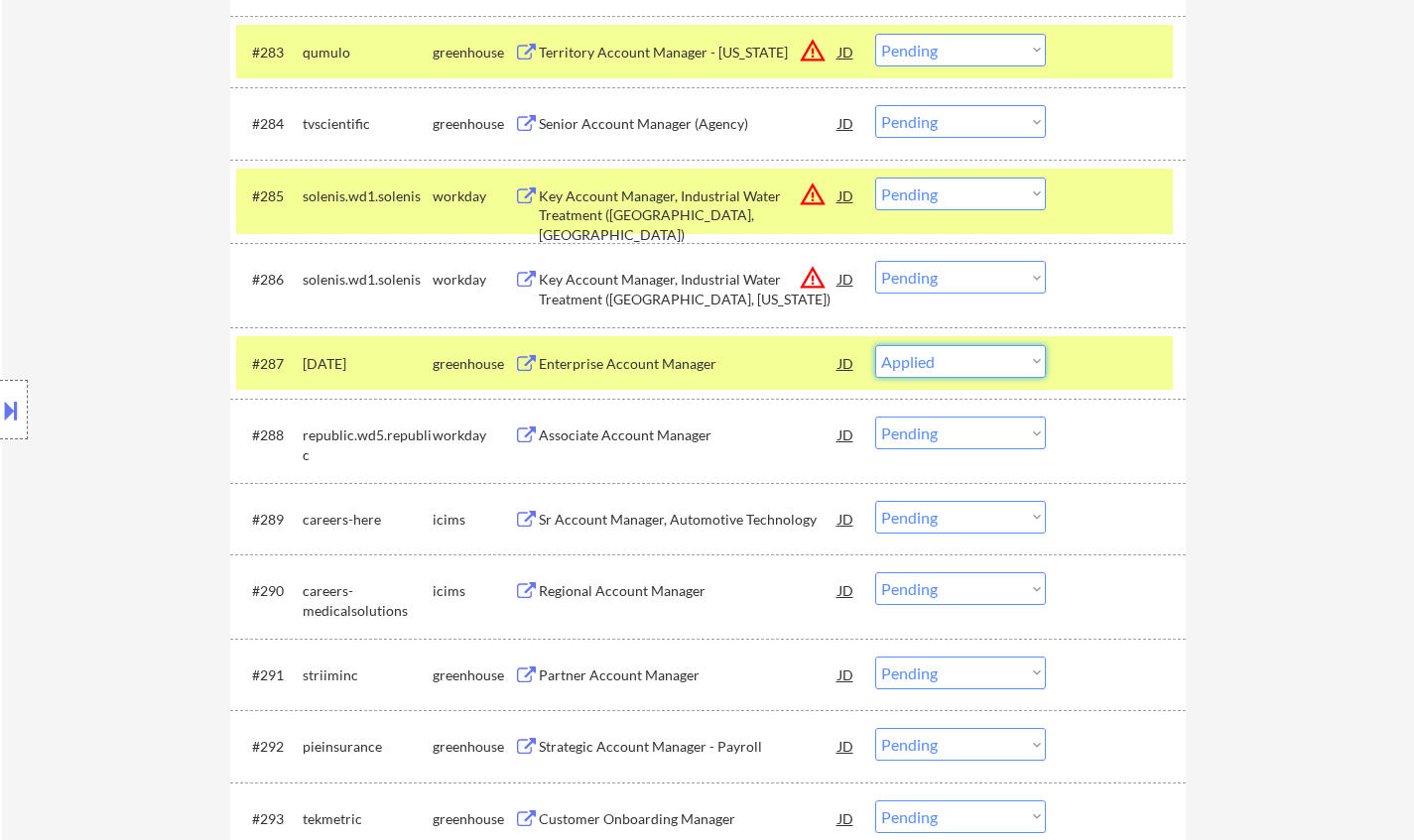 click on "Choose an option... Pending Applied Excluded (Questions) Excluded (Expired) Excluded (Location) Excluded (Bad Match) Excluded (Blocklist) Excluded (Salary) Excluded (Other)" at bounding box center [961, 361] 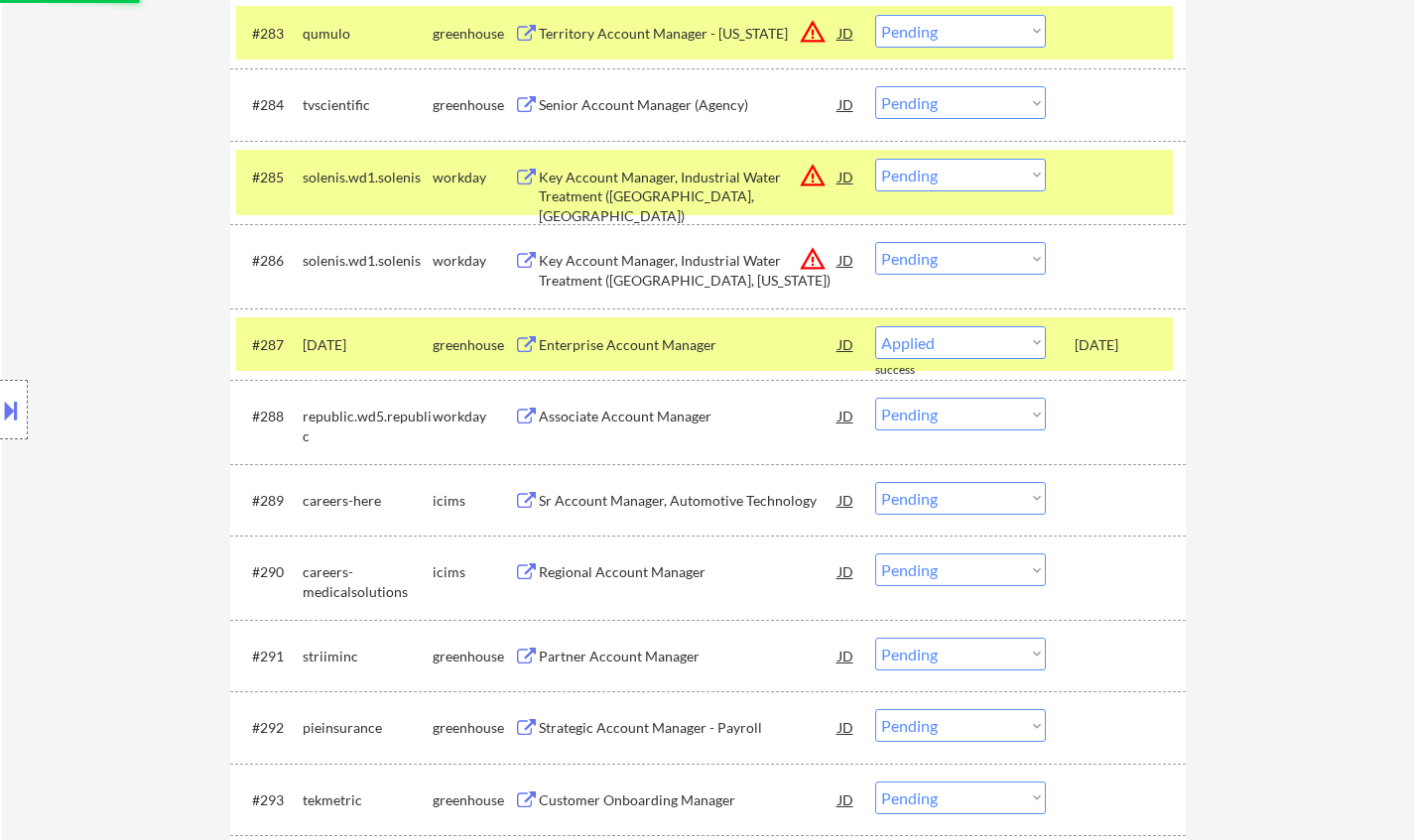 scroll, scrollTop: 7400, scrollLeft: 0, axis: vertical 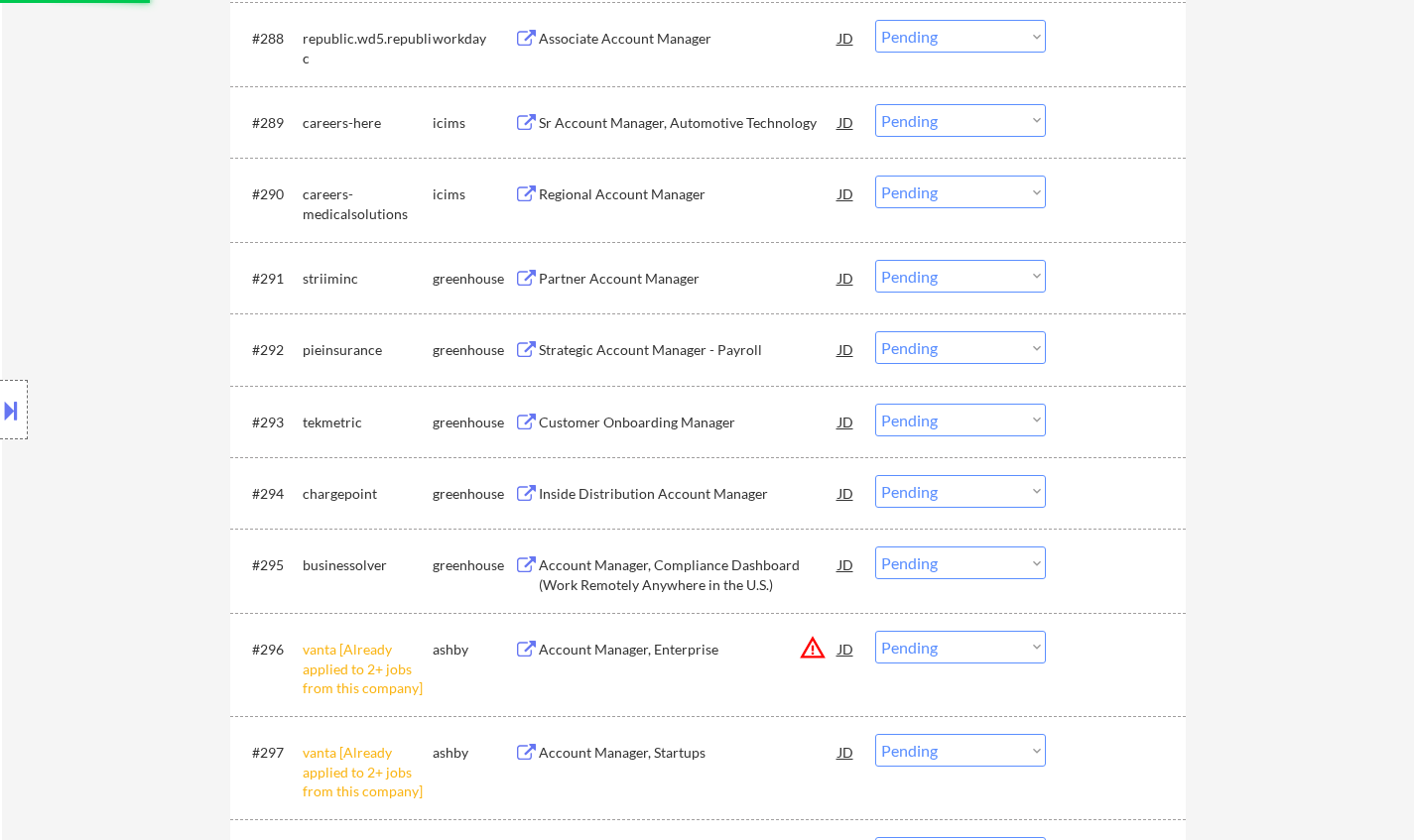select on ""pending"" 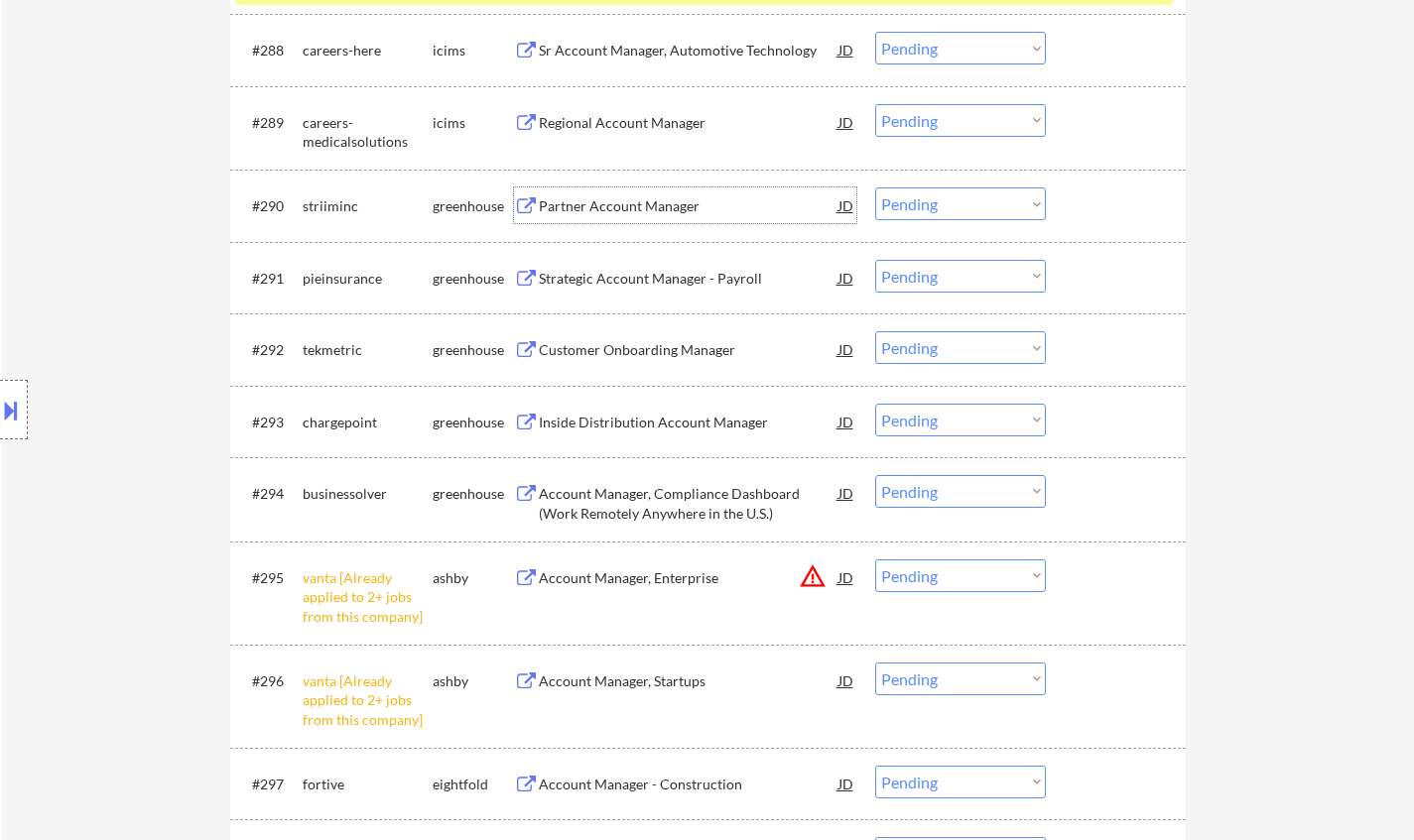 click on "Partner Account Manager" at bounding box center [689, 206] 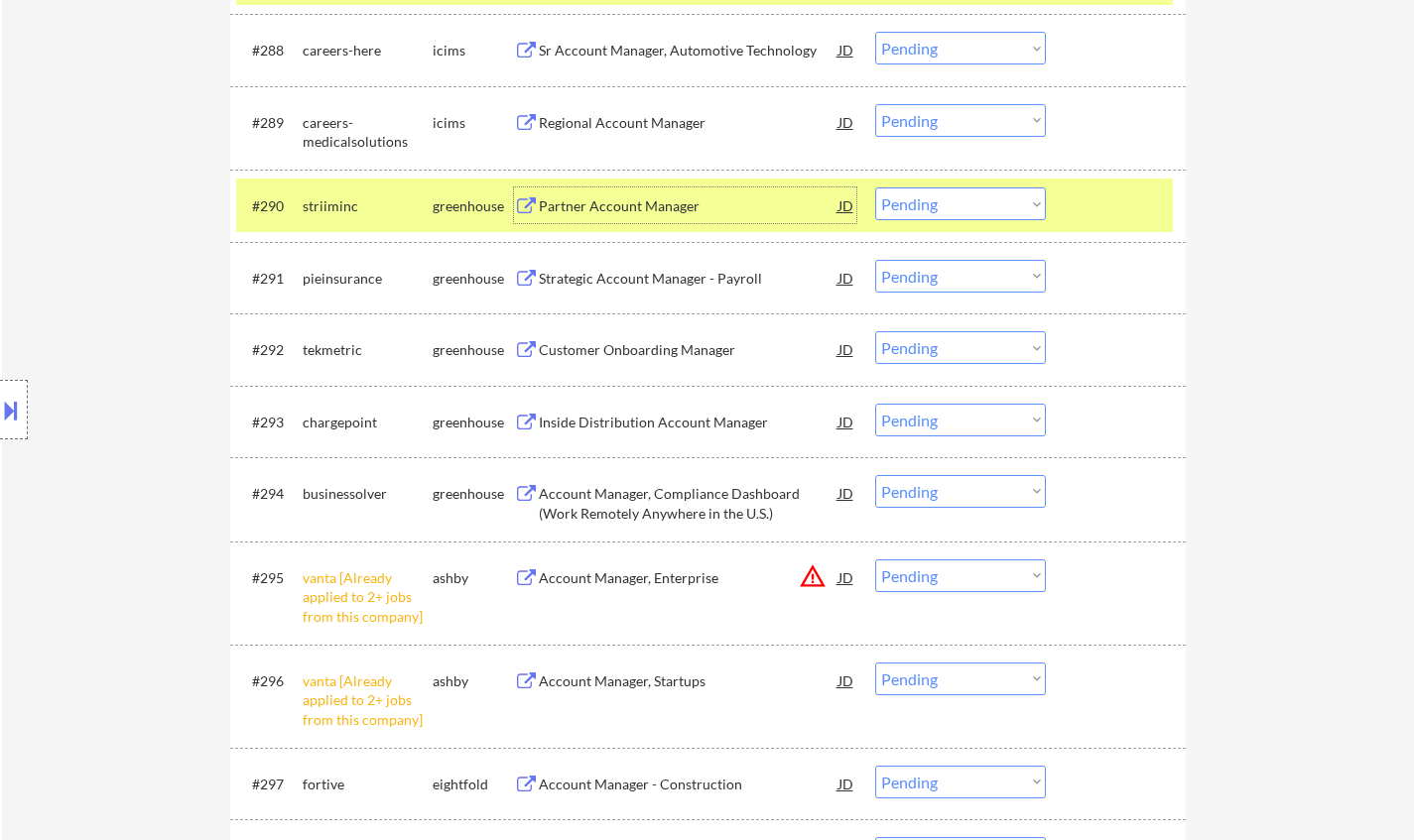 click on "Choose an option... Pending Applied Excluded (Questions) Excluded (Expired) Excluded (Location) Excluded (Bad Match) Excluded (Blocklist) Excluded (Salary) Excluded (Other)" at bounding box center [961, 203] 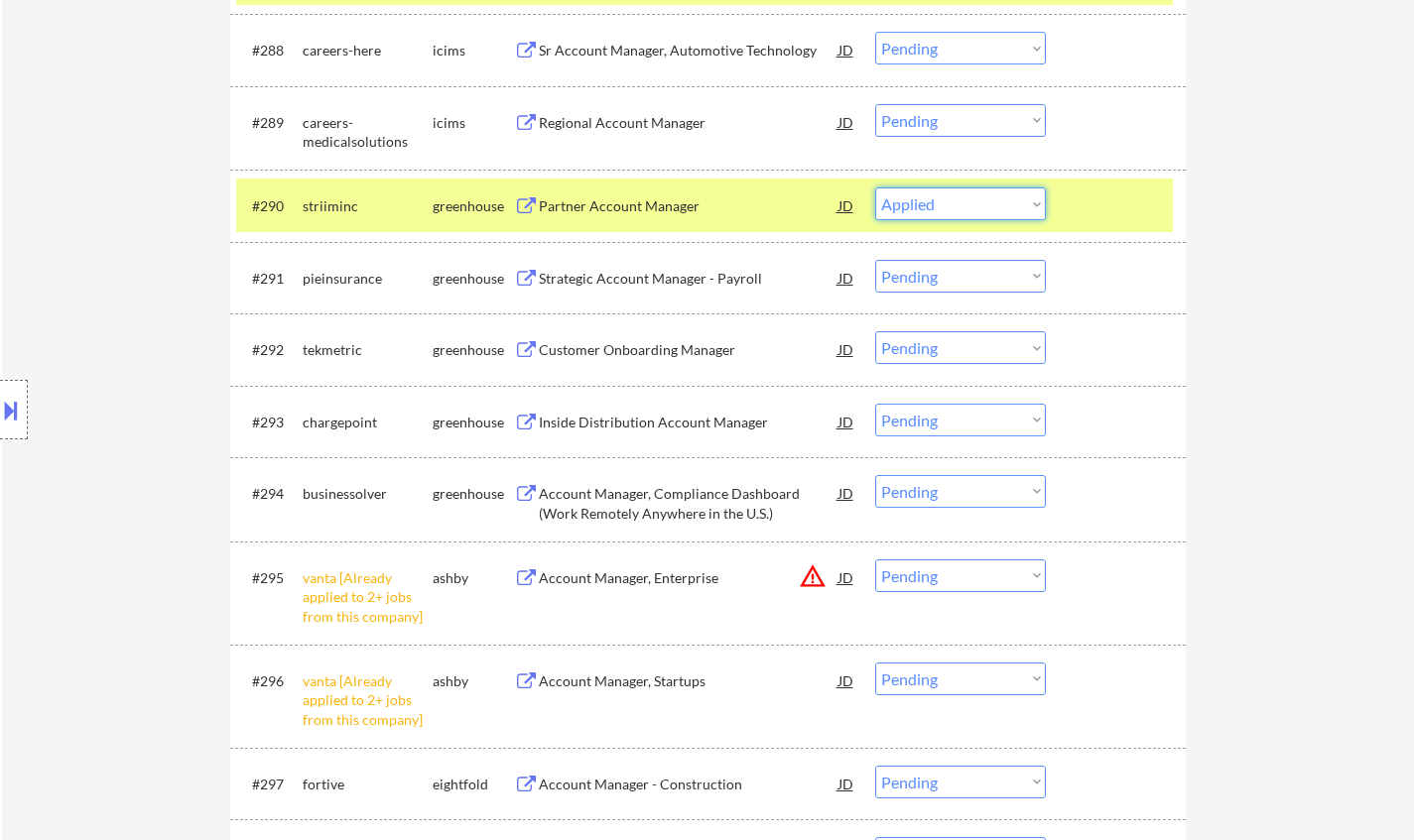 click on "Choose an option... Pending Applied Excluded (Questions) Excluded (Expired) Excluded (Location) Excluded (Bad Match) Excluded (Blocklist) Excluded (Salary) Excluded (Other)" at bounding box center [961, 203] 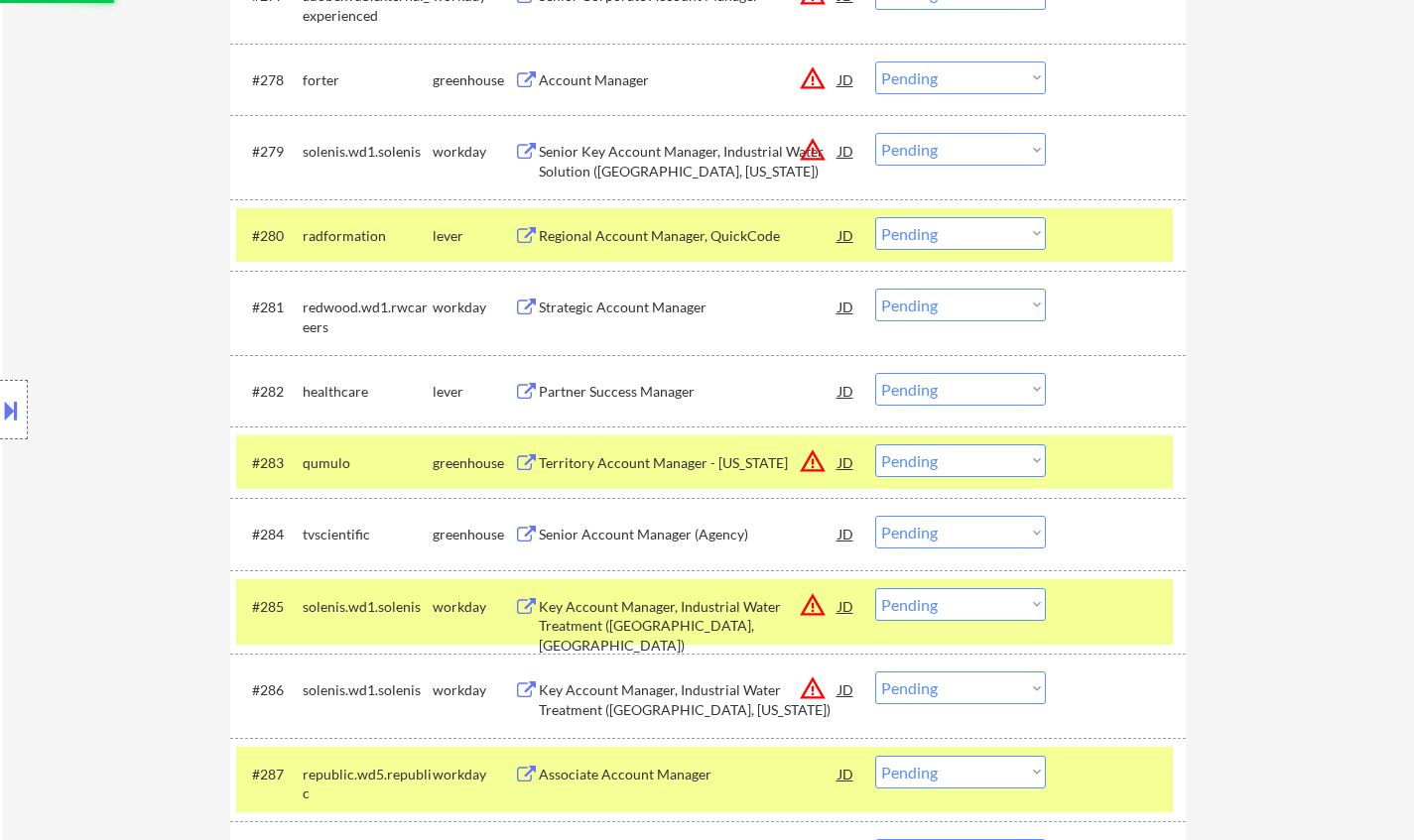 scroll, scrollTop: 6508, scrollLeft: 0, axis: vertical 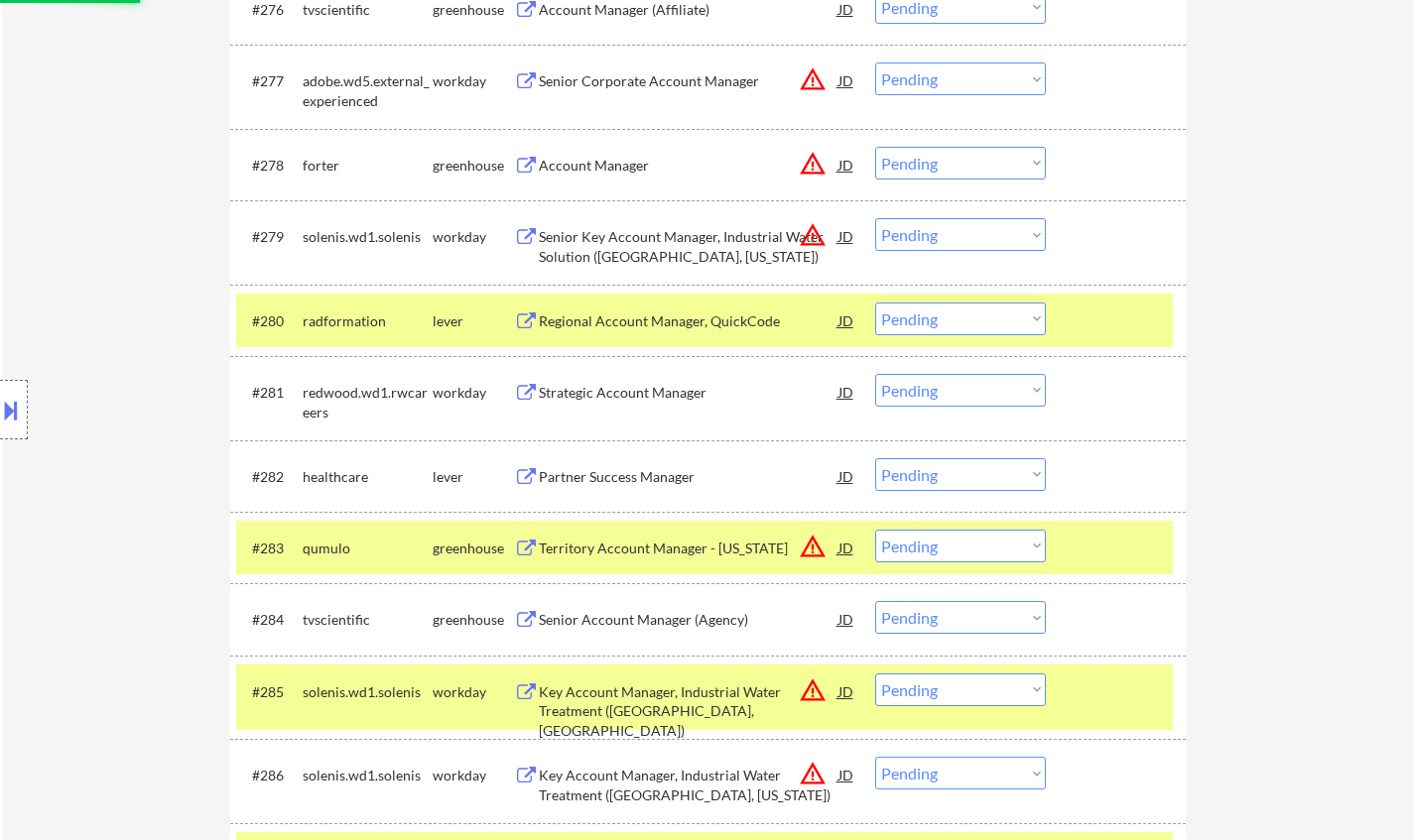 select on ""pending"" 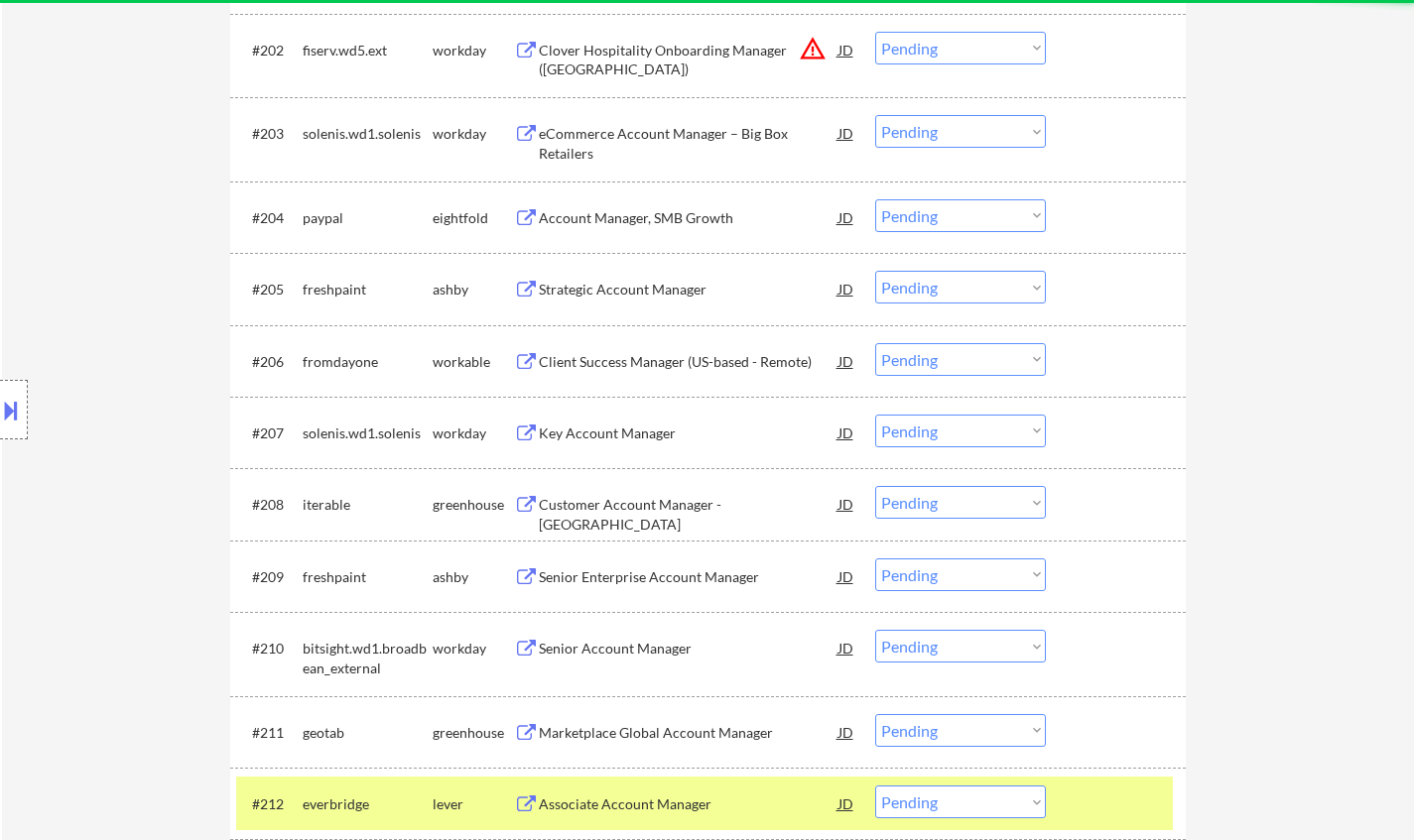 scroll, scrollTop: 0, scrollLeft: 0, axis: both 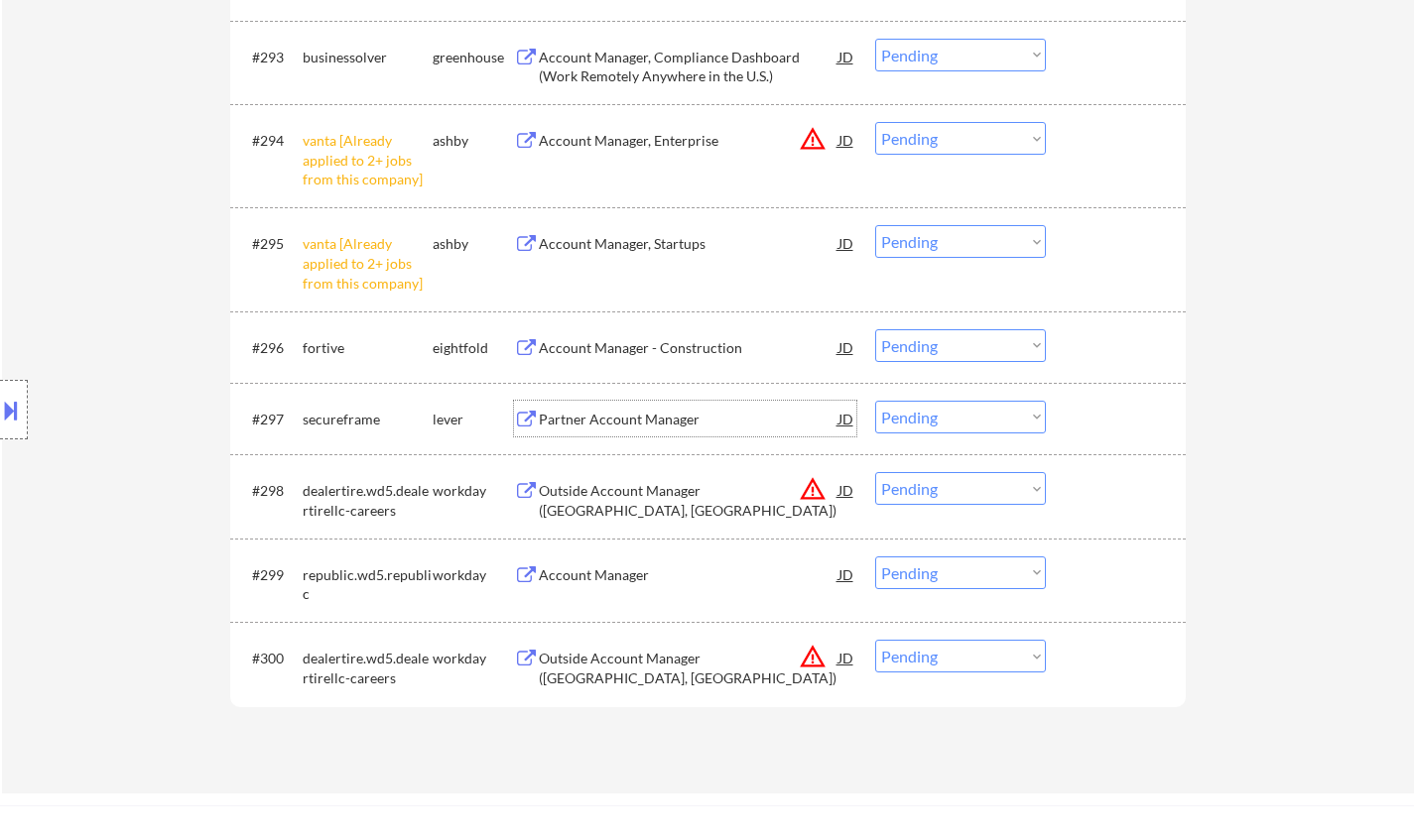 click on "Partner Account Manager" at bounding box center (689, 420) 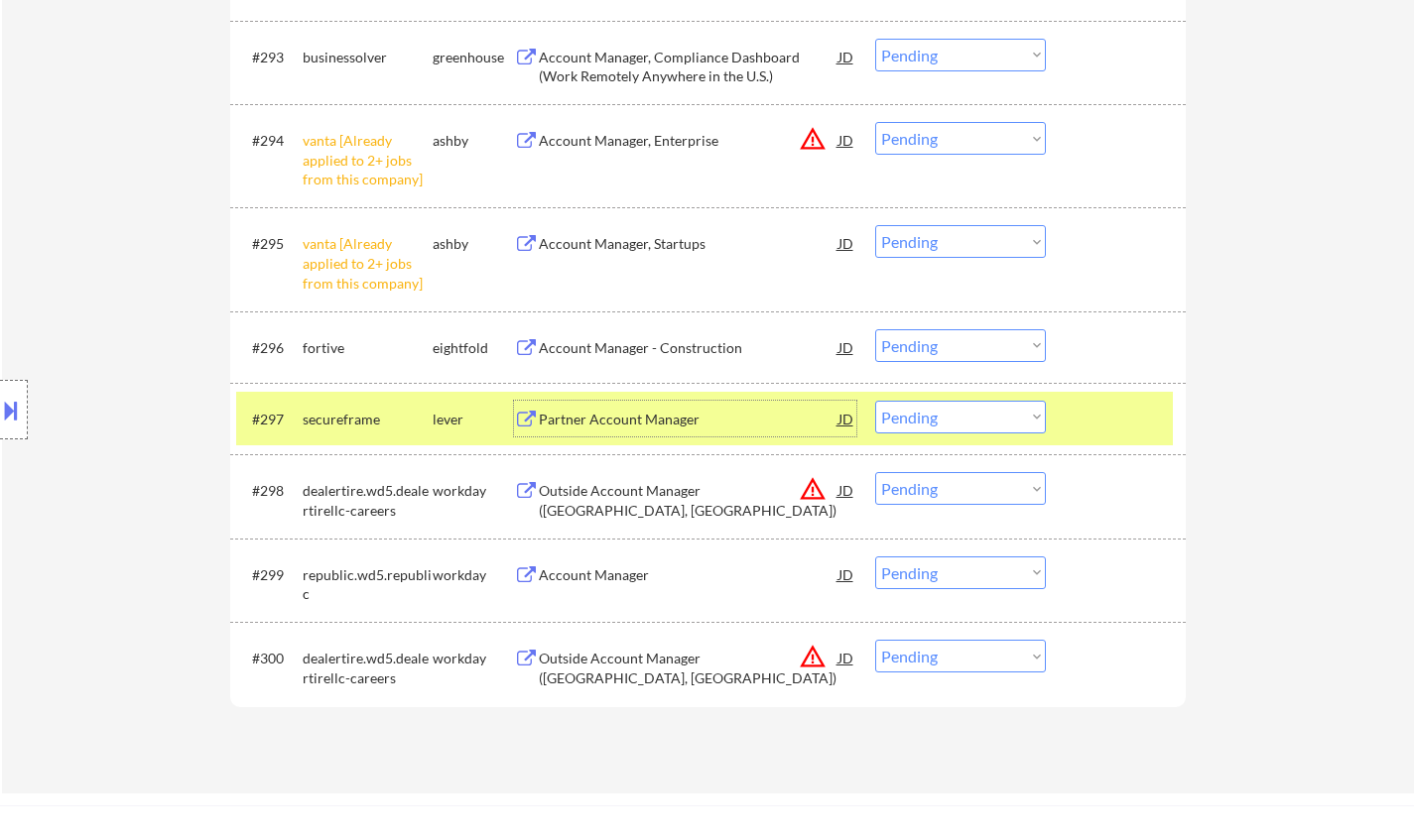 click on "Choose an option... Pending Applied Excluded (Questions) Excluded (Expired) Excluded (Location) Excluded (Bad Match) Excluded (Blocklist) Excluded (Salary) Excluded (Other)" at bounding box center (961, 241) 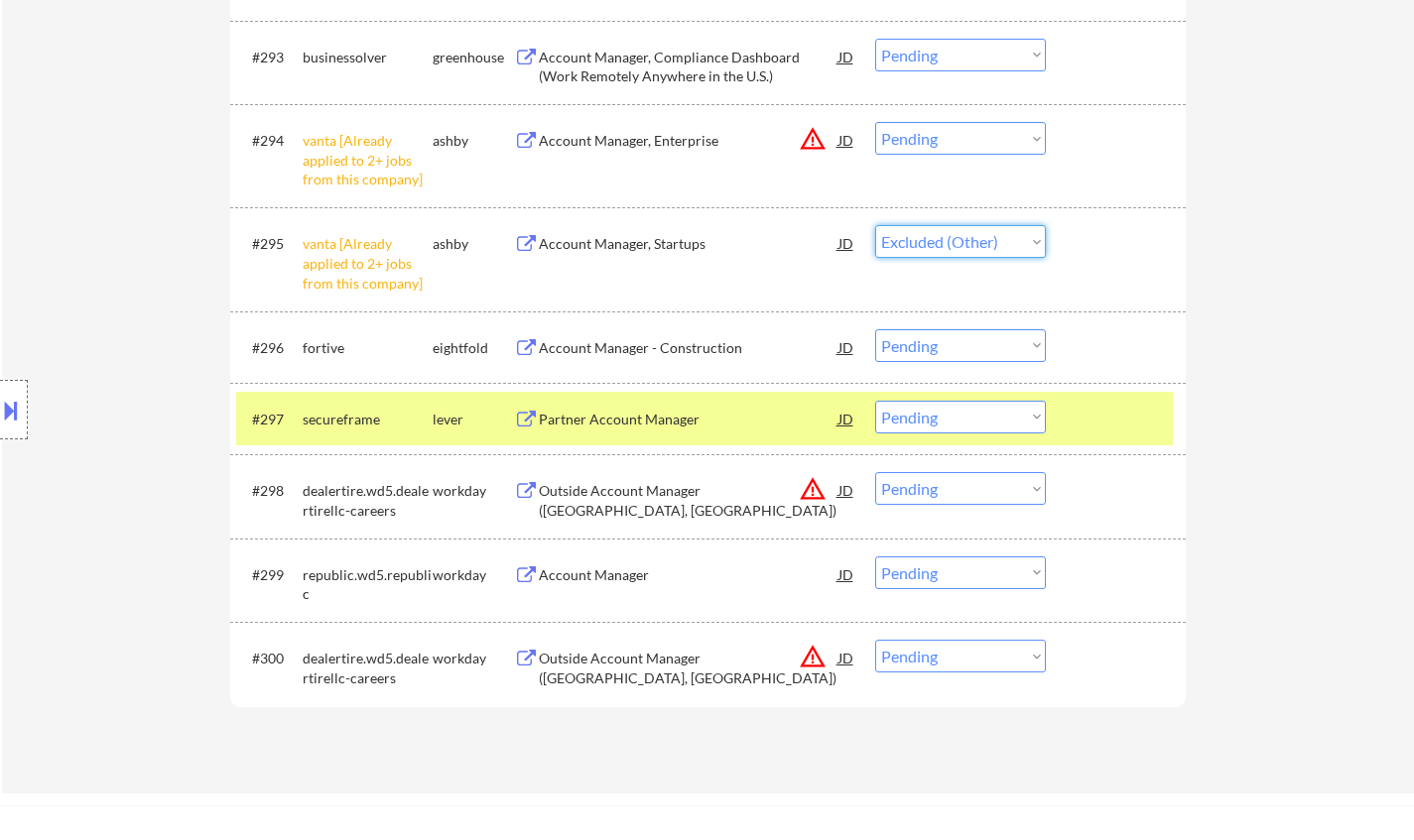 click on "Choose an option... Pending Applied Excluded (Questions) Excluded (Expired) Excluded (Location) Excluded (Bad Match) Excluded (Blocklist) Excluded (Salary) Excluded (Other)" at bounding box center [961, 241] 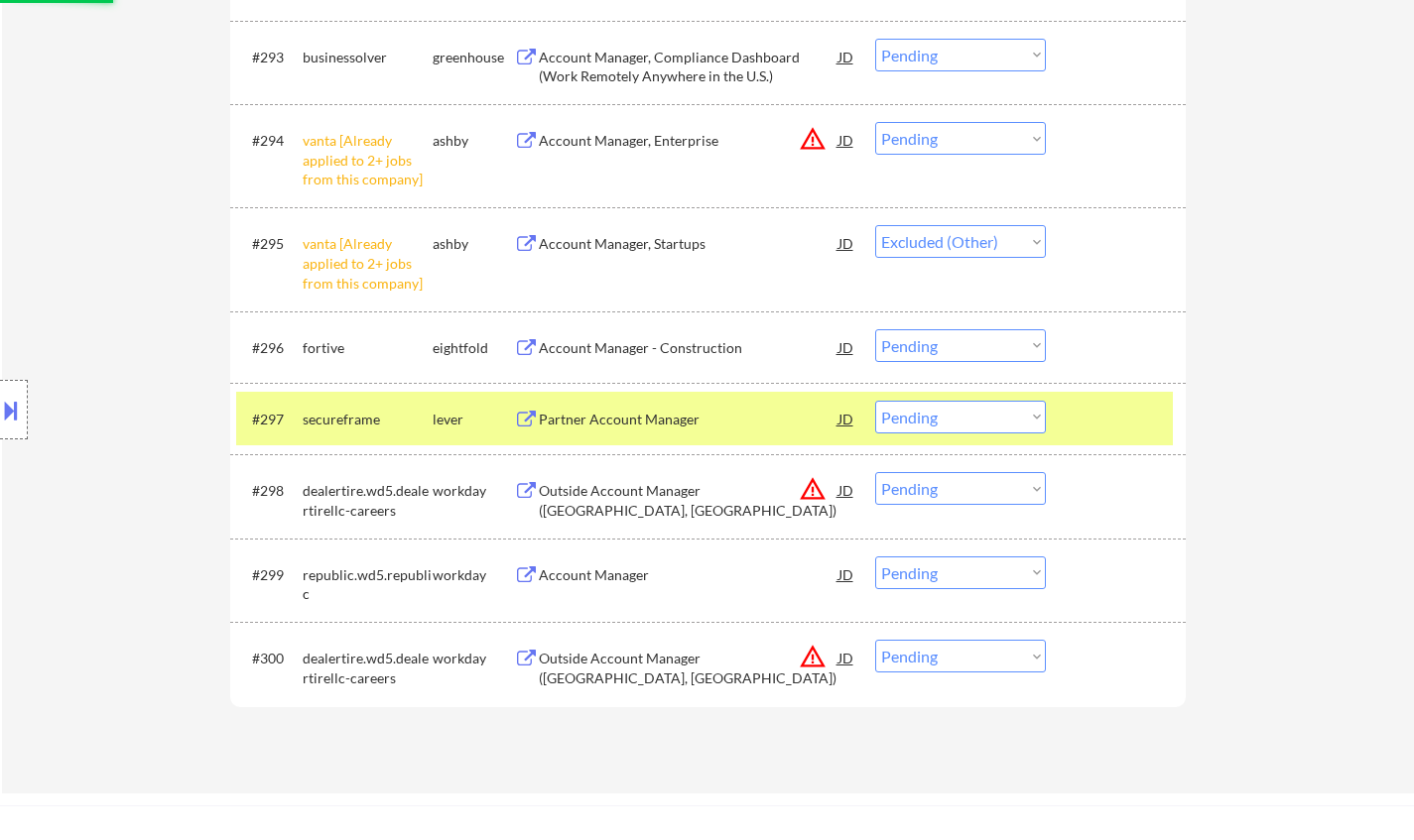 scroll, scrollTop: 7666, scrollLeft: 0, axis: vertical 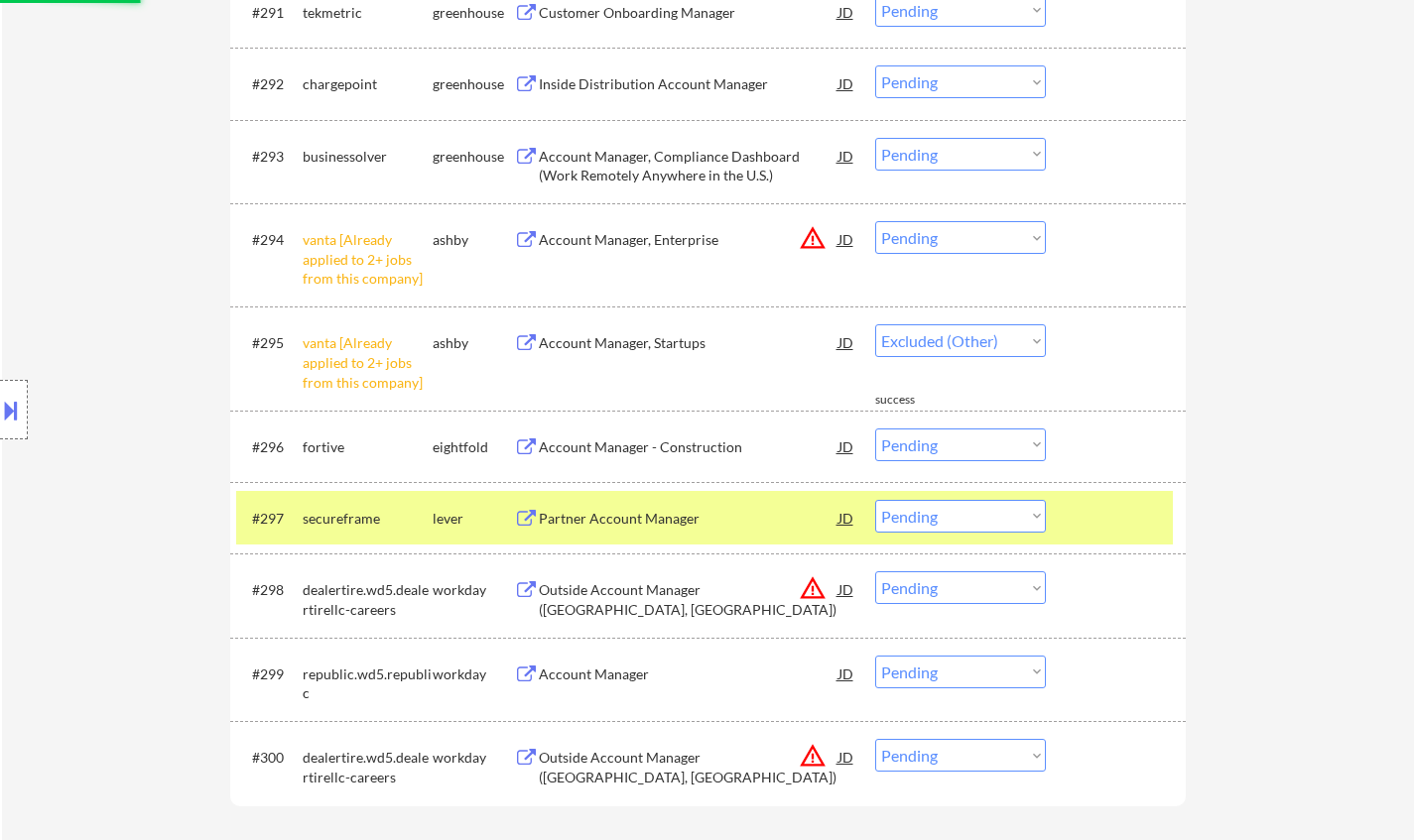 select on ""pending"" 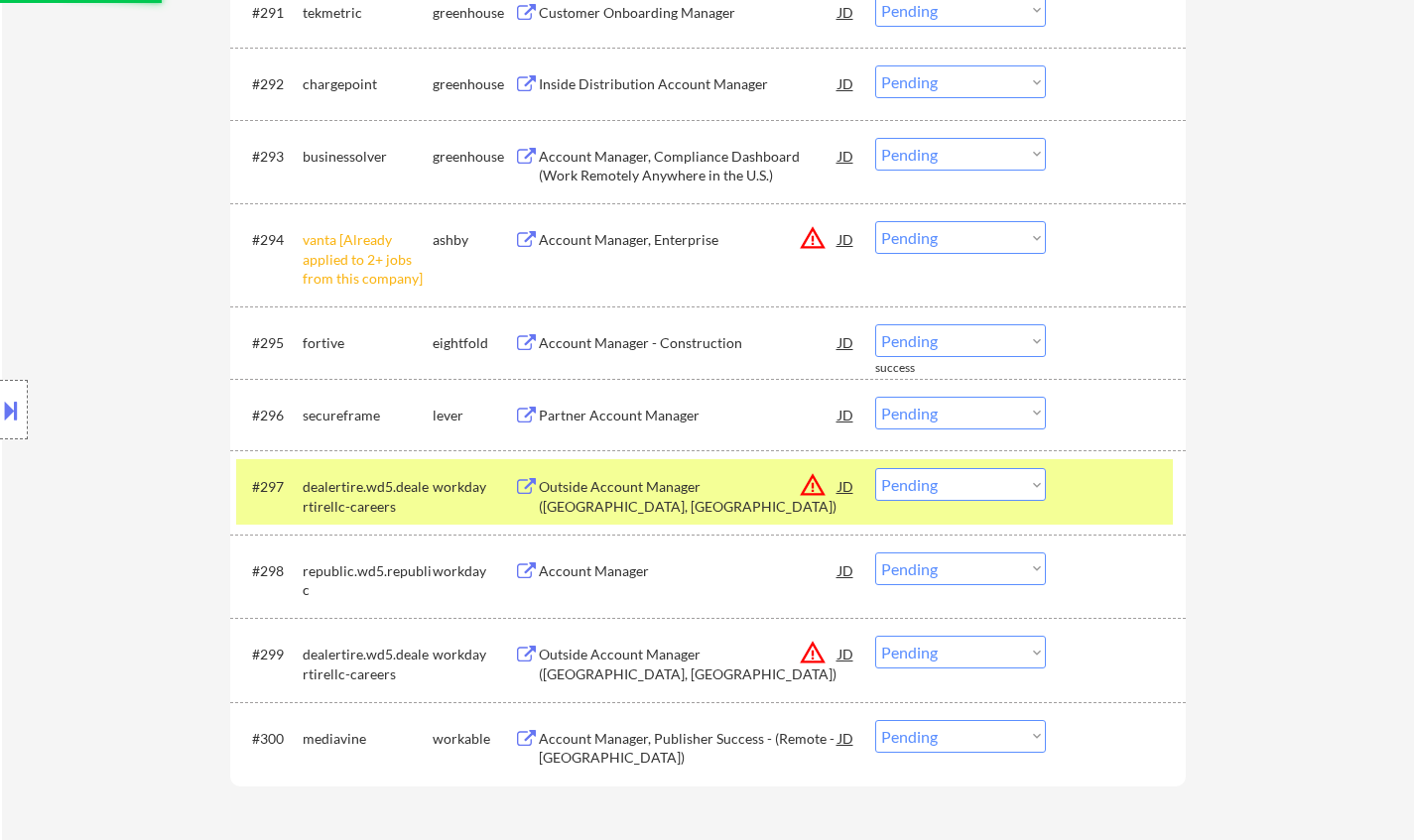 drag, startPoint x: 959, startPoint y: 239, endPoint x: 961, endPoint y: 251, distance: 12.165525 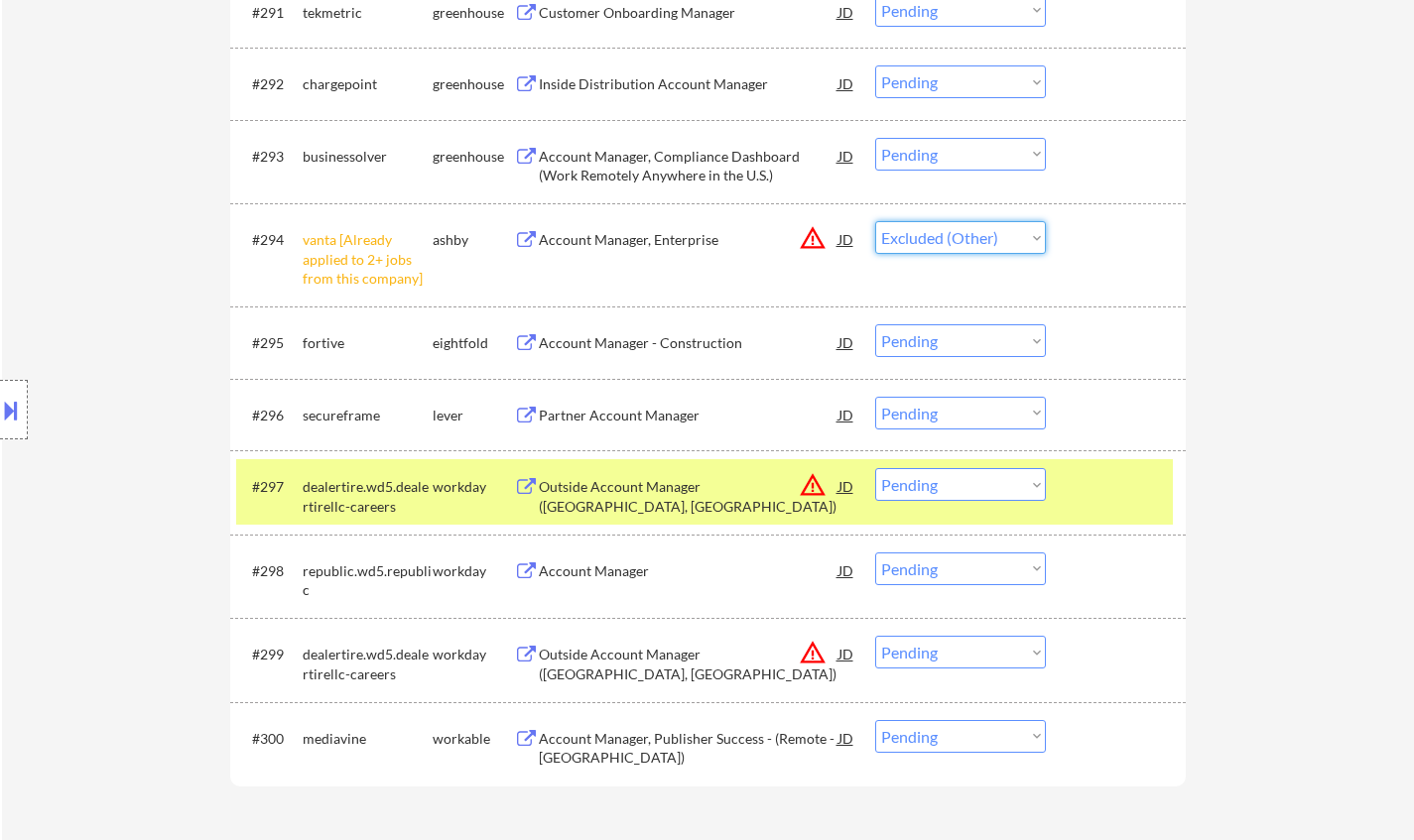 click on "Choose an option... Pending Applied Excluded (Questions) Excluded (Expired) Excluded (Location) Excluded (Bad Match) Excluded (Blocklist) Excluded (Salary) Excluded (Other)" at bounding box center (961, 237) 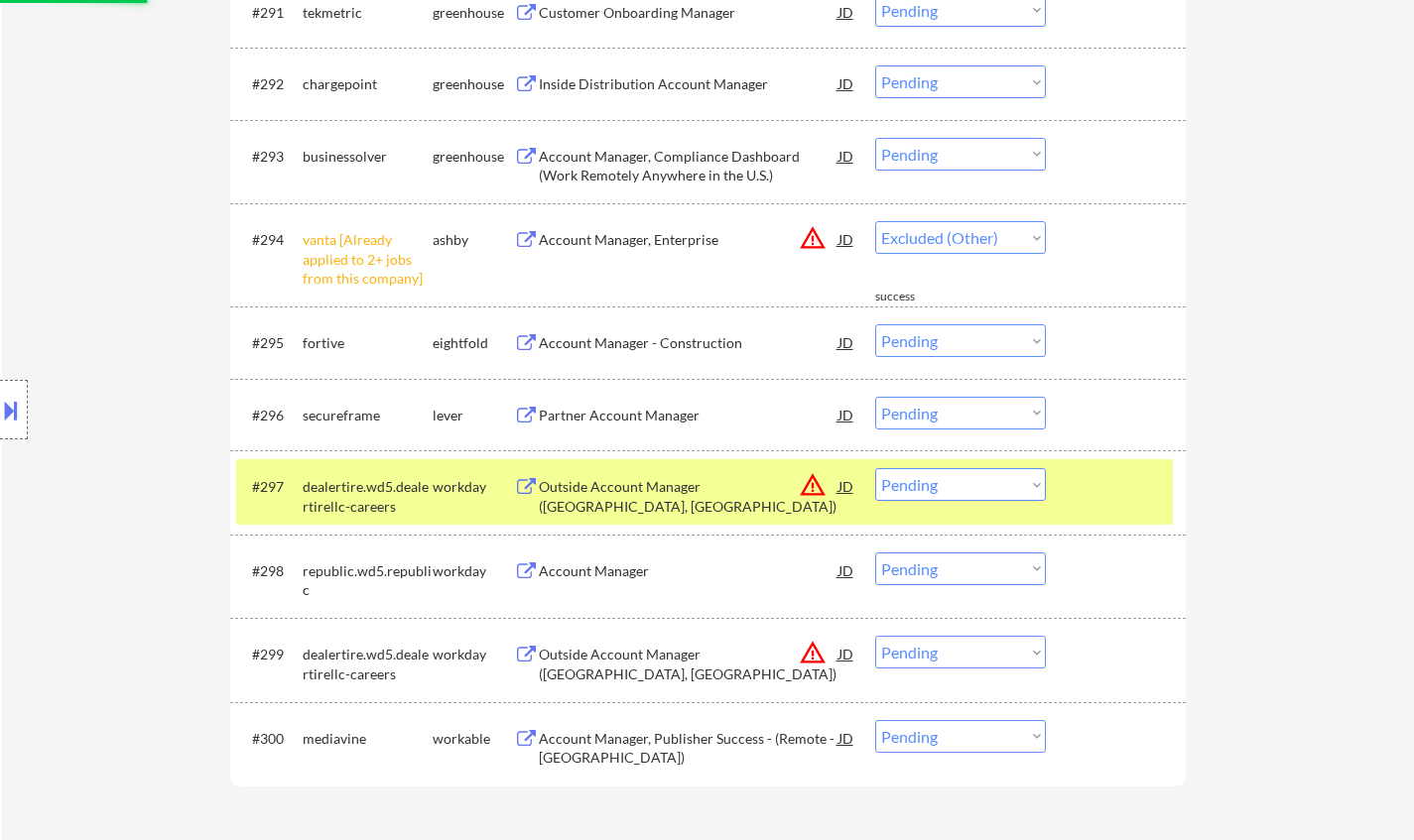 select on ""pending"" 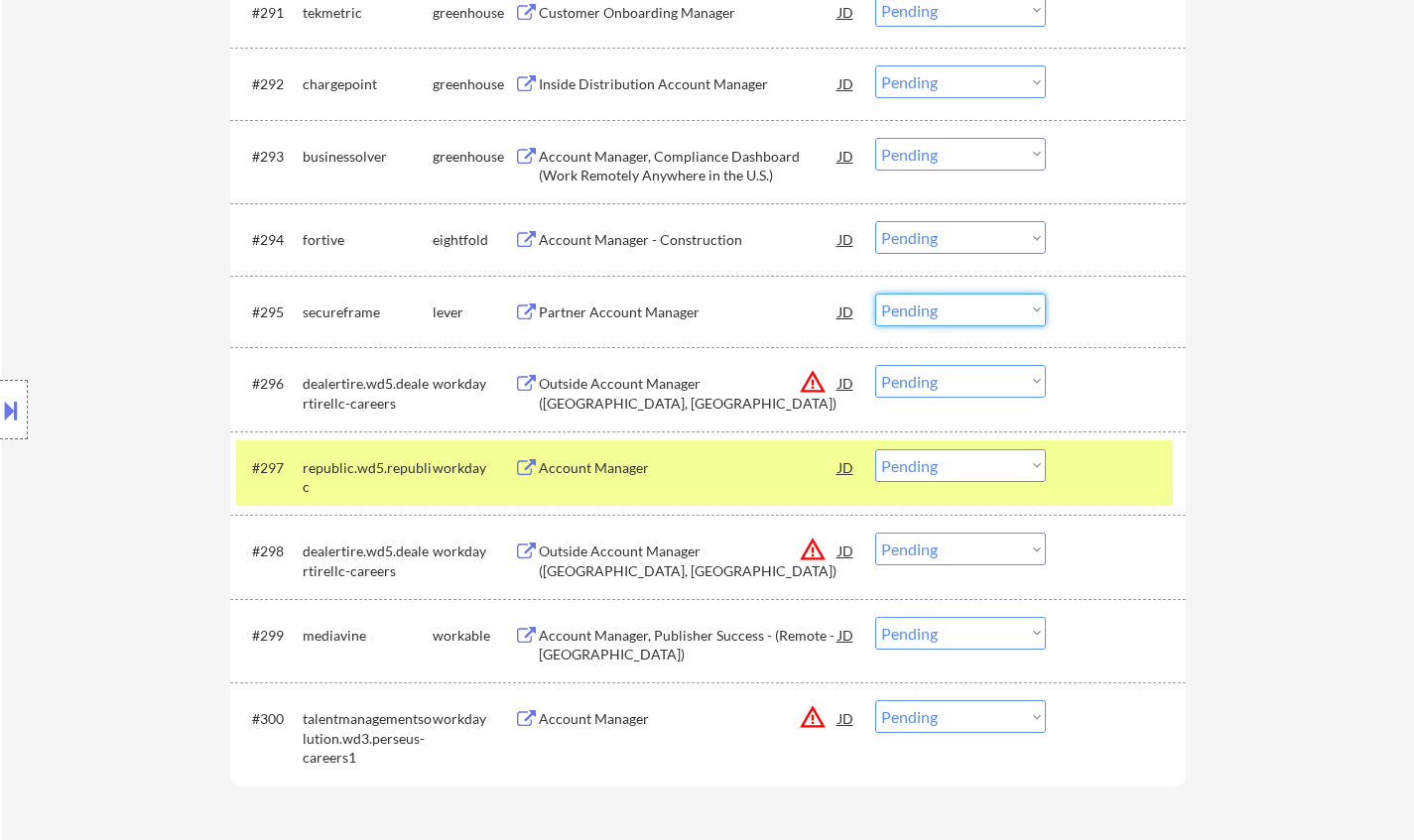 drag, startPoint x: 942, startPoint y: 305, endPoint x: 952, endPoint y: 323, distance: 20.59126 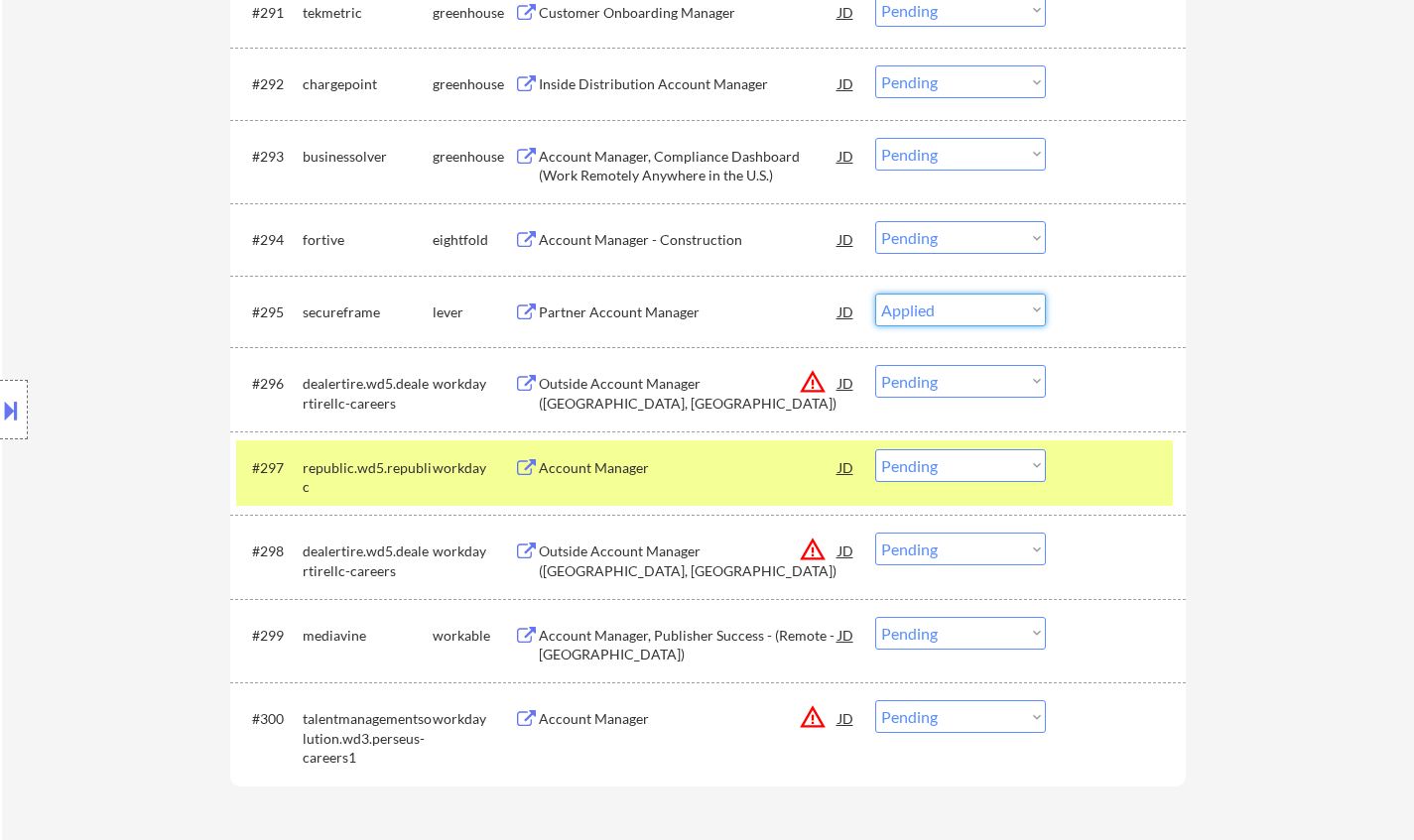 click on "Choose an option... Pending Applied Excluded (Questions) Excluded (Expired) Excluded (Location) Excluded (Bad Match) Excluded (Blocklist) Excluded (Salary) Excluded (Other)" at bounding box center (961, 309) 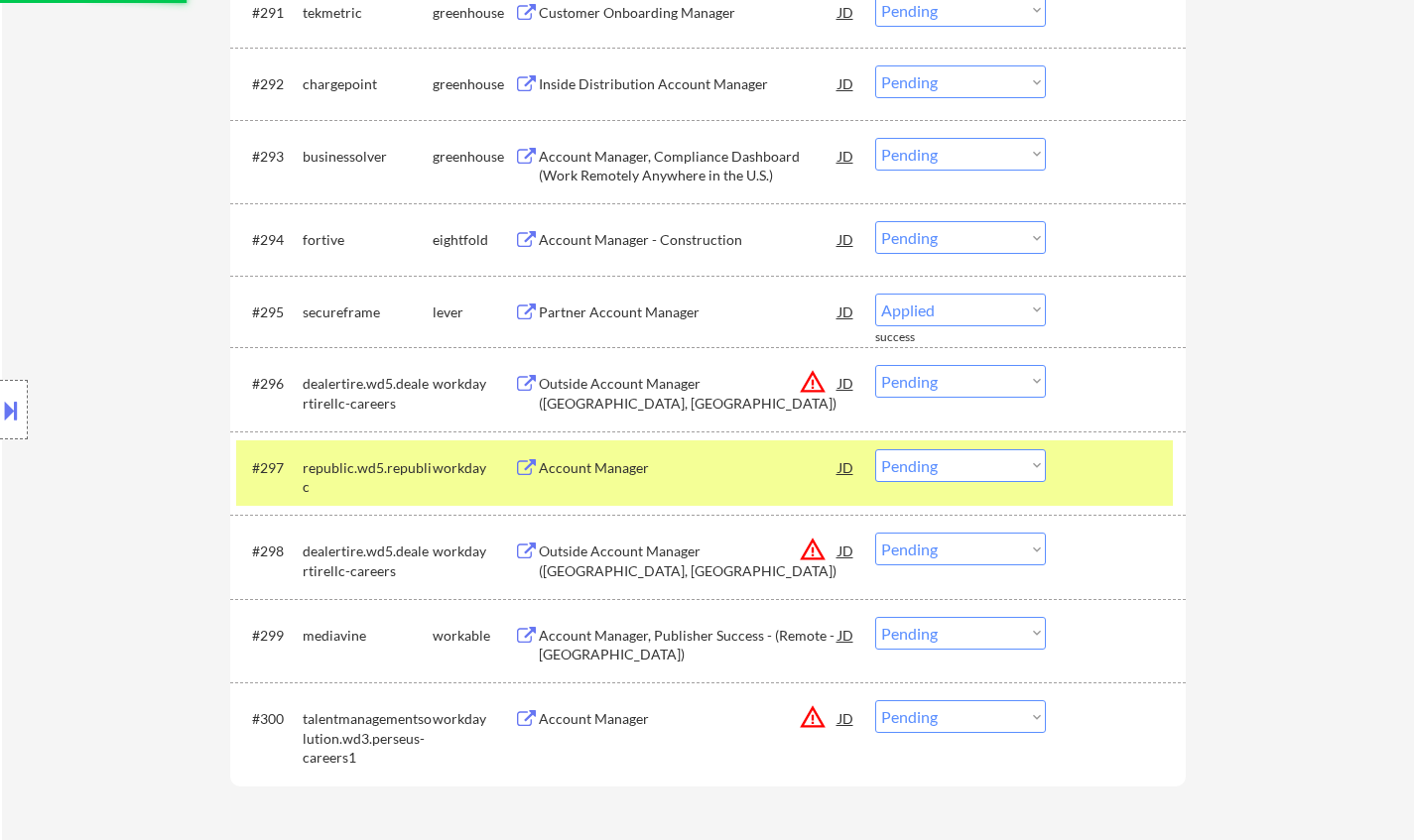 select on ""pending"" 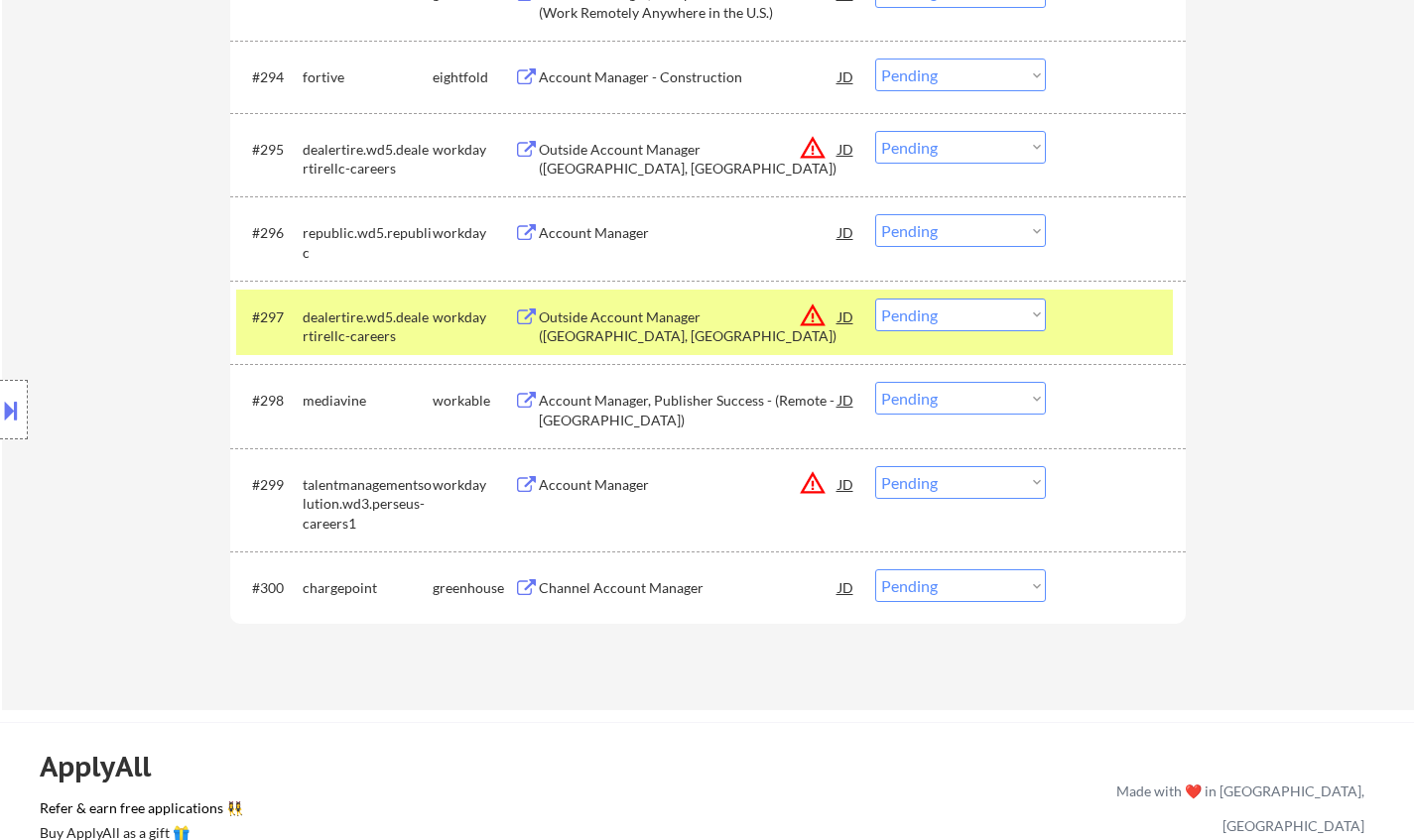 scroll, scrollTop: 7964, scrollLeft: 0, axis: vertical 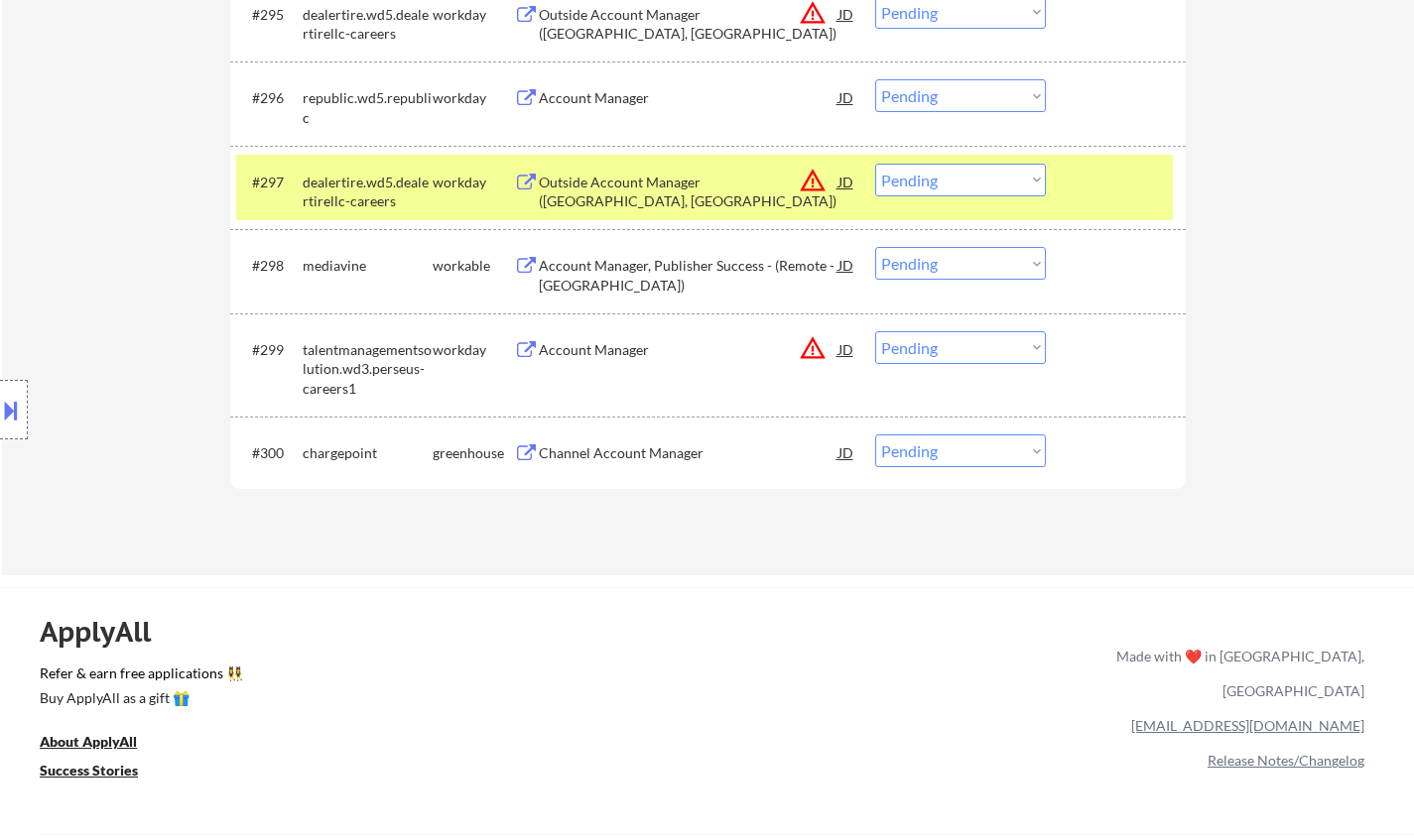 click on "Channel Account Manager" at bounding box center [689, 453] 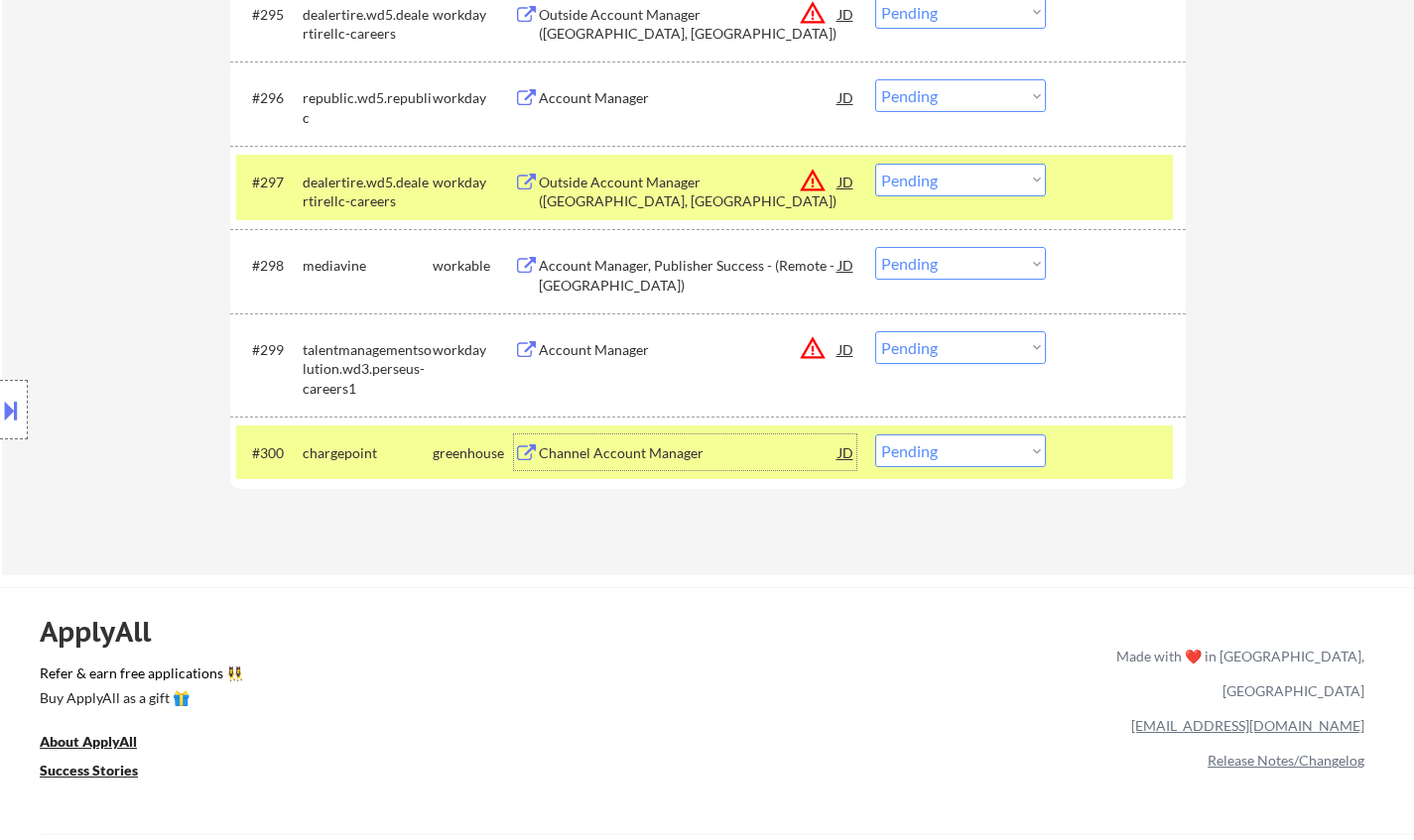 click on "Choose an option... Pending Applied Excluded (Questions) Excluded (Expired) Excluded (Location) Excluded (Bad Match) Excluded (Blocklist) Excluded (Salary) Excluded (Other)" at bounding box center [961, 450] 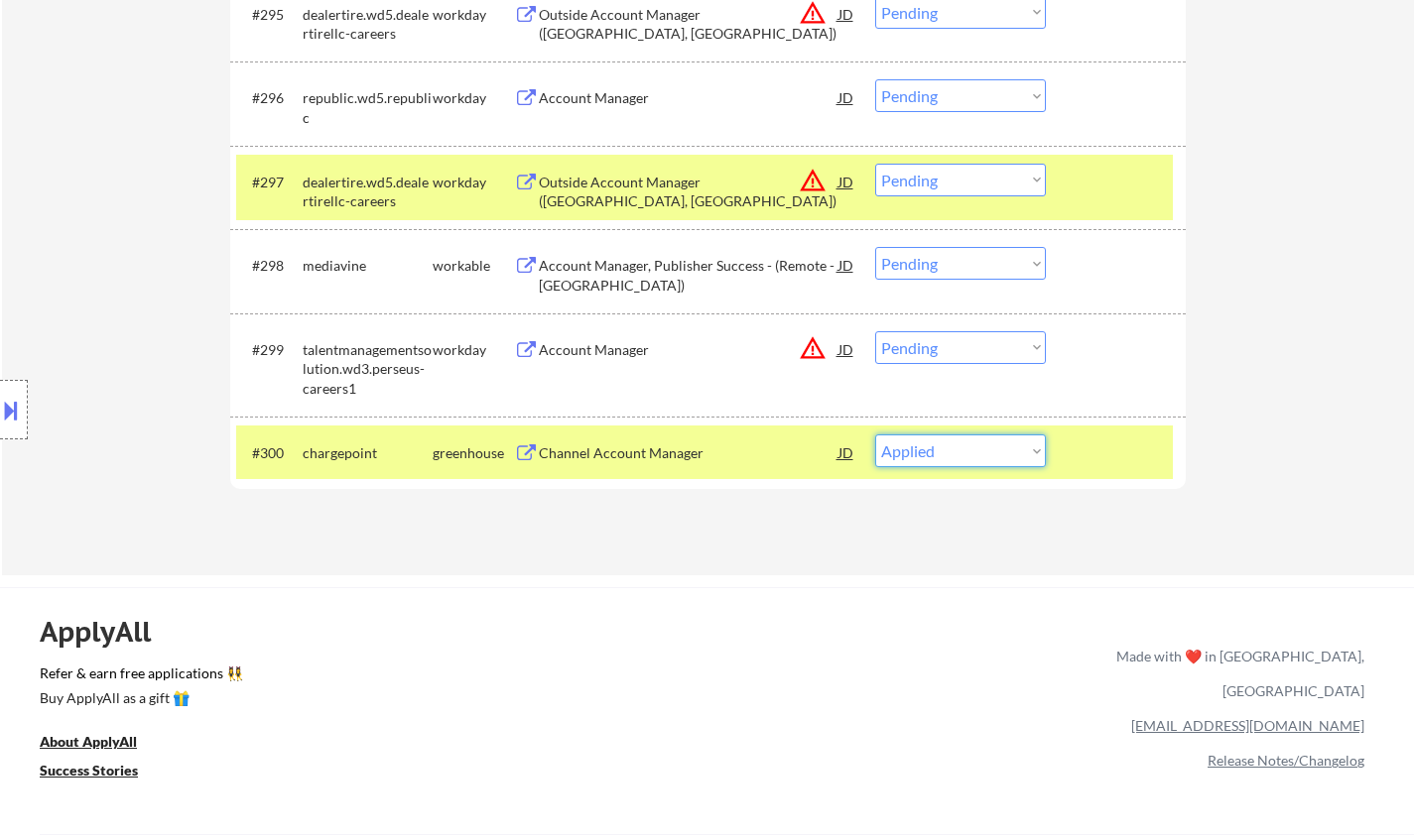 click on "Choose an option... Pending Applied Excluded (Questions) Excluded (Expired) Excluded (Location) Excluded (Bad Match) Excluded (Blocklist) Excluded (Salary) Excluded (Other)" at bounding box center [961, 450] 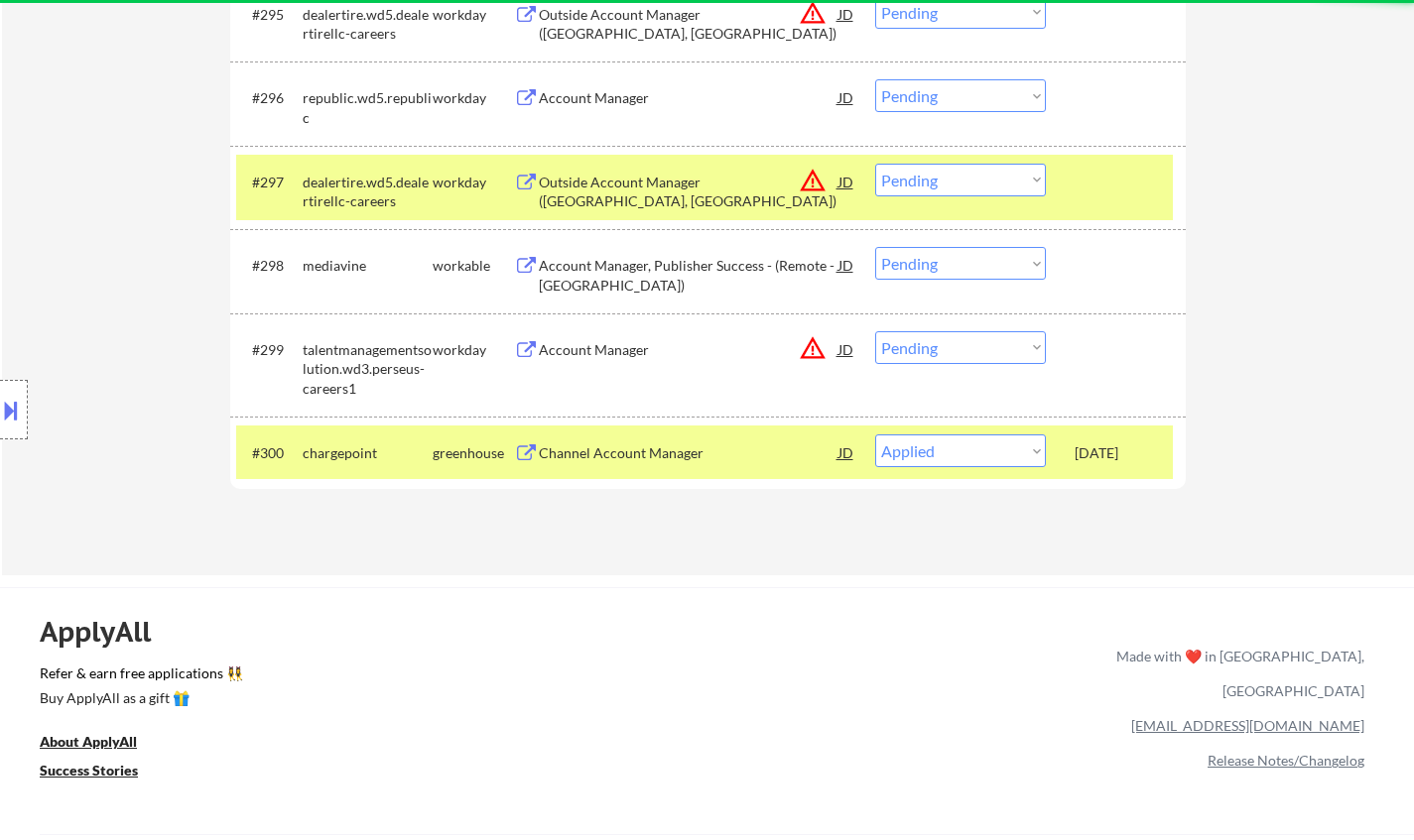 select on ""pending"" 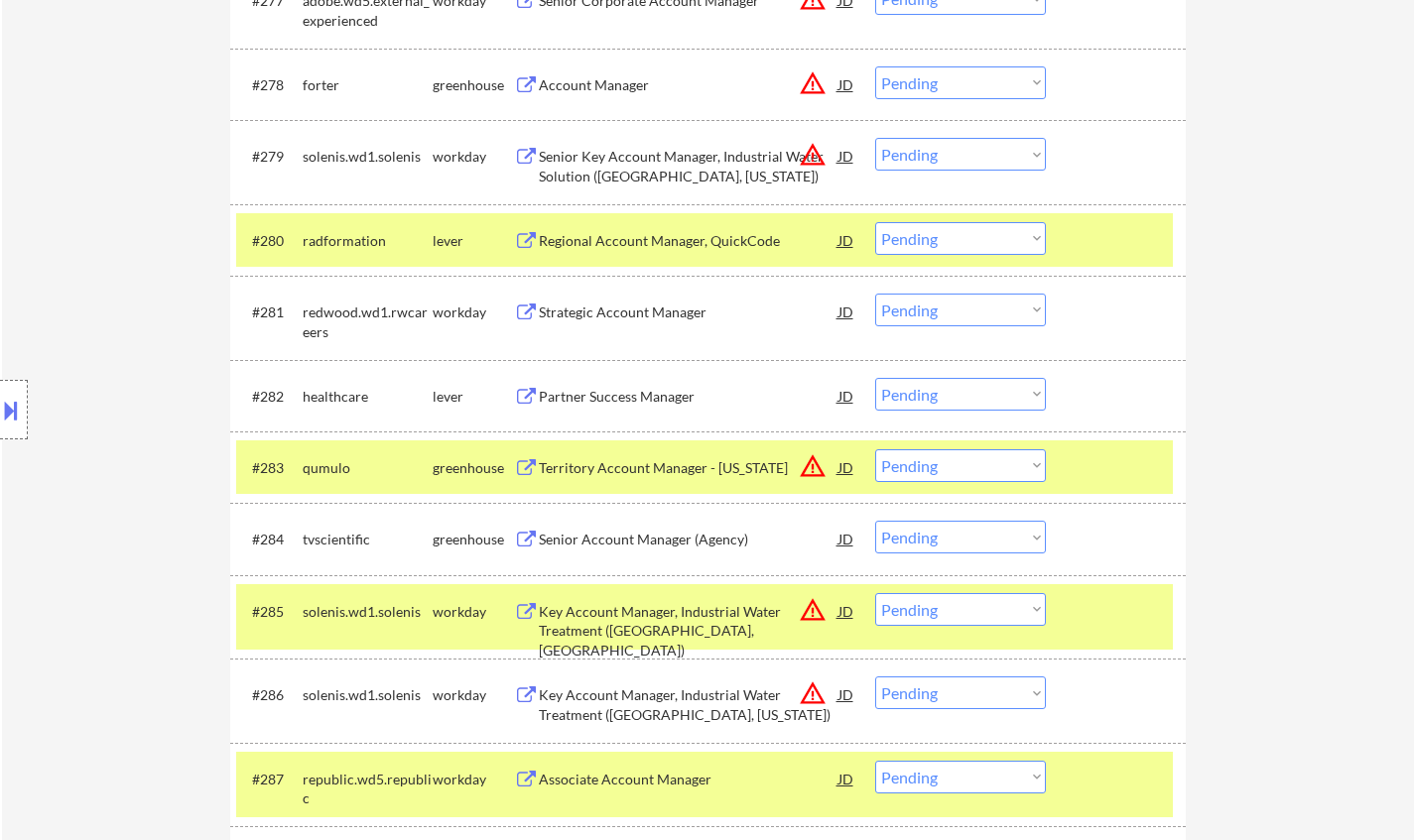 scroll, scrollTop: 6476, scrollLeft: 0, axis: vertical 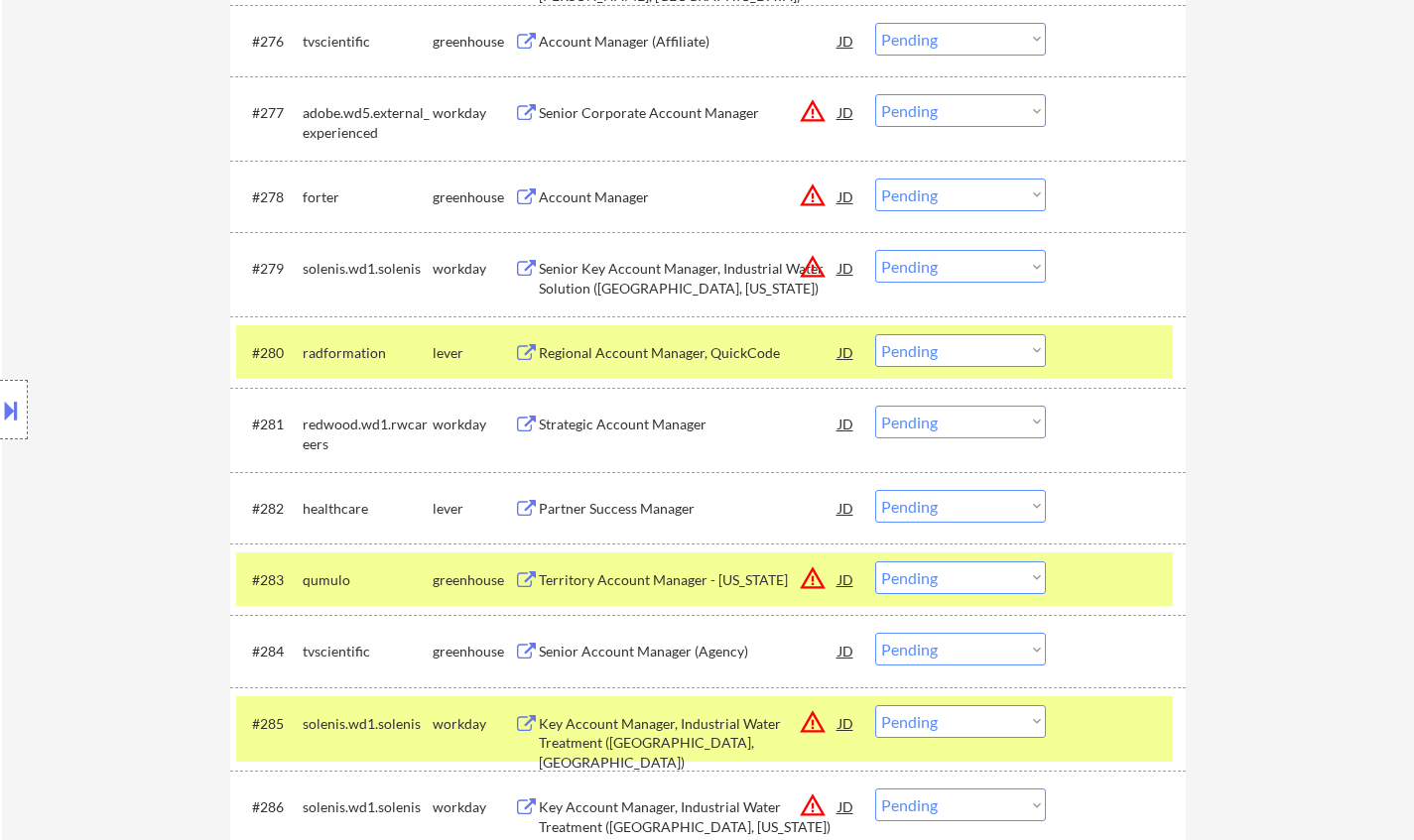 click on "Partner Success Manager" at bounding box center [689, 509] 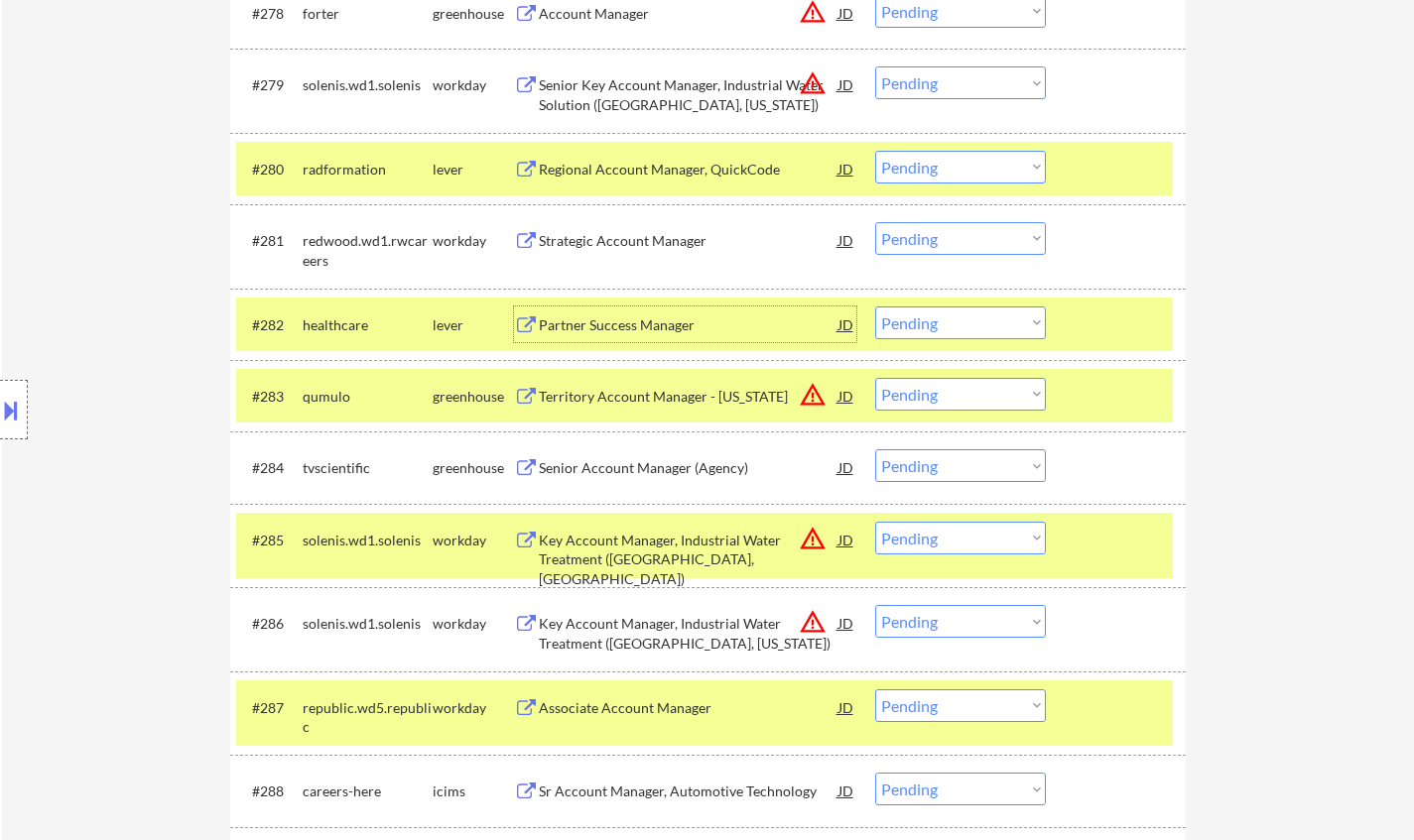 scroll, scrollTop: 6674, scrollLeft: 0, axis: vertical 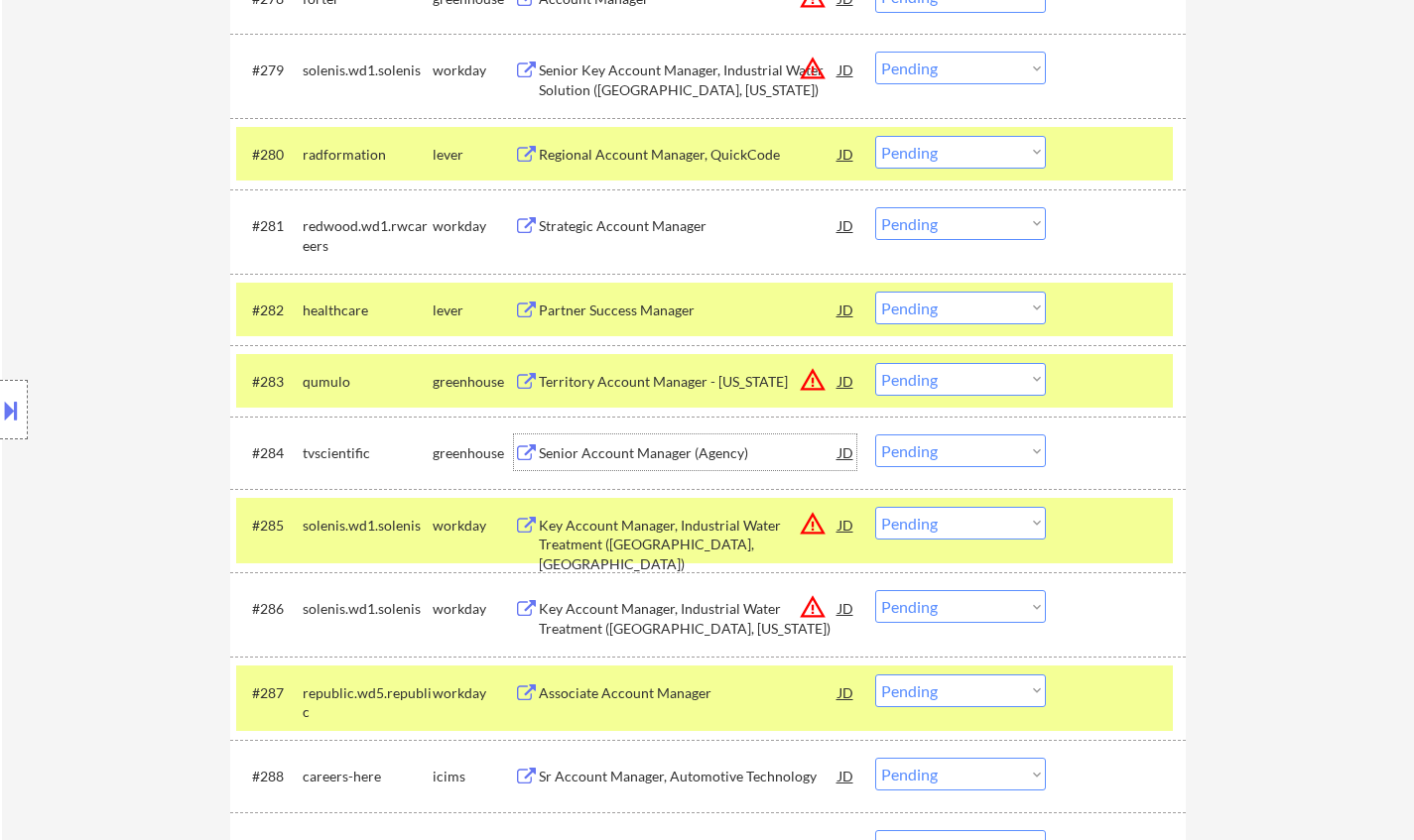 click on "Senior Account Manager (Agency)" at bounding box center [689, 452] 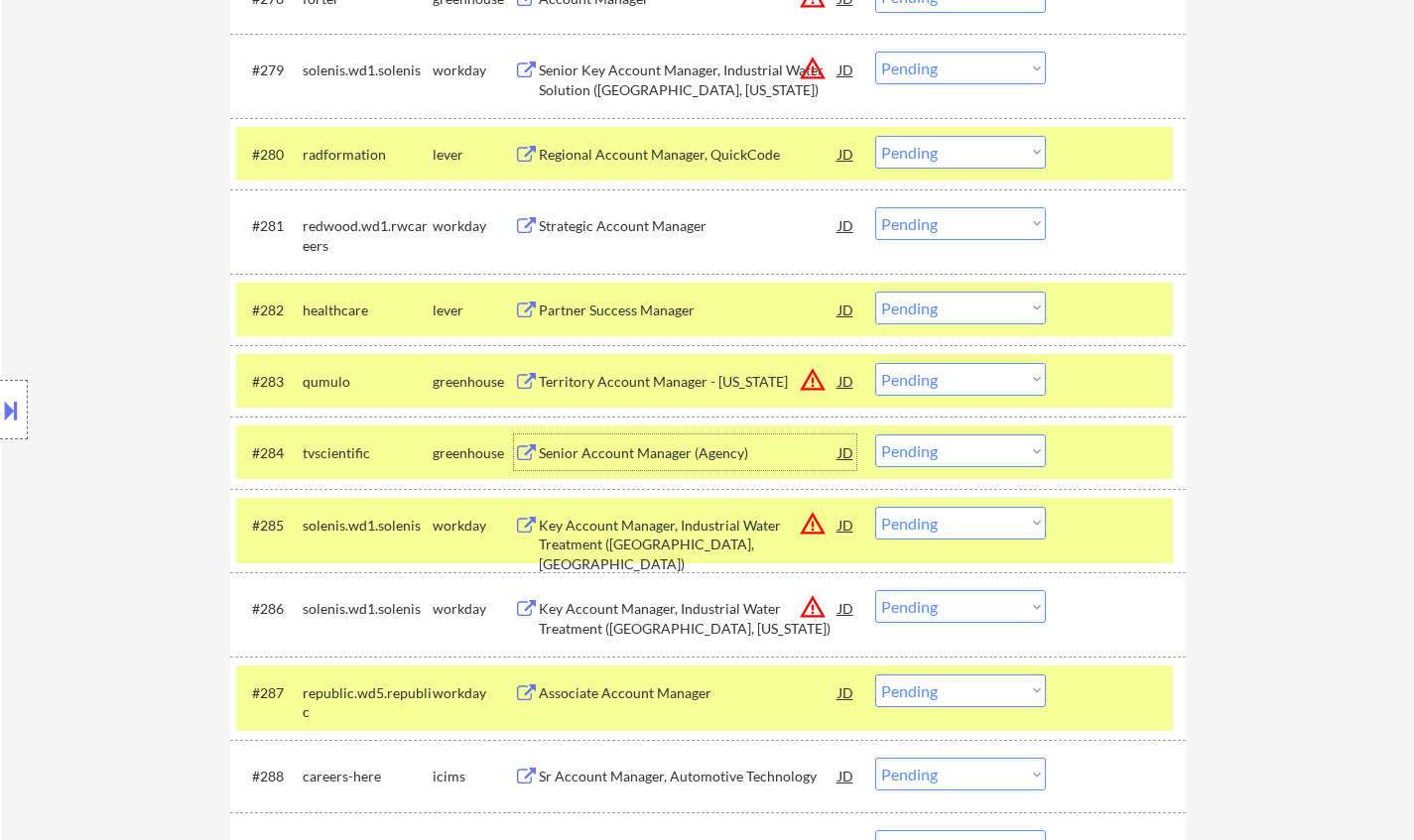 click on "Choose an option... Pending Applied Excluded (Questions) Excluded (Expired) Excluded (Location) Excluded (Bad Match) Excluded (Blocklist) Excluded (Salary) Excluded (Other)" at bounding box center [961, 450] 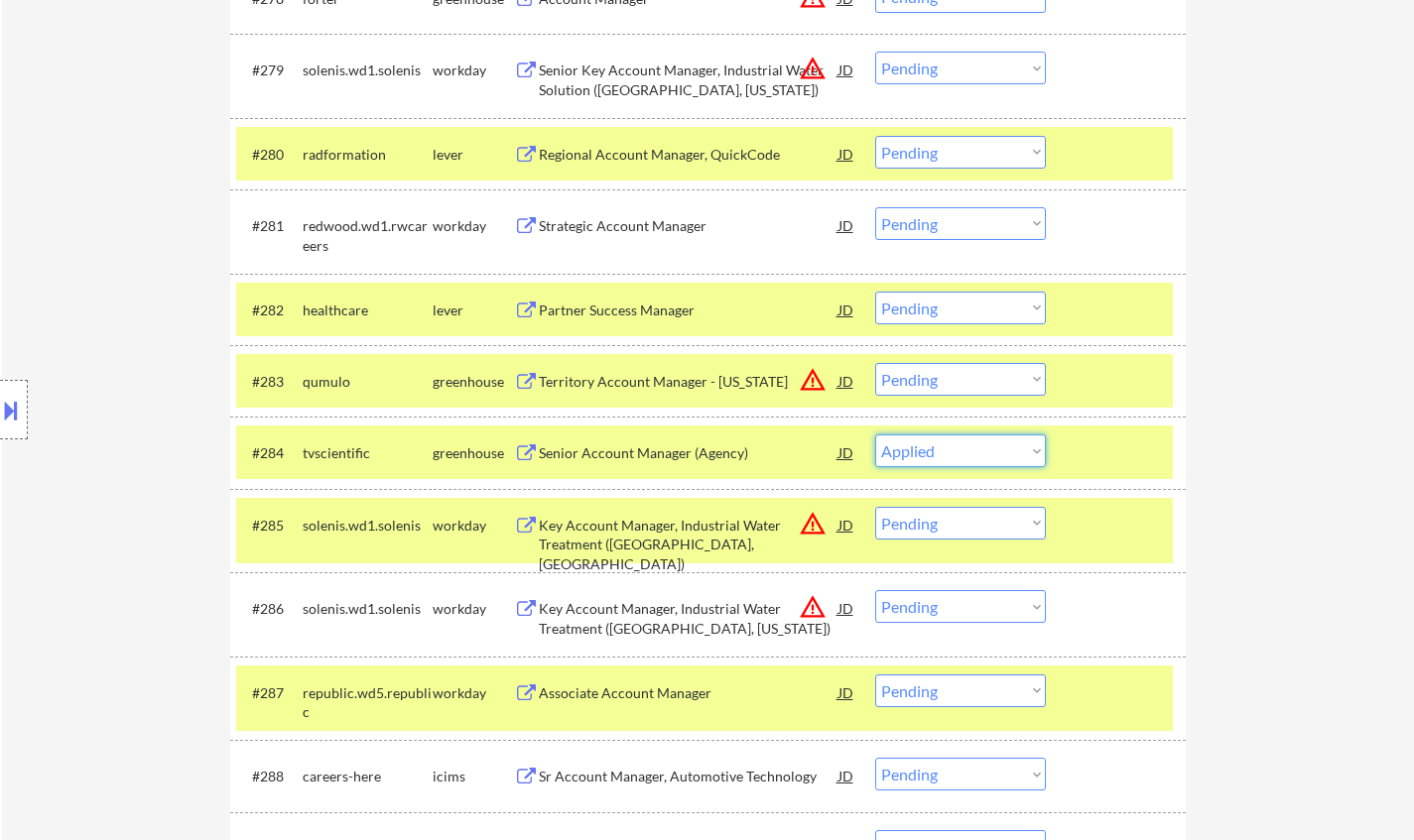 click on "Choose an option... Pending Applied Excluded (Questions) Excluded (Expired) Excluded (Location) Excluded (Bad Match) Excluded (Blocklist) Excluded (Salary) Excluded (Other)" at bounding box center [961, 450] 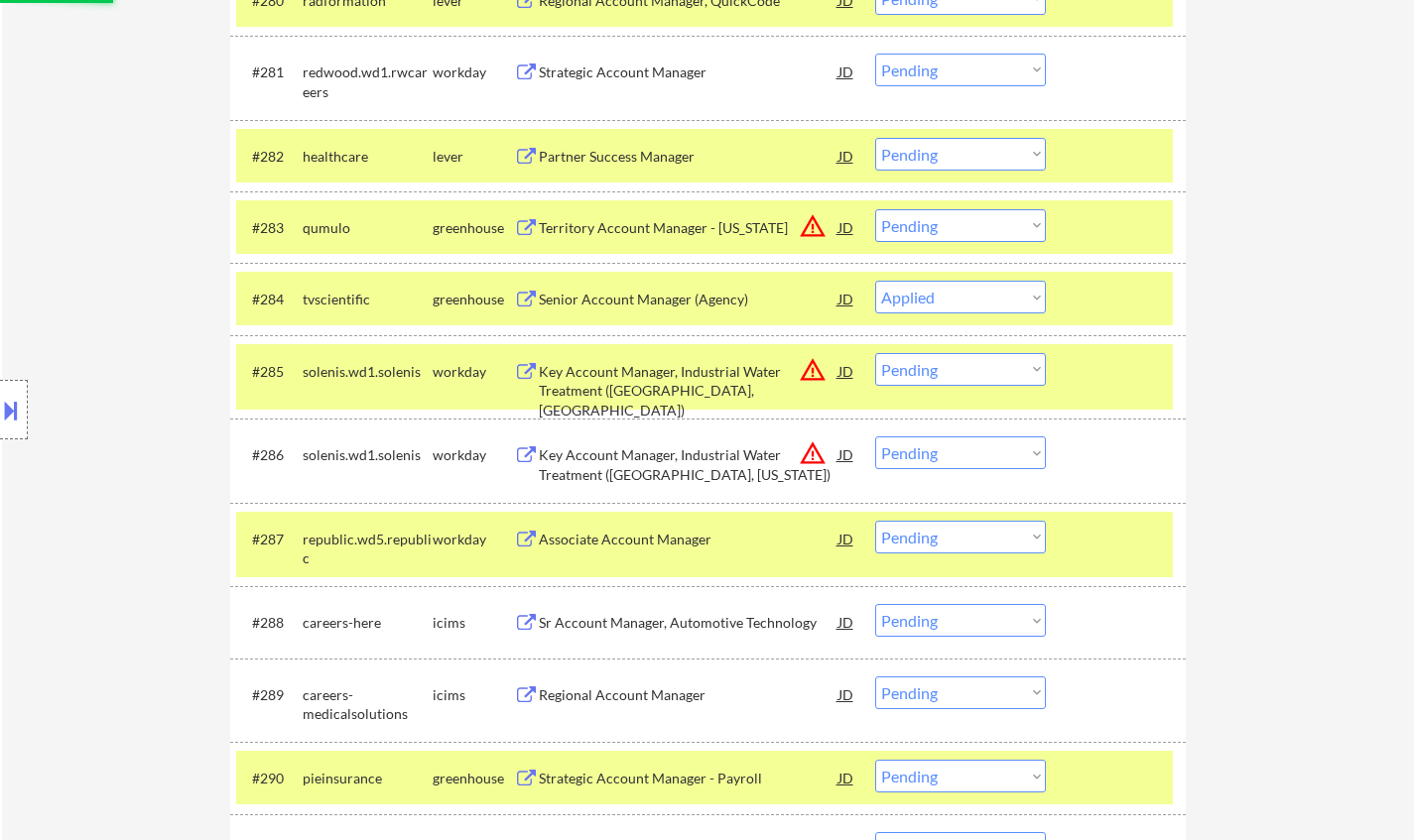 scroll, scrollTop: 6972, scrollLeft: 0, axis: vertical 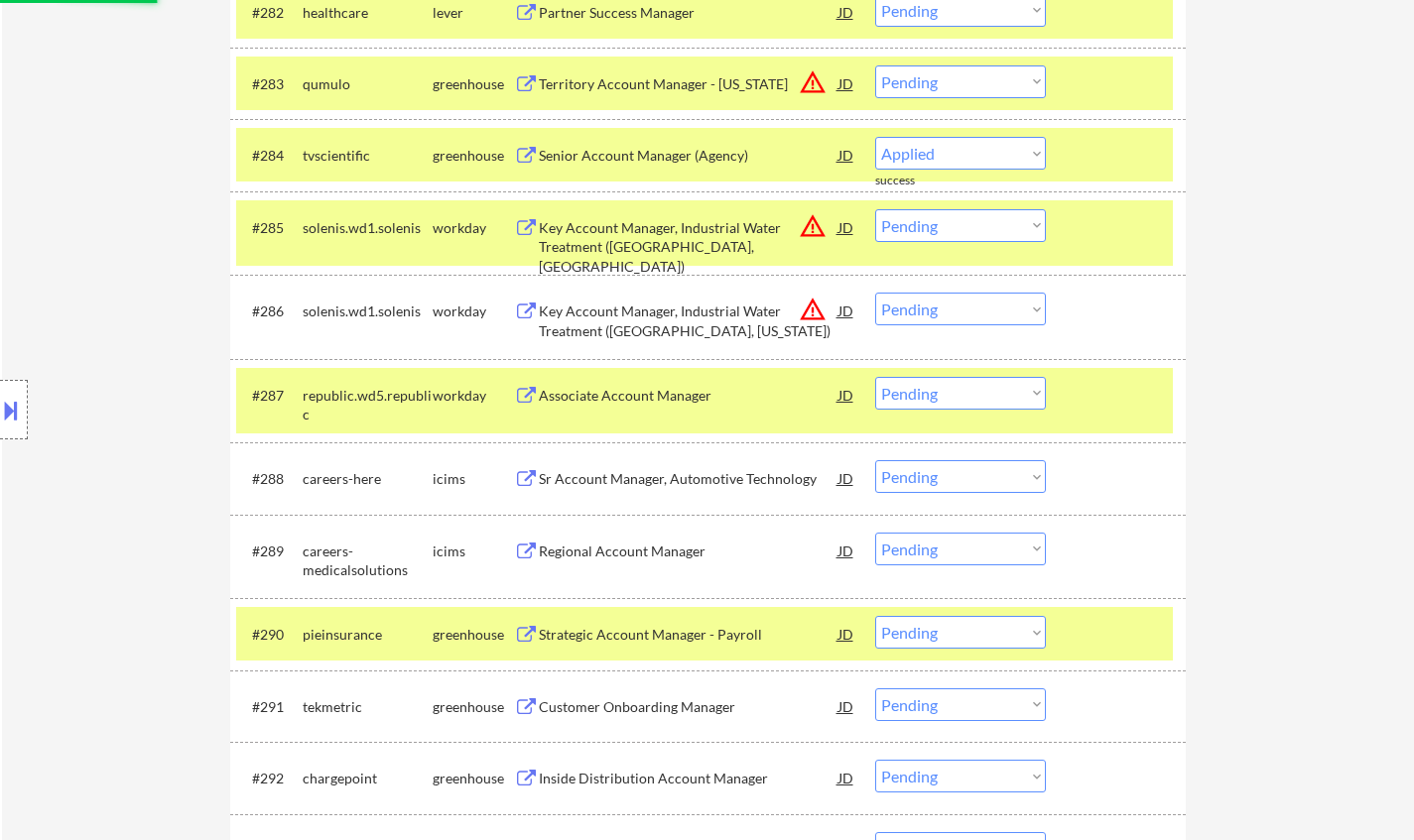 select on ""pending"" 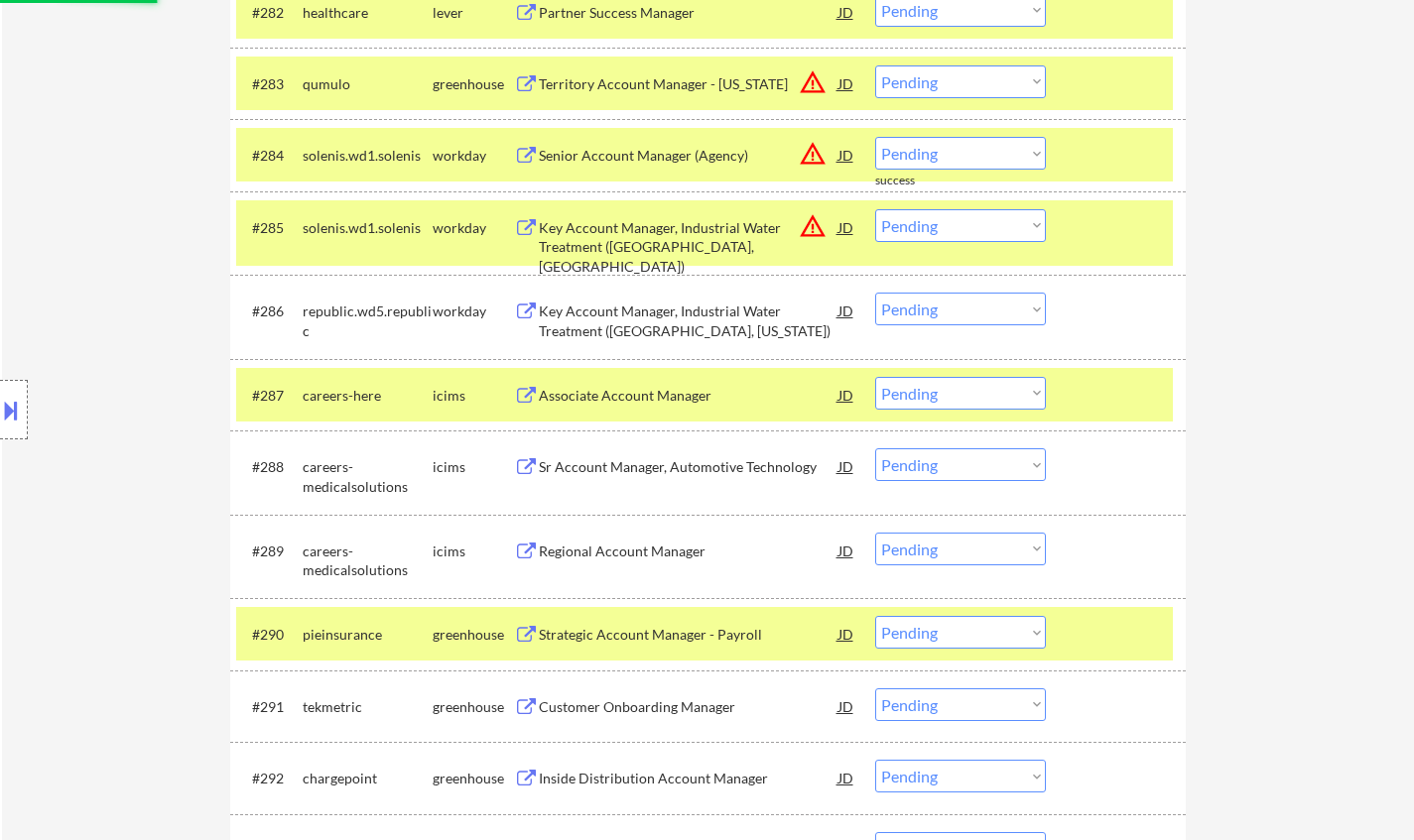 scroll, scrollTop: 7269, scrollLeft: 0, axis: vertical 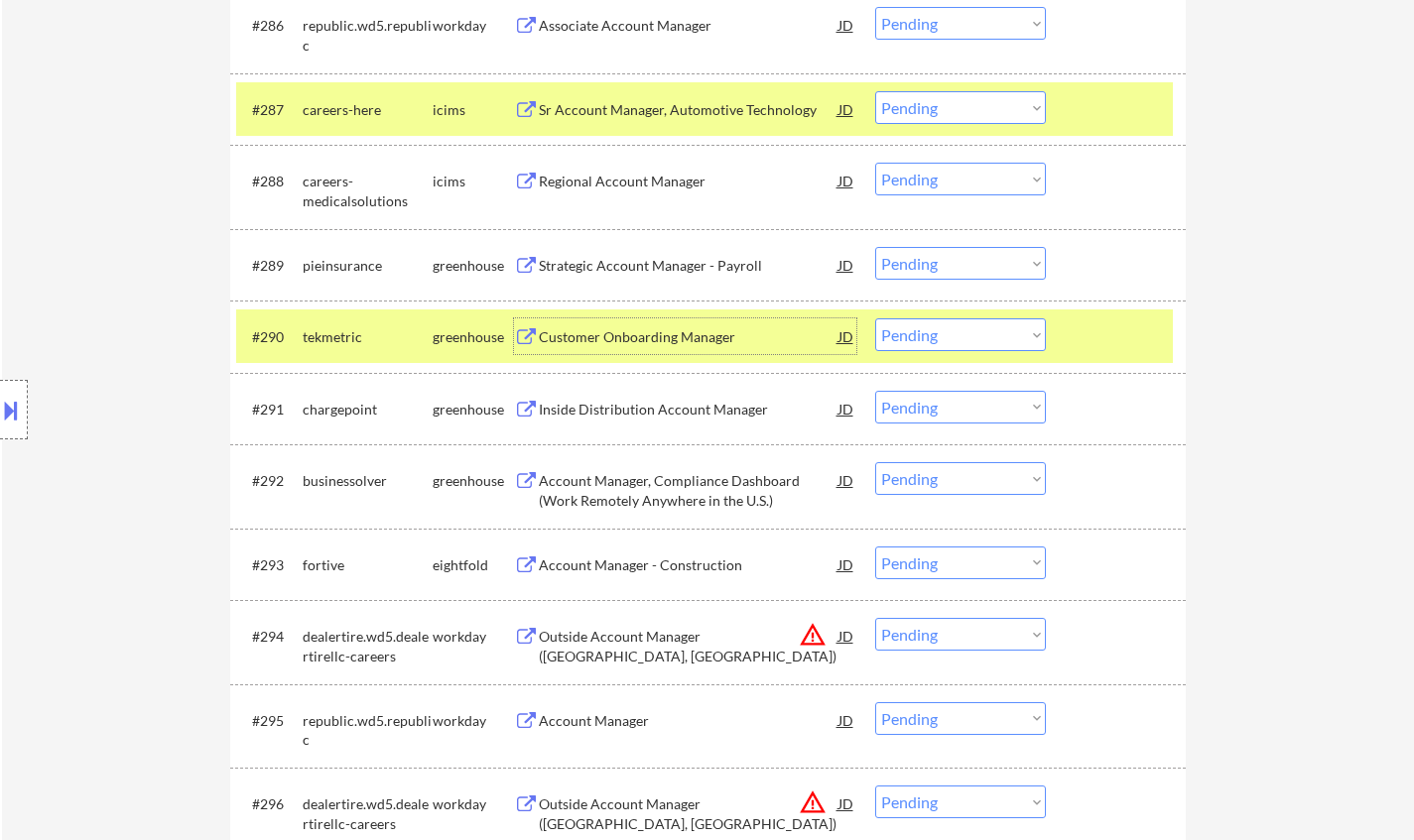 click on "Customer Onboarding Manager" at bounding box center [689, 336] 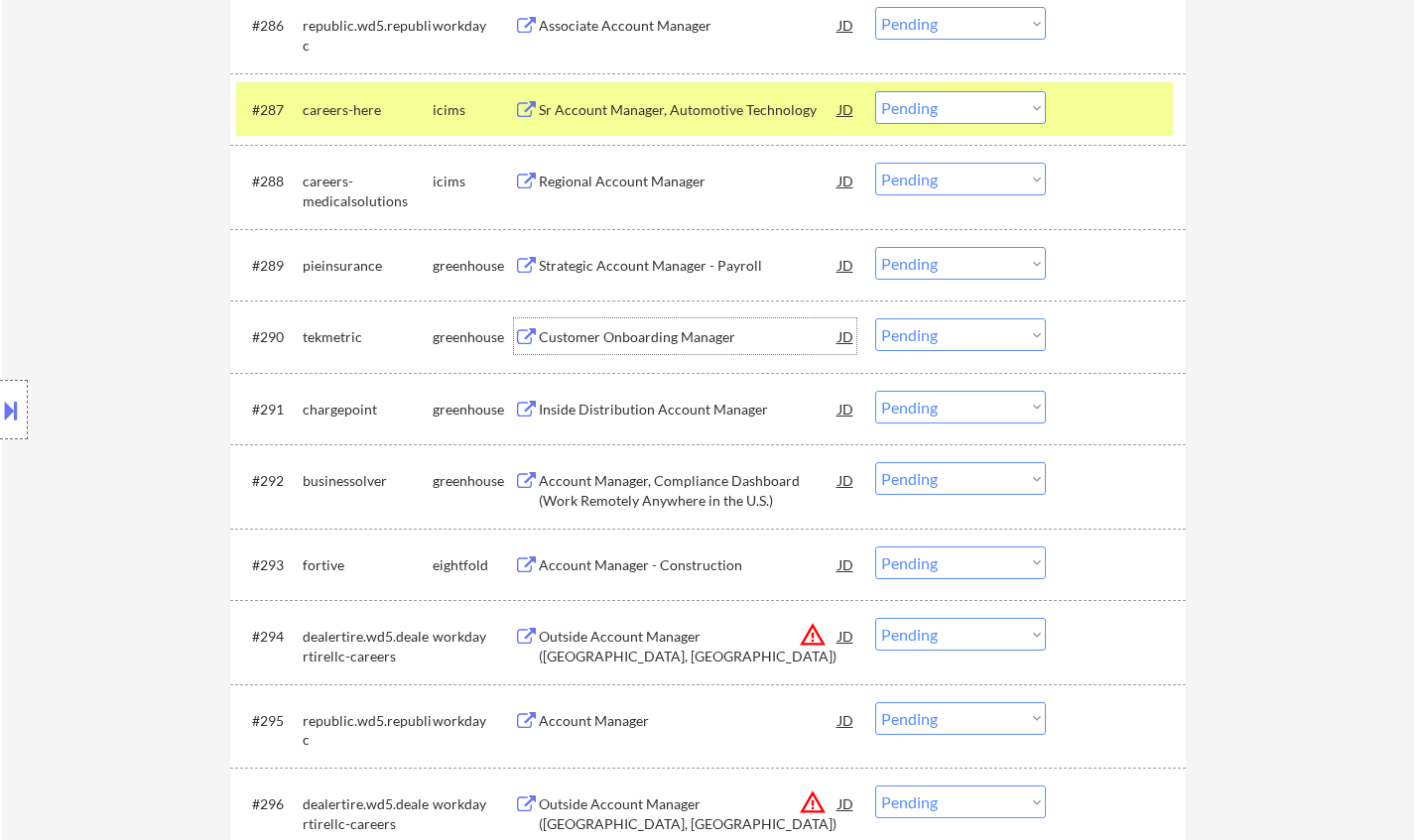 click on "Choose an option... Pending Applied Excluded (Questions) Excluded (Expired) Excluded (Location) Excluded (Bad Match) Excluded (Blocklist) Excluded (Salary) Excluded (Other)" at bounding box center [961, 334] 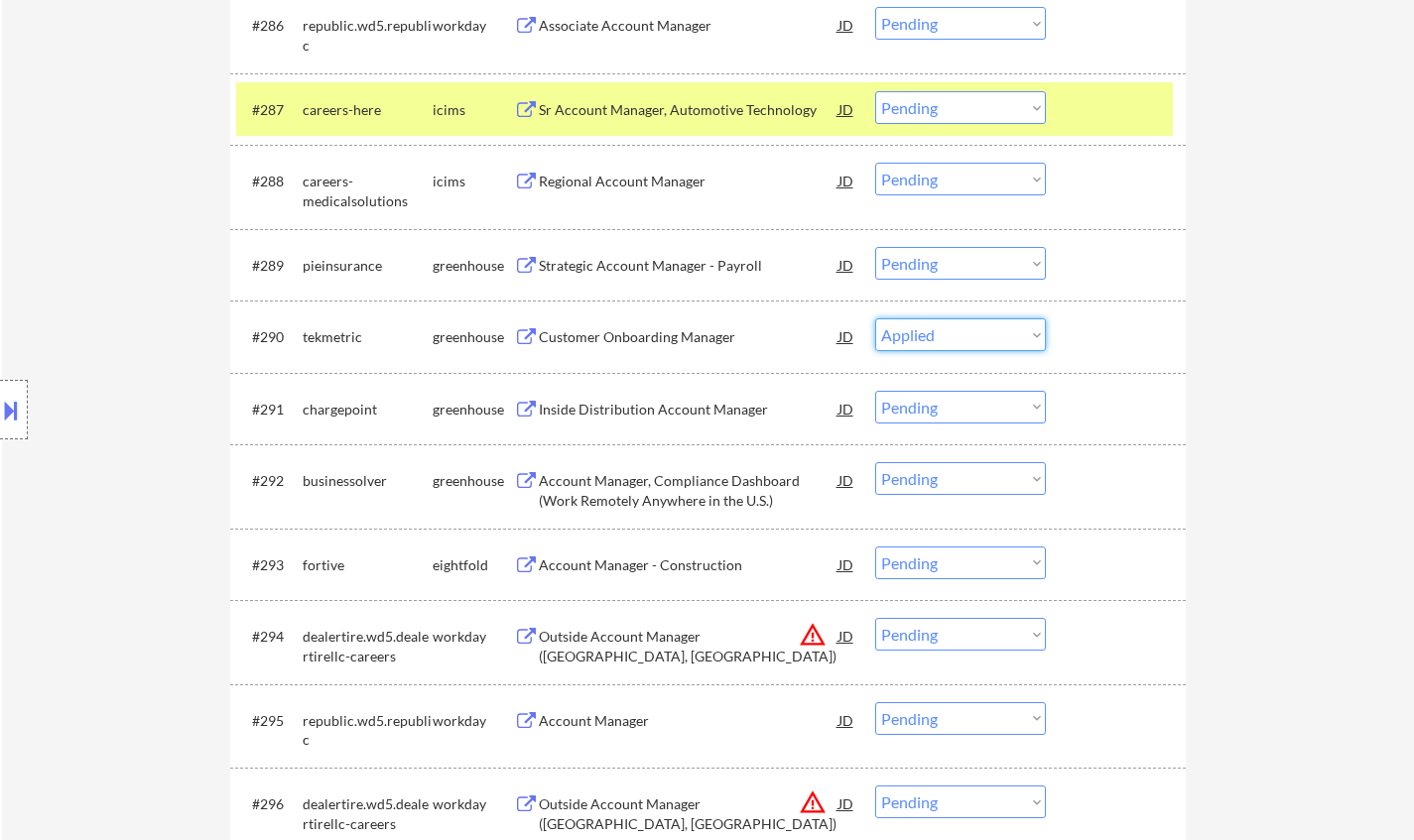 click on "Choose an option... Pending Applied Excluded (Questions) Excluded (Expired) Excluded (Location) Excluded (Bad Match) Excluded (Blocklist) Excluded (Salary) Excluded (Other)" at bounding box center [961, 334] 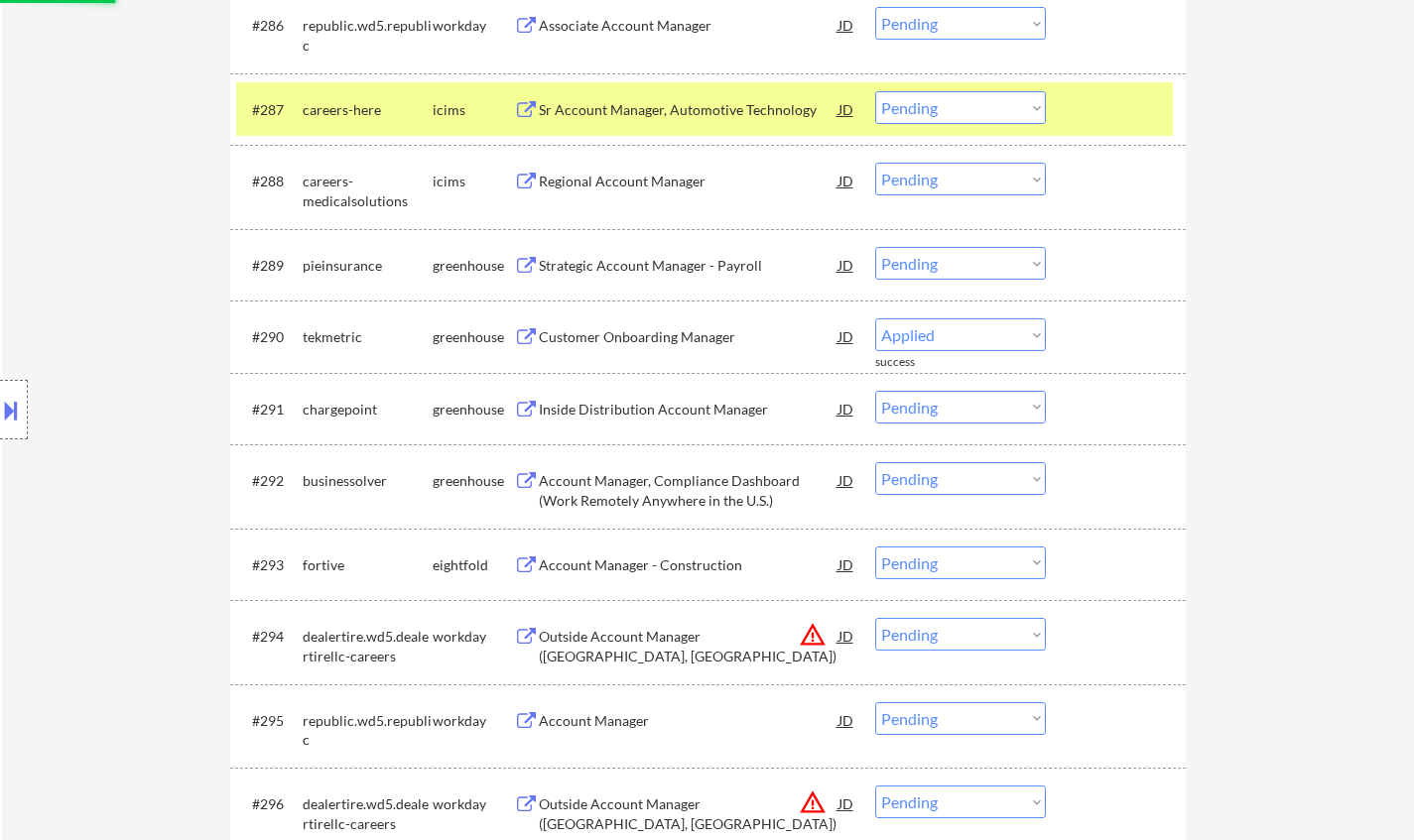 select on ""pending"" 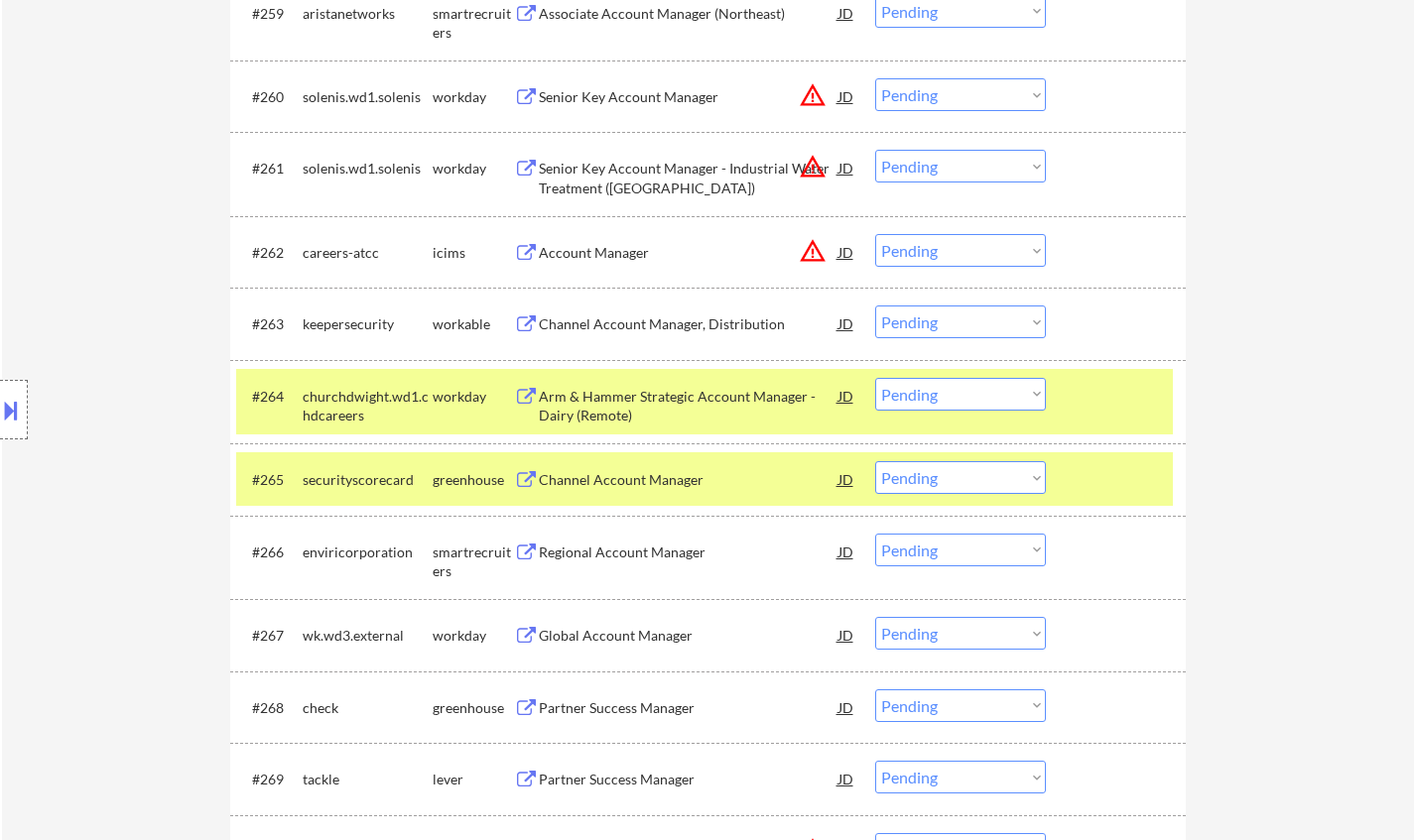 scroll, scrollTop: 5286, scrollLeft: 0, axis: vertical 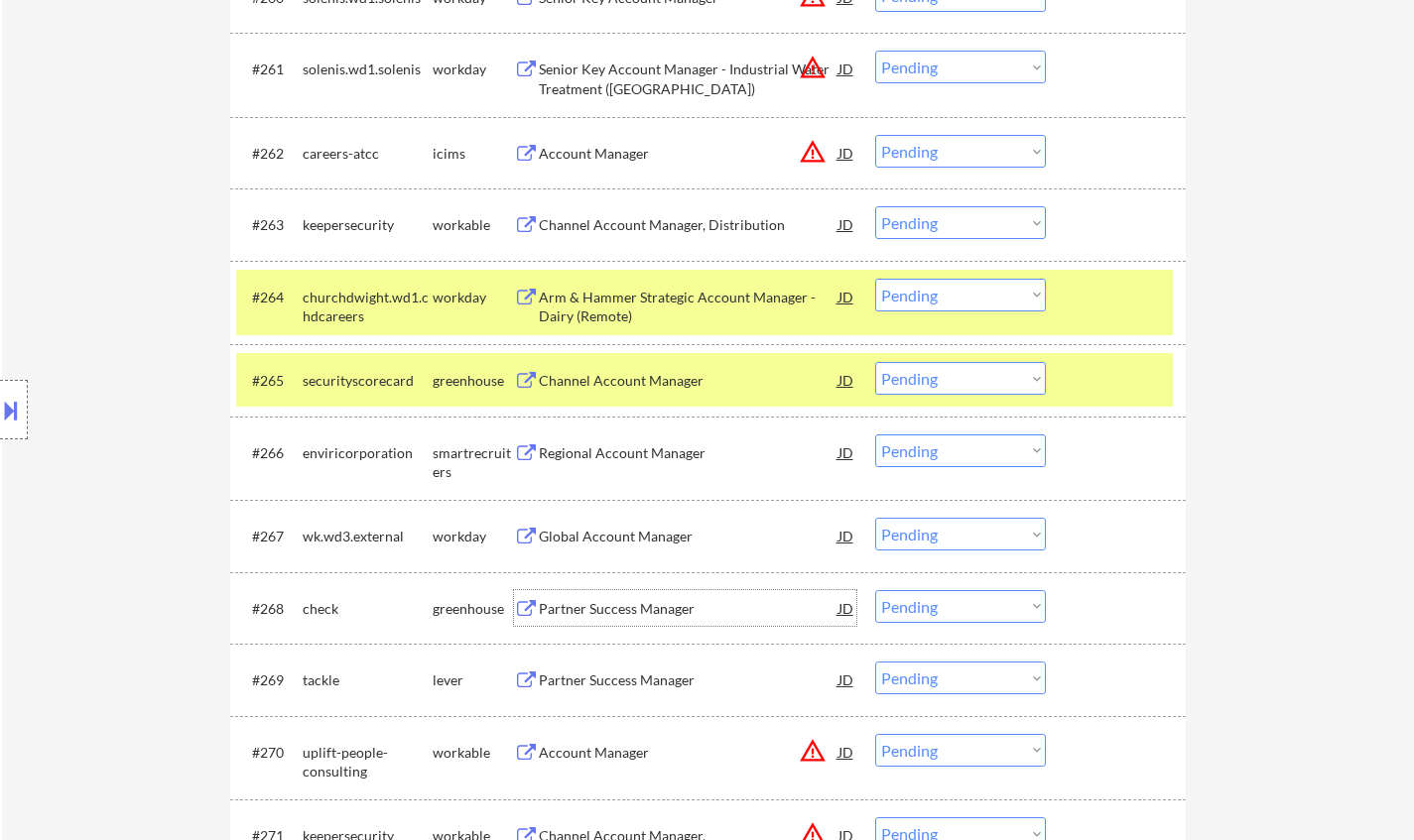 click on "Partner Success Manager" at bounding box center (689, 609) 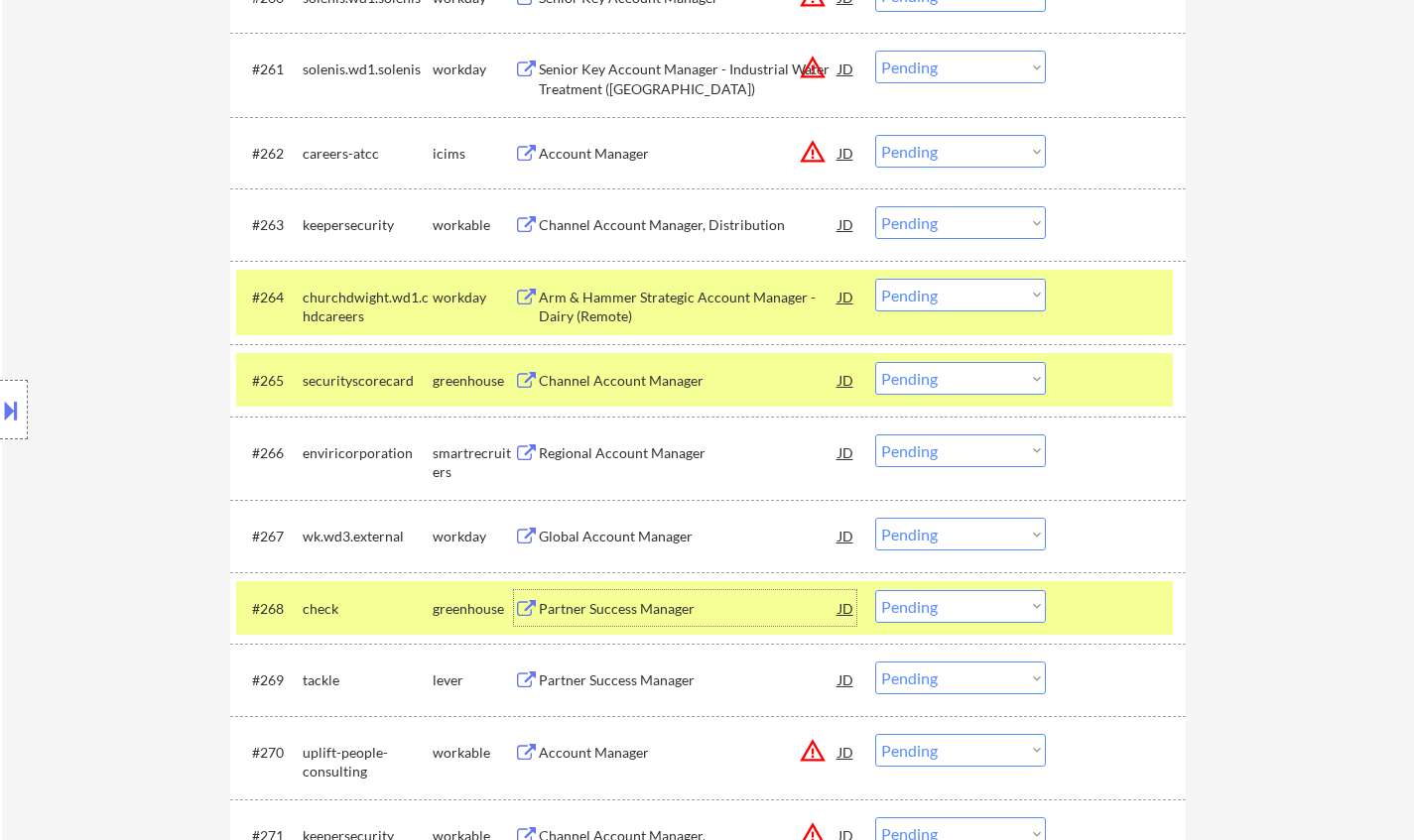 click on "Choose an option... Pending Applied Excluded (Questions) Excluded (Expired) Excluded (Location) Excluded (Bad Match) Excluded (Blocklist) Excluded (Salary) Excluded (Other)" at bounding box center (961, 606) 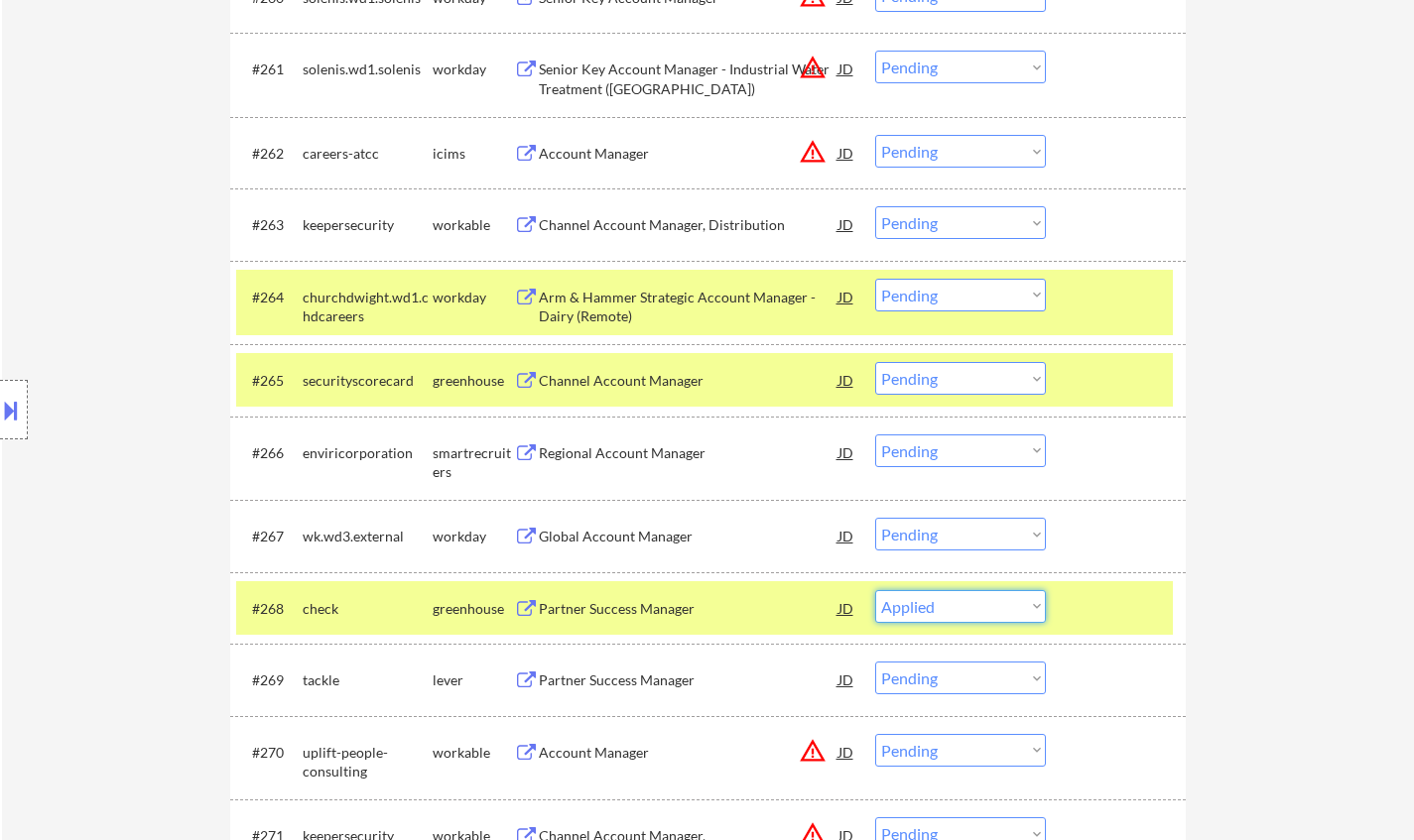 click on "Choose an option... Pending Applied Excluded (Questions) Excluded (Expired) Excluded (Location) Excluded (Bad Match) Excluded (Blocklist) Excluded (Salary) Excluded (Other)" at bounding box center (961, 606) 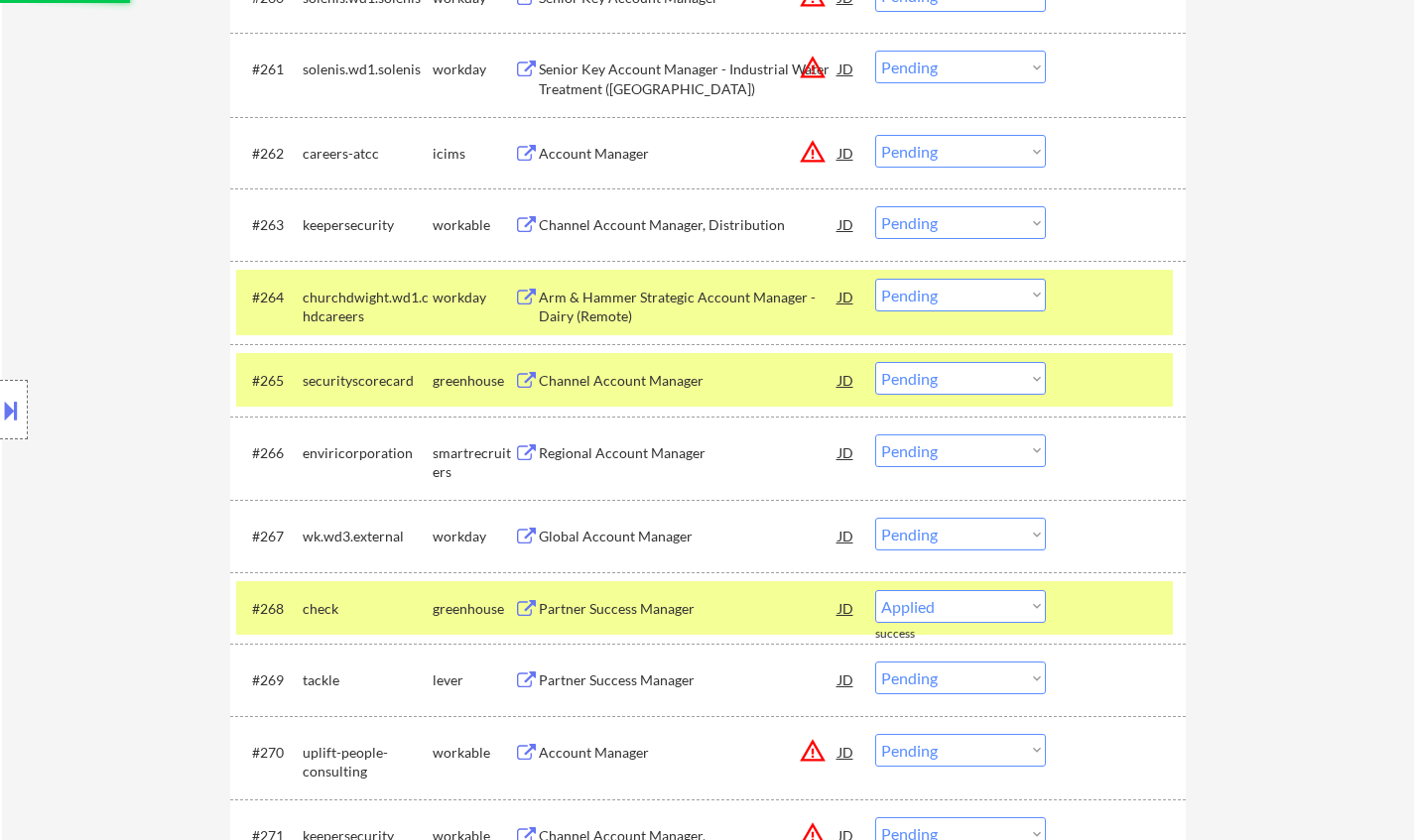 scroll, scrollTop: 0, scrollLeft: 0, axis: both 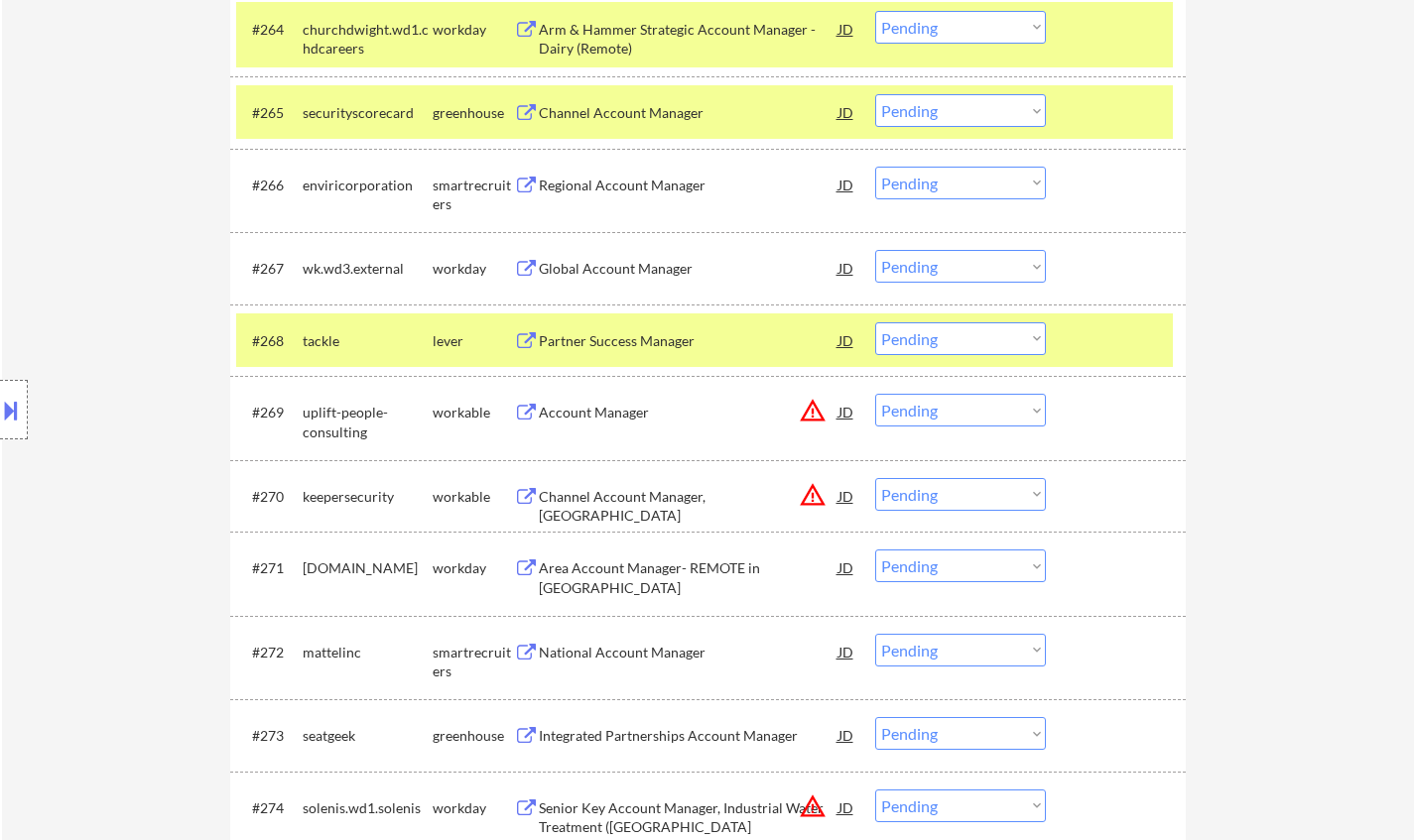 click on "Partner Success Manager" at bounding box center (689, 341) 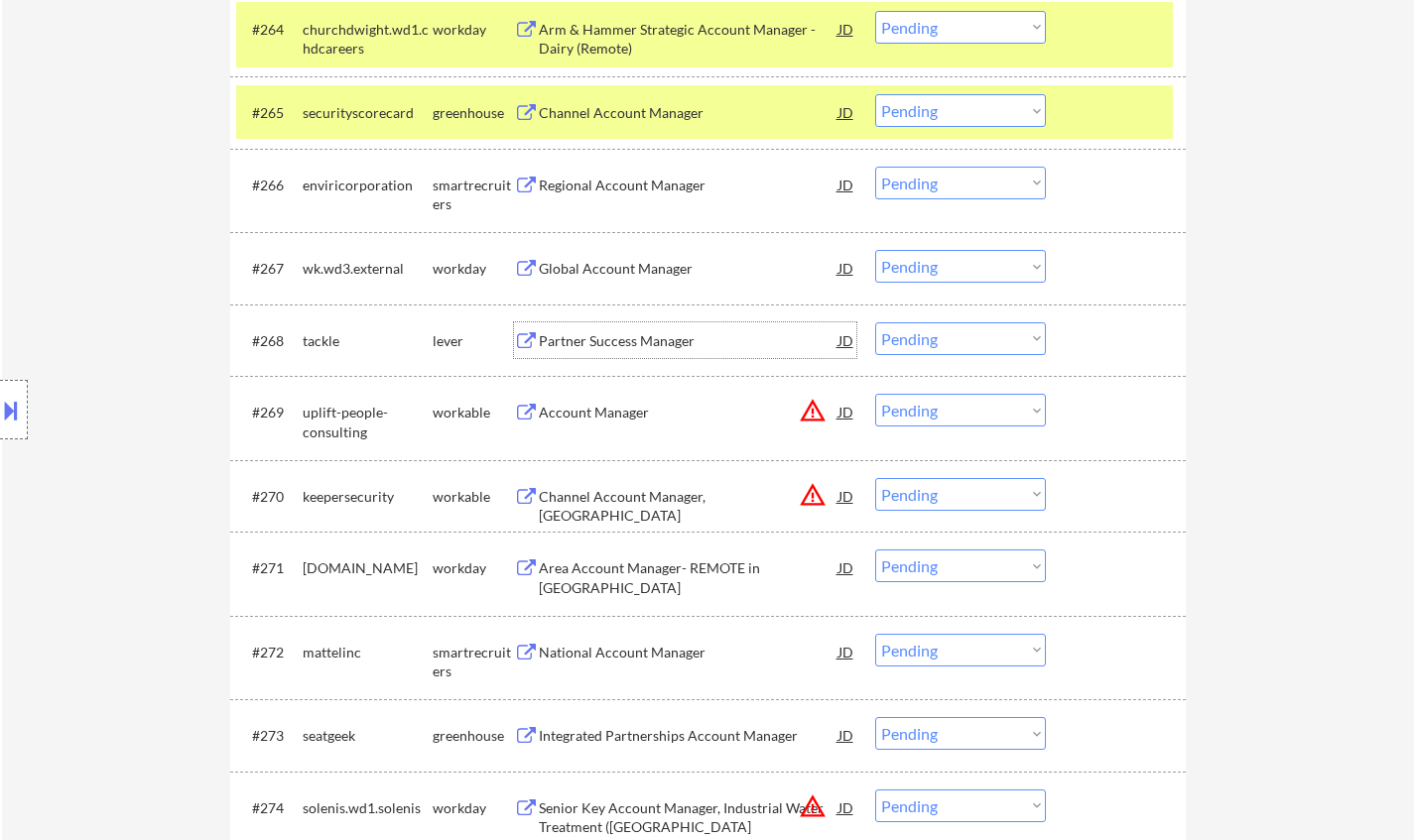 click on "Choose an option... Pending Applied Excluded (Questions) Excluded (Expired) Excluded (Location) Excluded (Bad Match) Excluded (Blocklist) Excluded (Salary) Excluded (Other)" at bounding box center (961, 338) 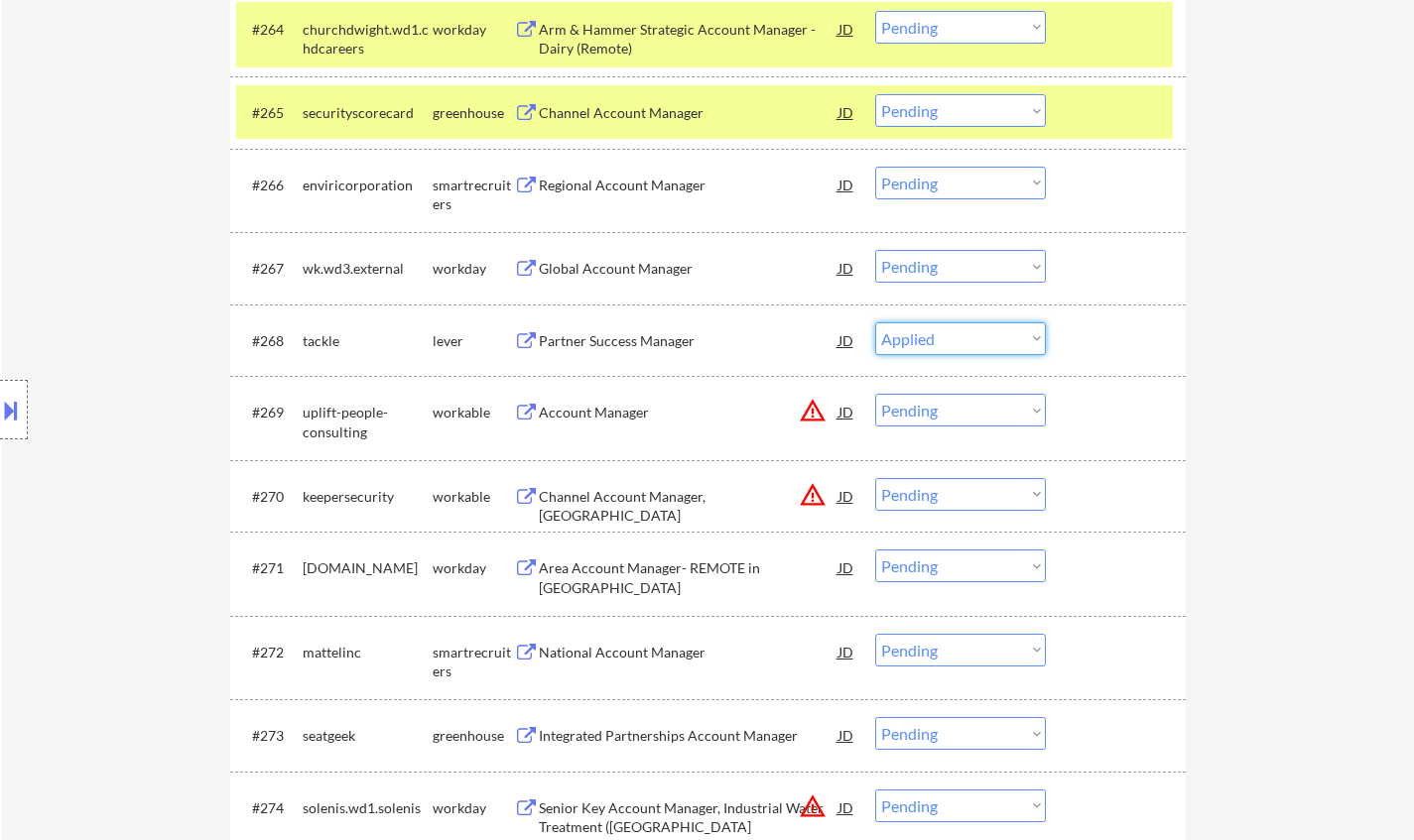 click on "Choose an option... Pending Applied Excluded (Questions) Excluded (Expired) Excluded (Location) Excluded (Bad Match) Excluded (Blocklist) Excluded (Salary) Excluded (Other)" at bounding box center [961, 338] 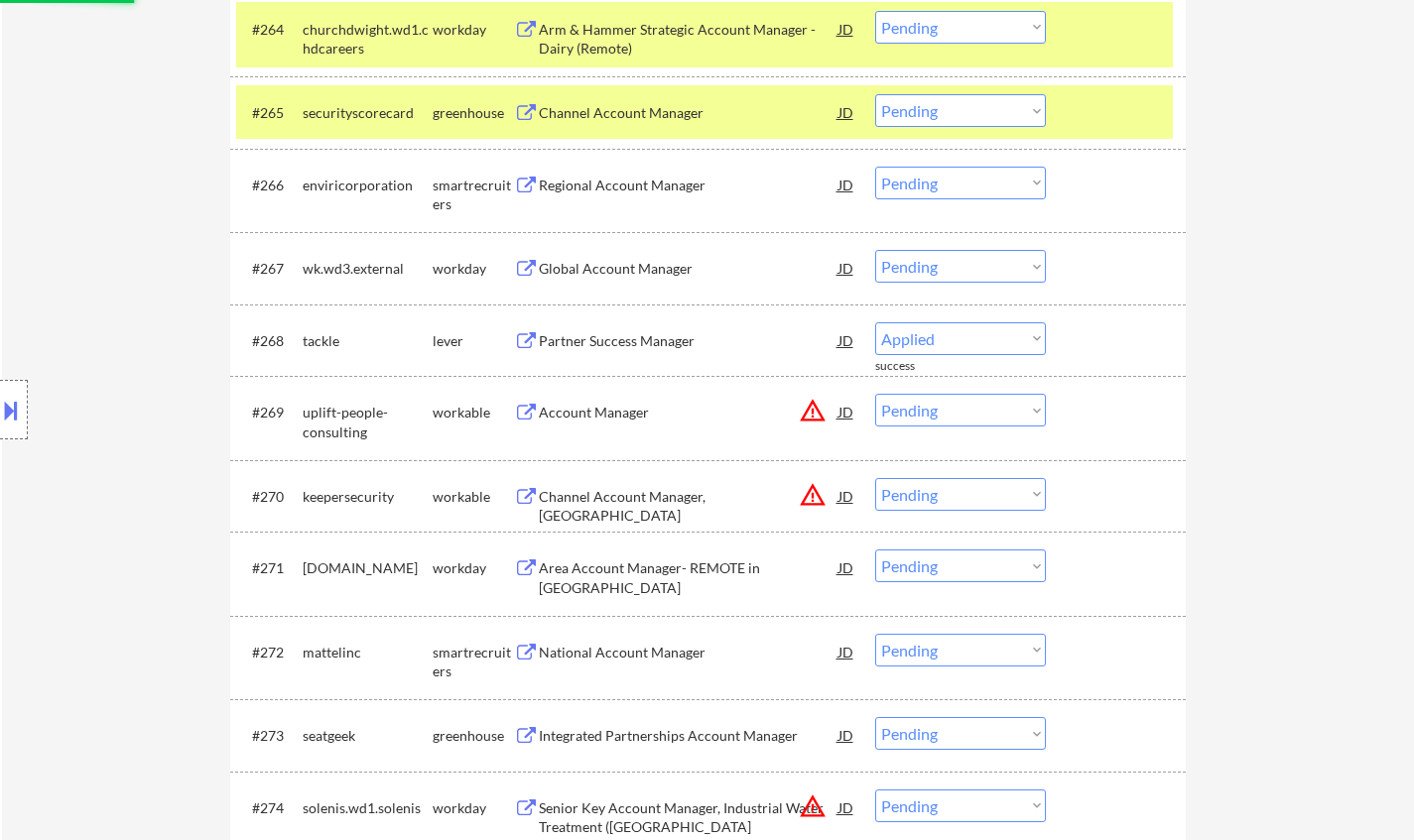select on ""pending"" 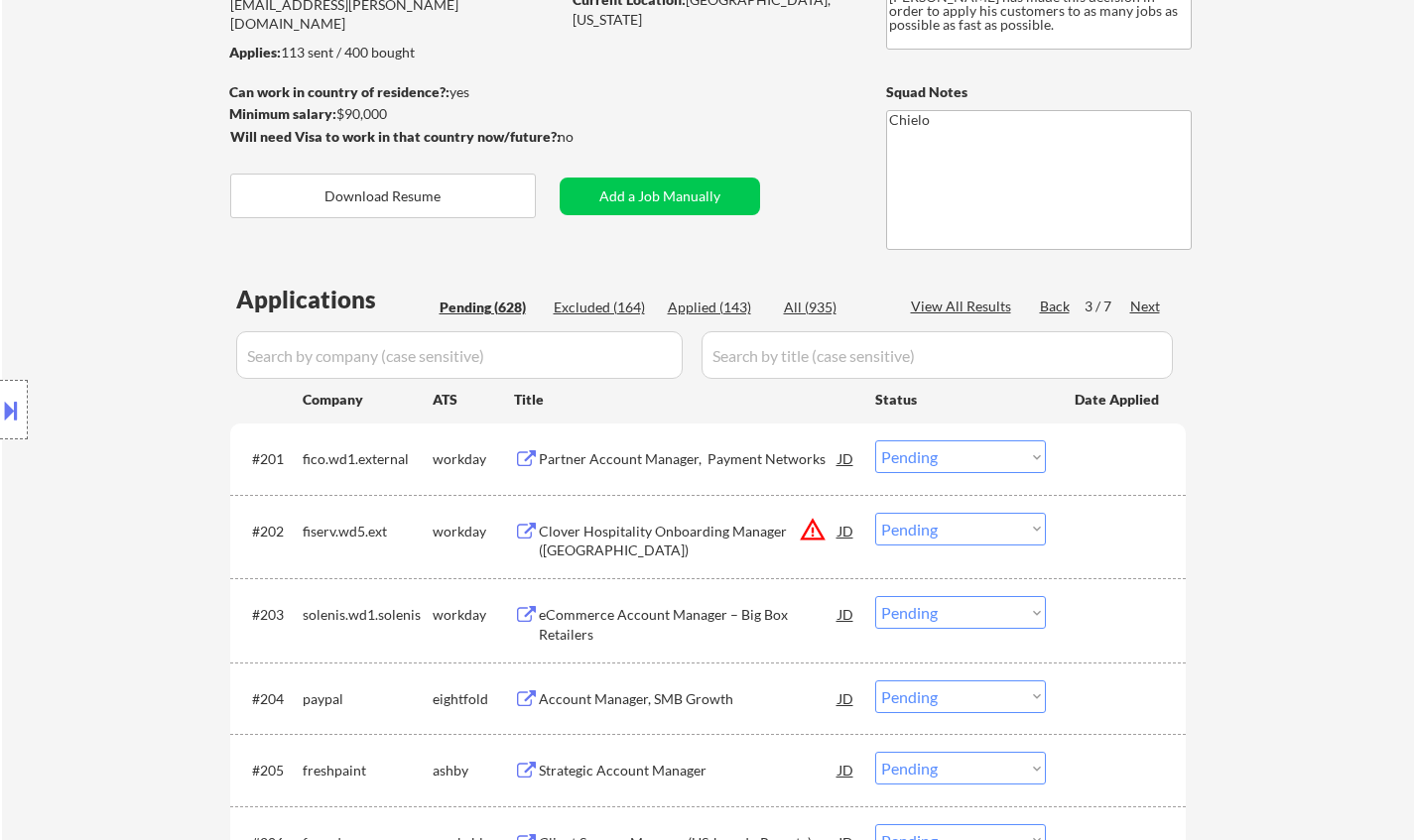 scroll, scrollTop: 0, scrollLeft: 0, axis: both 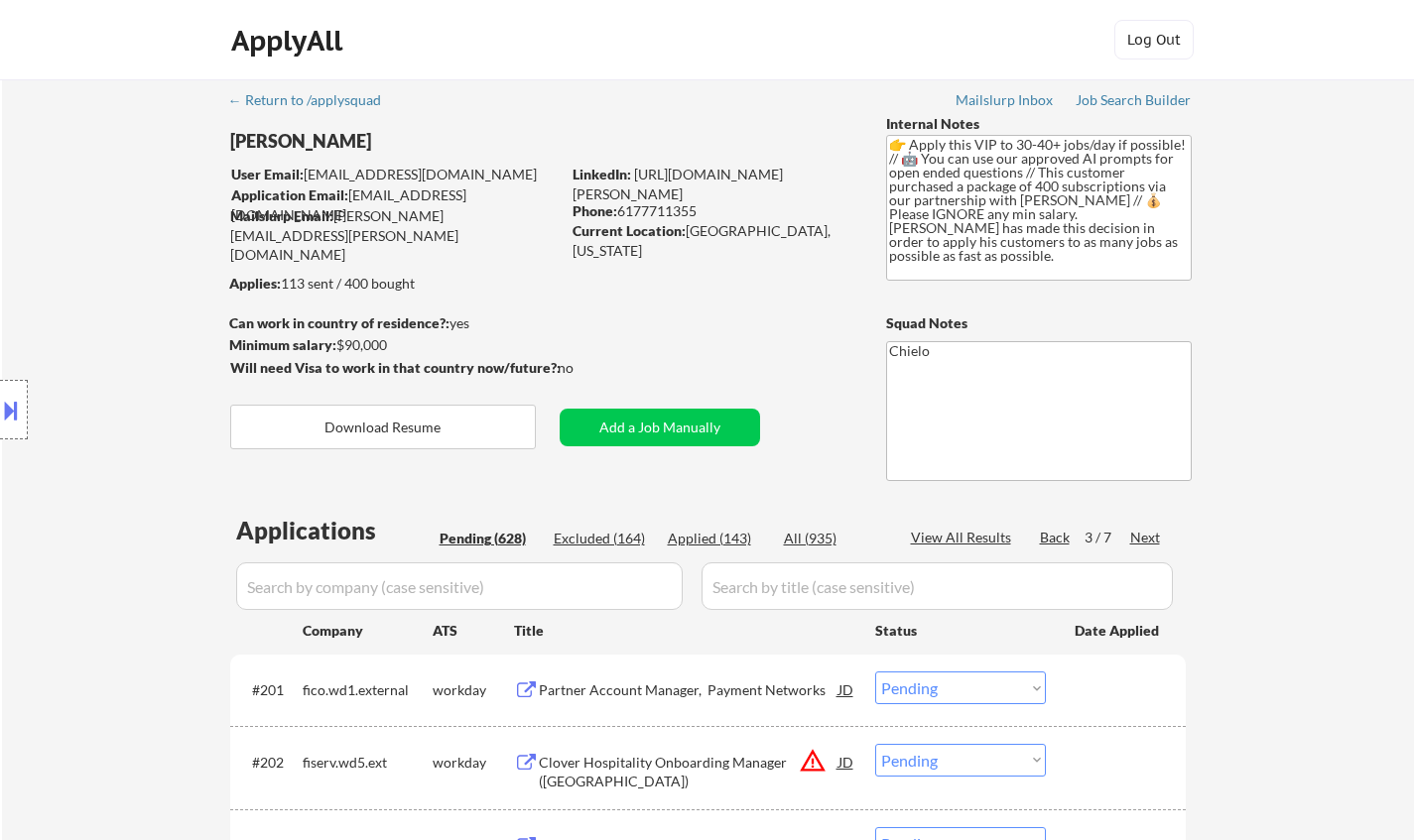 drag, startPoint x: 1147, startPoint y: 538, endPoint x: 490, endPoint y: 451, distance: 662.7352 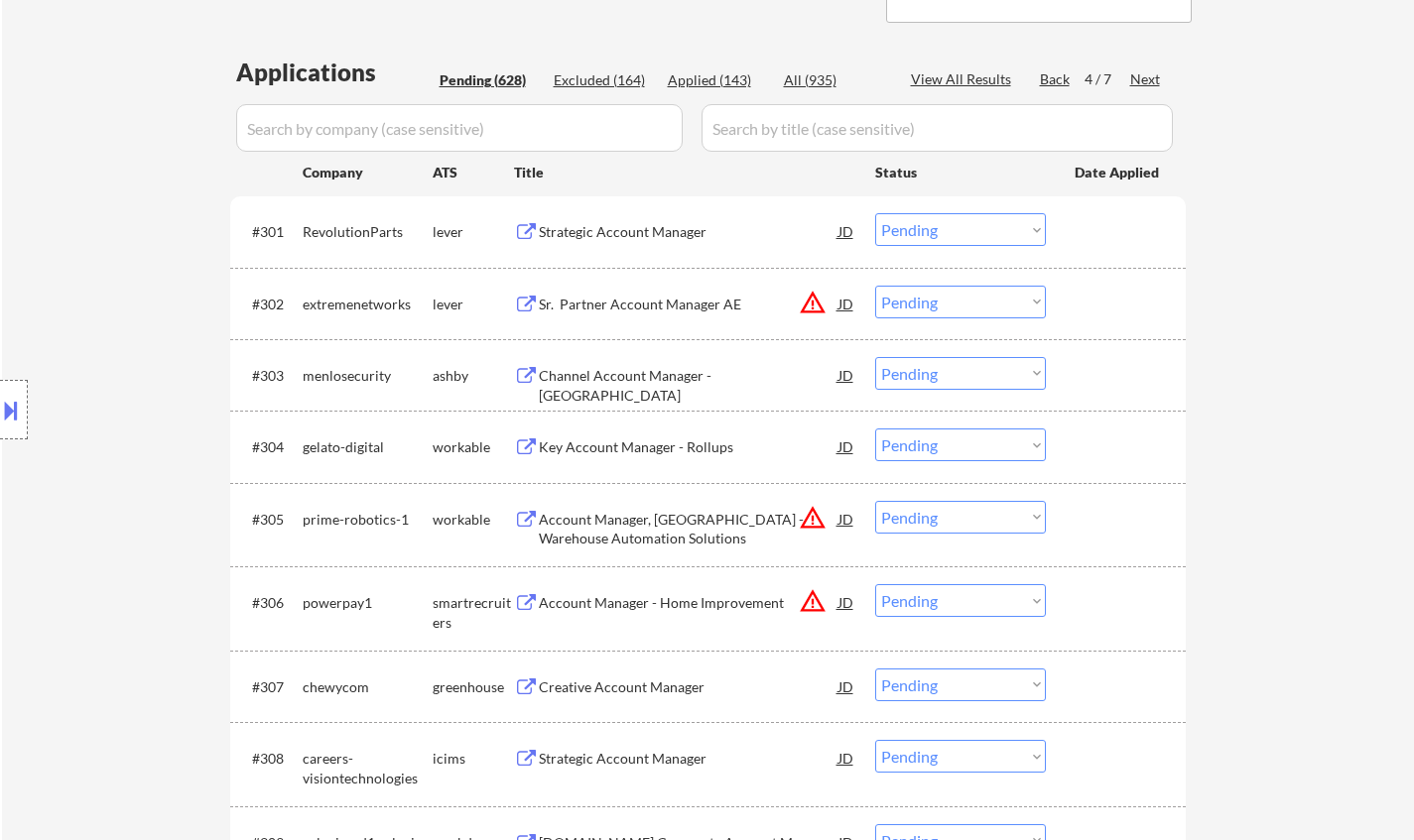 scroll, scrollTop: 496, scrollLeft: 0, axis: vertical 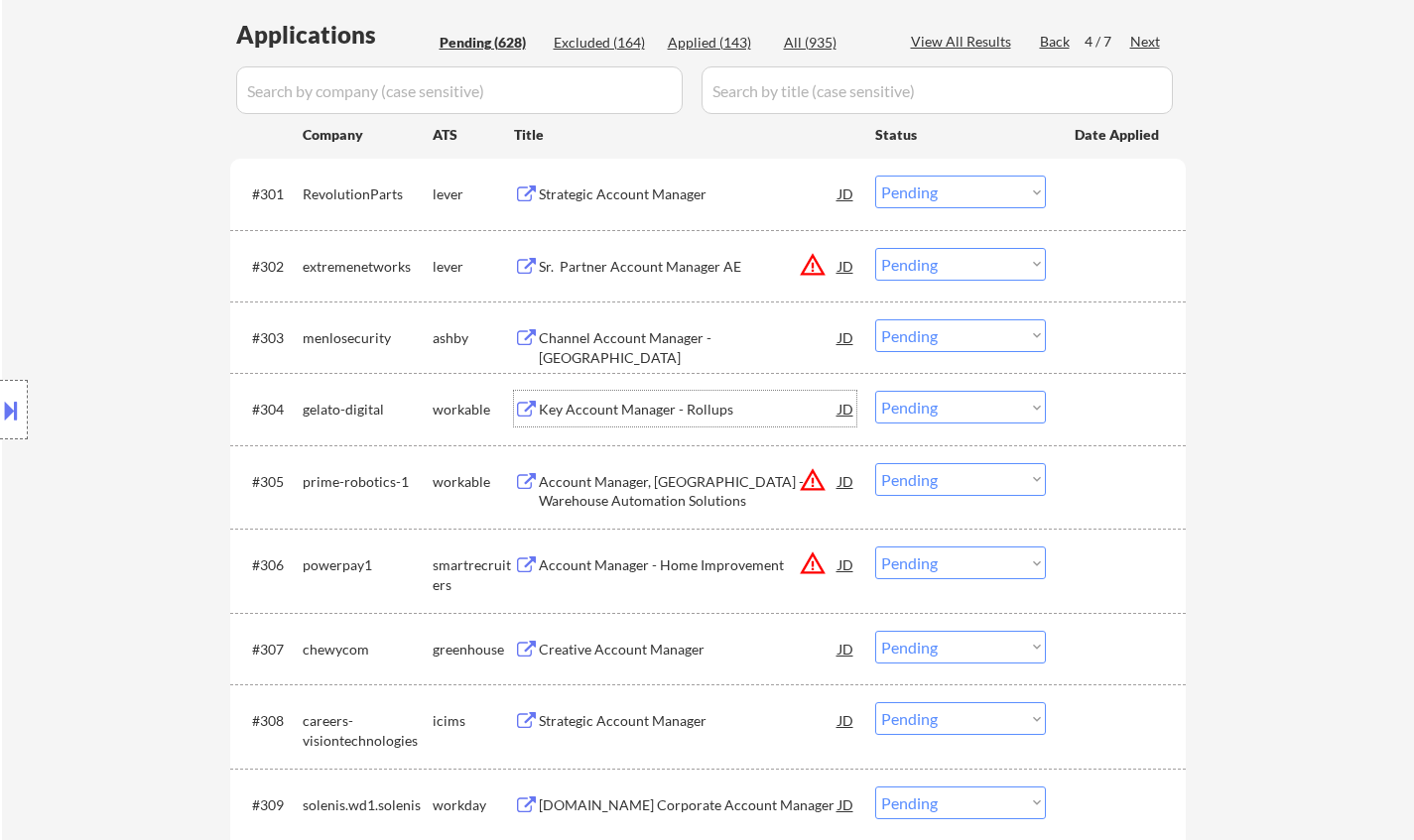 click on "Key Account Manager - Rollups" at bounding box center [689, 410] 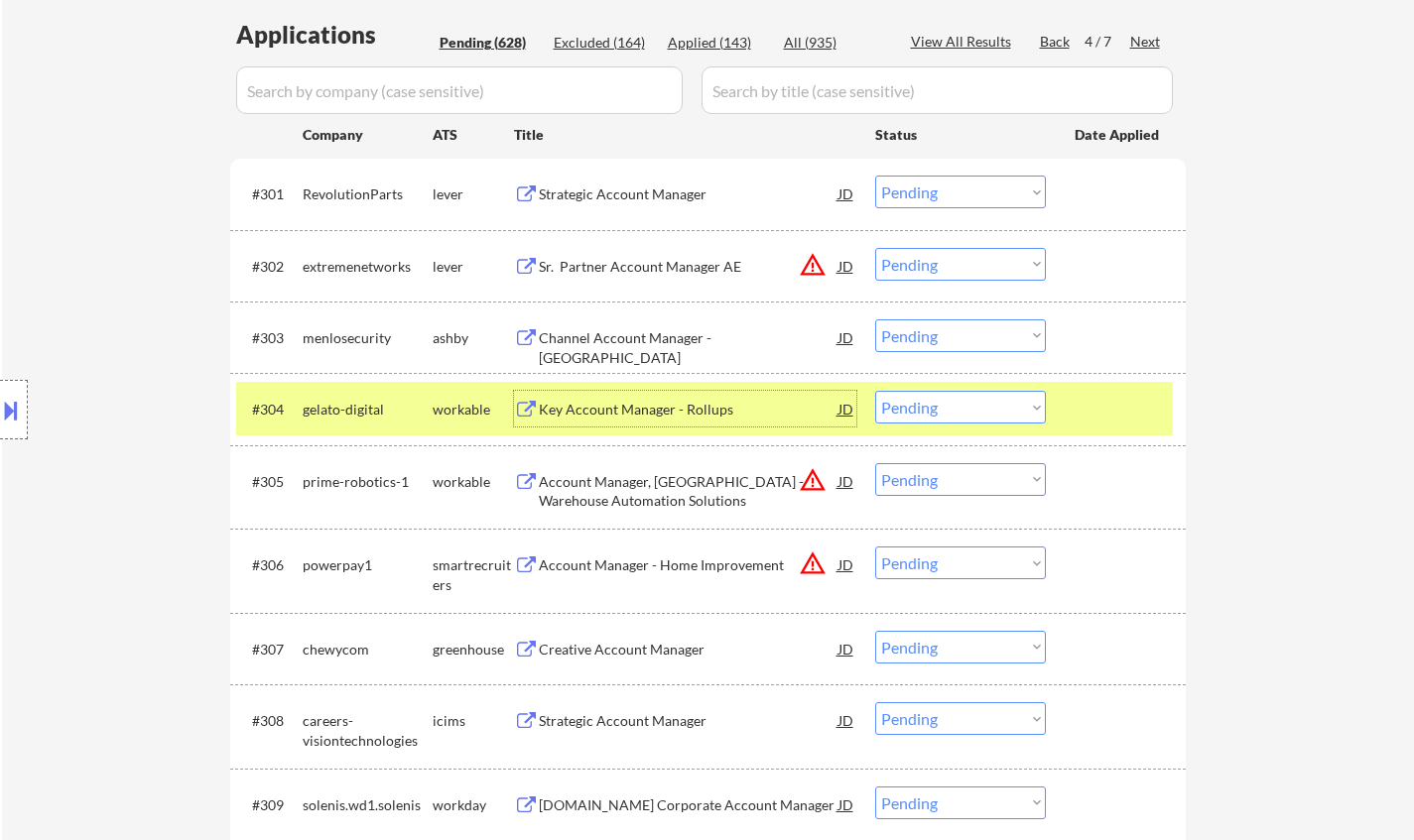 click on "Choose an option... Pending Applied Excluded (Questions) Excluded (Expired) Excluded (Location) Excluded (Bad Match) Excluded (Blocklist) Excluded (Salary) Excluded (Other)" at bounding box center (961, 407) 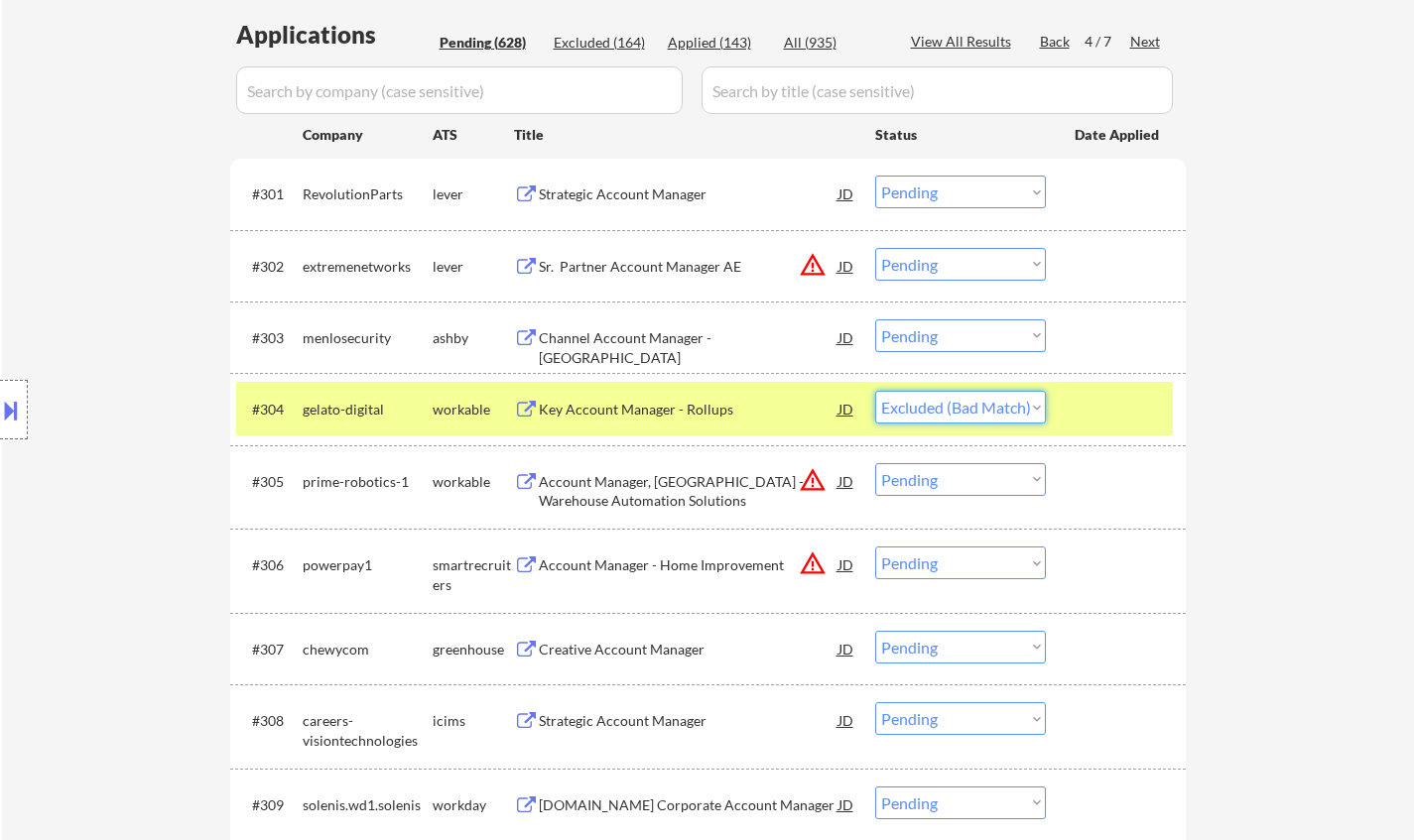 click on "Choose an option... Pending Applied Excluded (Questions) Excluded (Expired) Excluded (Location) Excluded (Bad Match) Excluded (Blocklist) Excluded (Salary) Excluded (Other)" at bounding box center (961, 407) 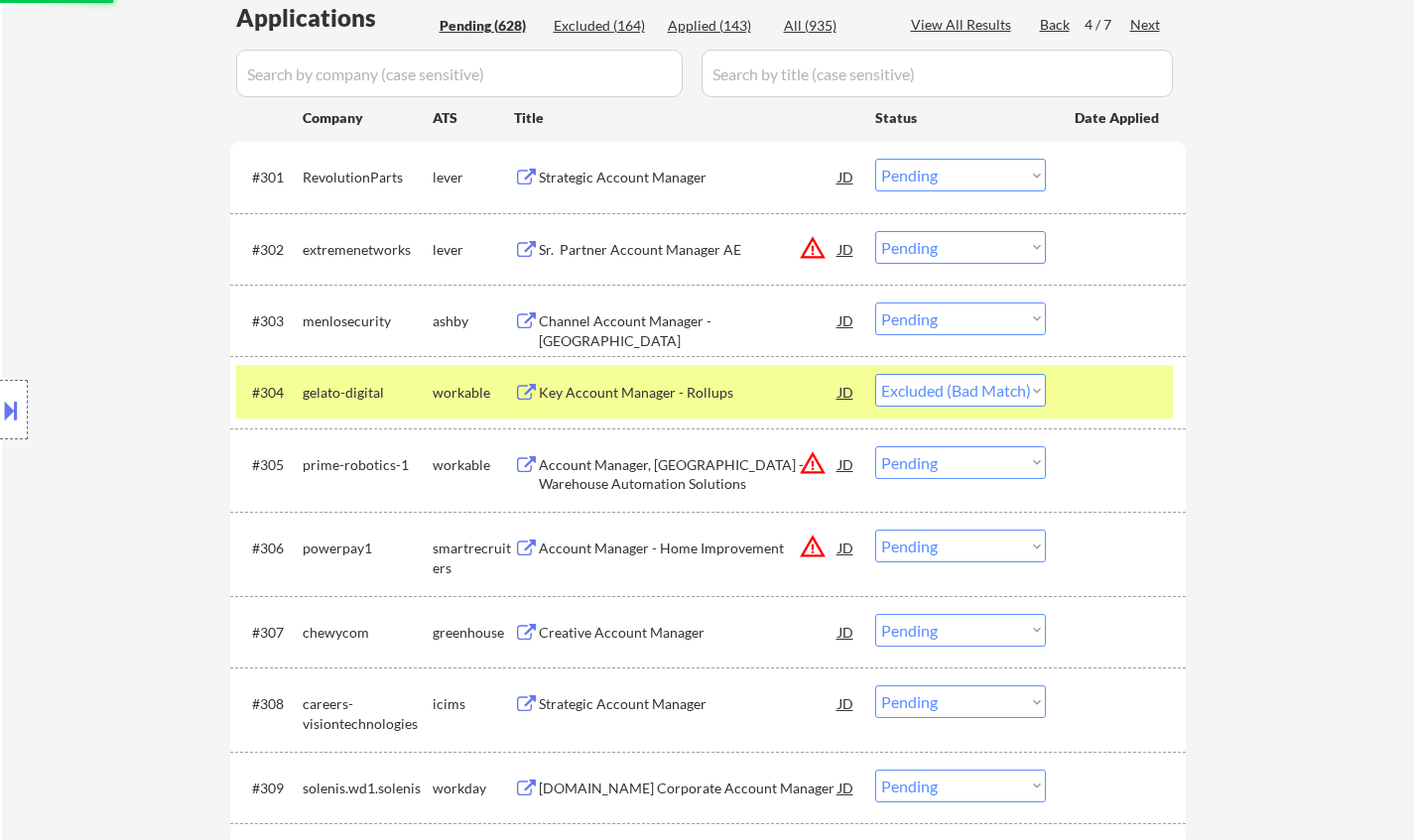 scroll, scrollTop: 694, scrollLeft: 0, axis: vertical 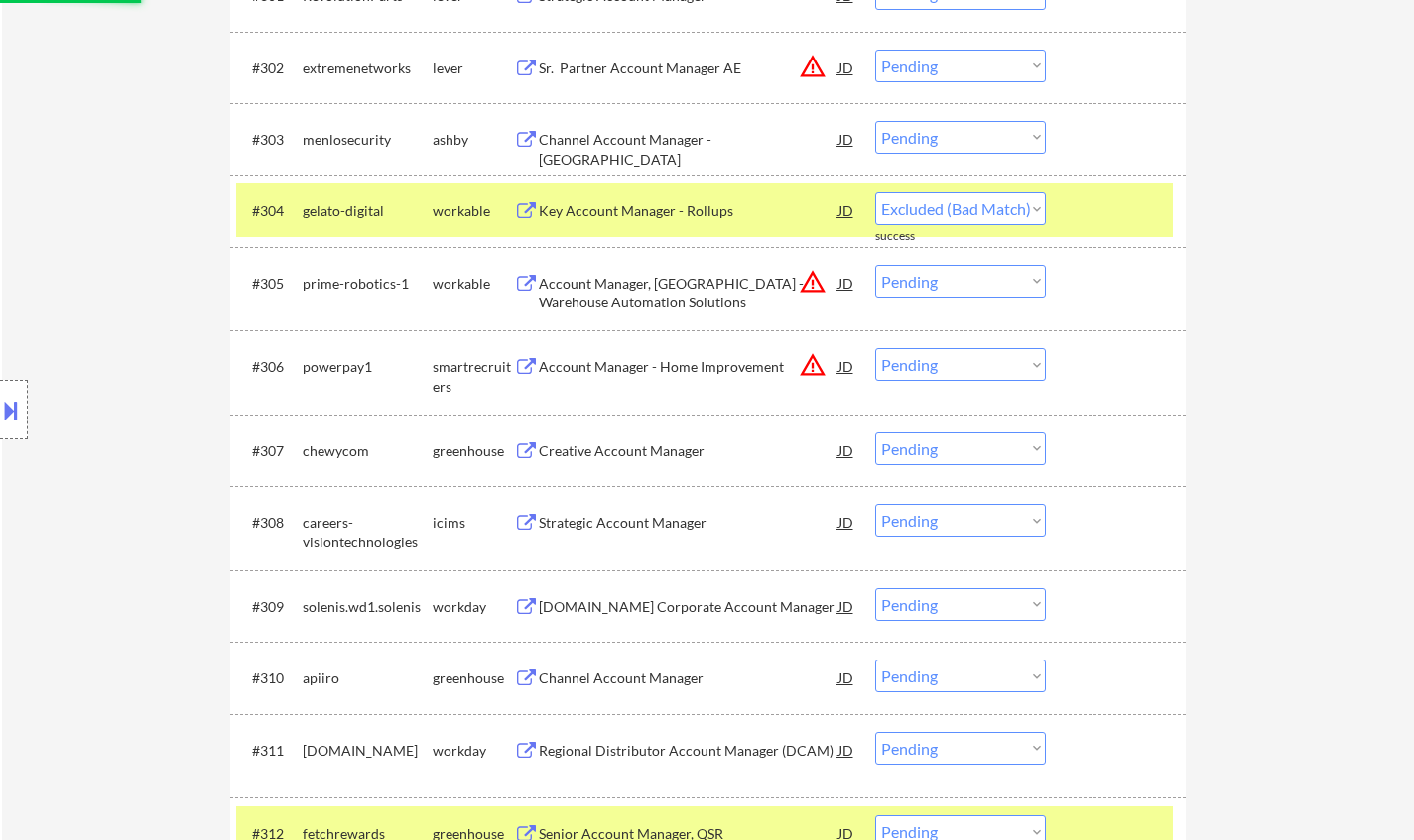 select on ""pending"" 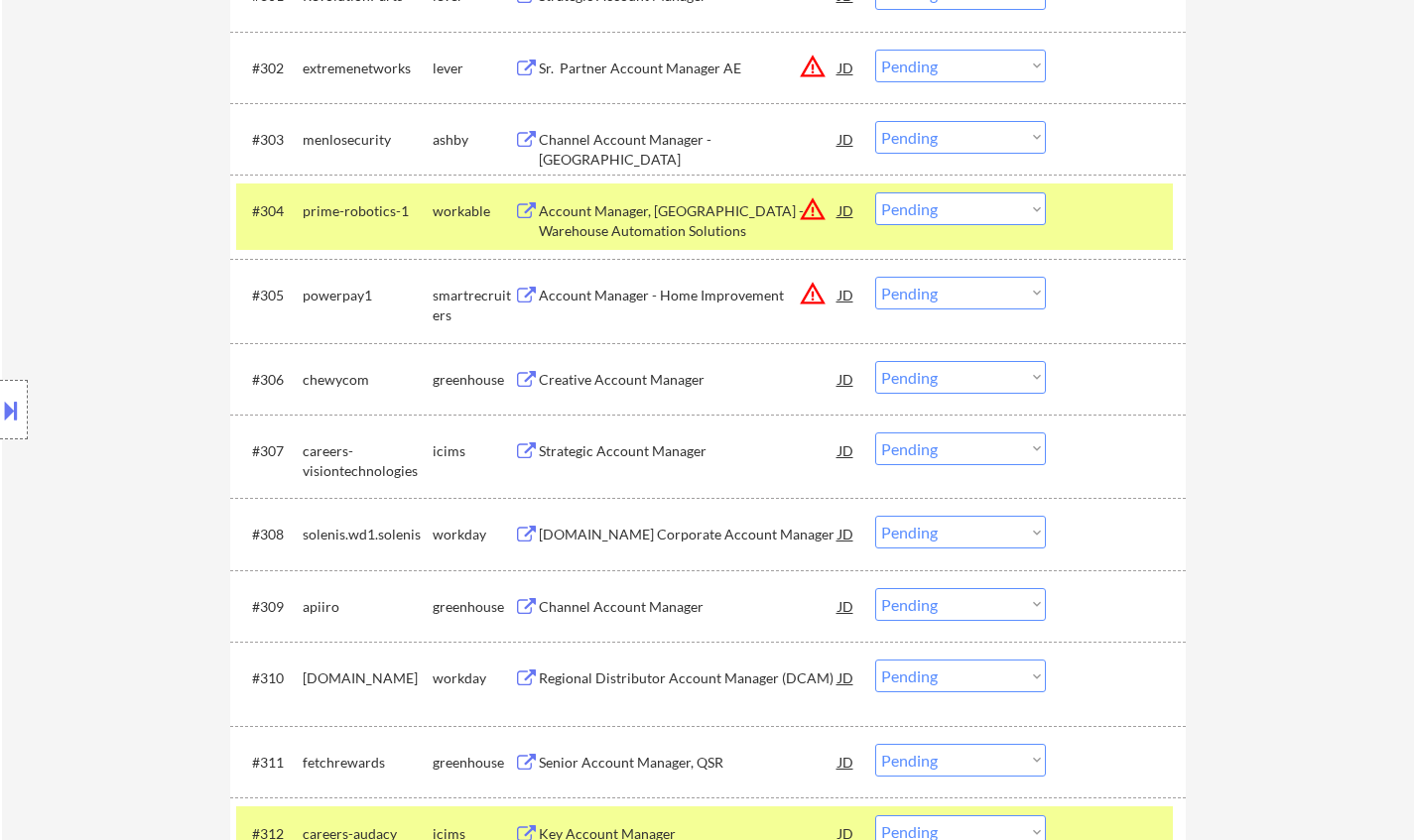 click on "Creative Account Manager" at bounding box center (689, 380) 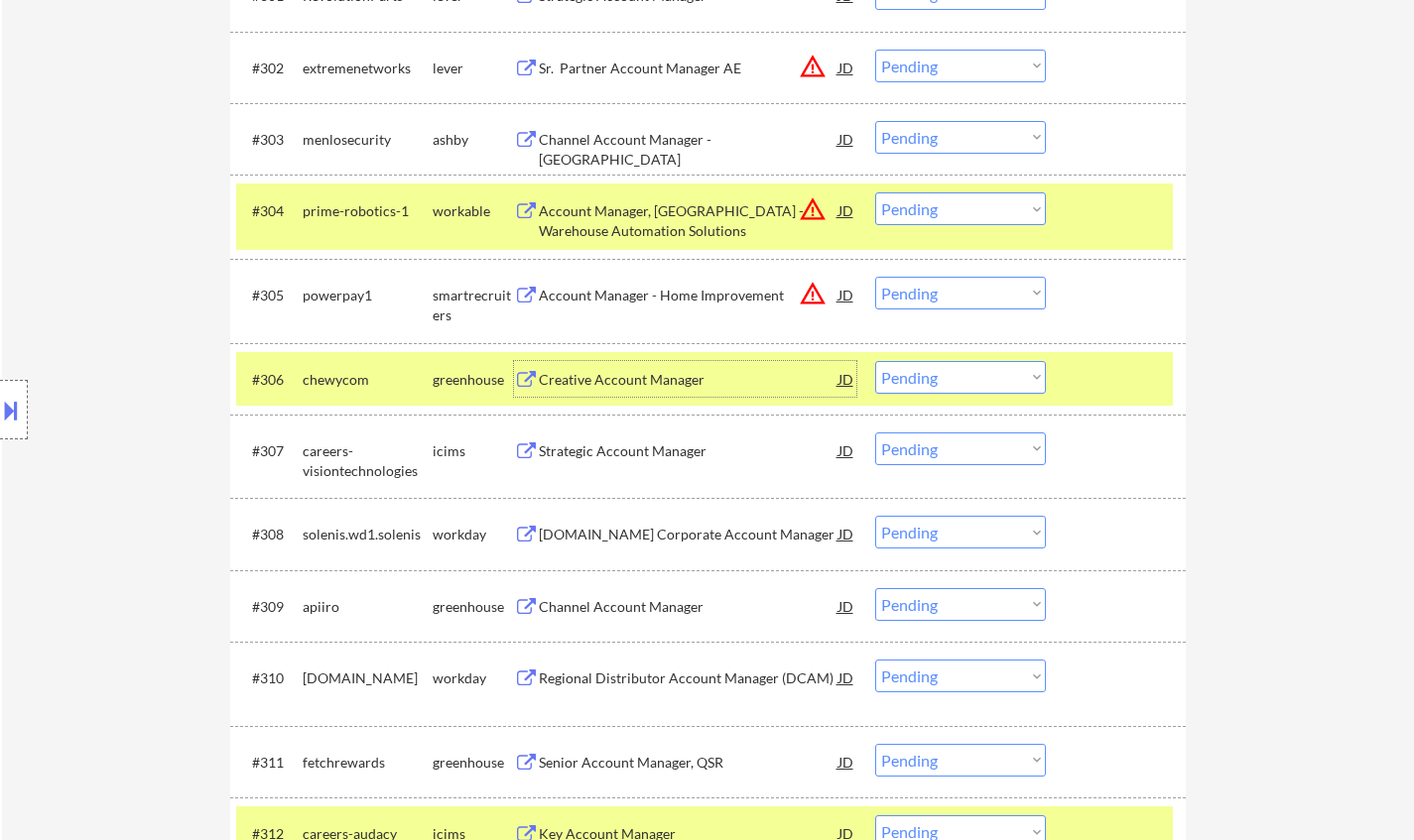 drag, startPoint x: 989, startPoint y: 382, endPoint x: 996, endPoint y: 390, distance: 10.630146 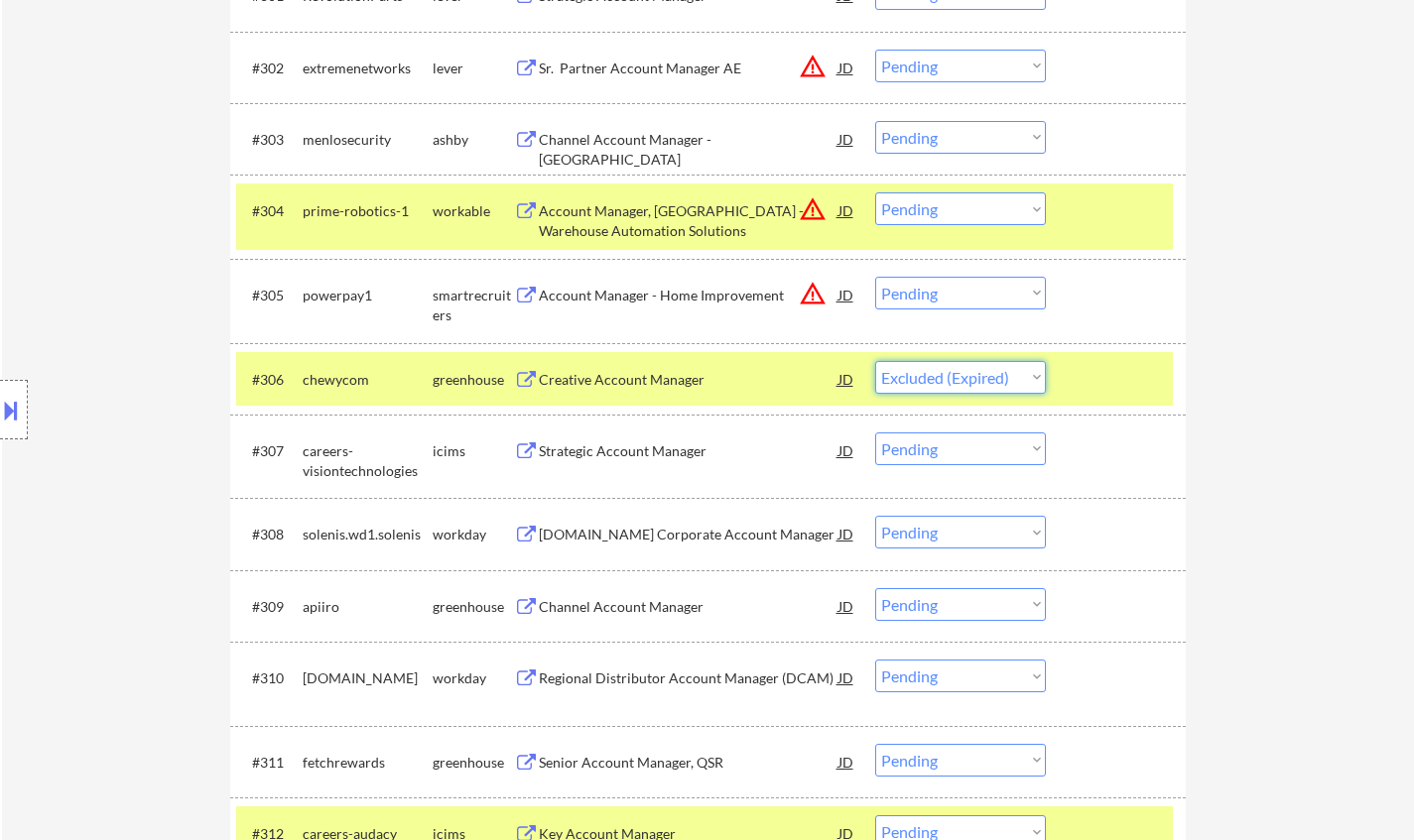 click on "Choose an option... Pending Applied Excluded (Questions) Excluded (Expired) Excluded (Location) Excluded (Bad Match) Excluded (Blocklist) Excluded (Salary) Excluded (Other)" at bounding box center (961, 377) 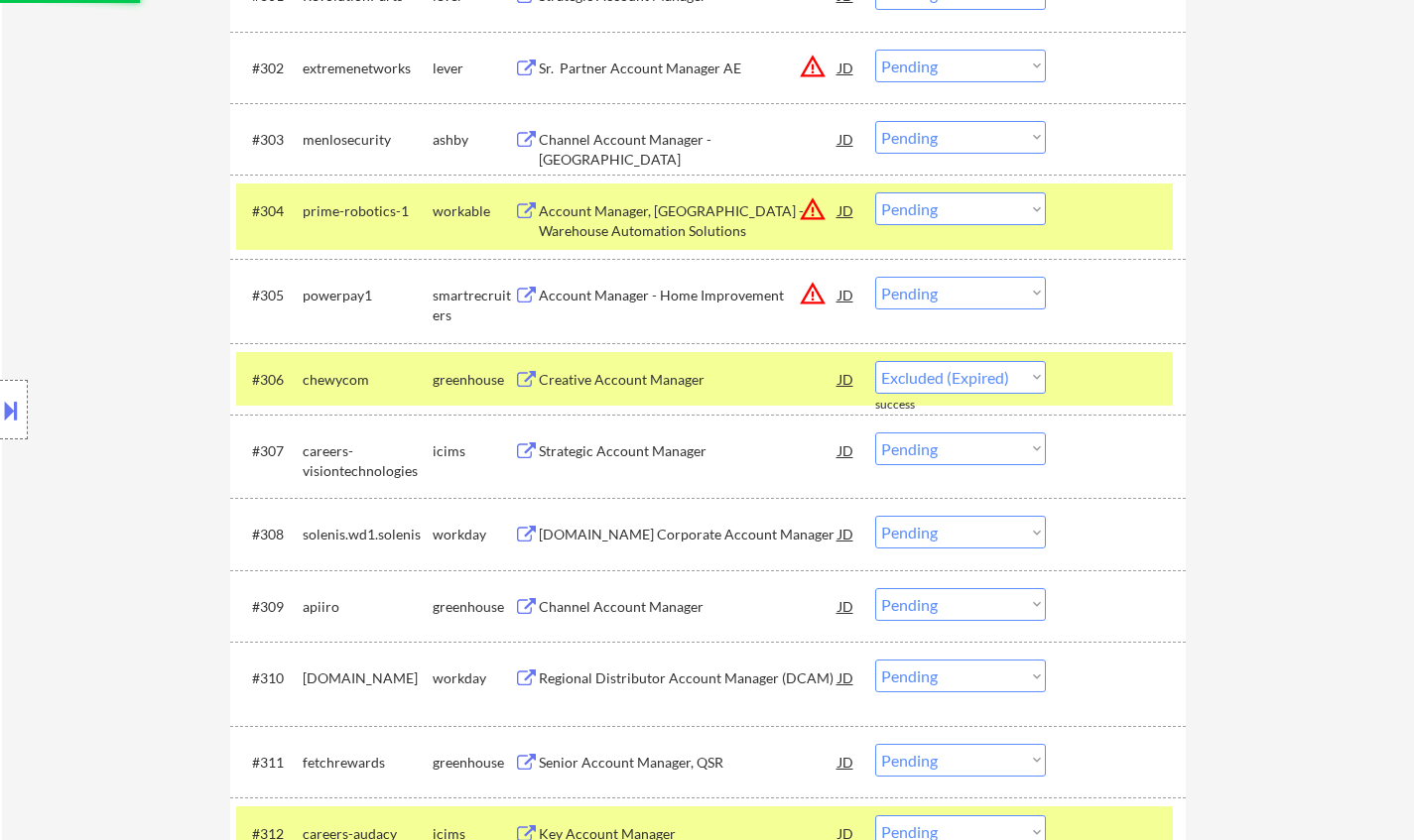 select on ""pending"" 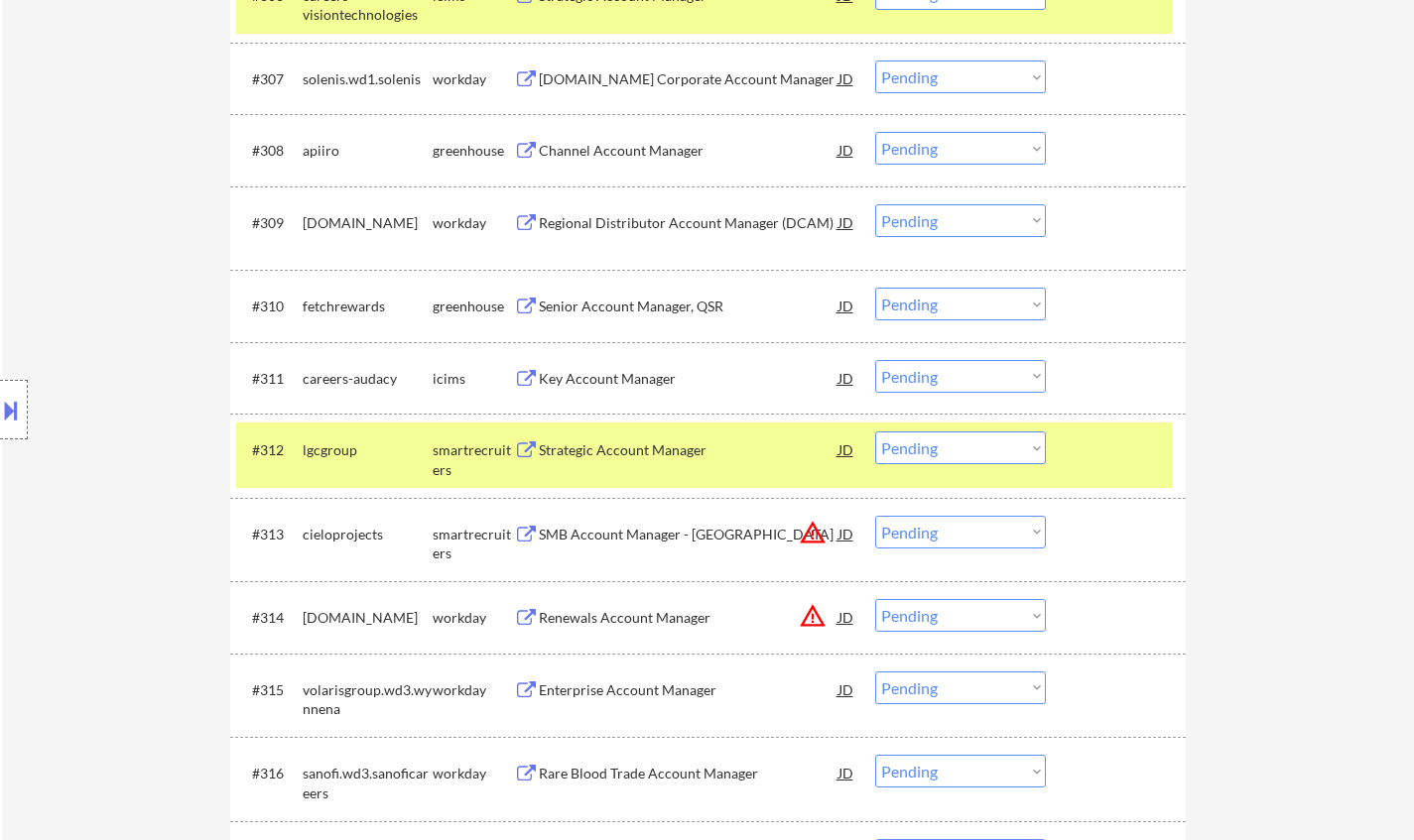 scroll, scrollTop: 1091, scrollLeft: 0, axis: vertical 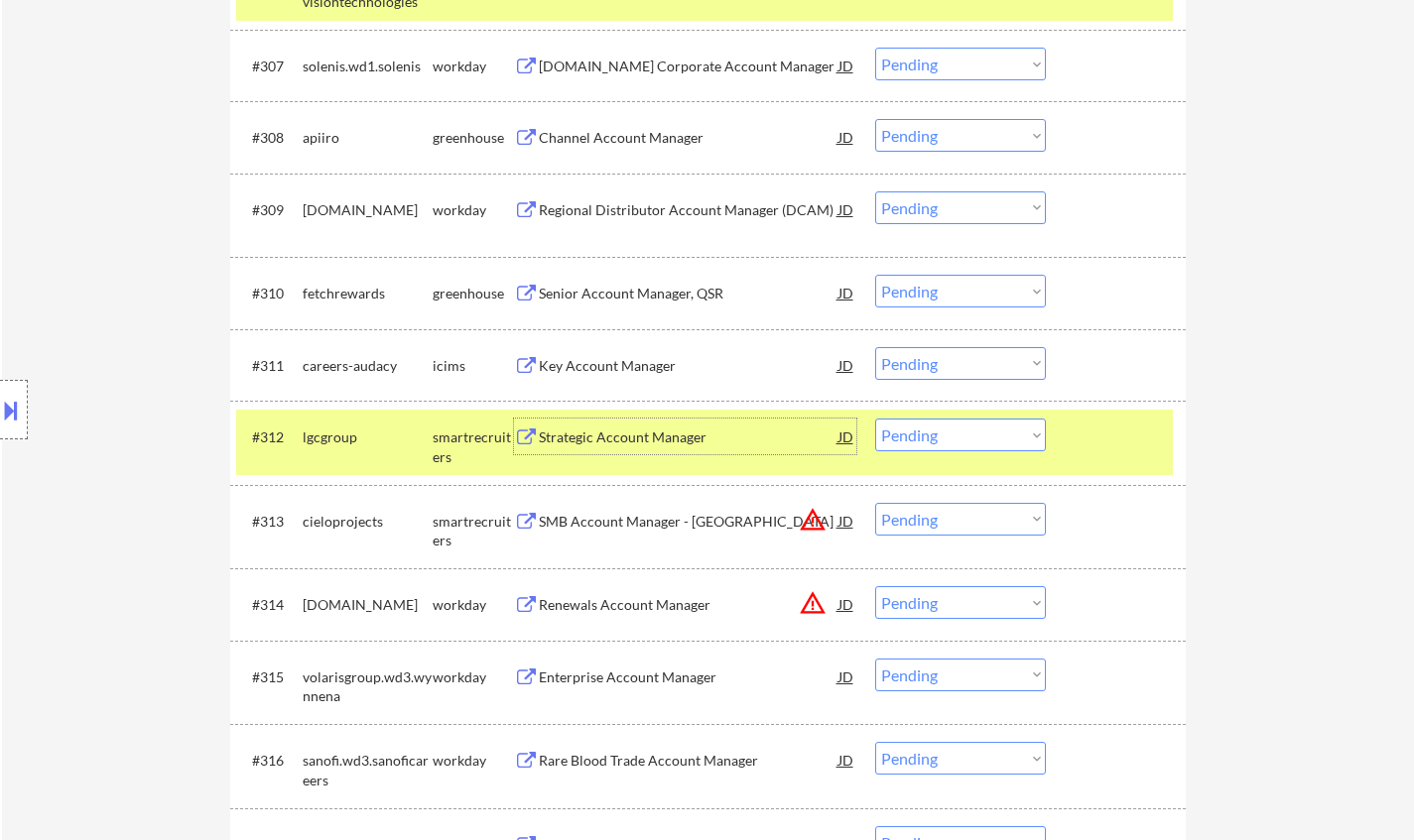 click on "Strategic Account Manager" at bounding box center [689, 437] 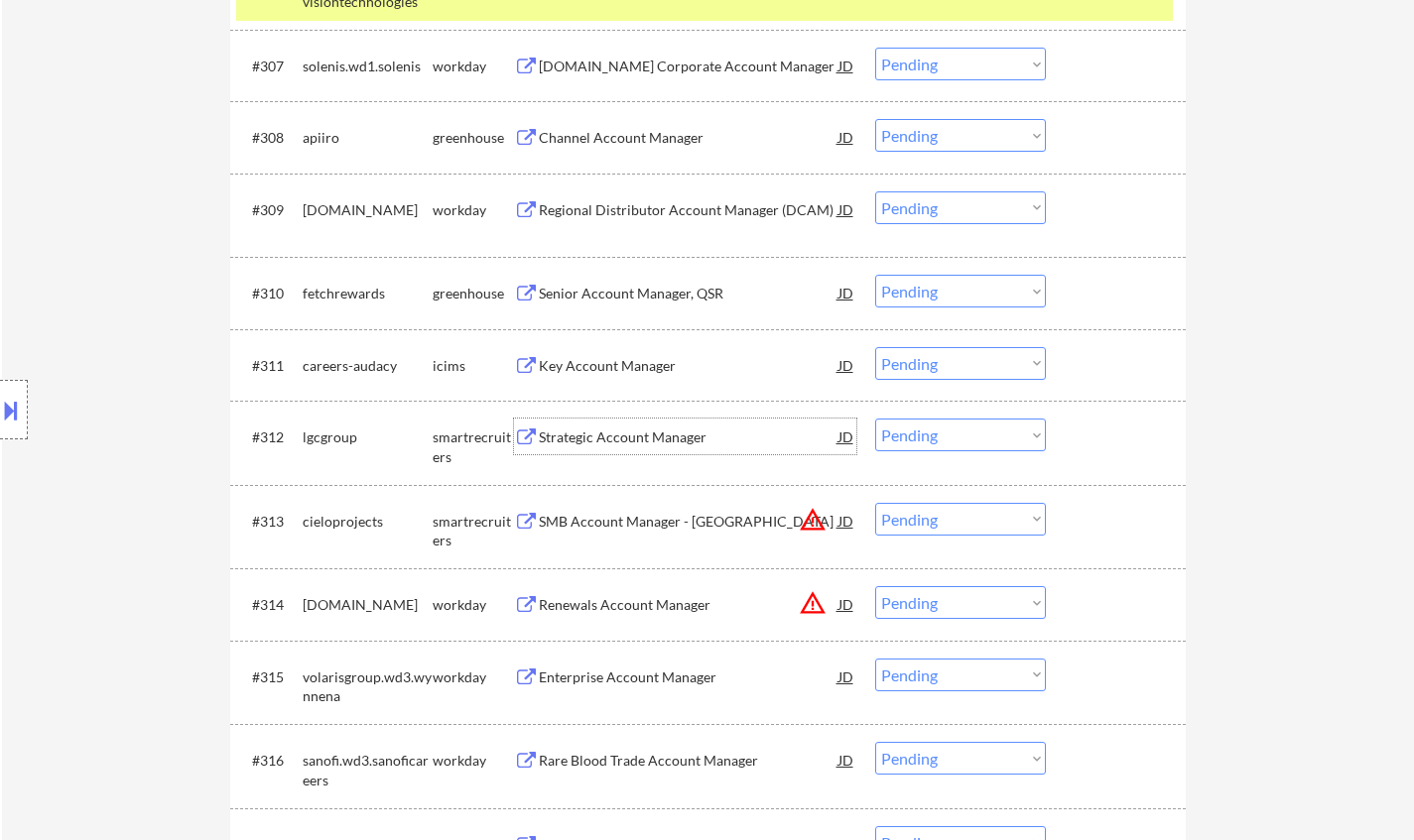 click on "Choose an option... Pending Applied Excluded (Questions) Excluded (Expired) Excluded (Location) Excluded (Bad Match) Excluded (Blocklist) Excluded (Salary) Excluded (Other)" at bounding box center [961, 434] 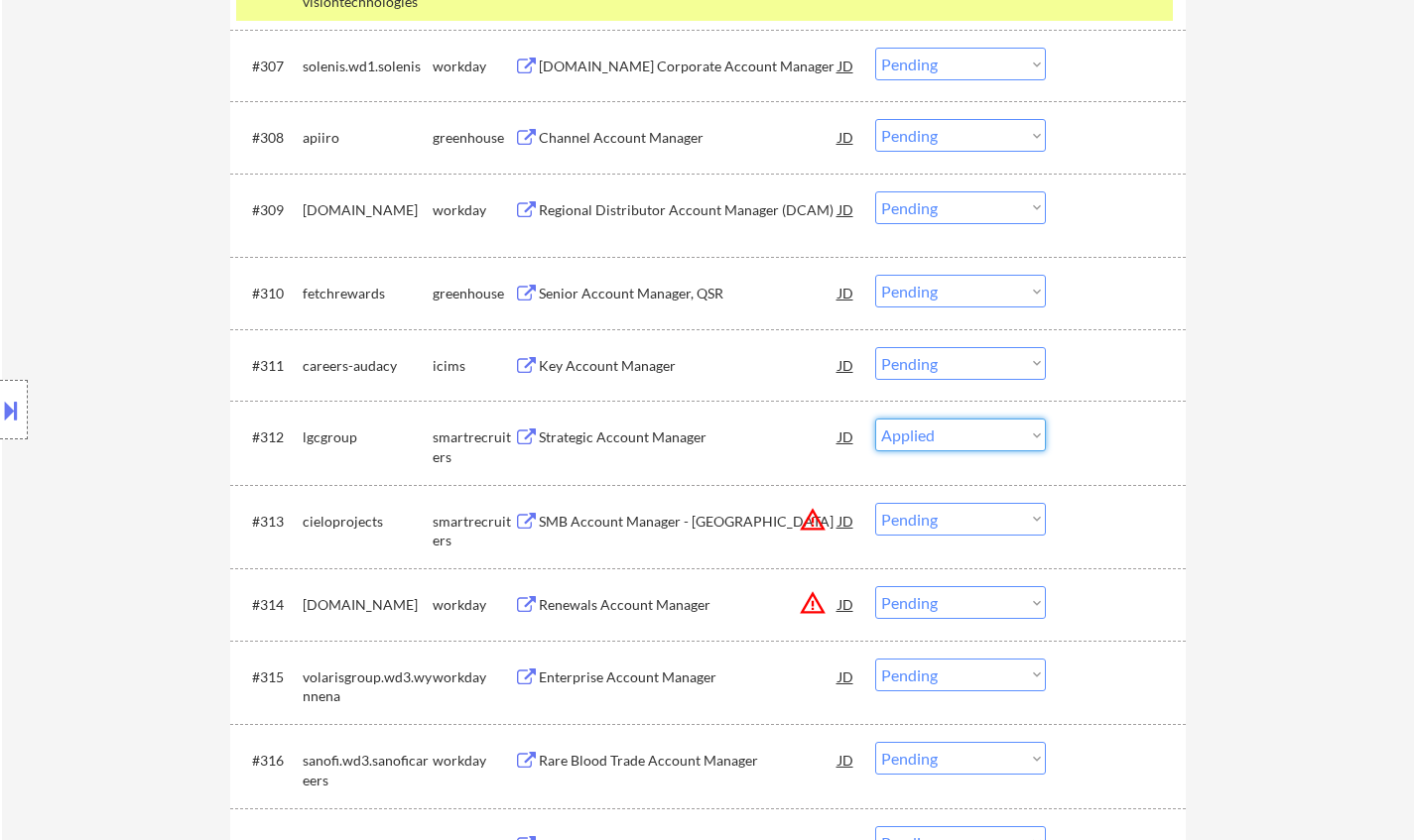 click on "Choose an option... Pending Applied Excluded (Questions) Excluded (Expired) Excluded (Location) Excluded (Bad Match) Excluded (Blocklist) Excluded (Salary) Excluded (Other)" at bounding box center (961, 434) 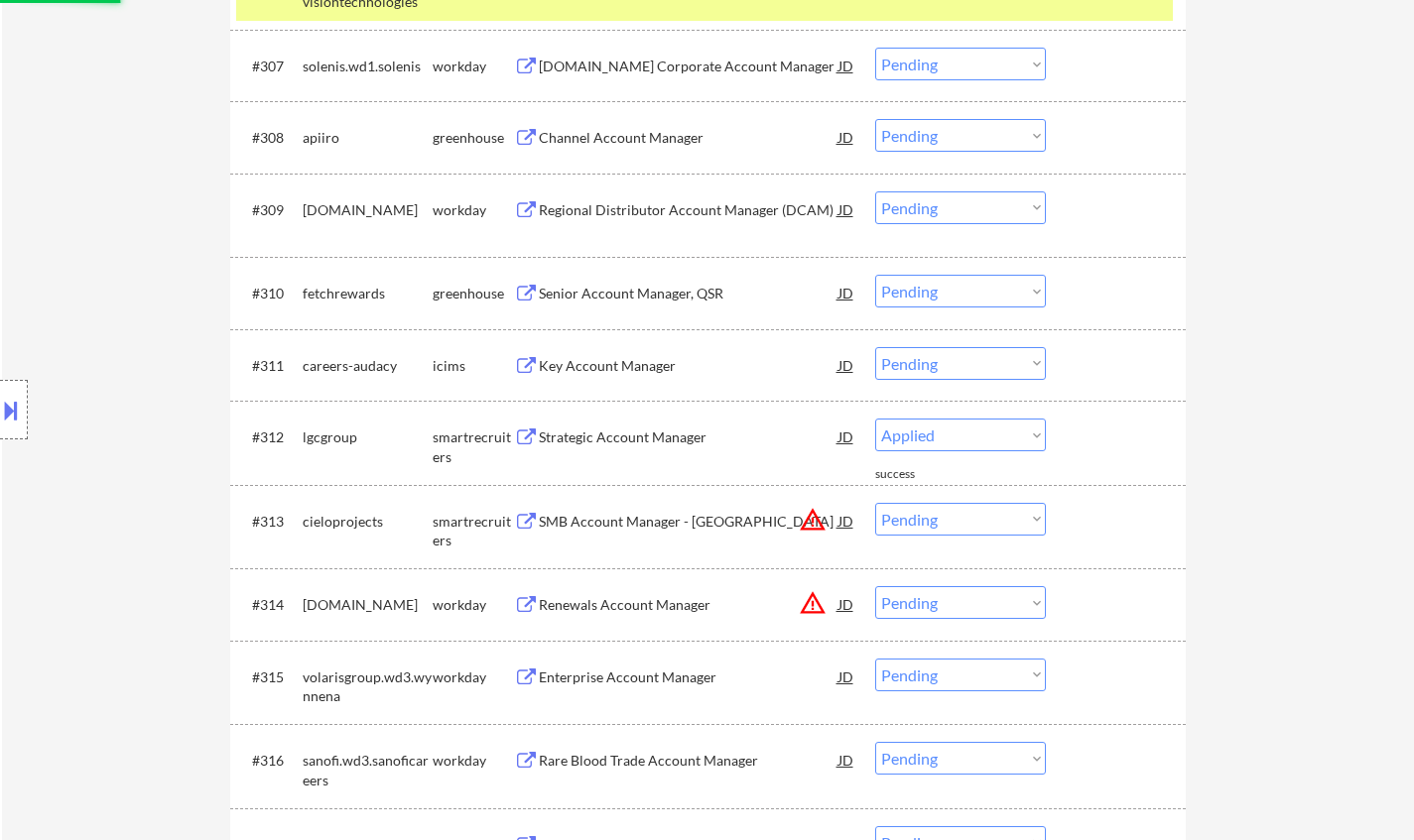 select on ""pending"" 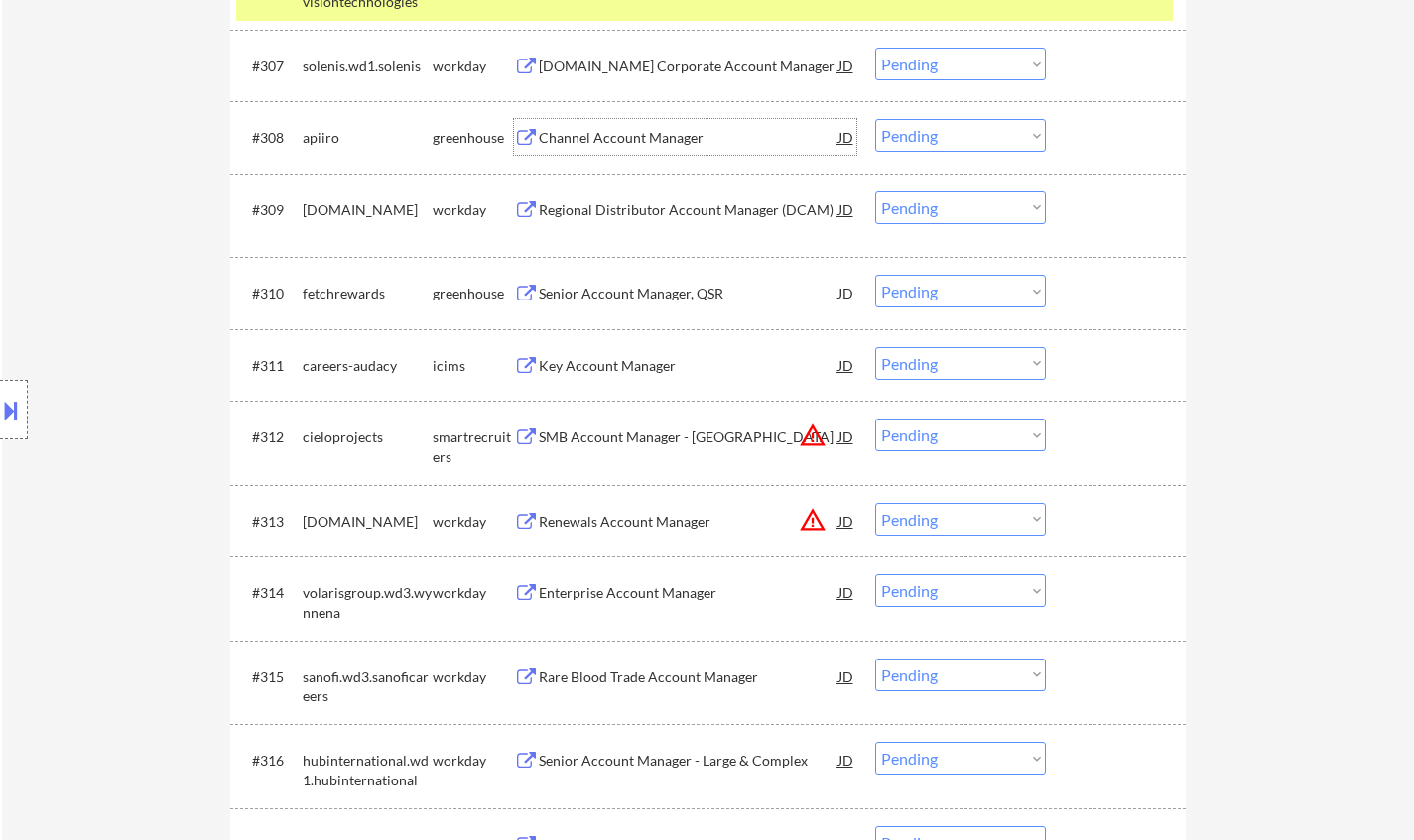 click on "Channel Account Manager" at bounding box center (689, 138) 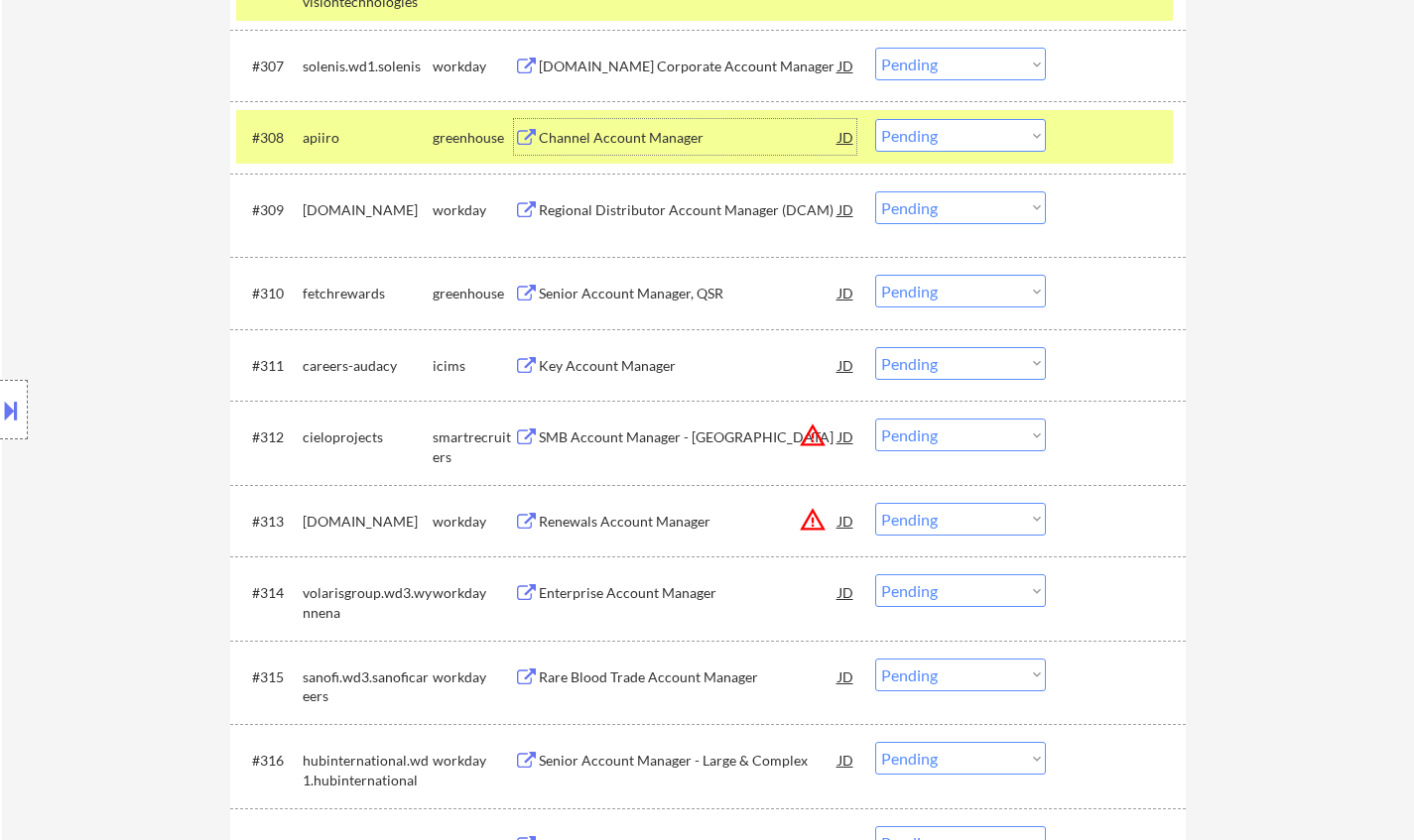 drag, startPoint x: 916, startPoint y: 134, endPoint x: 928, endPoint y: 149, distance: 19.209373 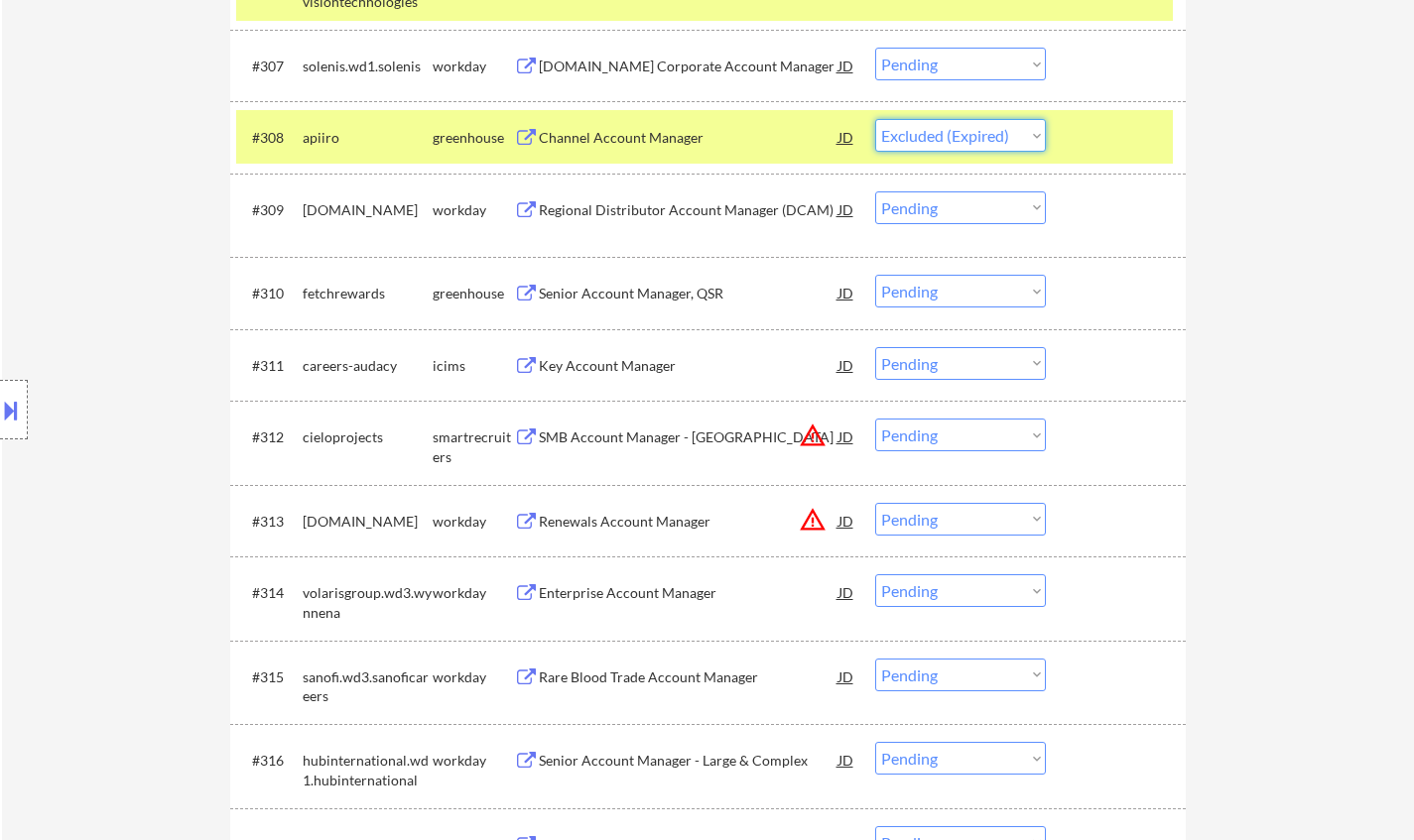 click on "Choose an option... Pending Applied Excluded (Questions) Excluded (Expired) Excluded (Location) Excluded (Bad Match) Excluded (Blocklist) Excluded (Salary) Excluded (Other)" at bounding box center (961, 135) 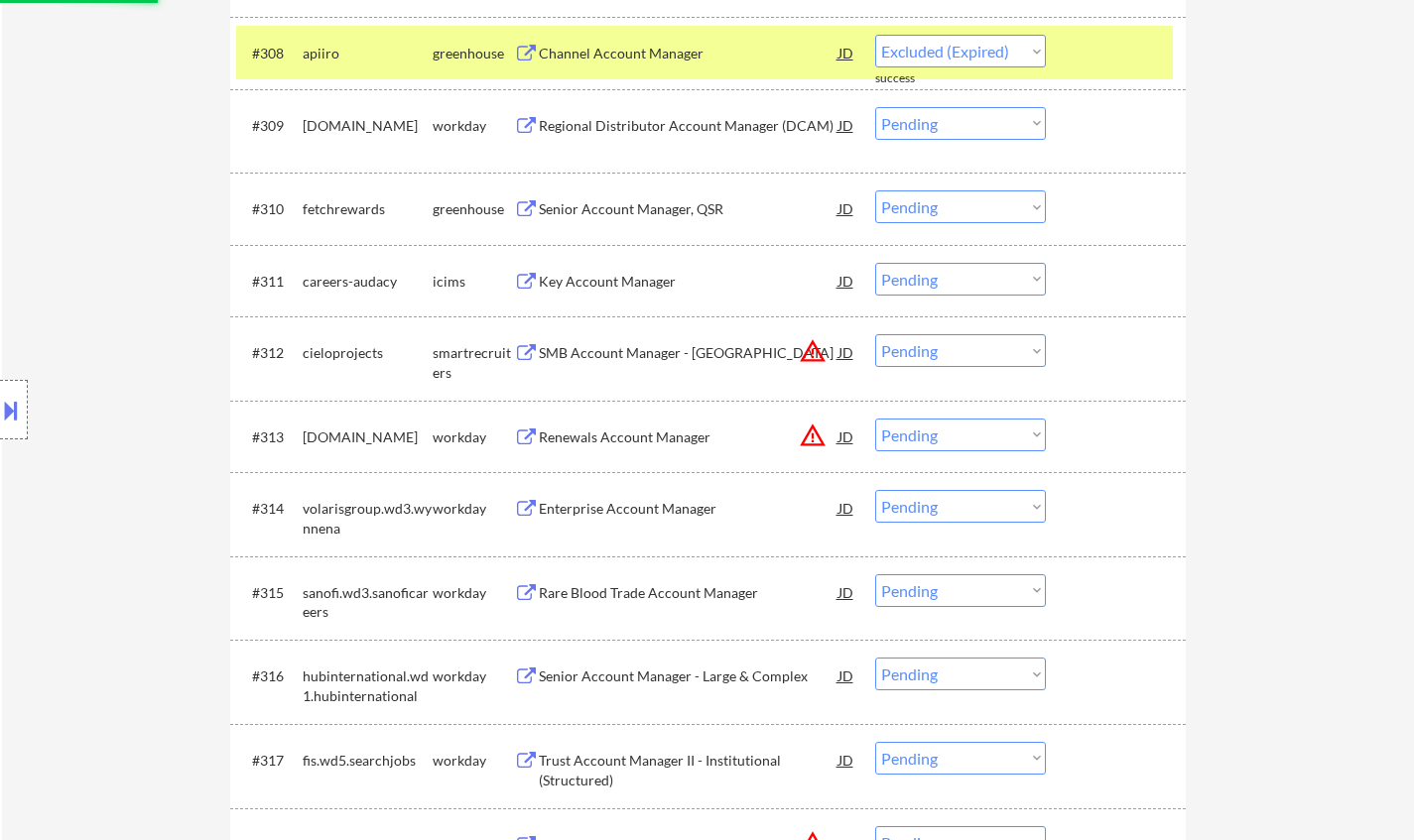 select on ""pending"" 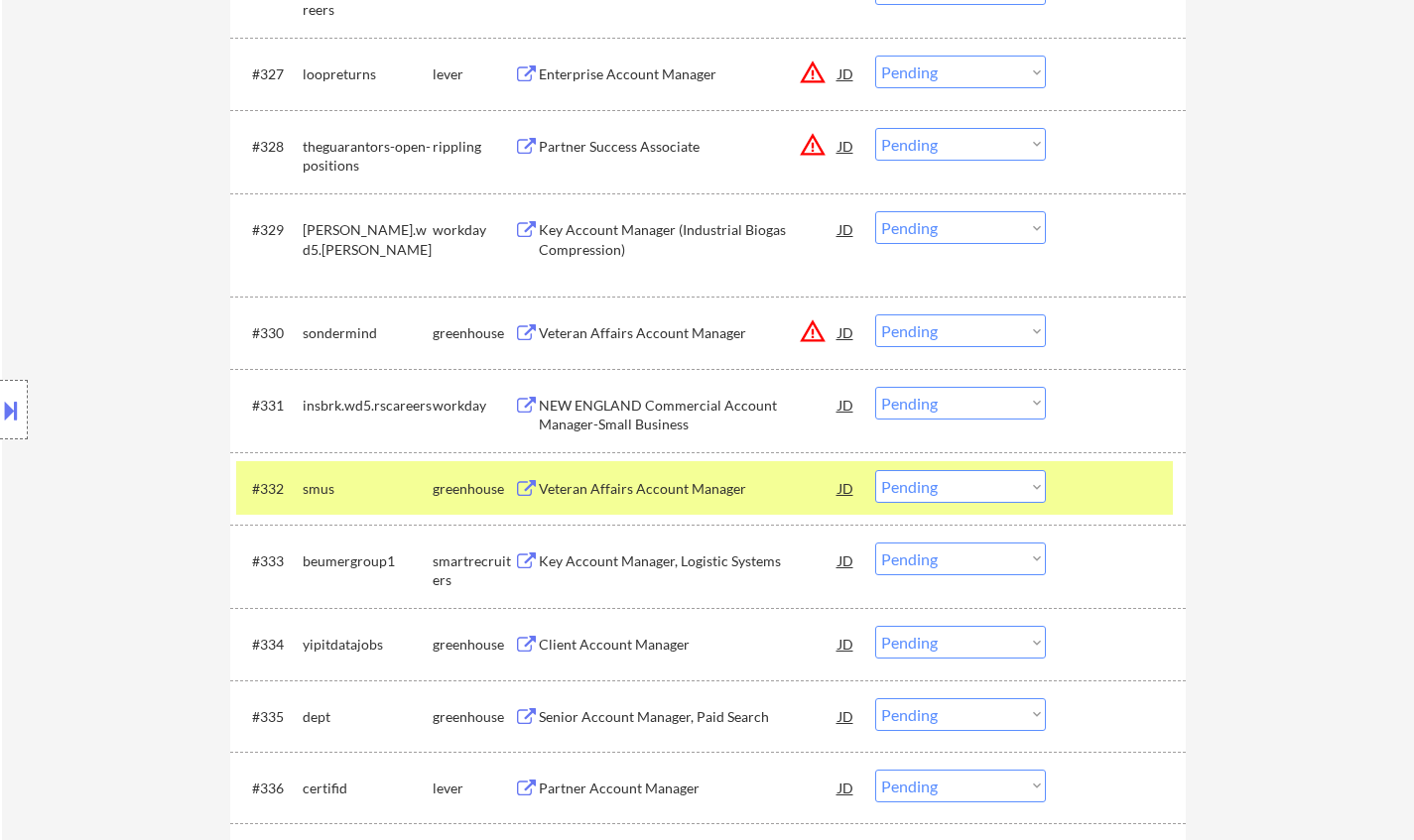 scroll, scrollTop: 2975, scrollLeft: 0, axis: vertical 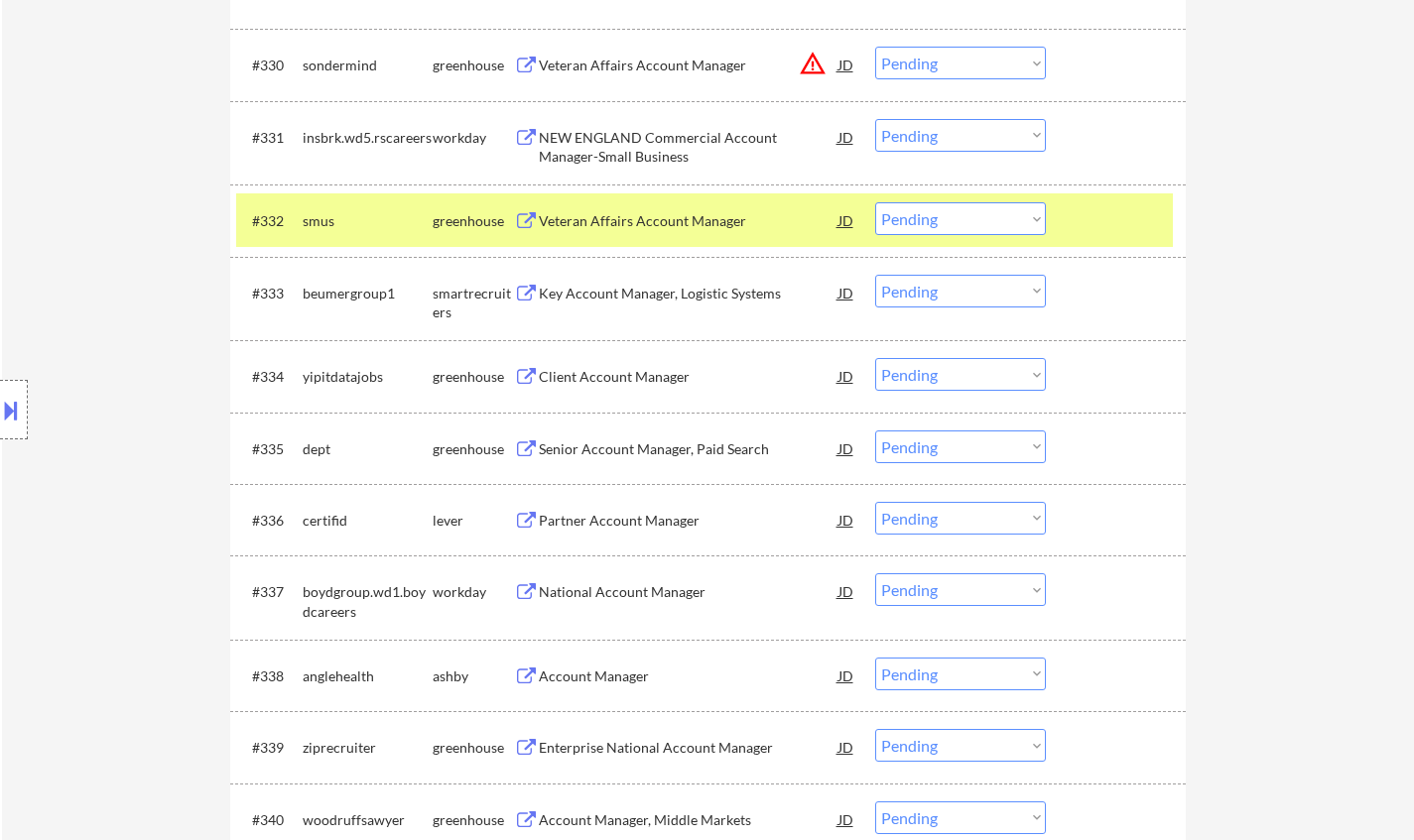click on "Client Account Manager" at bounding box center [689, 377] 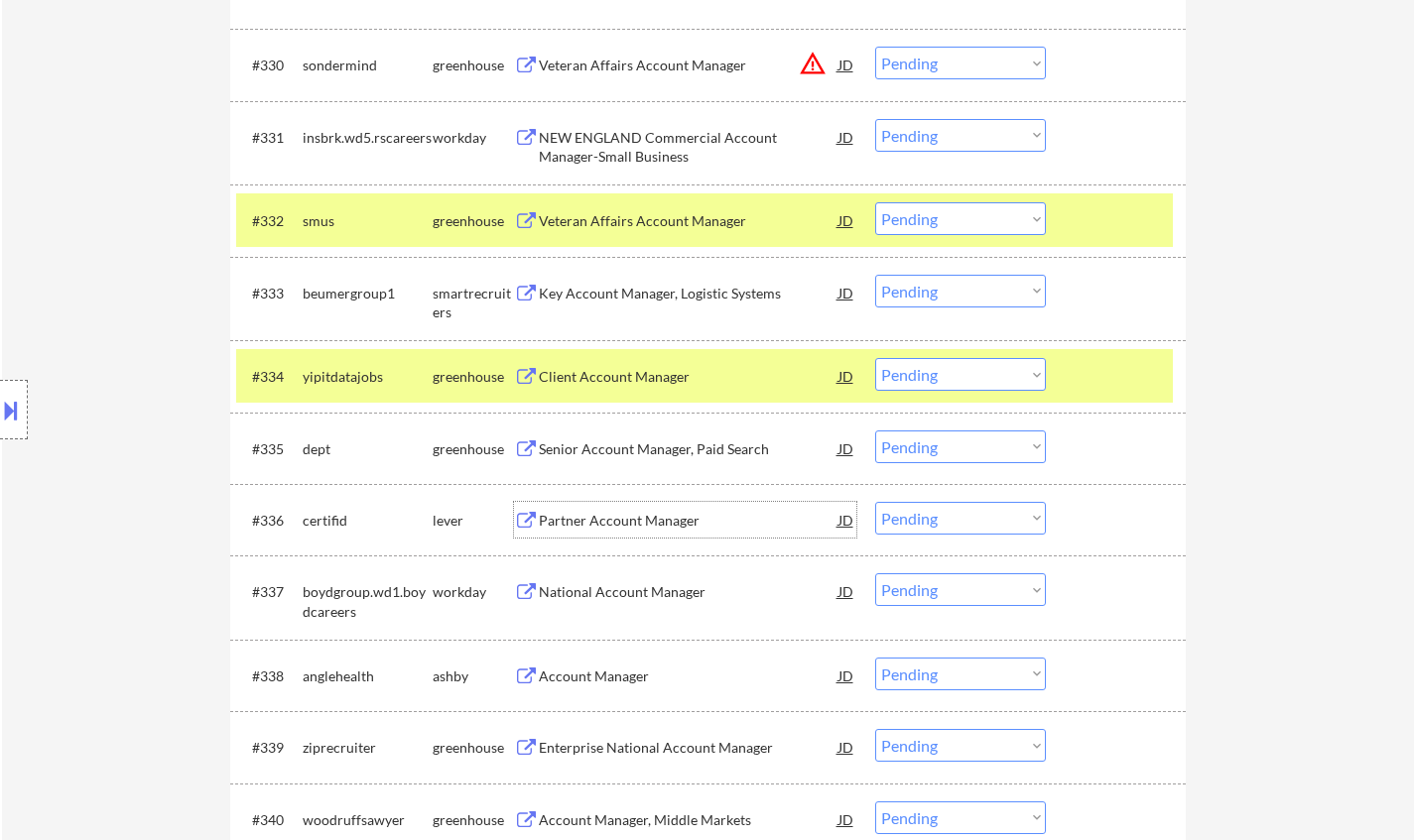 click on "Partner Account Manager" at bounding box center (689, 521) 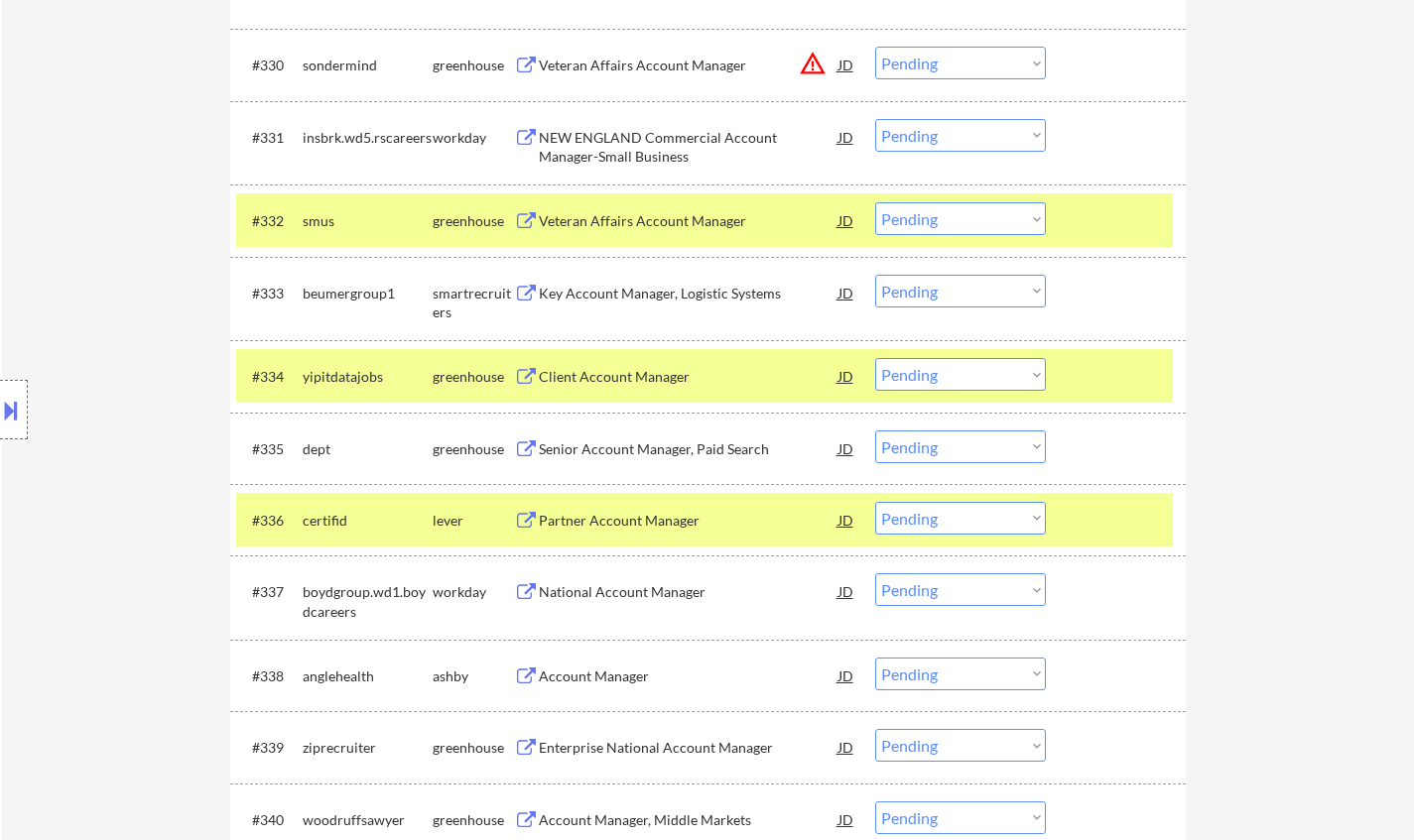 select on ""pending"" 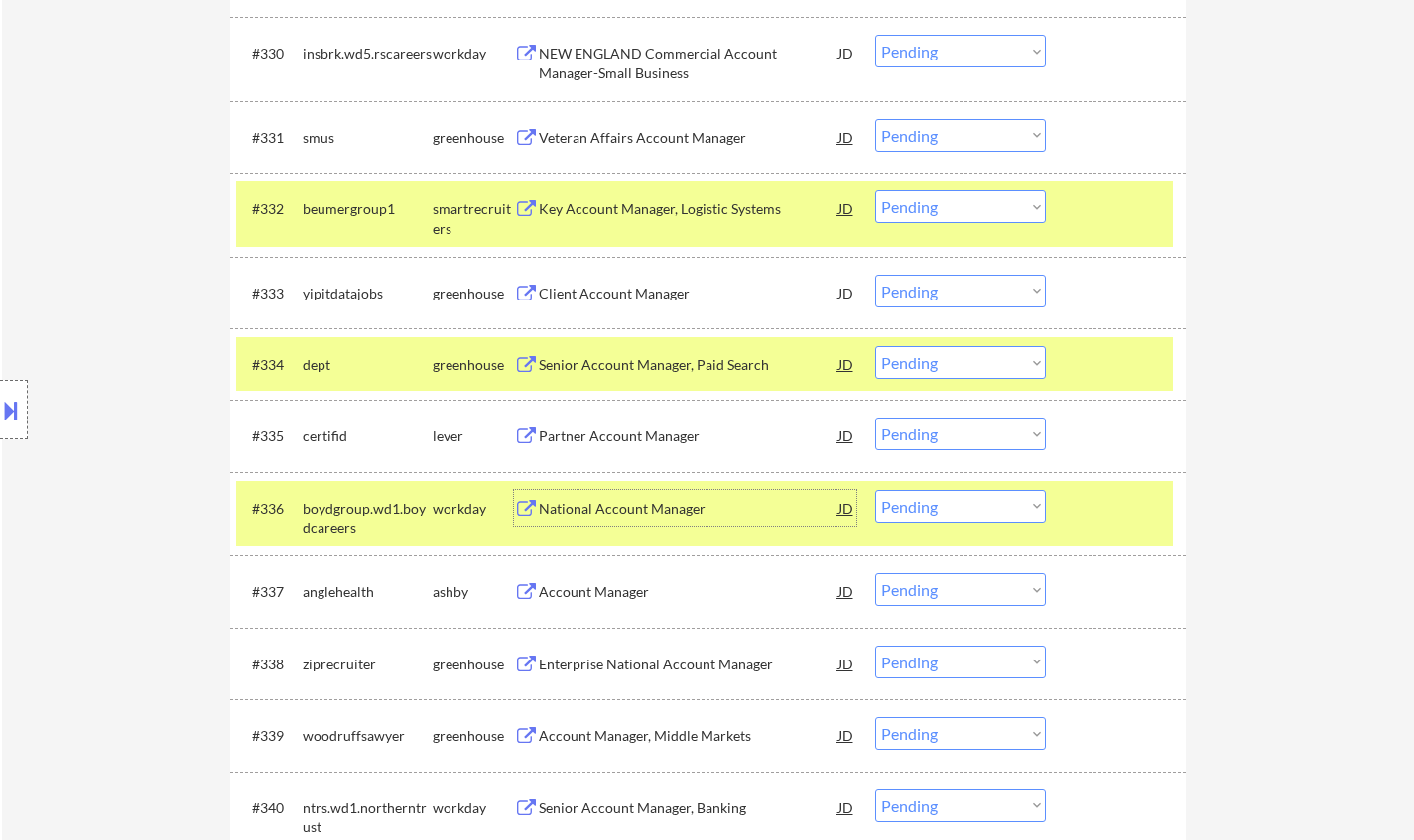 click on "Choose an option... Pending Applied Excluded (Questions) Excluded (Expired) Excluded (Location) Excluded (Bad Match) Excluded (Blocklist) Excluded (Salary) Excluded (Other)" at bounding box center (961, 433) 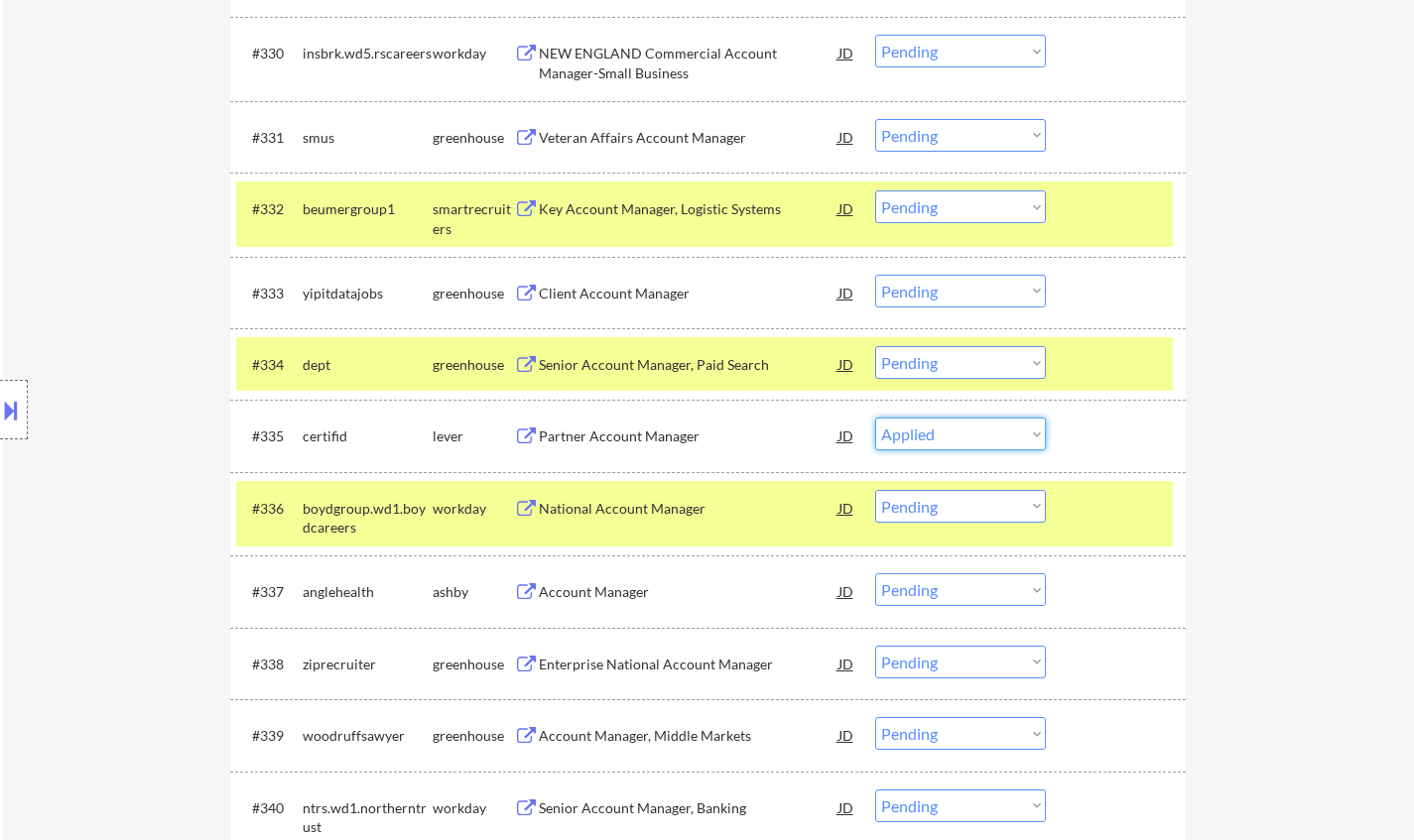click on "Choose an option... Pending Applied Excluded (Questions) Excluded (Expired) Excluded (Location) Excluded (Bad Match) Excluded (Blocklist) Excluded (Salary) Excluded (Other)" at bounding box center [961, 433] 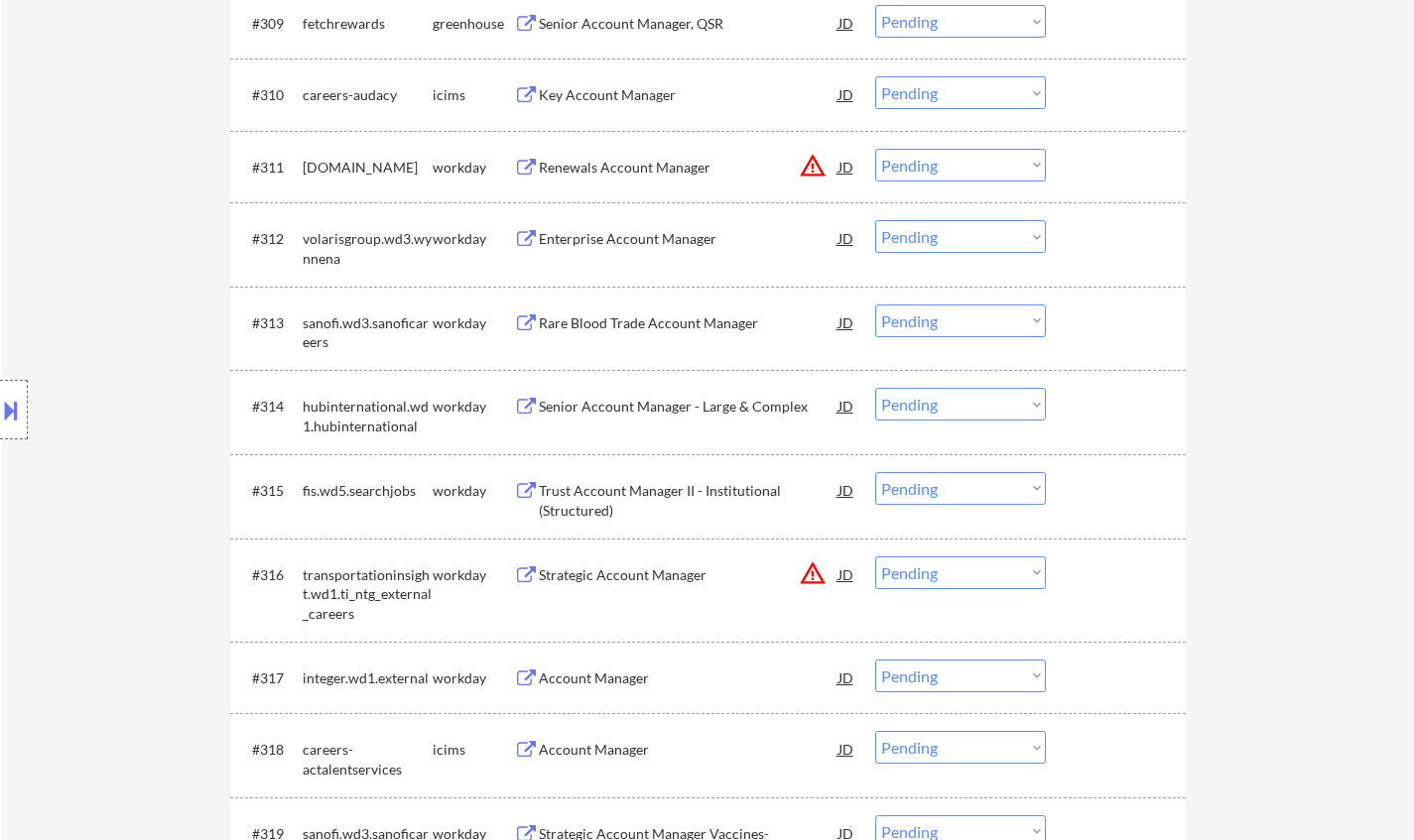 scroll, scrollTop: 745, scrollLeft: 0, axis: vertical 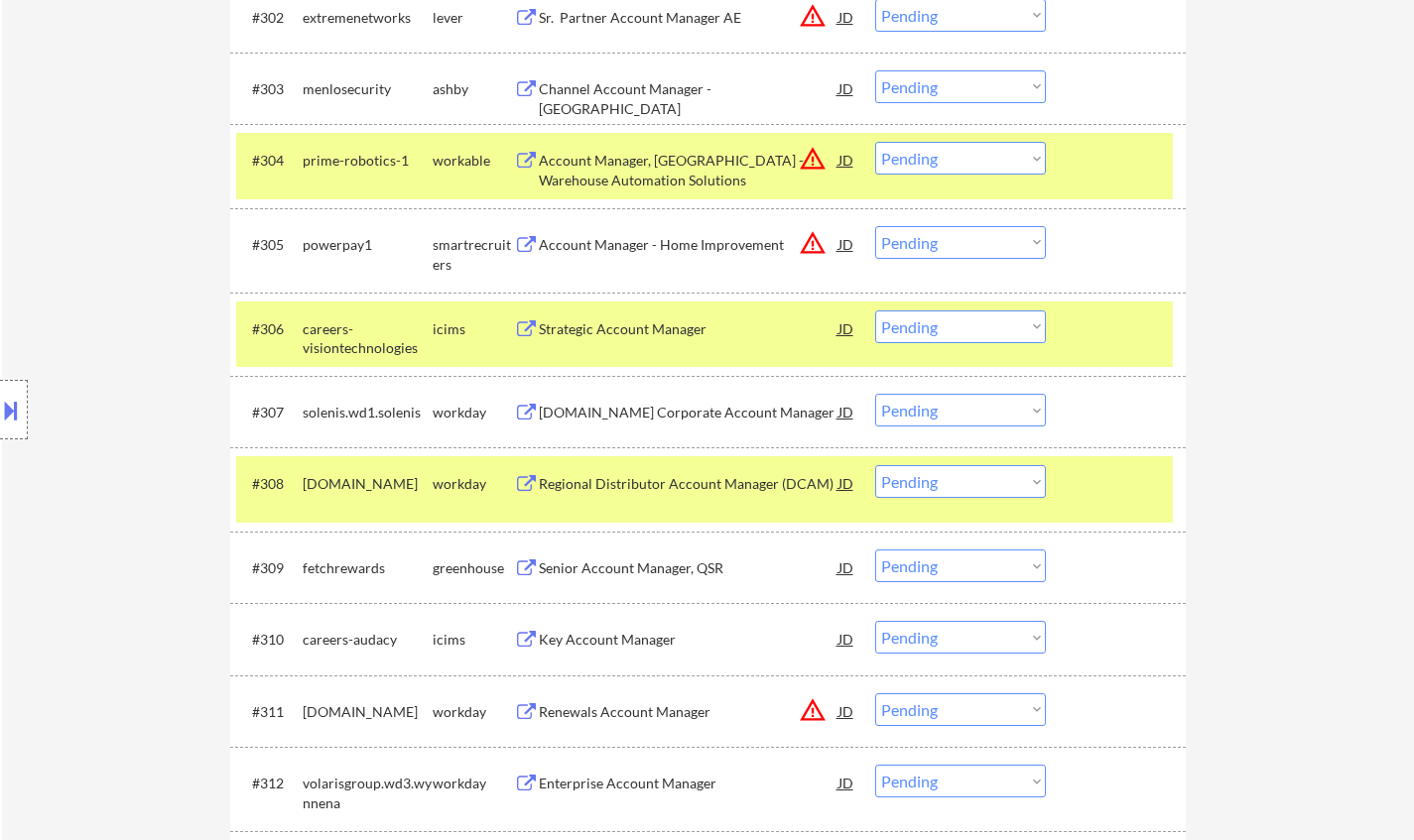 select on ""pending"" 